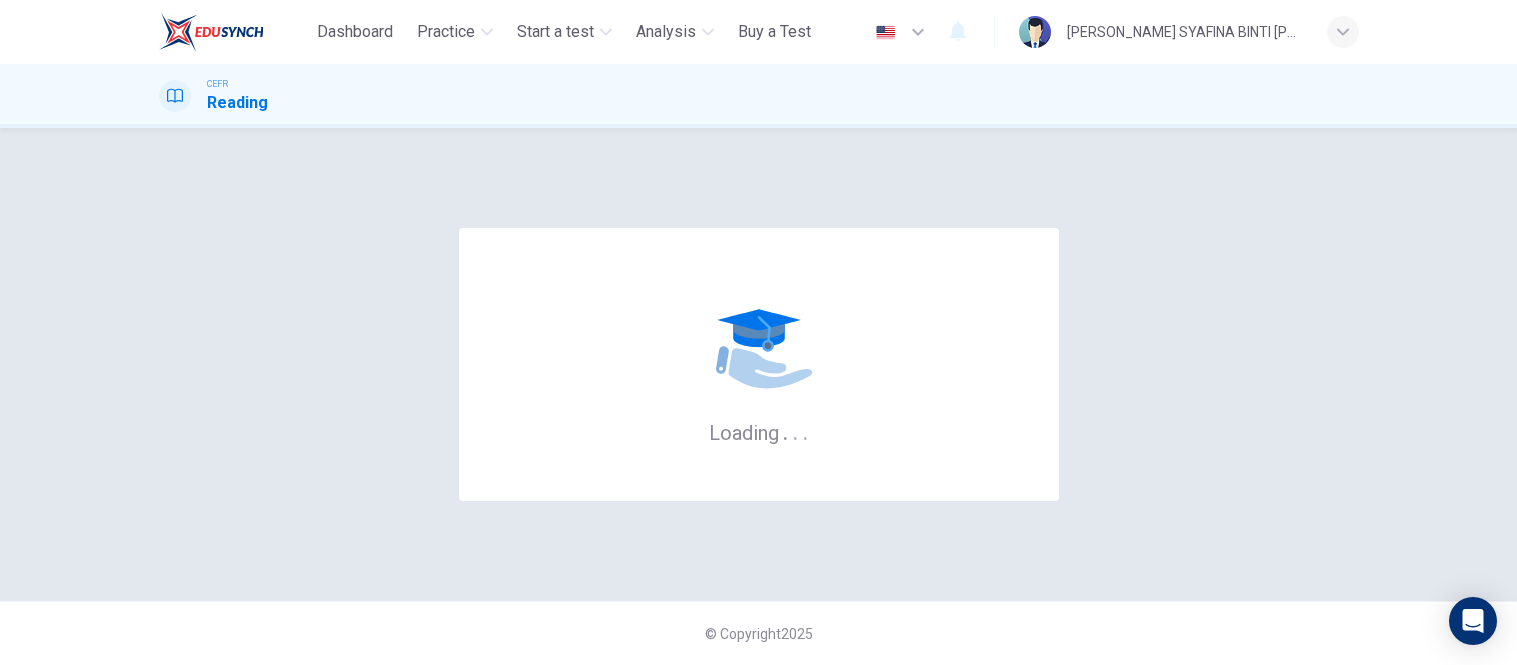 scroll, scrollTop: 0, scrollLeft: 0, axis: both 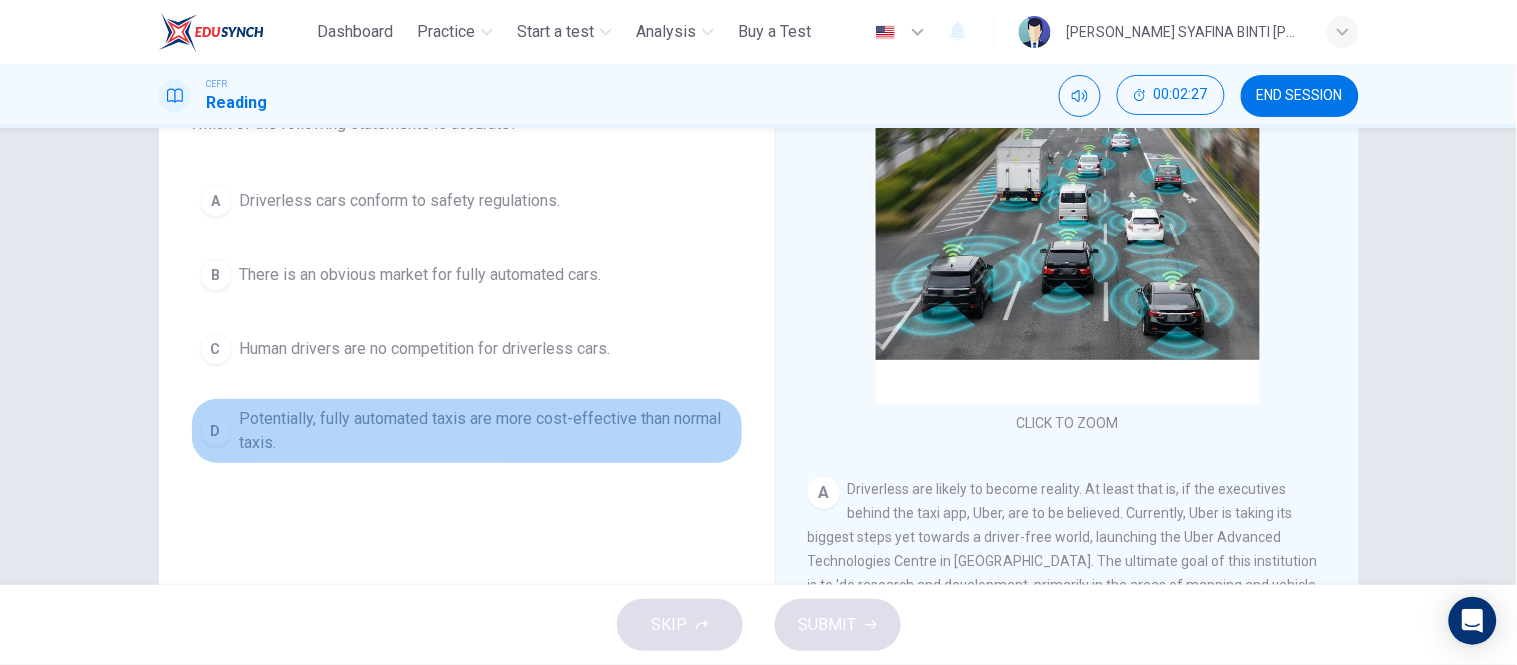 click on "Potentially, fully automated taxis are more cost-effective than normal taxis." at bounding box center [487, 431] 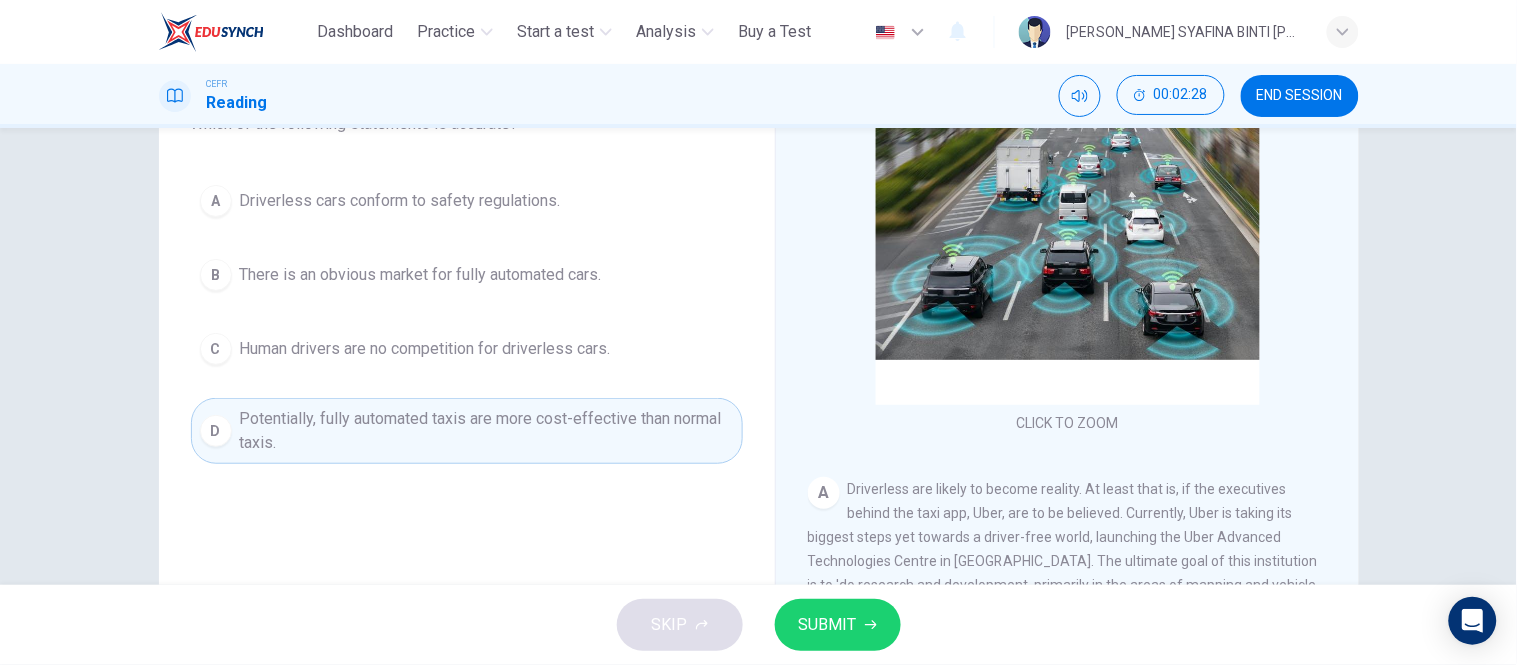 scroll, scrollTop: 186, scrollLeft: 0, axis: vertical 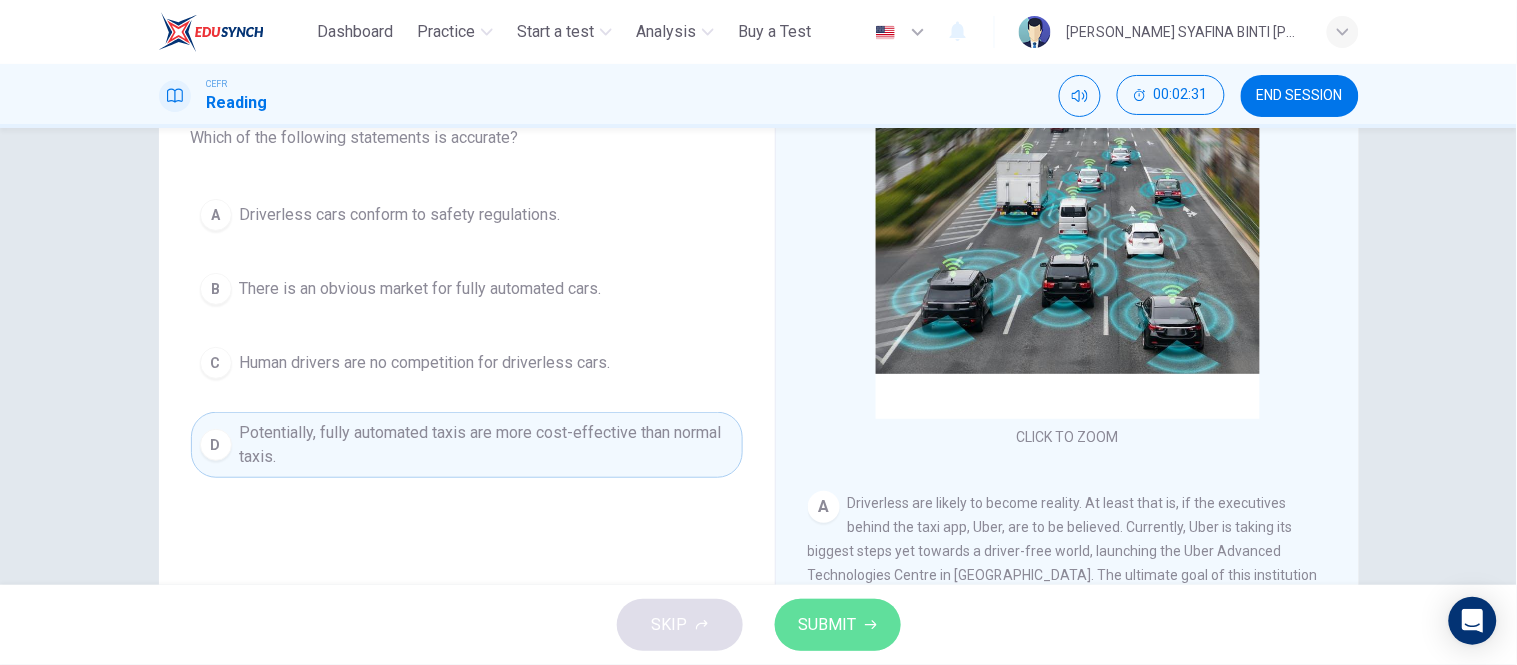 click 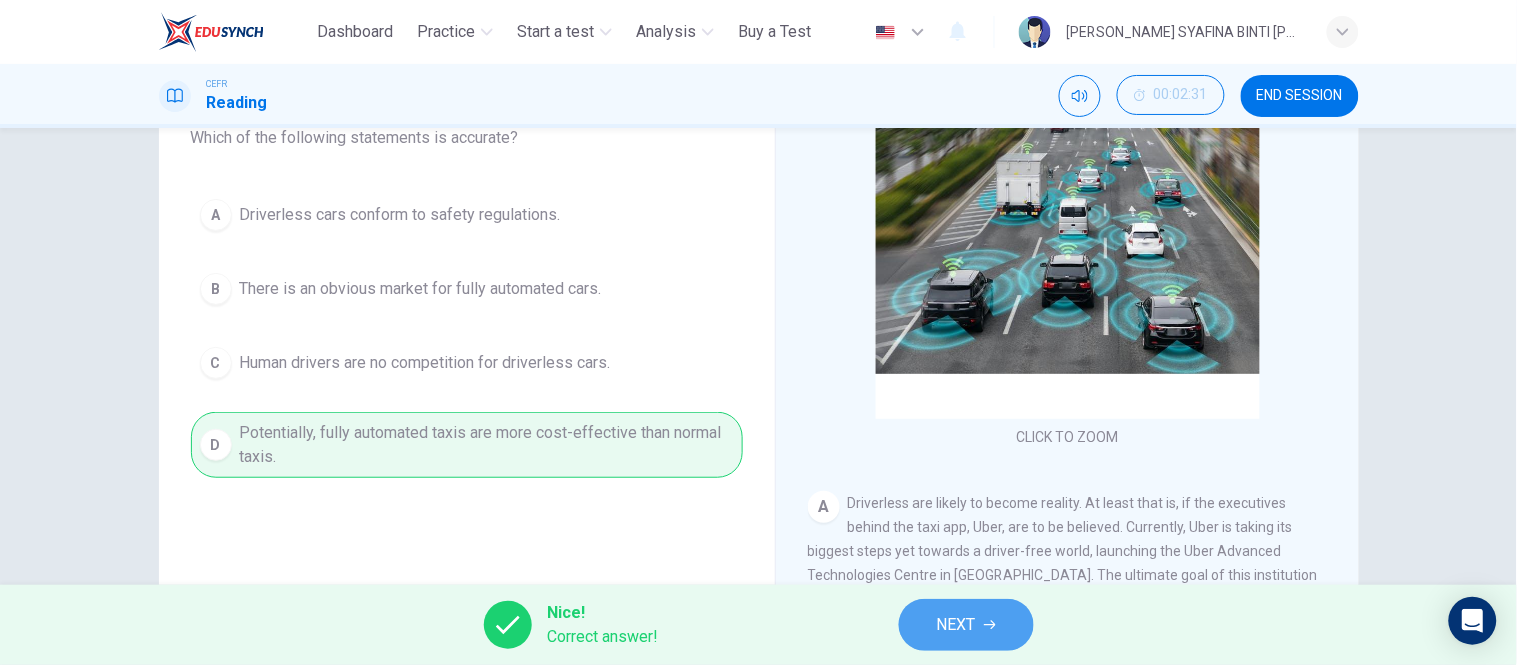 click on "NEXT" at bounding box center [956, 625] 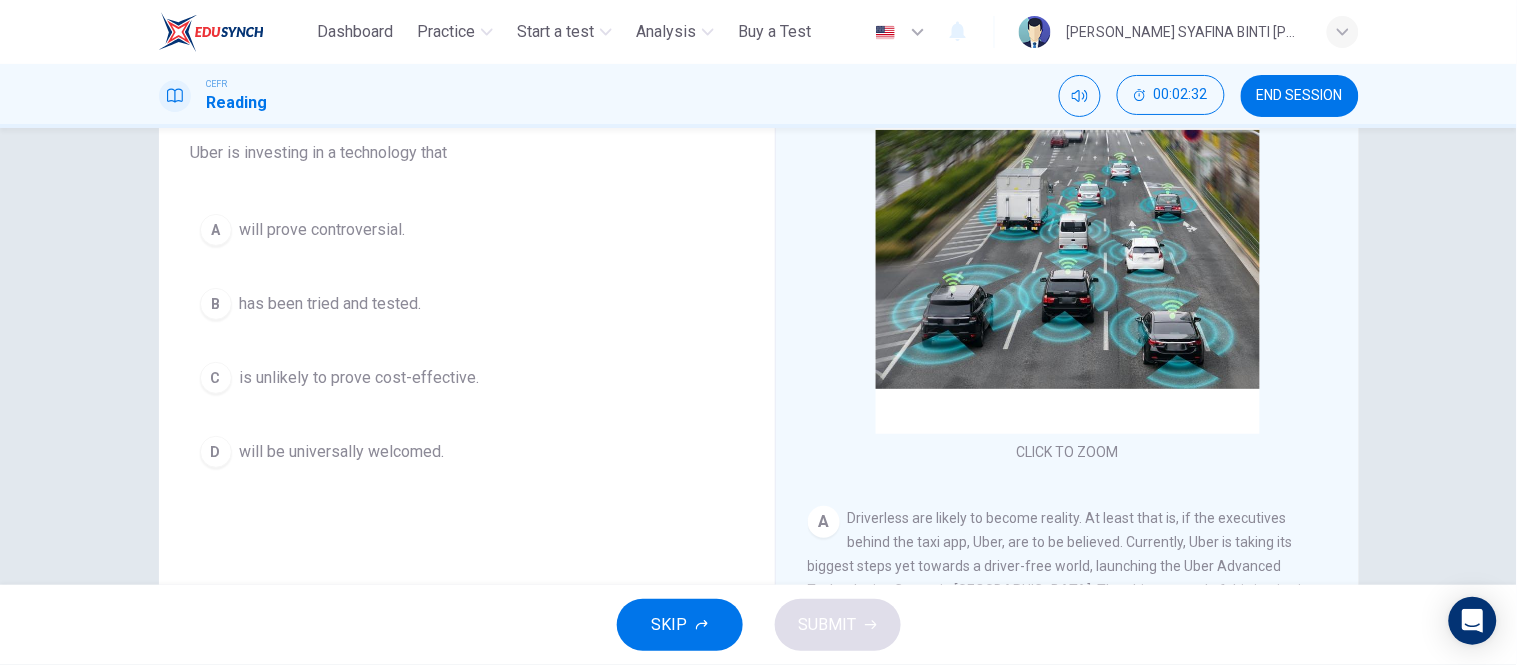 scroll, scrollTop: 170, scrollLeft: 0, axis: vertical 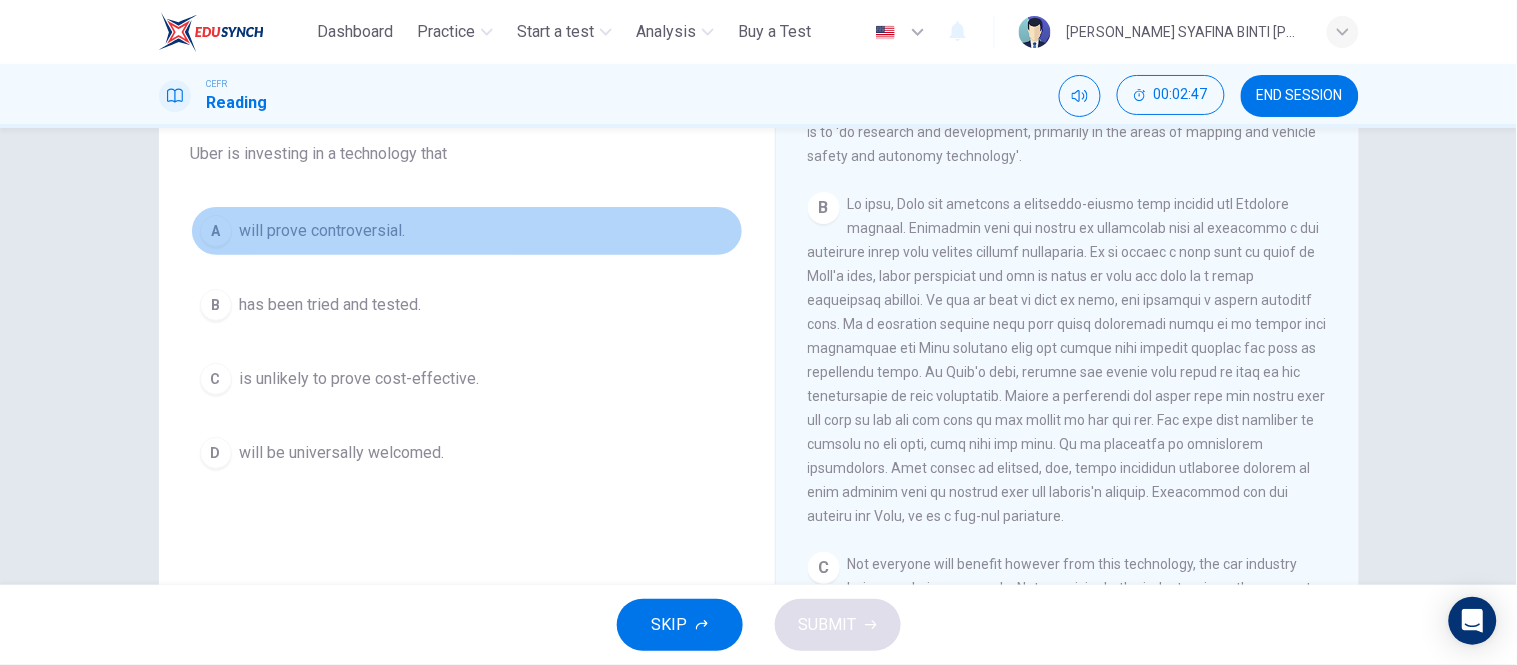 click on "will prove controversial." at bounding box center [323, 231] 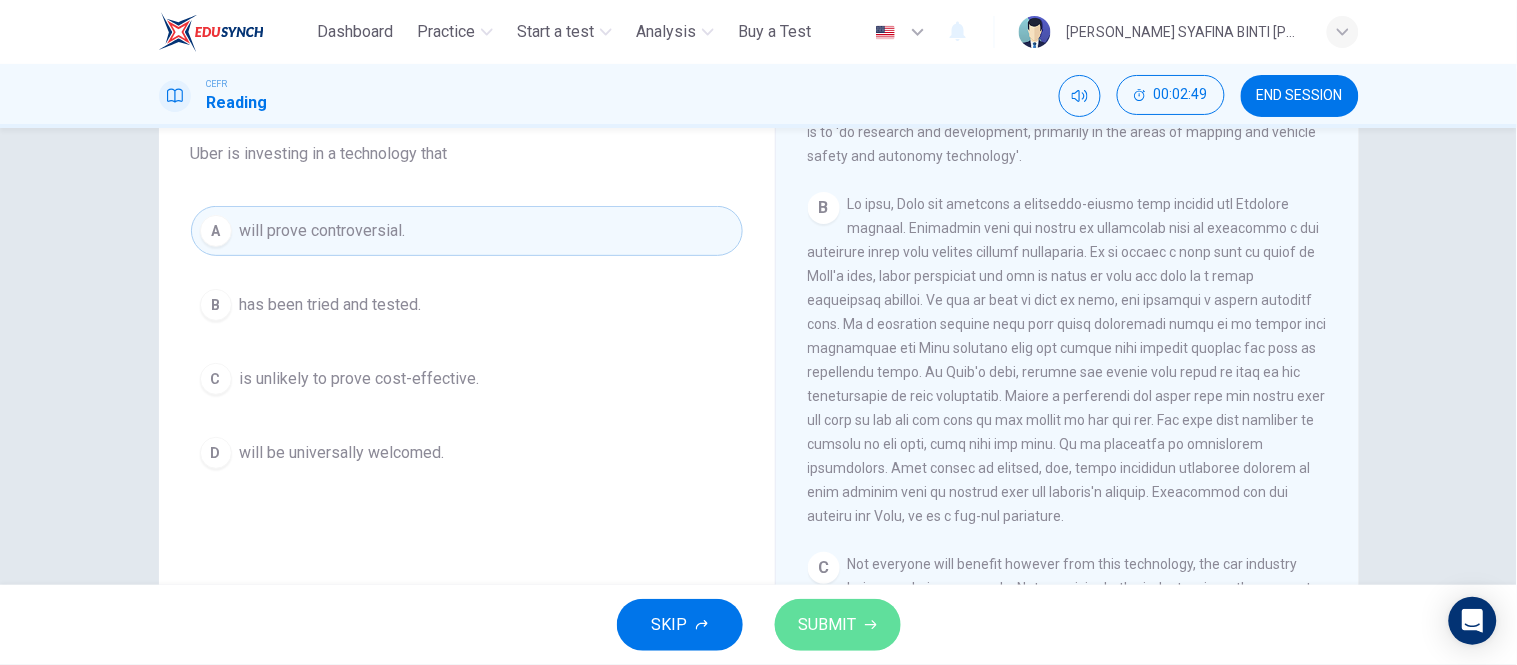 click on "SUBMIT" at bounding box center (828, 625) 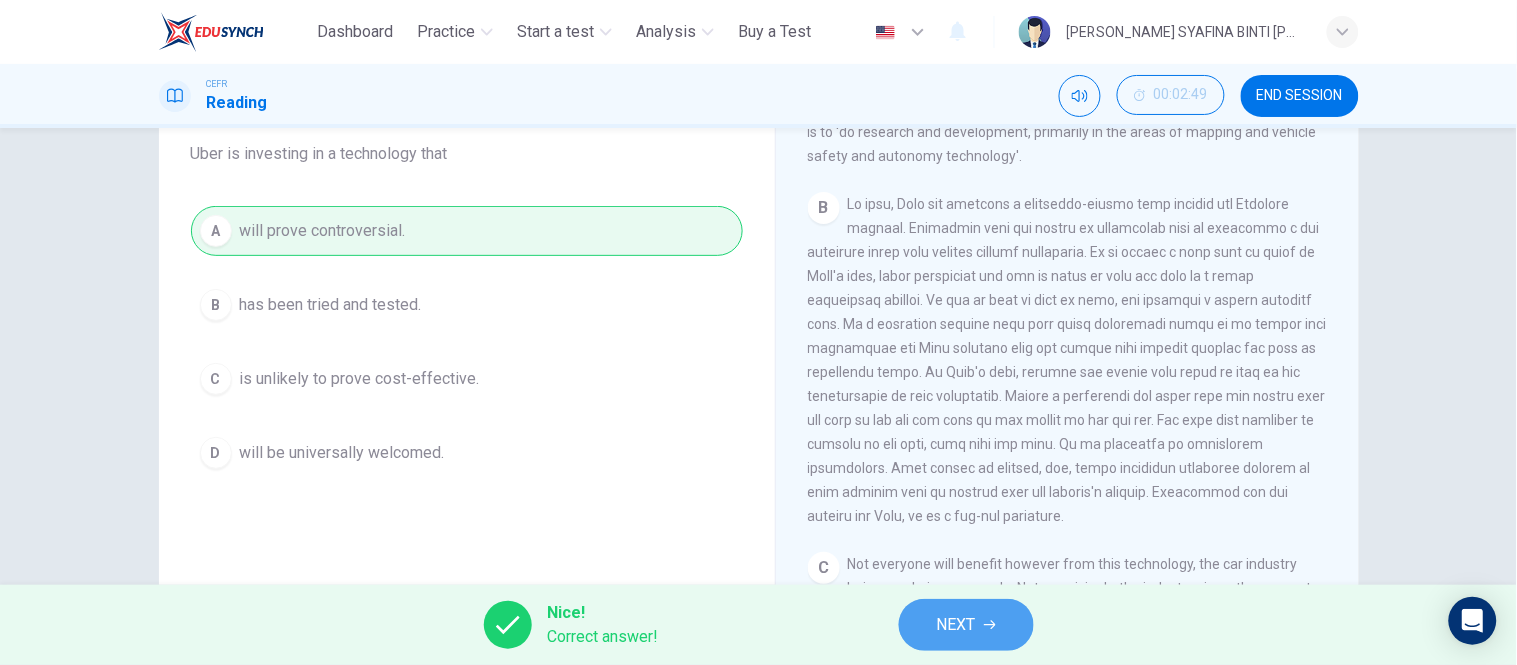 click on "NEXT" at bounding box center (966, 625) 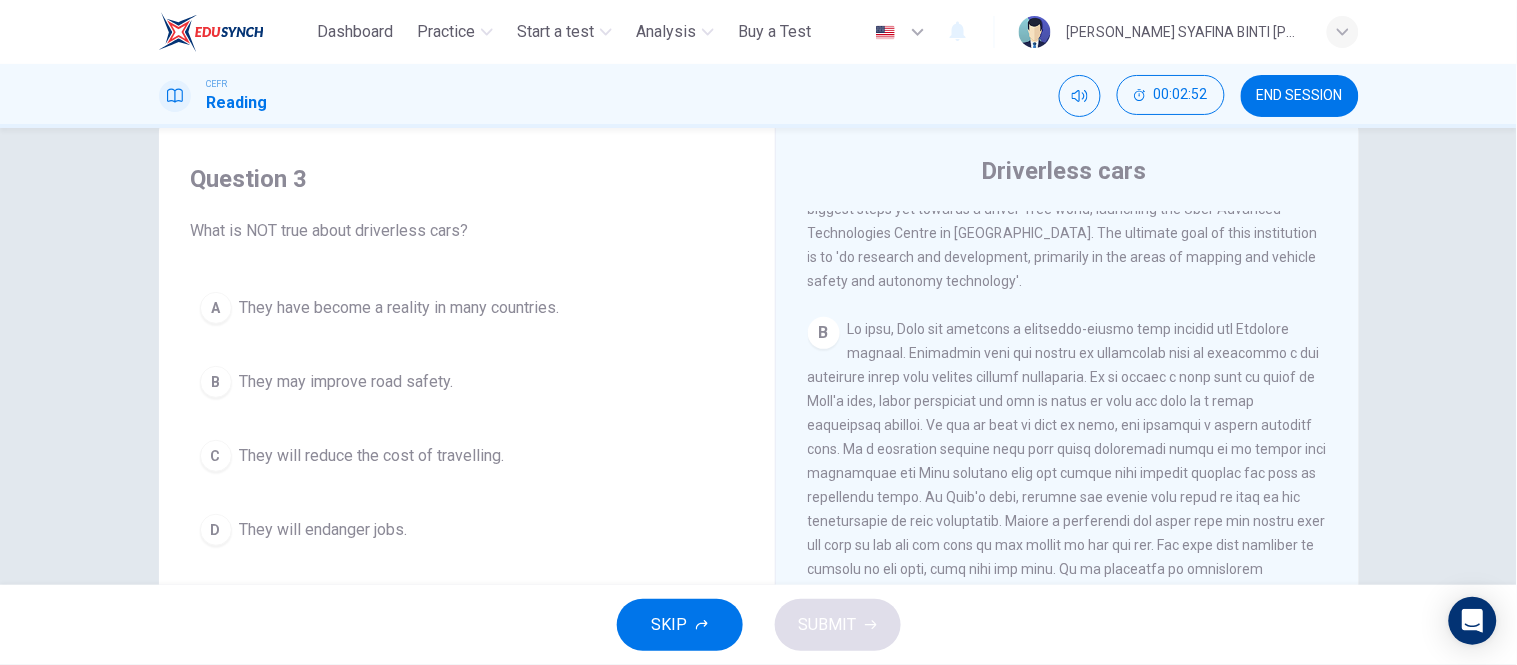scroll, scrollTop: 95, scrollLeft: 0, axis: vertical 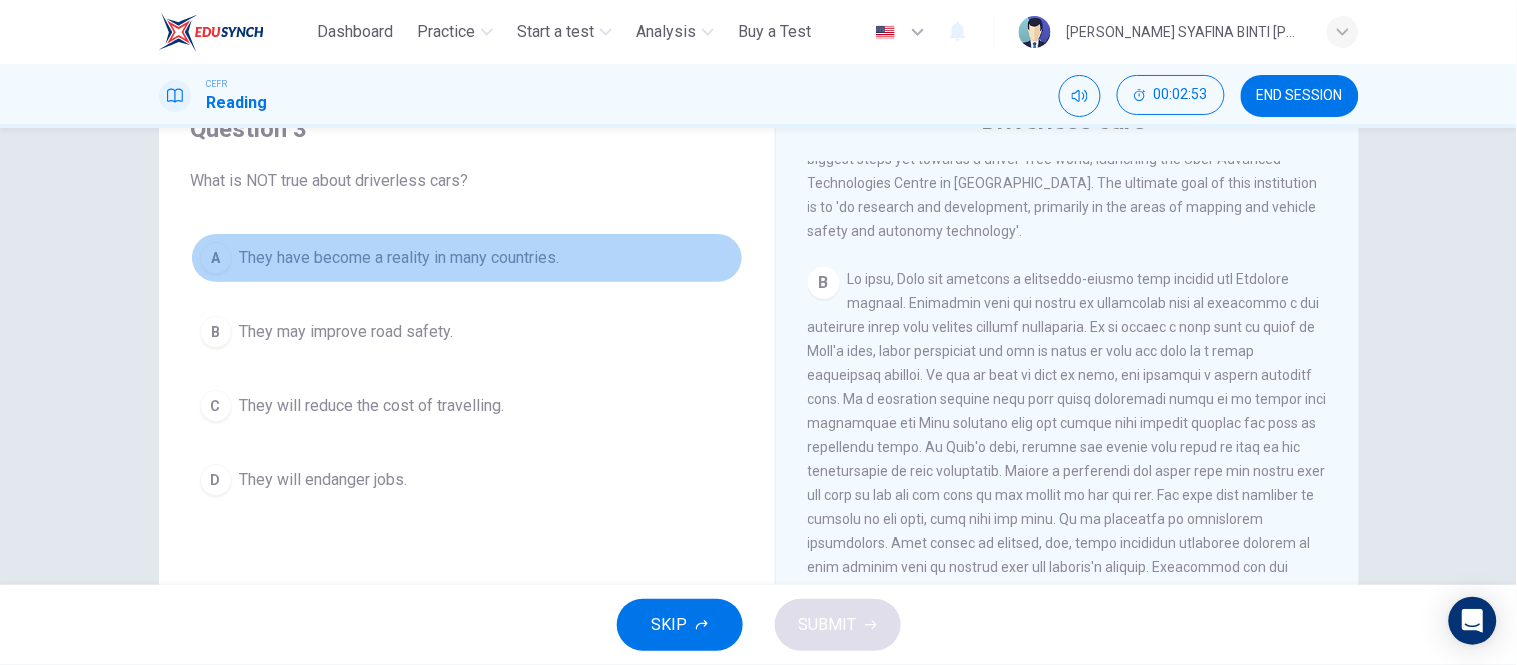 click on "They have become a reality in many countries." at bounding box center [400, 258] 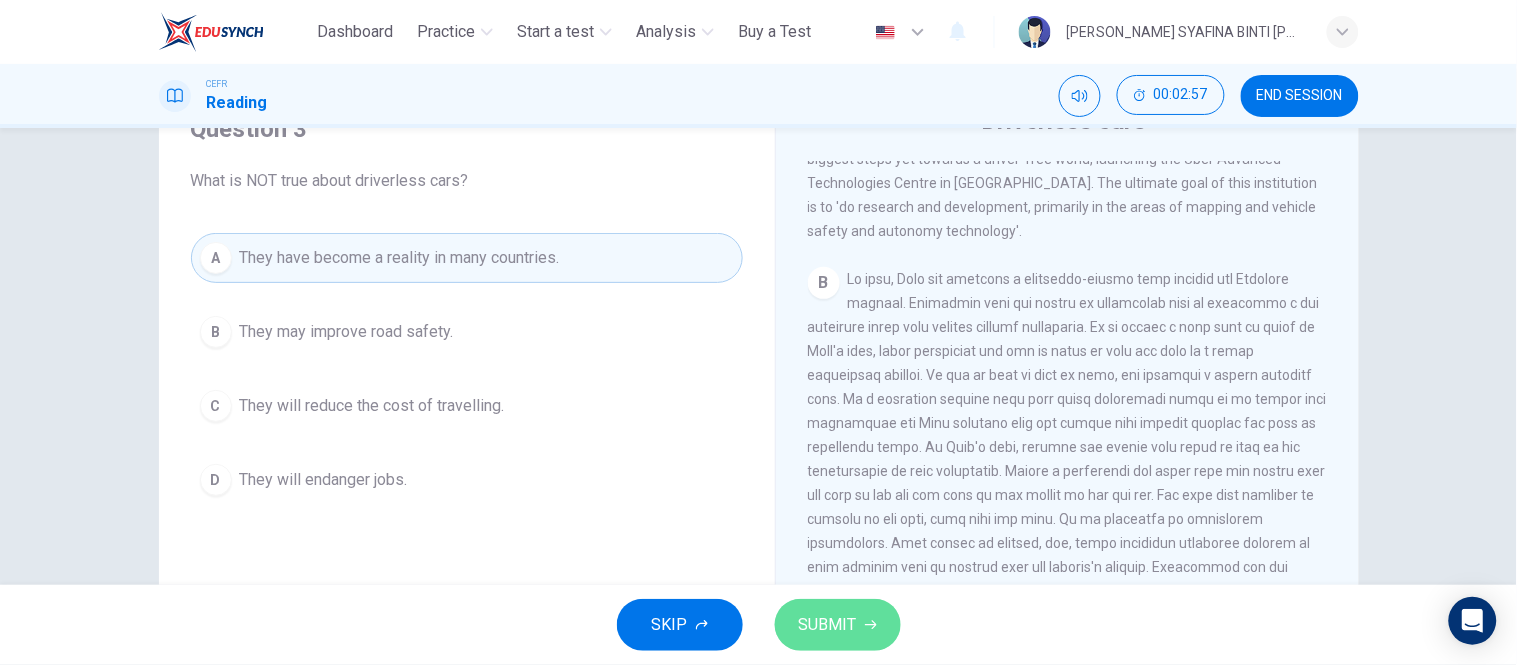 click on "SUBMIT" at bounding box center (828, 625) 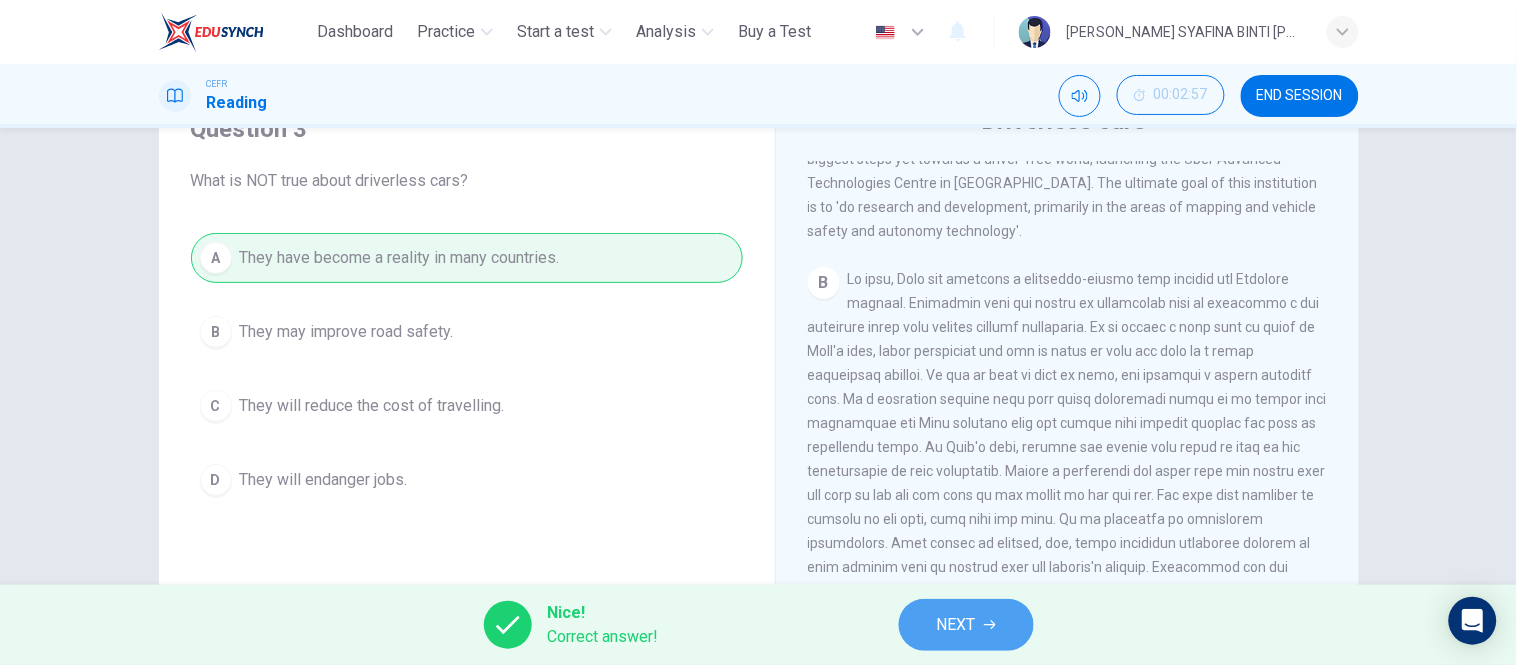click on "NEXT" at bounding box center [956, 625] 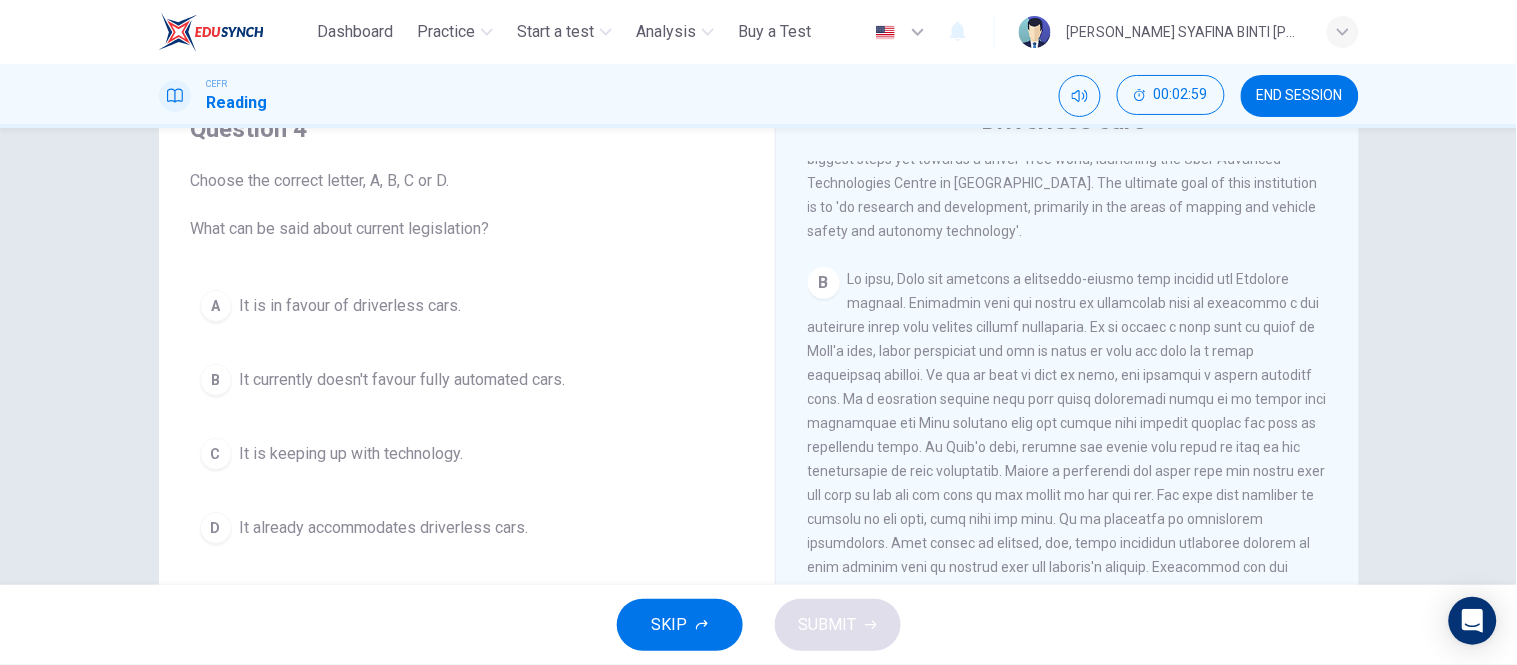 scroll, scrollTop: 130, scrollLeft: 0, axis: vertical 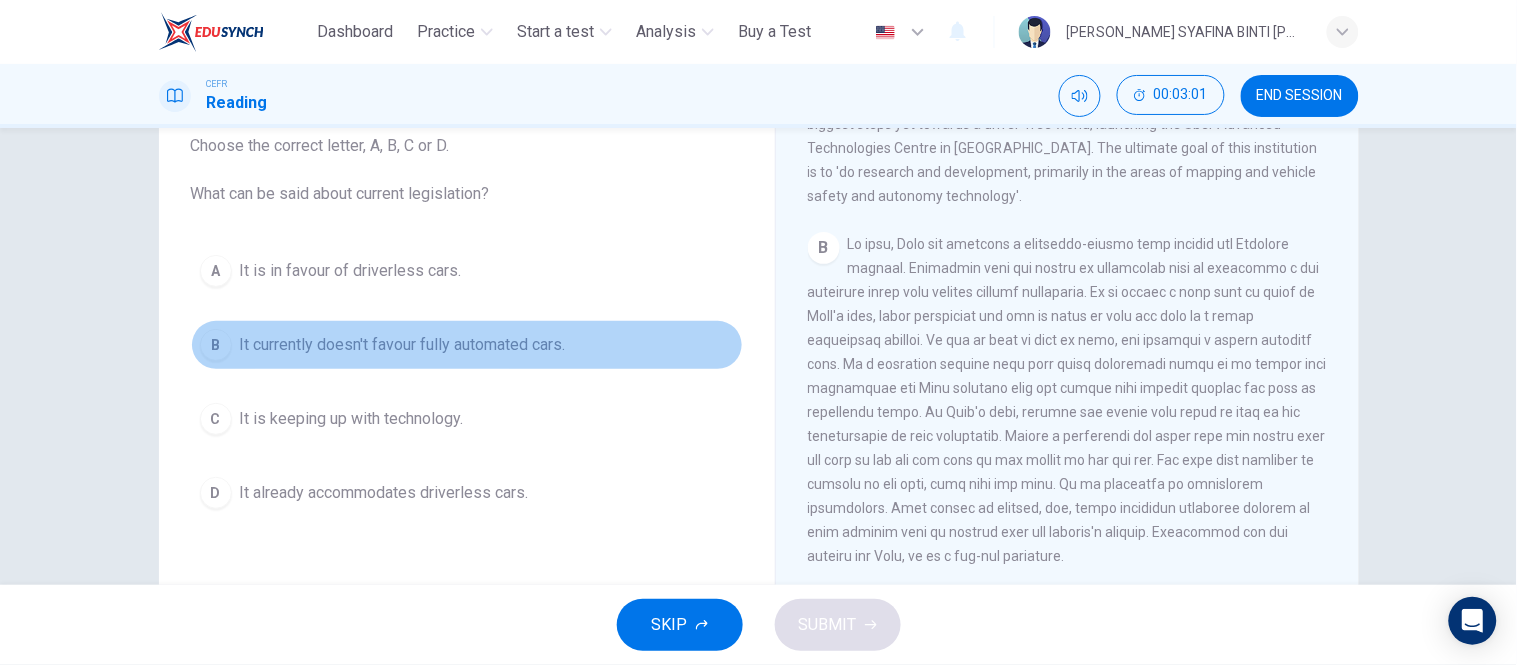click on "It currently doesn't favour fully automated cars." at bounding box center (403, 345) 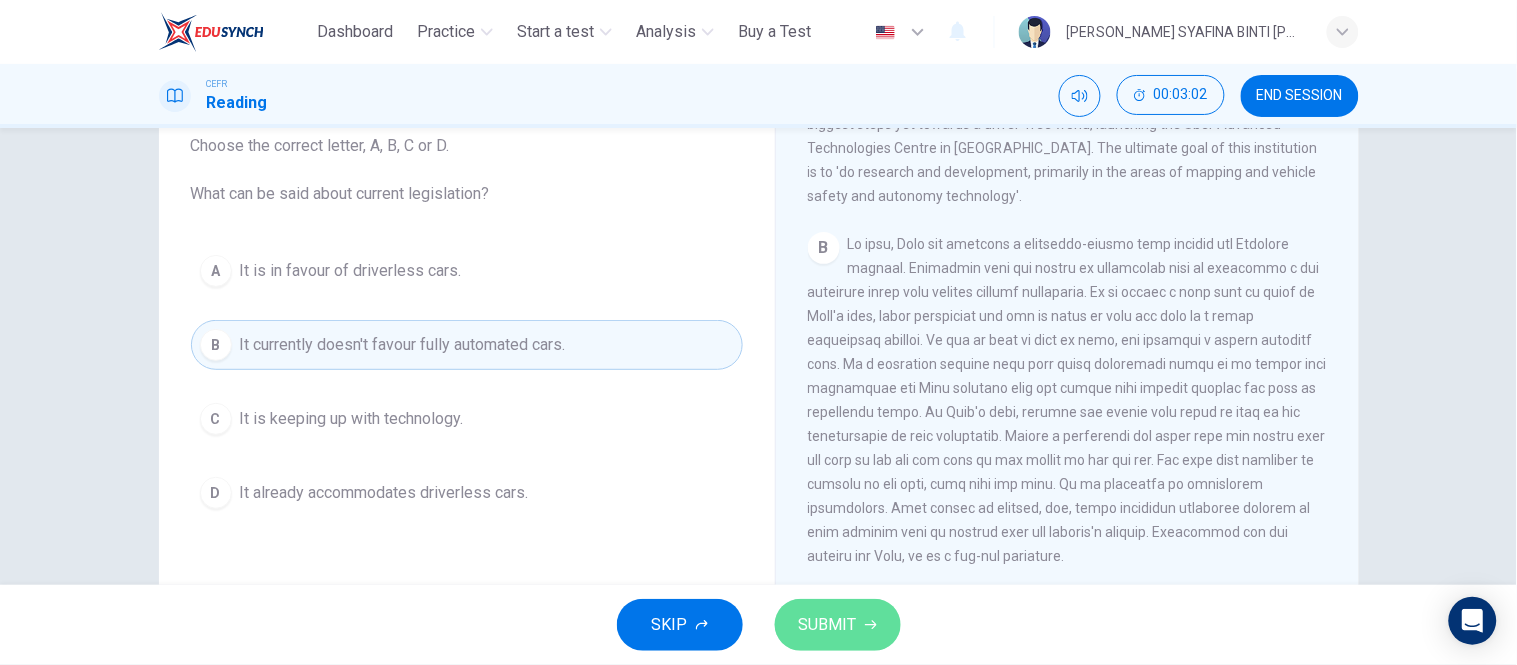 click on "SUBMIT" at bounding box center [838, 625] 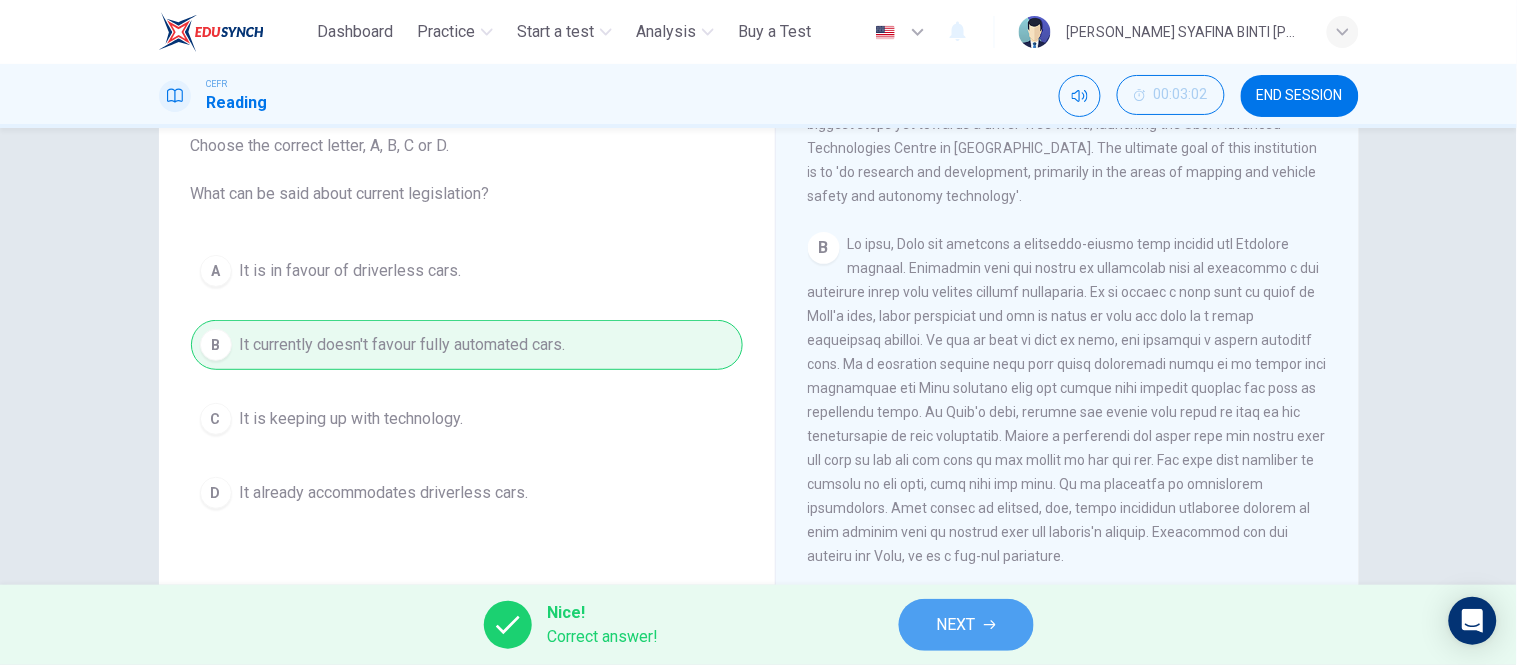 click on "NEXT" at bounding box center [956, 625] 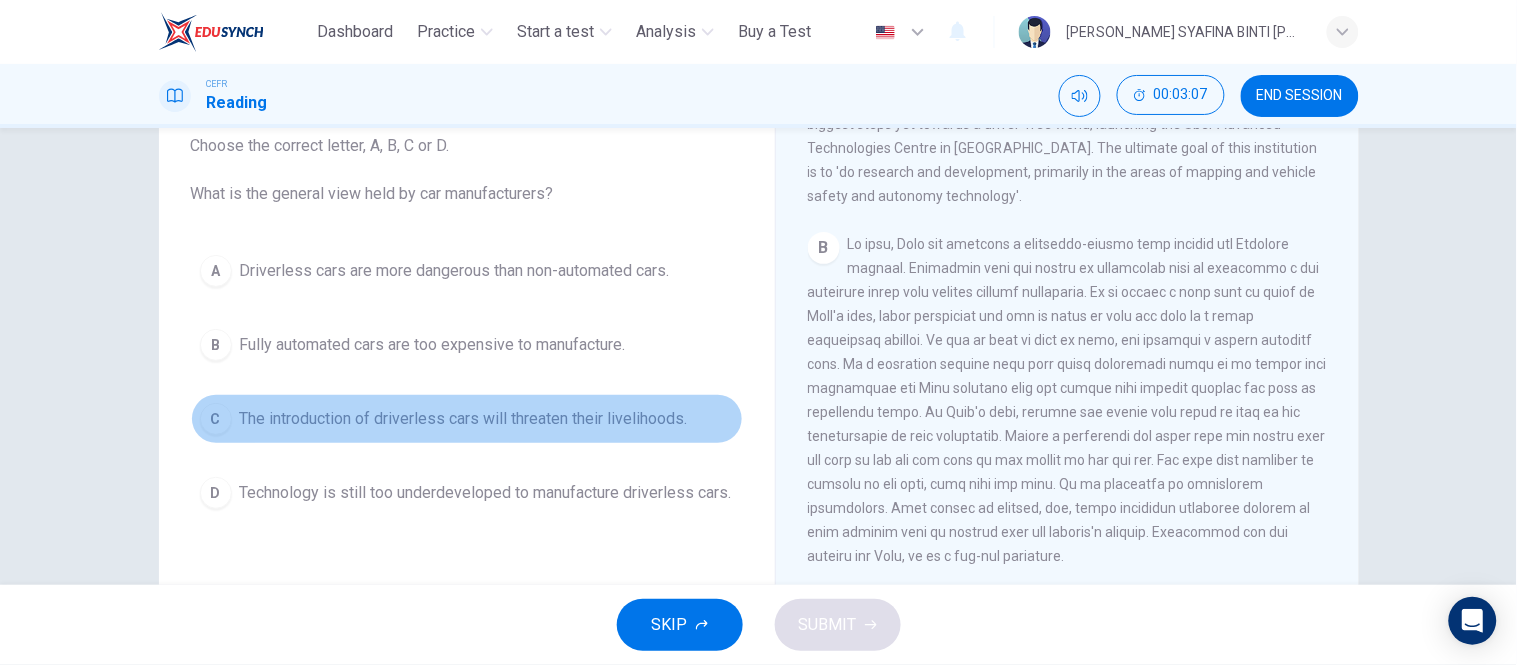 click on "The introduction of driverless cars will threaten their livelihoods." at bounding box center [464, 419] 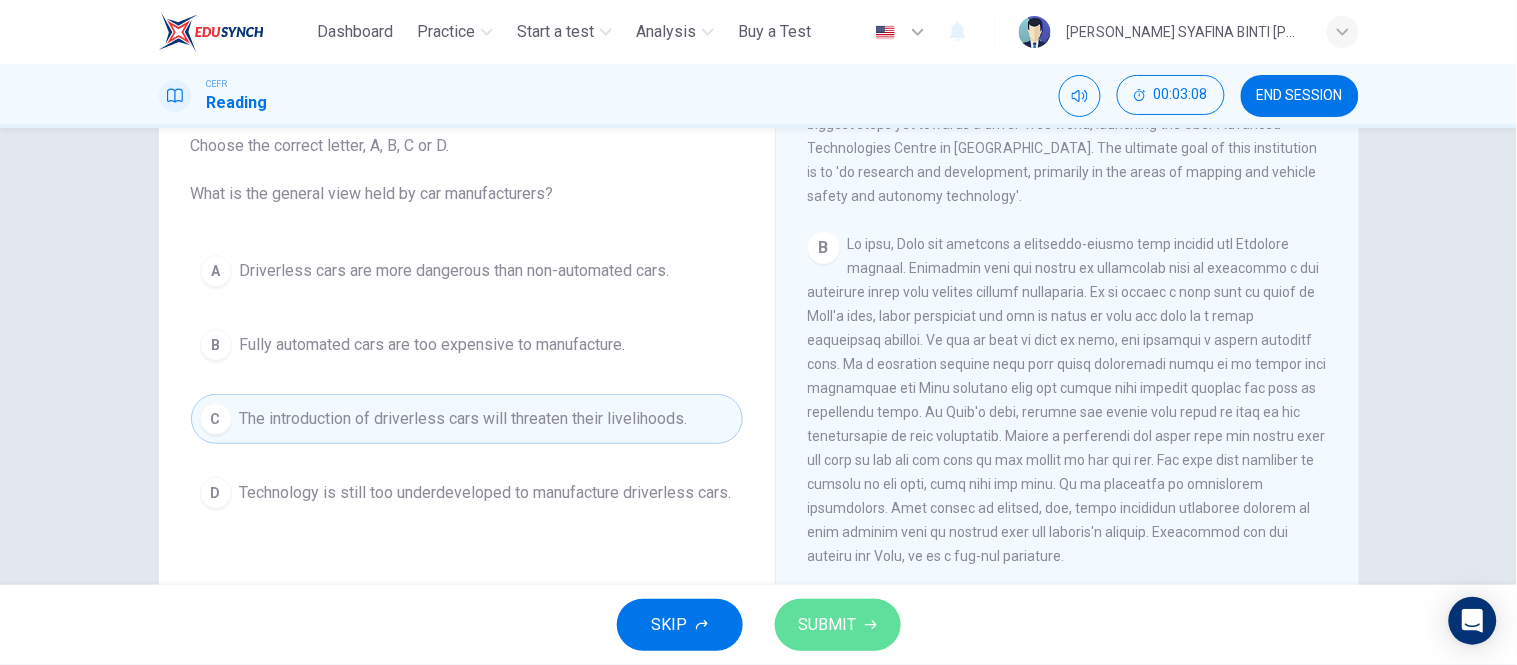 click on "SUBMIT" at bounding box center [828, 625] 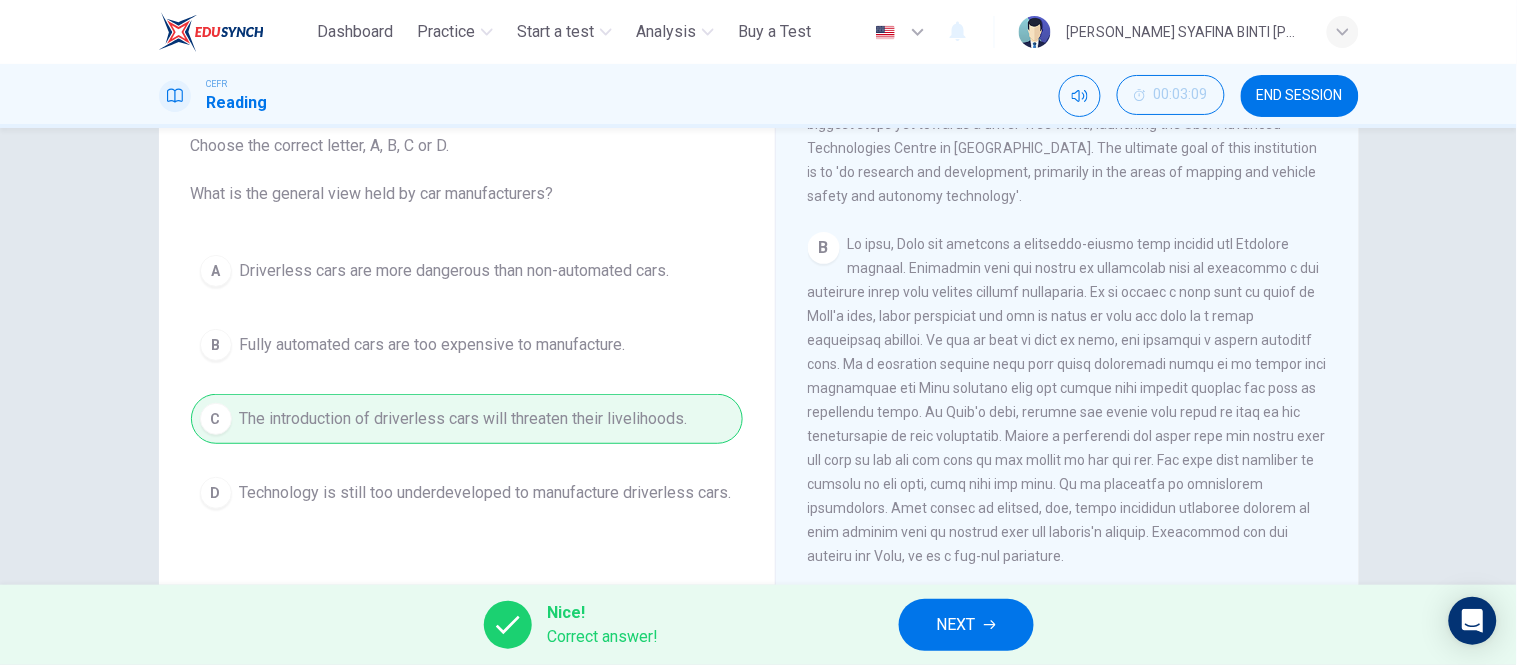 click on "NEXT" at bounding box center [966, 625] 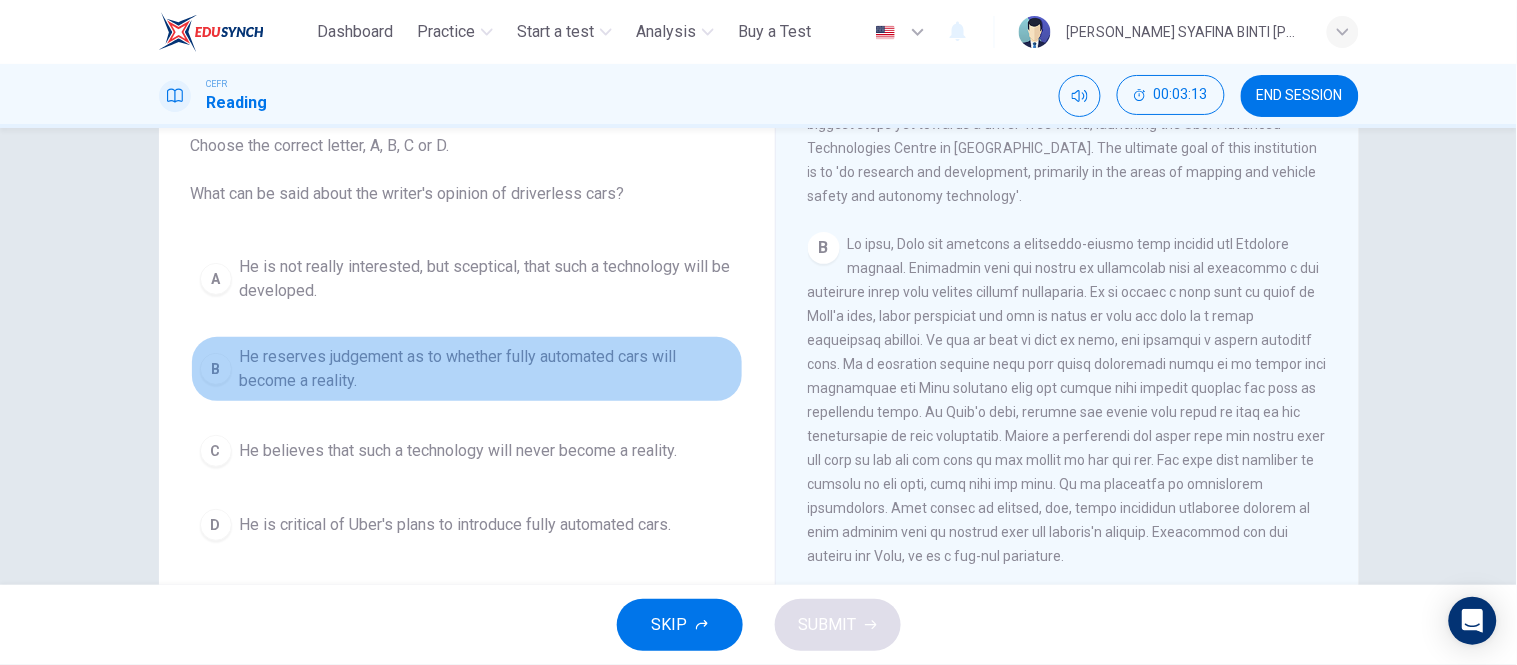click on "He reserves judgement as to whether fully automated cars will become a reality." at bounding box center [487, 369] 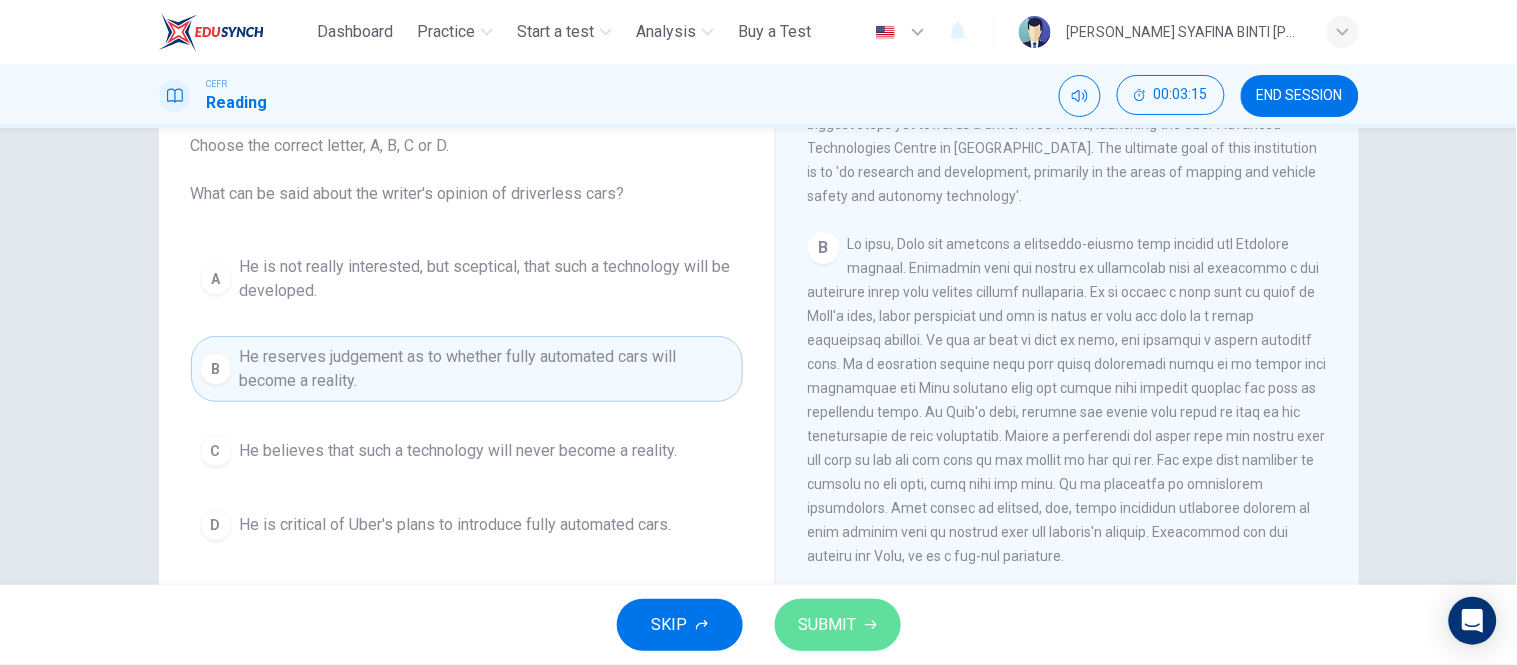 click on "SUBMIT" at bounding box center (838, 625) 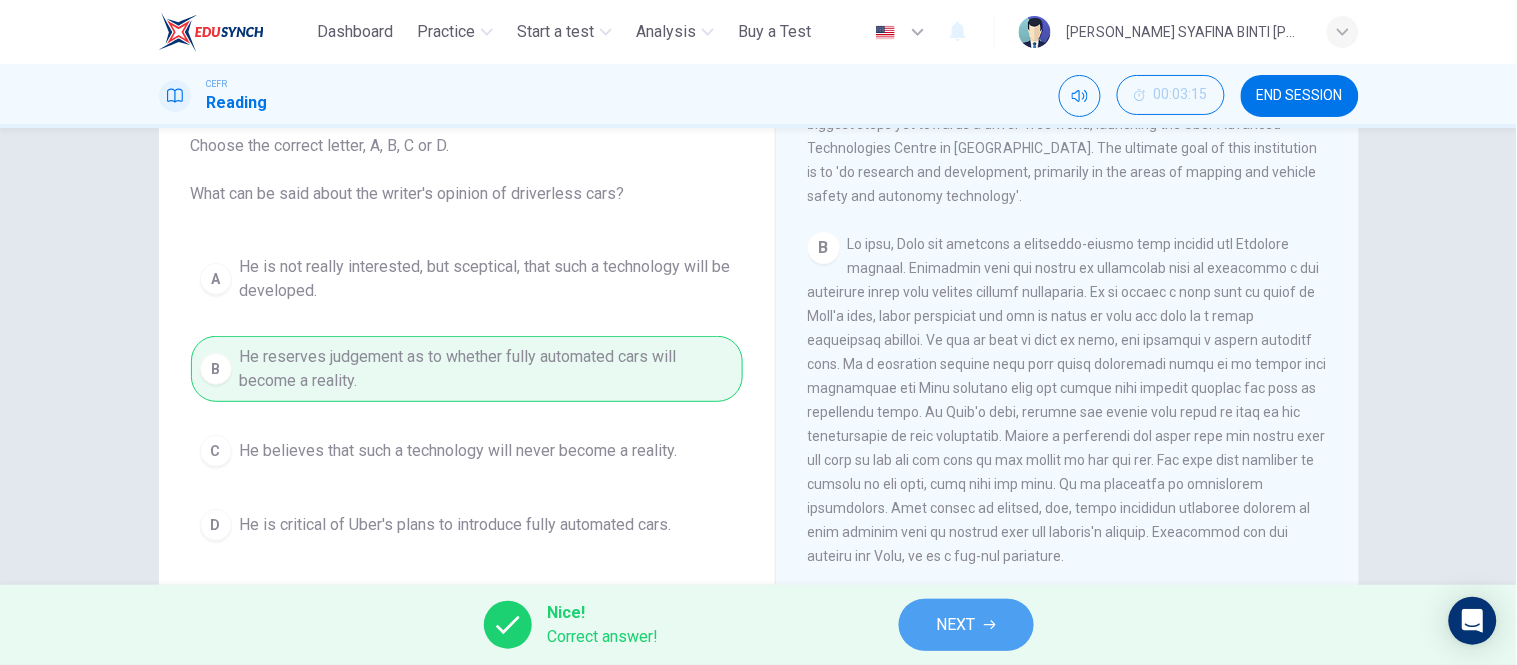 click on "NEXT" at bounding box center (966, 625) 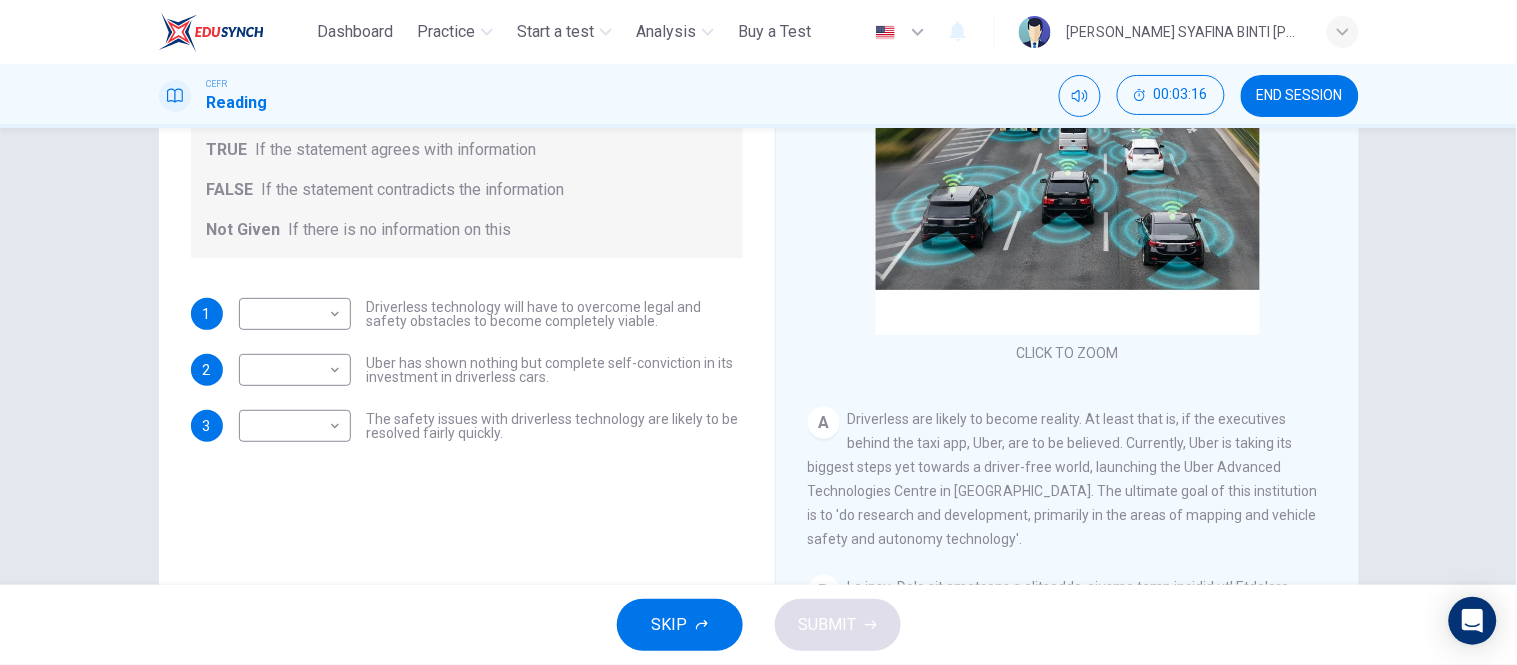 scroll, scrollTop: 275, scrollLeft: 0, axis: vertical 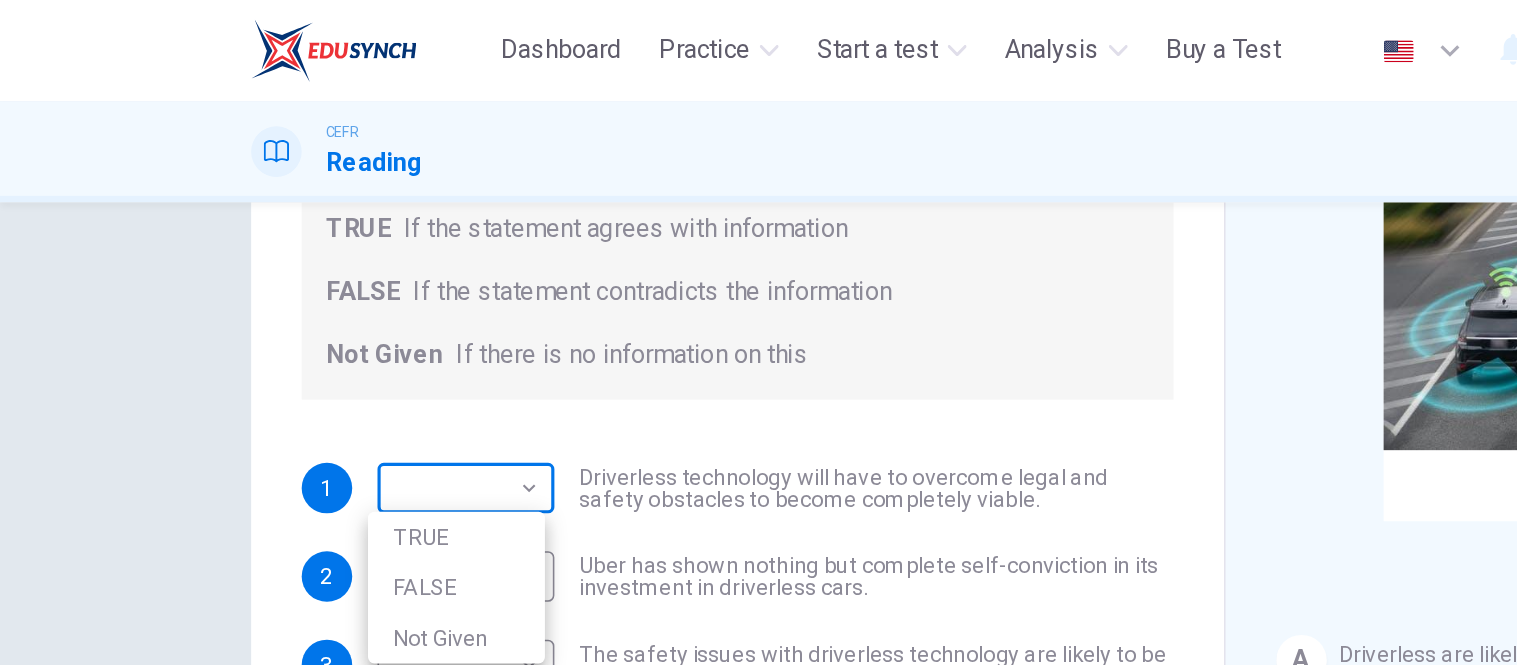 click on "This site uses cookies, as explained in our  Privacy Policy . If you agree to the use of cookies, please click the Accept button and continue to browse our site.   Privacy Policy Accept Dashboard Practice Start a test Analysis Buy a Test English ** ​ NURUL ANIS SYAFINA BINTI MOHD SUFFIAN CEFR Reading 00:03:18 END SESSION Question 7 Do the following statements agree with the information given in the text? For questions following questions, write TRUE If the statement agrees with information FALSE If the statement contradicts the information Not Given If there is no information on this 1 ​ ​ Driverless technology will have to overcome legal and safety obstacles to become completely viable. 2 ​ ​ Uber has shown nothing but complete self-conviction in its investment in driverless cars. 3 ​ ​ The safety issues with driverless technology are likely to be resolved fairly quickly. Driverless cars CLICK TO ZOOM Click to Zoom A B C D E F G H SKIP SUBMIT ELTC - EduSynch CEFR Test for Teachers in Malaysia" at bounding box center [758, 332] 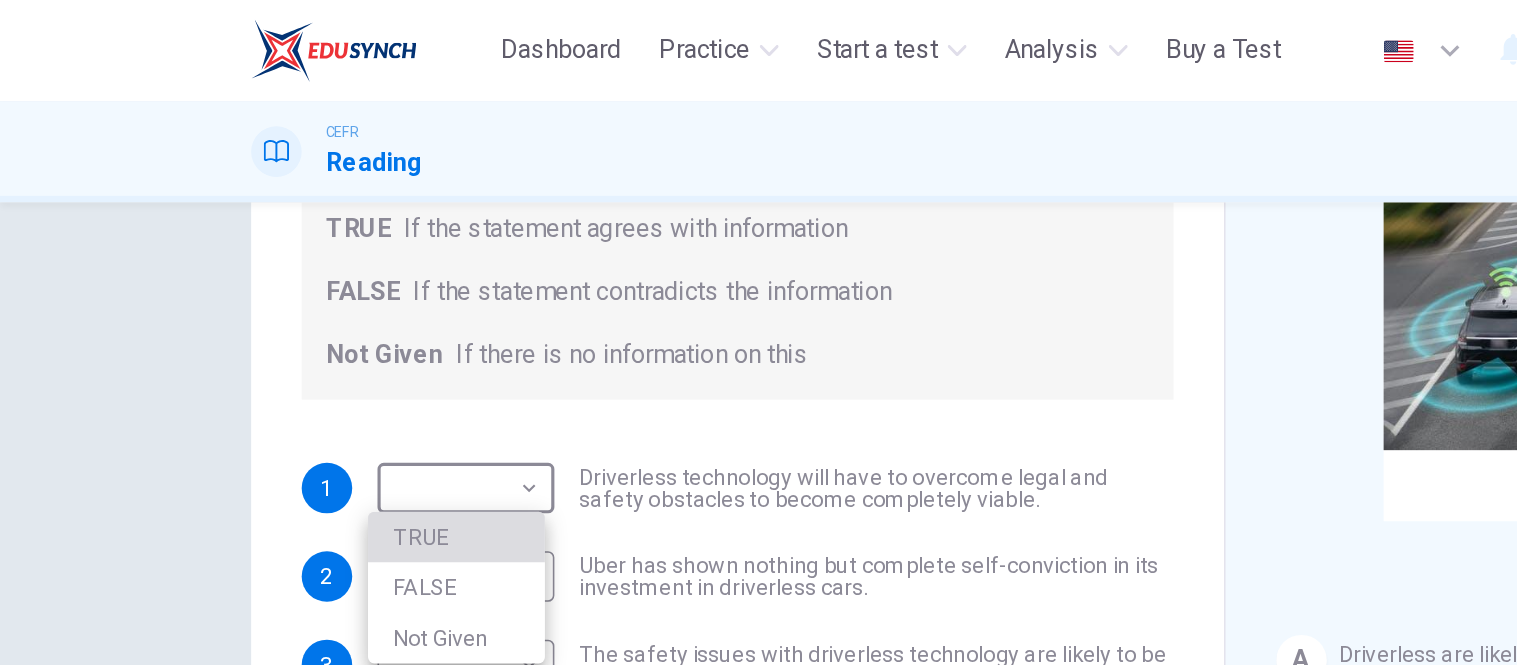 click on "TRUE" at bounding box center [289, 340] 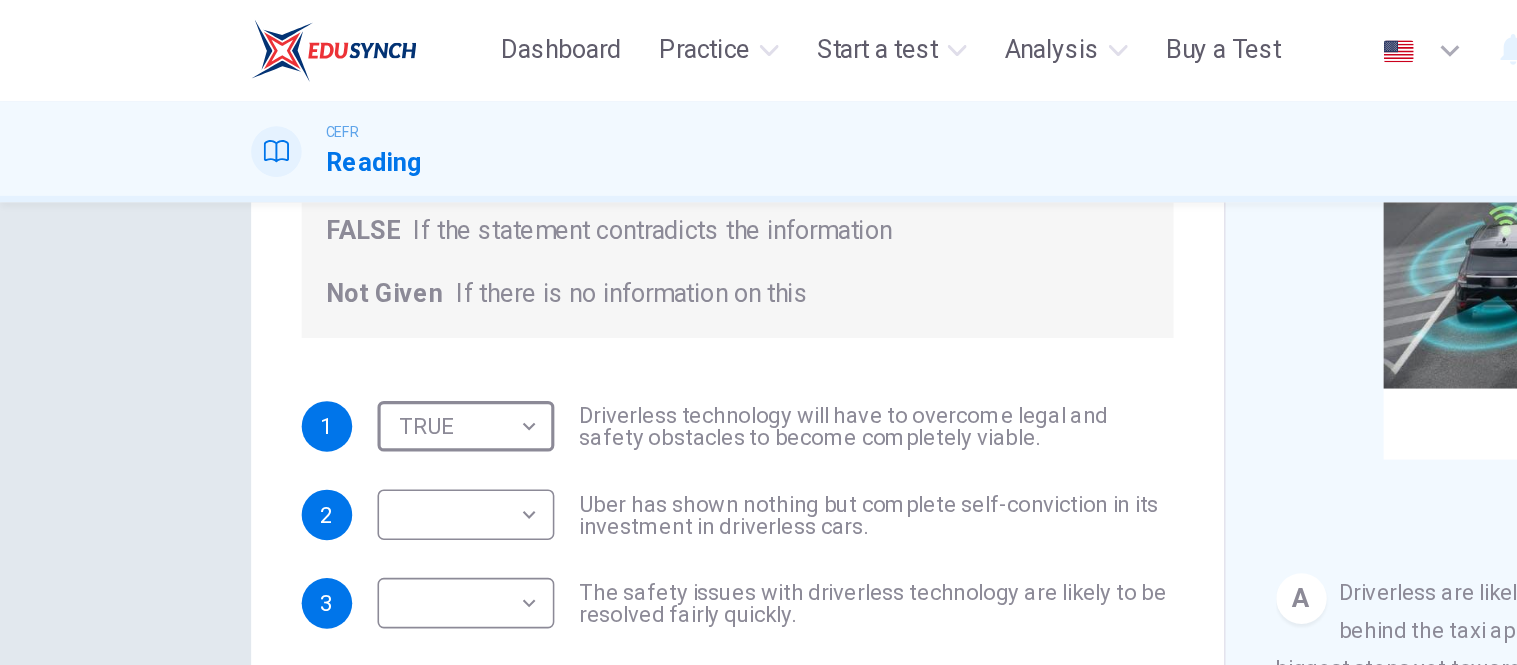 scroll, scrollTop: 317, scrollLeft: 0, axis: vertical 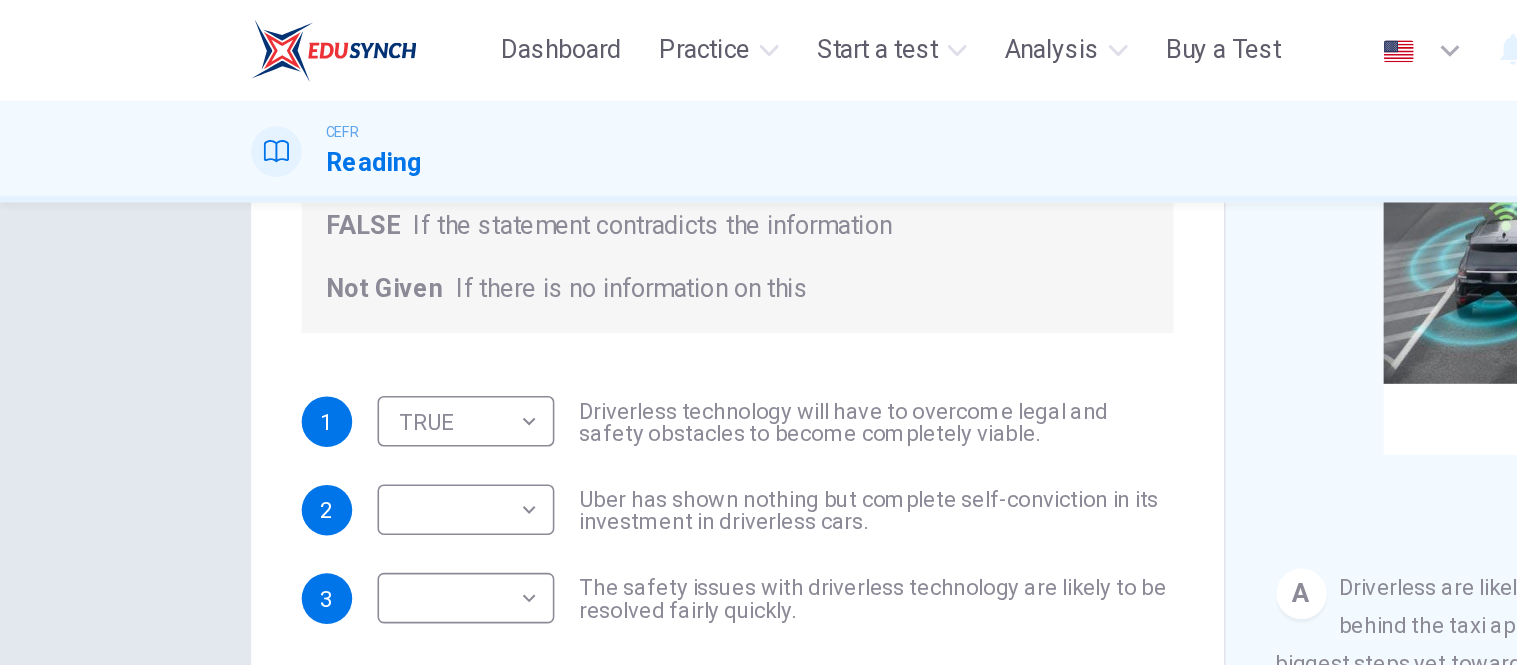 click on "​ ​ Uber has shown nothing but complete self-conviction in its investment in driverless cars." at bounding box center [491, 323] 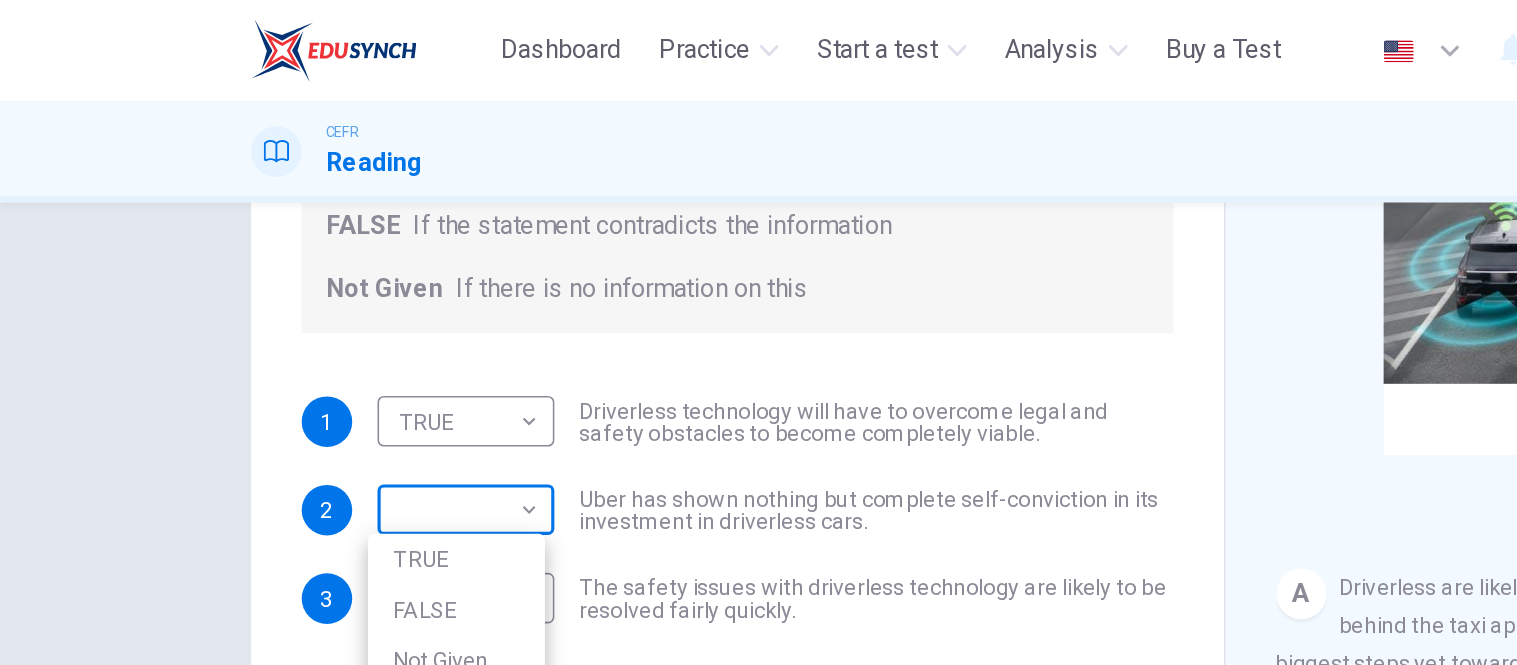 click on "This site uses cookies, as explained in our  Privacy Policy . If you agree to the use of cookies, please click the Accept button and continue to browse our site.   Privacy Policy Accept Dashboard Practice Start a test Analysis Buy a Test English ** ​ NURUL ANIS SYAFINA BINTI MOHD SUFFIAN CEFR Reading 00:03:29 END SESSION Question 7 Do the following statements agree with the information given in the text? For questions following questions, write TRUE If the statement agrees with information FALSE If the statement contradicts the information Not Given If there is no information on this 1 TRUE **** ​ Driverless technology will have to overcome legal and safety obstacles to become completely viable. 2 ​ ​ Uber has shown nothing but complete self-conviction in its investment in driverless cars. 3 ​ ​ The safety issues with driverless technology are likely to be resolved fairly quickly. Driverless cars CLICK TO ZOOM Click to Zoom A B C D E F G H SKIP SUBMIT
Dashboard Practice Start a test   2" at bounding box center (758, 332) 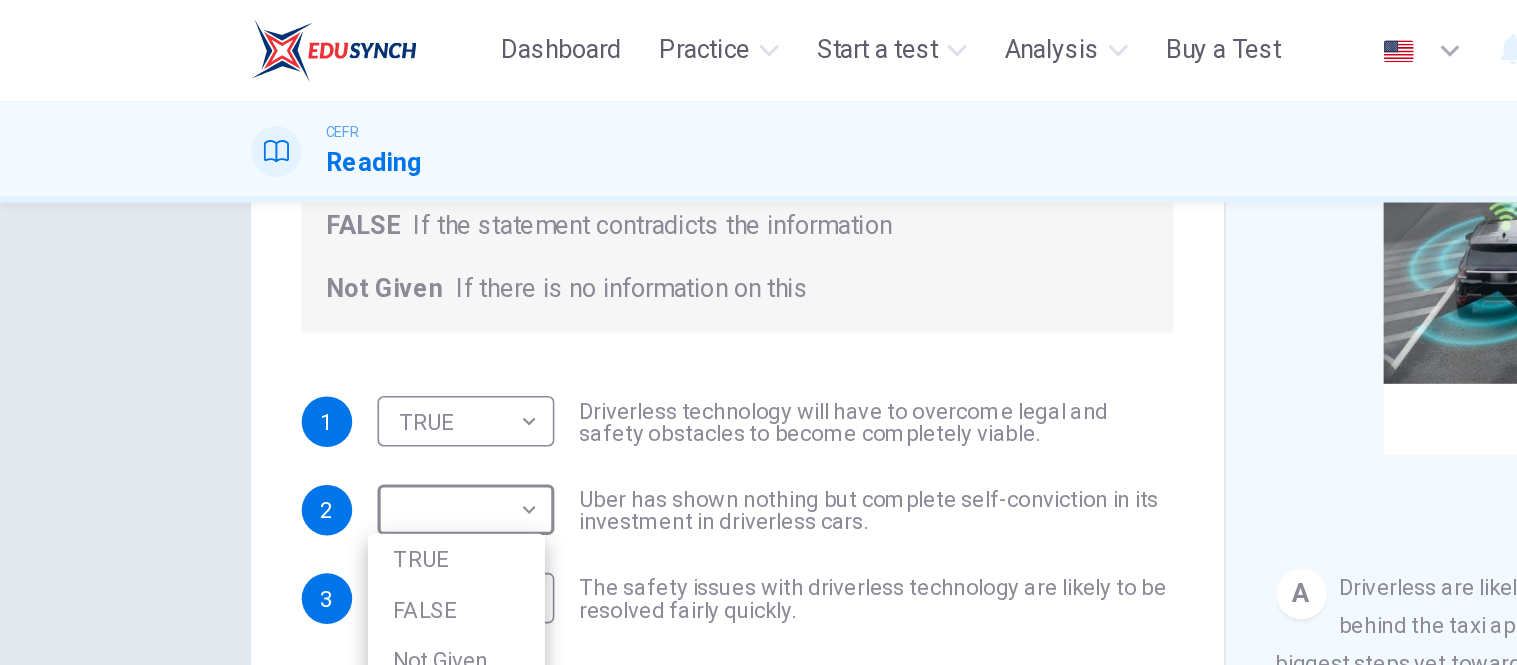 click on "TRUE" at bounding box center [289, 354] 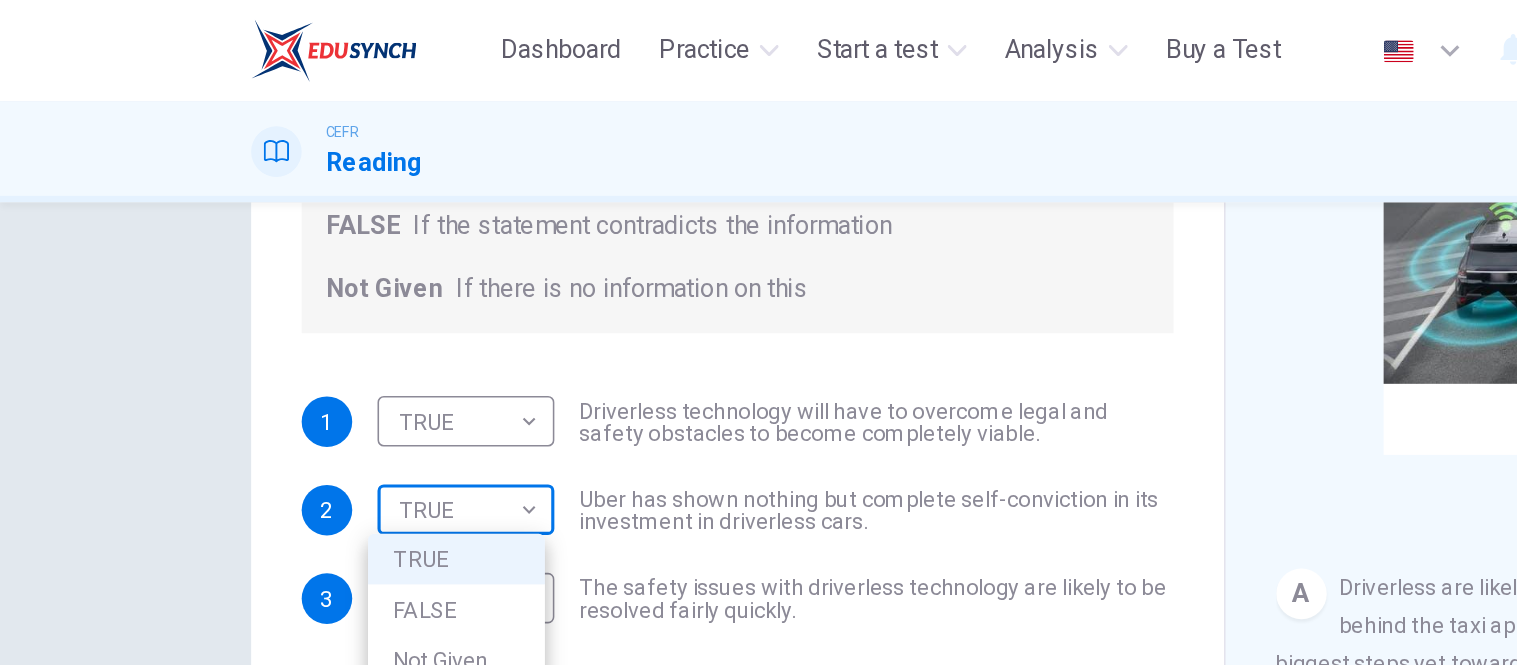 click on "This site uses cookies, as explained in our  Privacy Policy . If you agree to the use of cookies, please click the Accept button and continue to browse our site.   Privacy Policy Accept Dashboard Practice Start a test Analysis Buy a Test English ** ​ NURUL ANIS SYAFINA BINTI MOHD SUFFIAN CEFR Reading 00:04:00 END SESSION Question 7 Do the following statements agree with the information given in the text? For questions following questions, write TRUE If the statement agrees with information FALSE If the statement contradicts the information Not Given If there is no information on this 1 TRUE **** ​ Driverless technology will have to overcome legal and safety obstacles to become completely viable. 2 TRUE **** ​ Uber has shown nothing but complete self-conviction in its investment in driverless cars. 3 ​ ​ The safety issues with driverless technology are likely to be resolved fairly quickly. Driverless cars CLICK TO ZOOM Click to Zoom A B C D E F G H SKIP SUBMIT
Dashboard Practice Start a test" at bounding box center (758, 332) 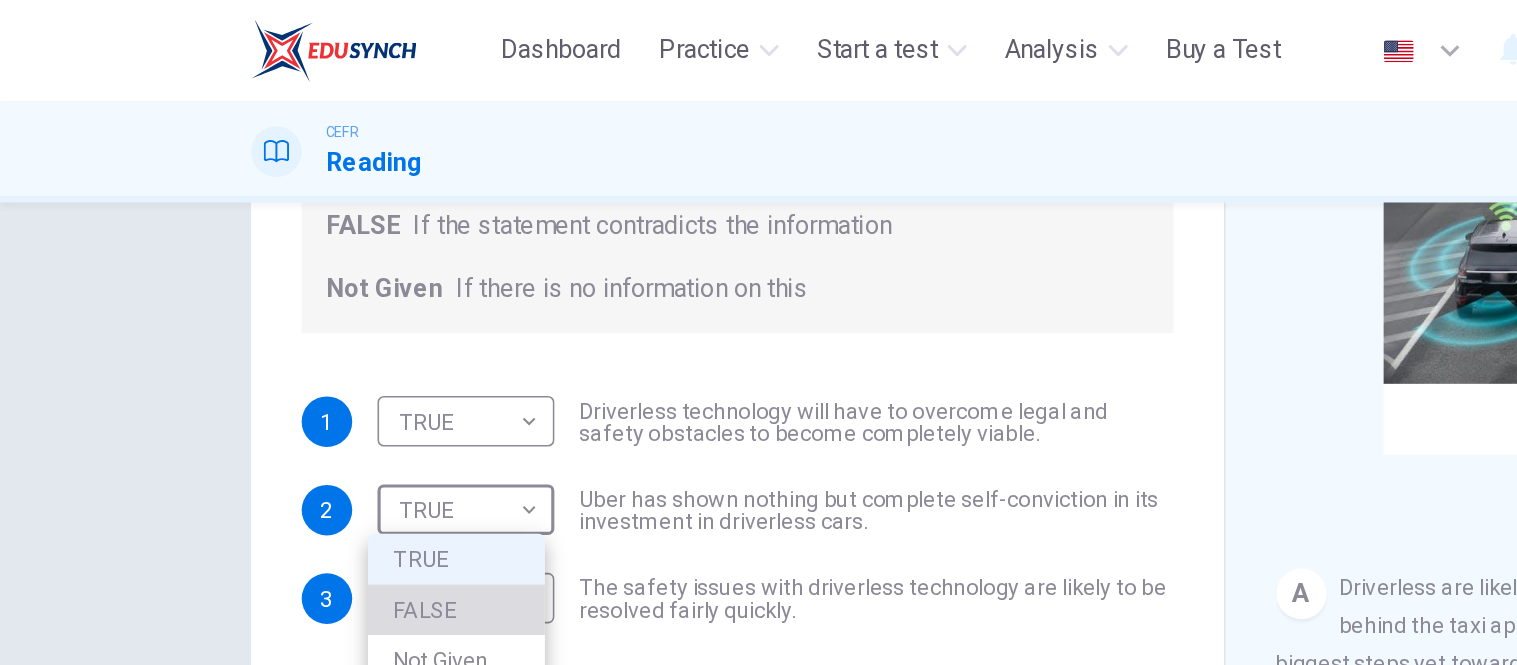 click on "FALSE" at bounding box center [289, 386] 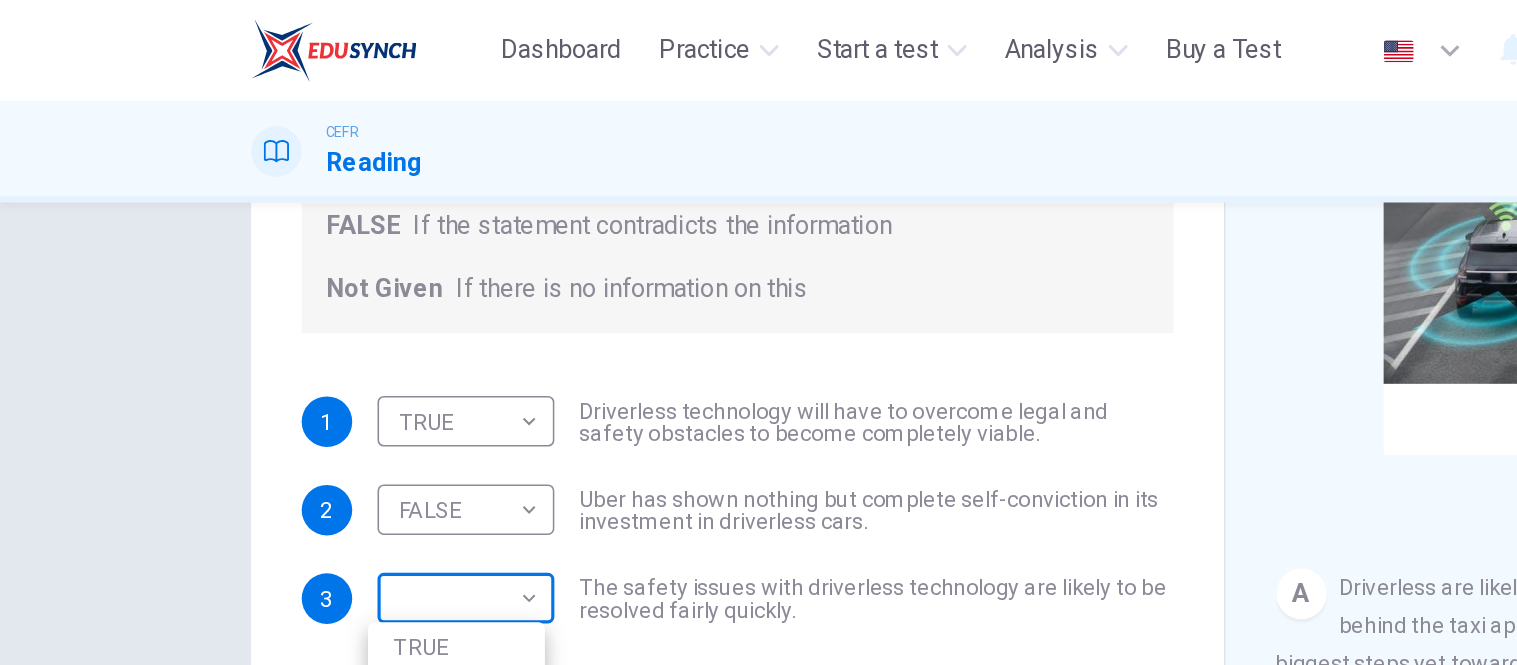 click on "This site uses cookies, as explained in our  Privacy Policy . If you agree to the use of cookies, please click the Accept button and continue to browse our site.   Privacy Policy Accept Dashboard Practice Start a test Analysis Buy a Test English ** ​ NURUL ANIS SYAFINA BINTI MOHD SUFFIAN CEFR Reading 00:04:04 END SESSION Question 7 Do the following statements agree with the information given in the text? For questions following questions, write TRUE If the statement agrees with information FALSE If the statement contradicts the information Not Given If there is no information on this 1 TRUE **** ​ Driverless technology will have to overcome legal and safety obstacles to become completely viable. 2 FALSE ***** ​ Uber has shown nothing but complete self-conviction in its investment in driverless cars. 3 ​ ​ The safety issues with driverless technology are likely to be resolved fairly quickly. Driverless cars CLICK TO ZOOM Click to Zoom A B C D E F G H SKIP SUBMIT
Dashboard Practice Analysis" at bounding box center (758, 332) 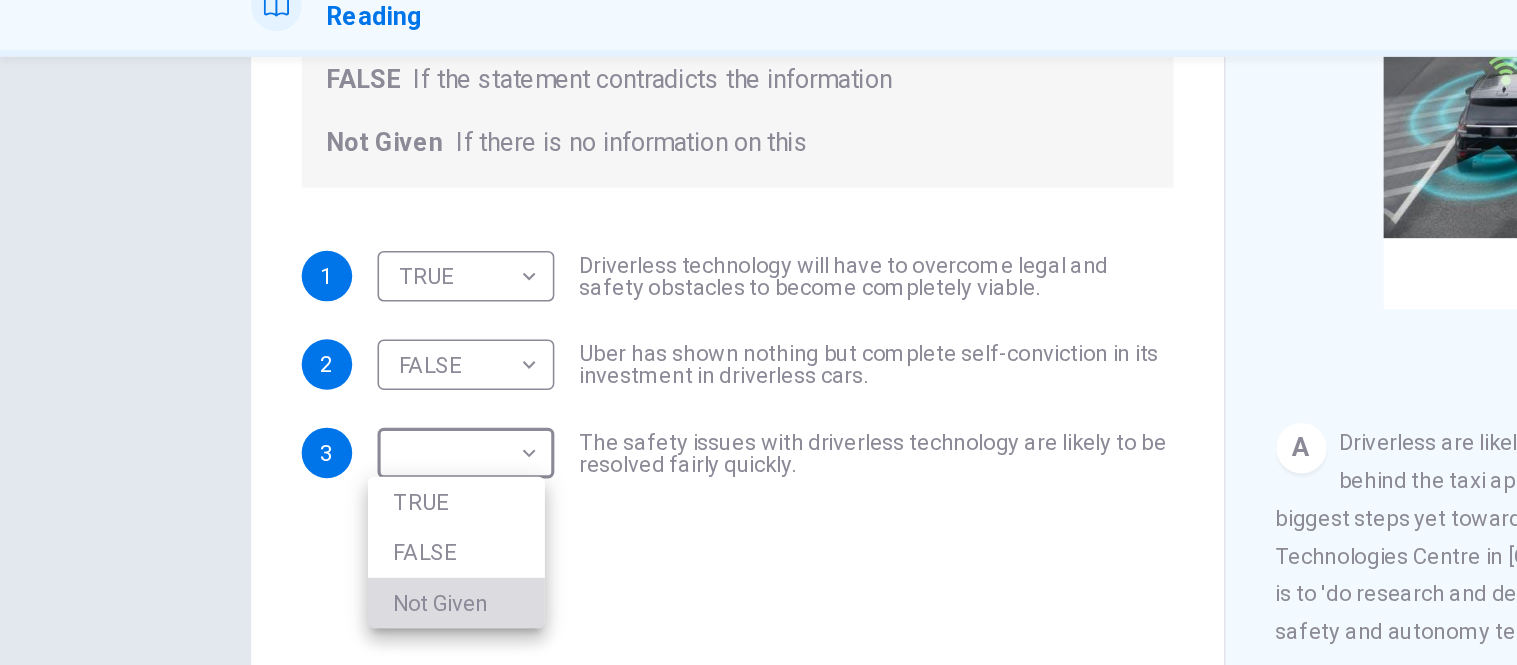 click on "Not Given" at bounding box center (289, 474) 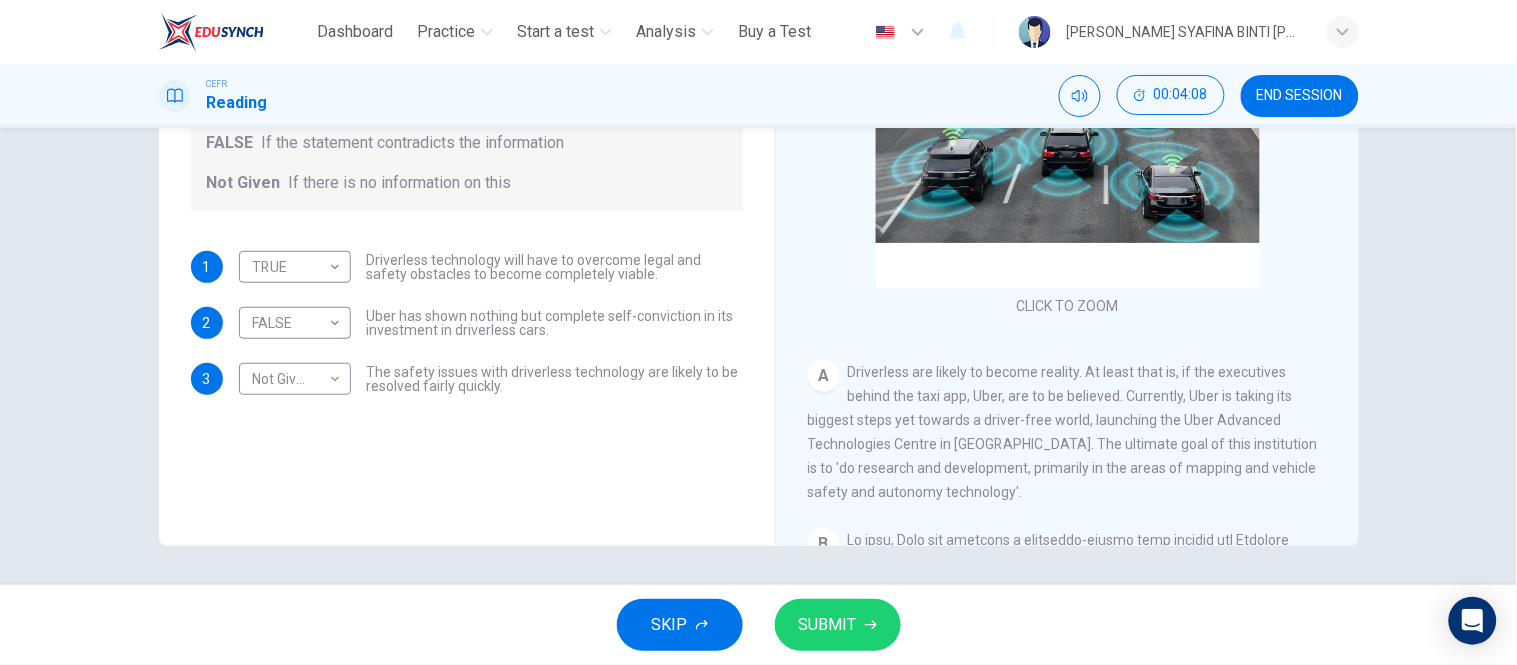 drag, startPoint x: 832, startPoint y: 653, endPoint x: 825, endPoint y: 645, distance: 10.630146 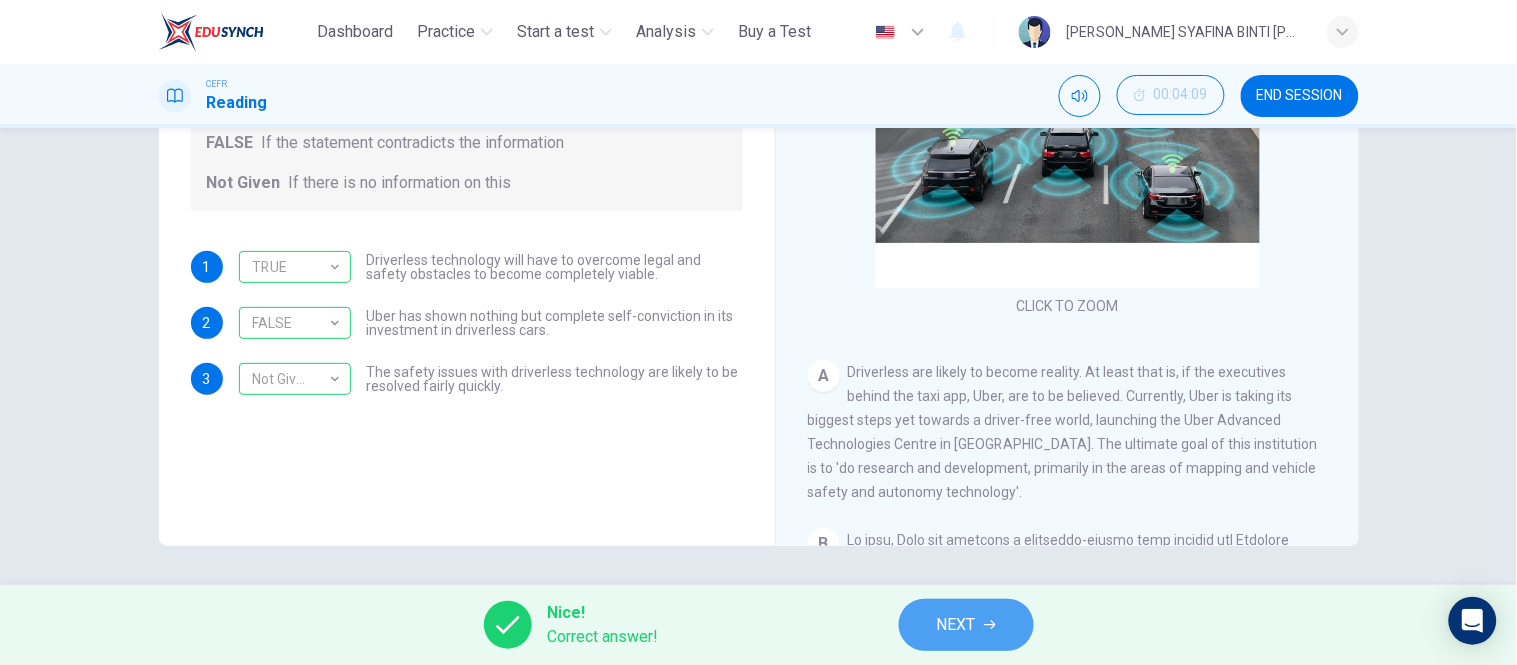 click on "NEXT" at bounding box center [956, 625] 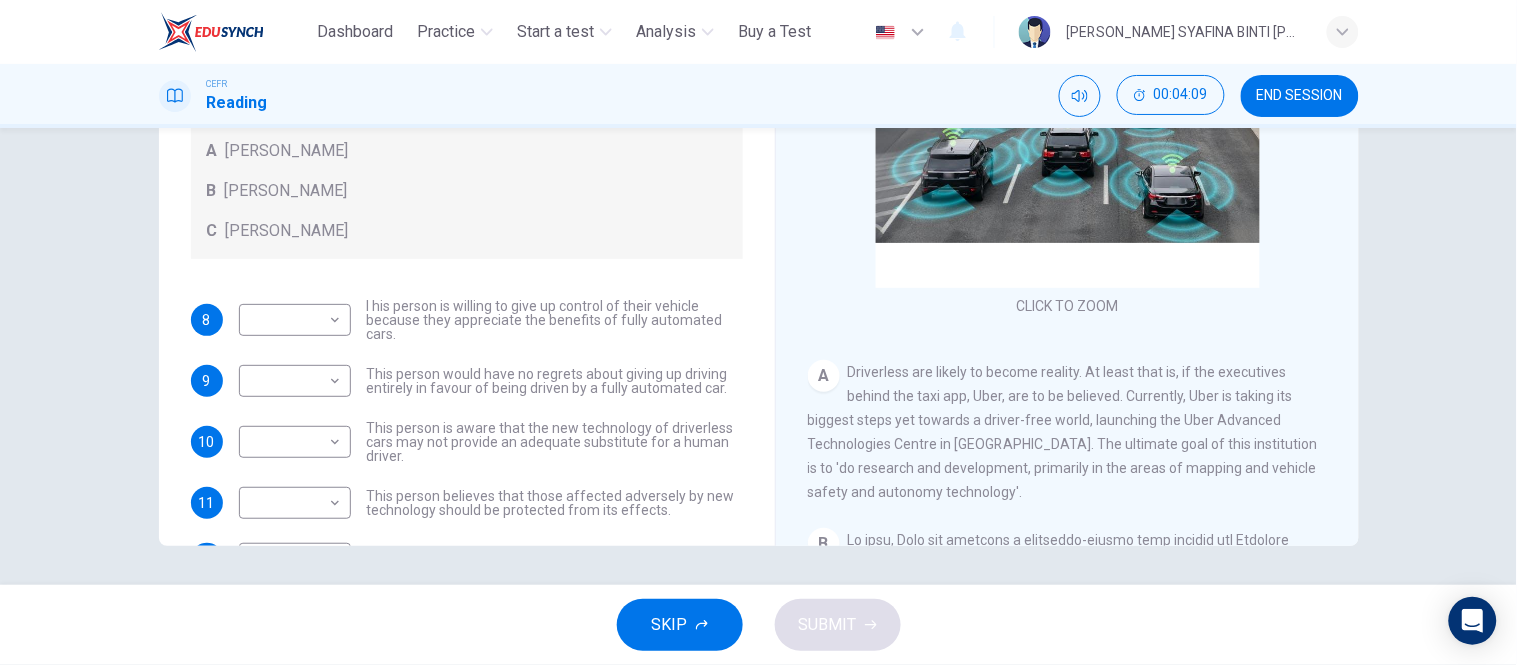 scroll, scrollTop: 130, scrollLeft: 0, axis: vertical 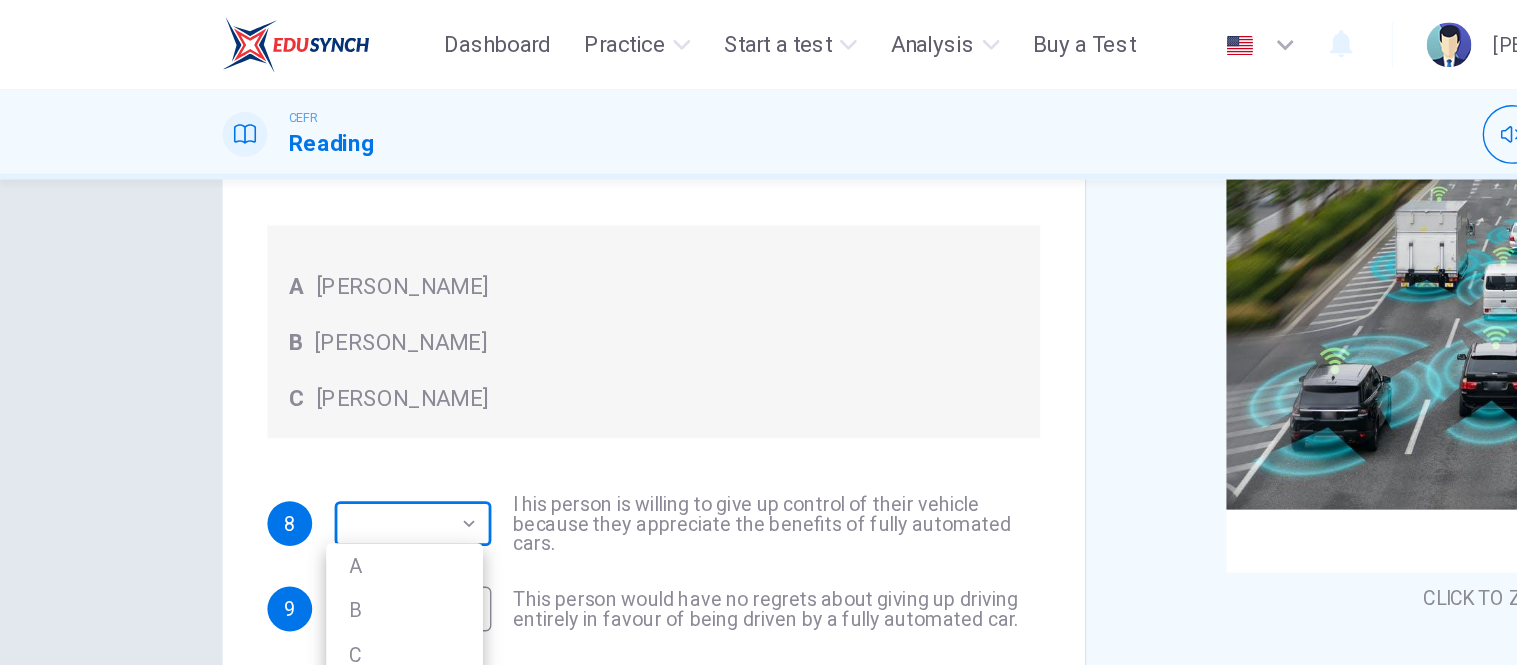 click on "This site uses cookies, as explained in our  Privacy Policy . If you agree to the use of cookies, please click the Accept button and continue to browse our site.   Privacy Policy Accept Dashboard Practice Start a test Analysis Buy a Test English ** ​ NURUL ANIS SYAFINA BINTI MOHD SUFFIAN CEFR Reading 00:04:13 END SESSION Questions 8 - 12 Look at the following statements, and the list of people. Match each statement to the correct person, A-C. You may use any letter more than once.
A John Reynolds B Susie Greenacre C Jason Steiner 8 ​ ​ I his person is willing to give up control of their vehicle because they appreciate the benefits of fully automated cars. 9 ​ ​ This person would have no regrets about giving up driving entirely in favour of being driven by a fully automated car. 10 ​ ​ This person is aware that the new technology of driverless cars may not provide an adequate substitute for a human driver. 11 ​ ​ 12 ​ ​ This person enjoys driving but only under favourable conditions. A B" at bounding box center [758, 332] 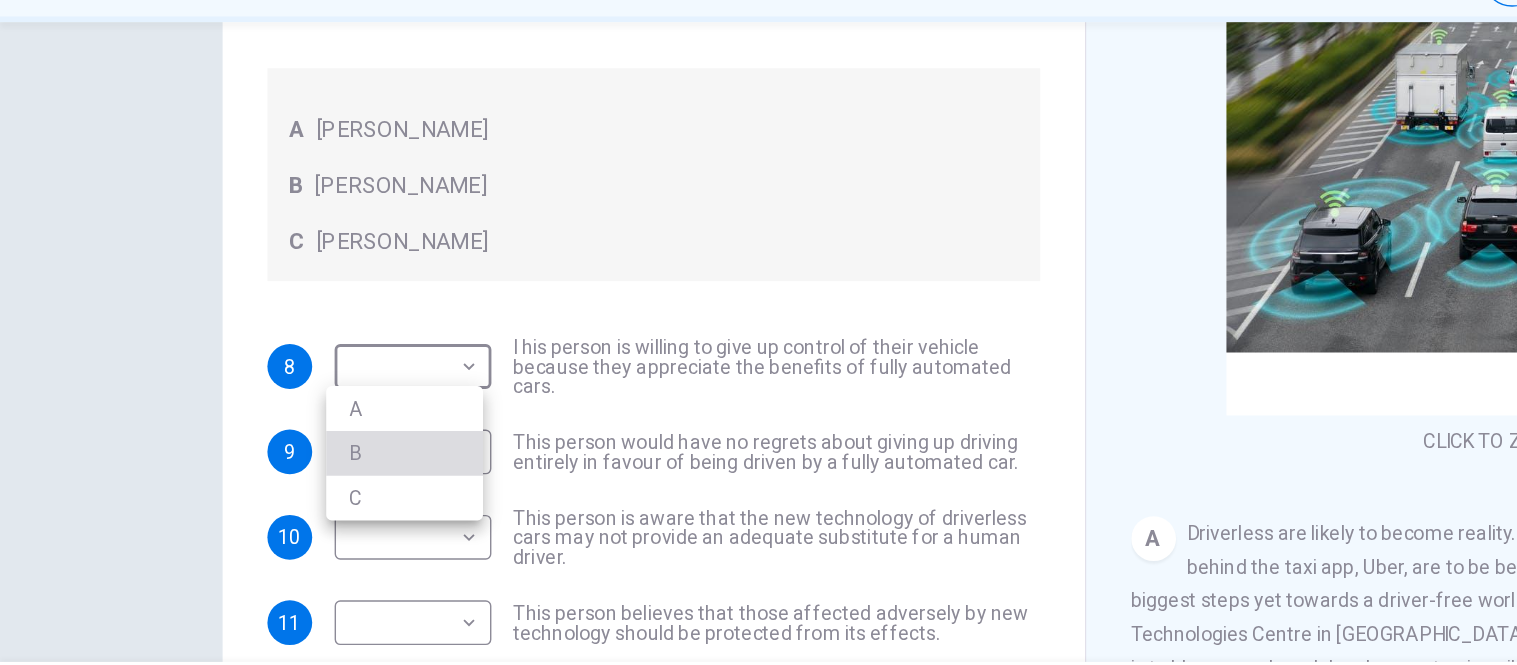 click on "B" at bounding box center (289, 436) 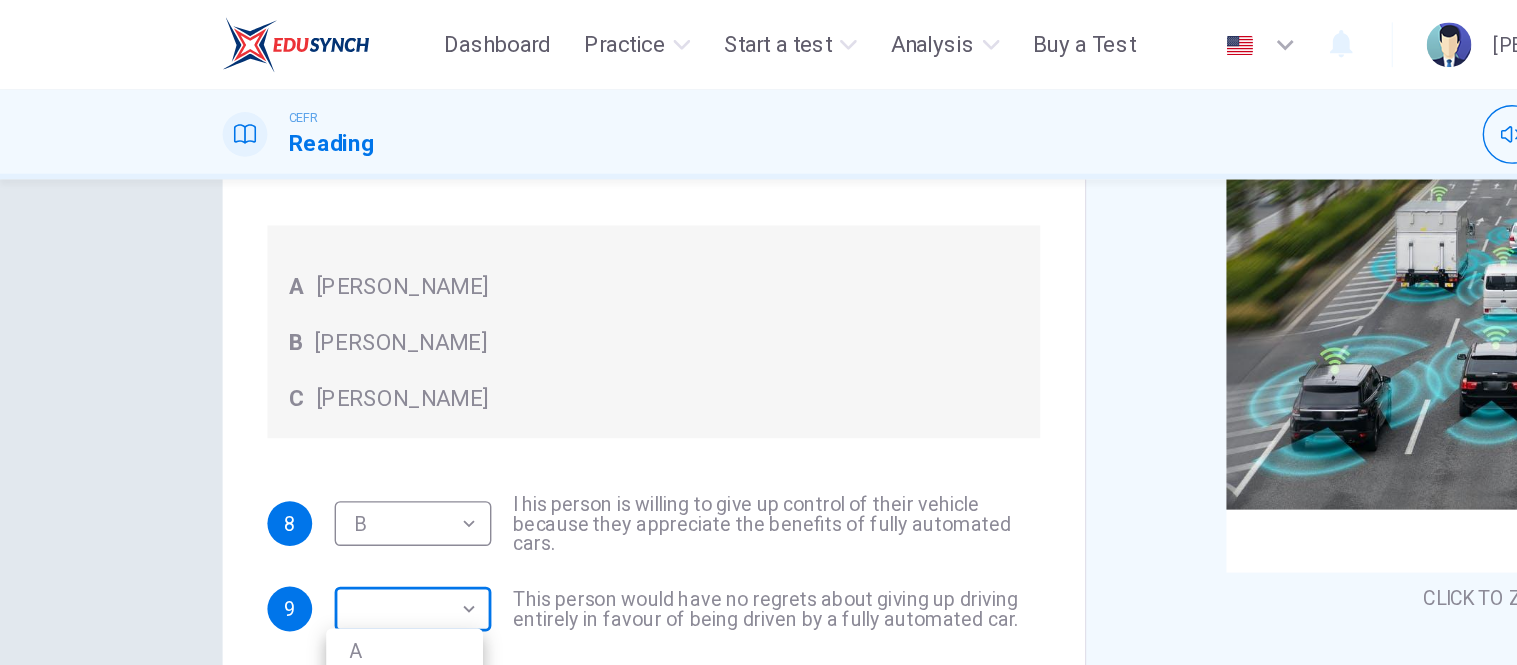 click on "This site uses cookies, as explained in our  Privacy Policy . If you agree to the use of cookies, please click the Accept button and continue to browse our site.   Privacy Policy Accept Dashboard Practice Start a test Analysis Buy a Test English ** ​ NURUL ANIS SYAFINA BINTI MOHD SUFFIAN CEFR Reading 00:04:16 END SESSION Questions 8 - 12 Look at the following statements, and the list of people. Match each statement to the correct person, A-C. You may use any letter more than once.
A John Reynolds B Susie Greenacre C Jason Steiner 8 B * ​ I his person is willing to give up control of their vehicle because they appreciate the benefits of fully automated cars. 9 ​ ​ This person would have no regrets about giving up driving entirely in favour of being driven by a fully automated car. 10 ​ ​ This person is aware that the new technology of driverless cars may not provide an adequate substitute for a human driver. 11 ​ ​ 12 ​ ​ This person enjoys driving but only under favourable conditions. A B" at bounding box center (758, 332) 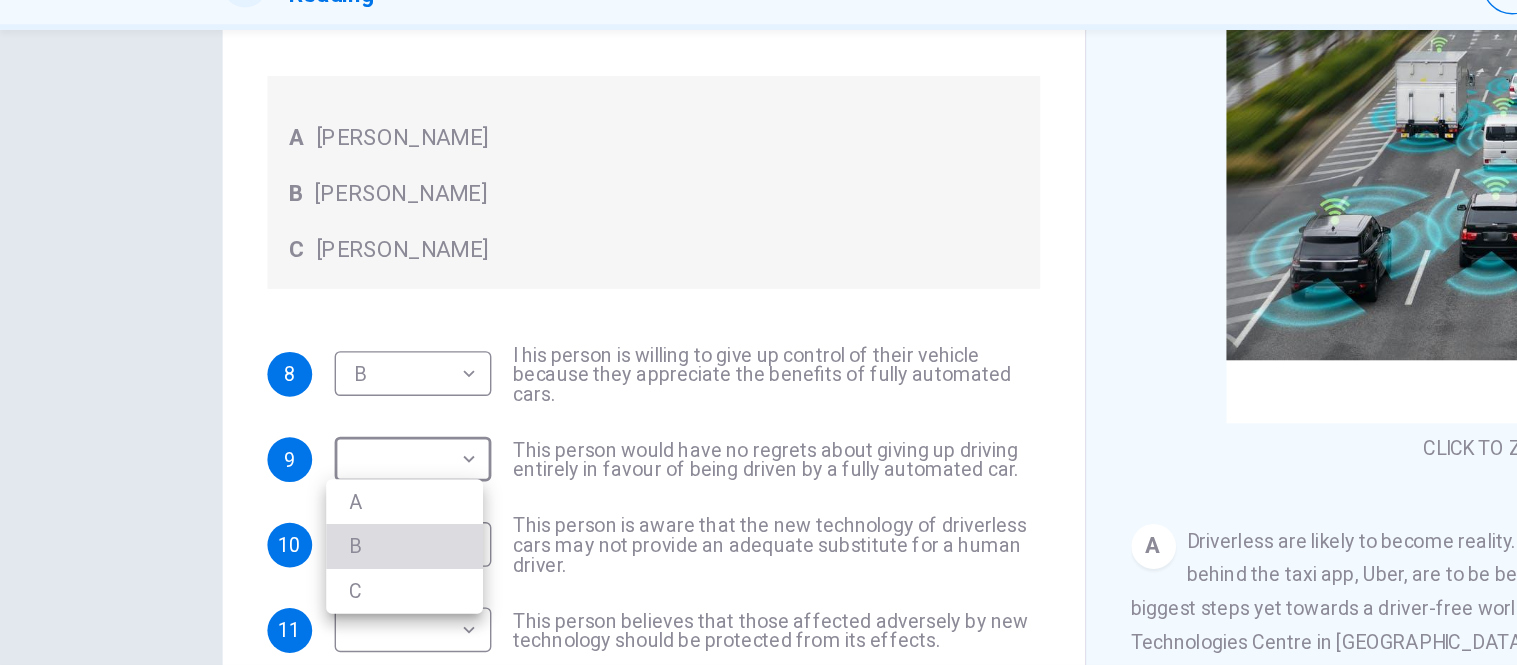 click on "B" at bounding box center (289, 497) 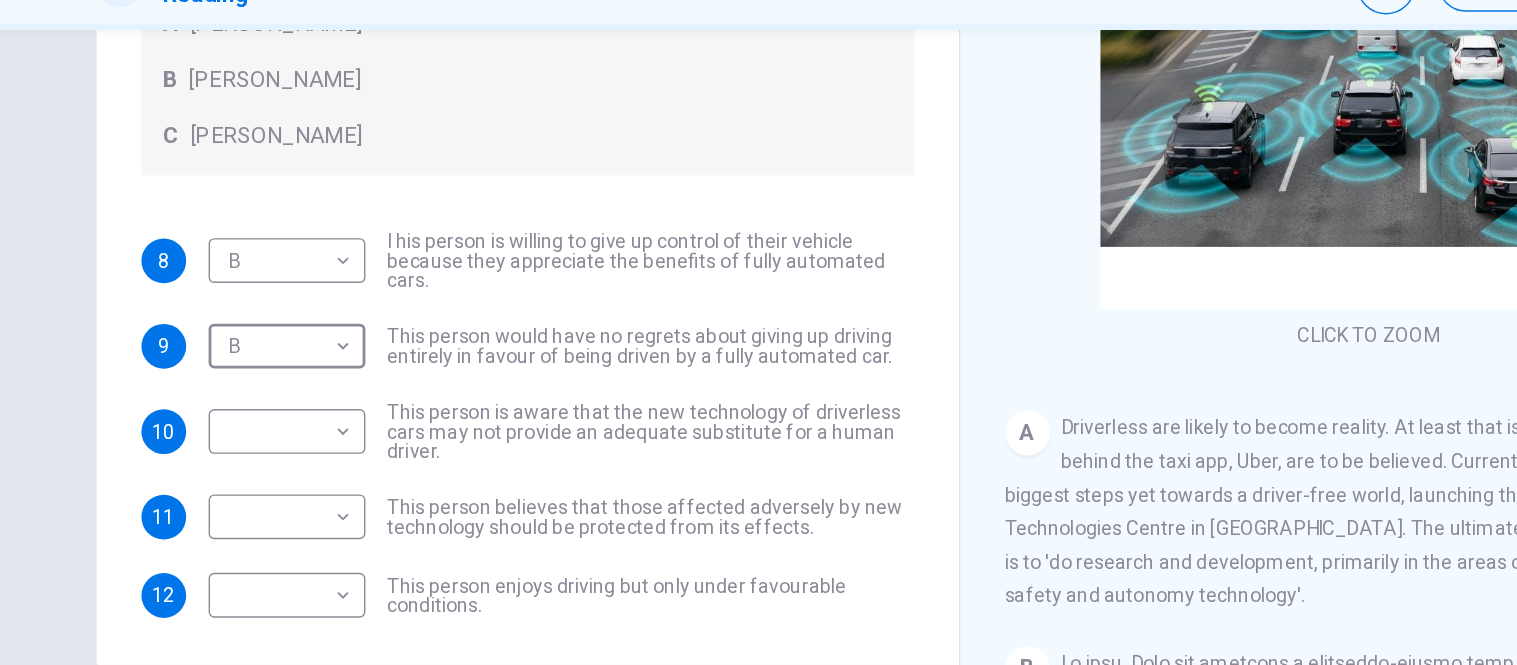 scroll, scrollTop: 281, scrollLeft: 0, axis: vertical 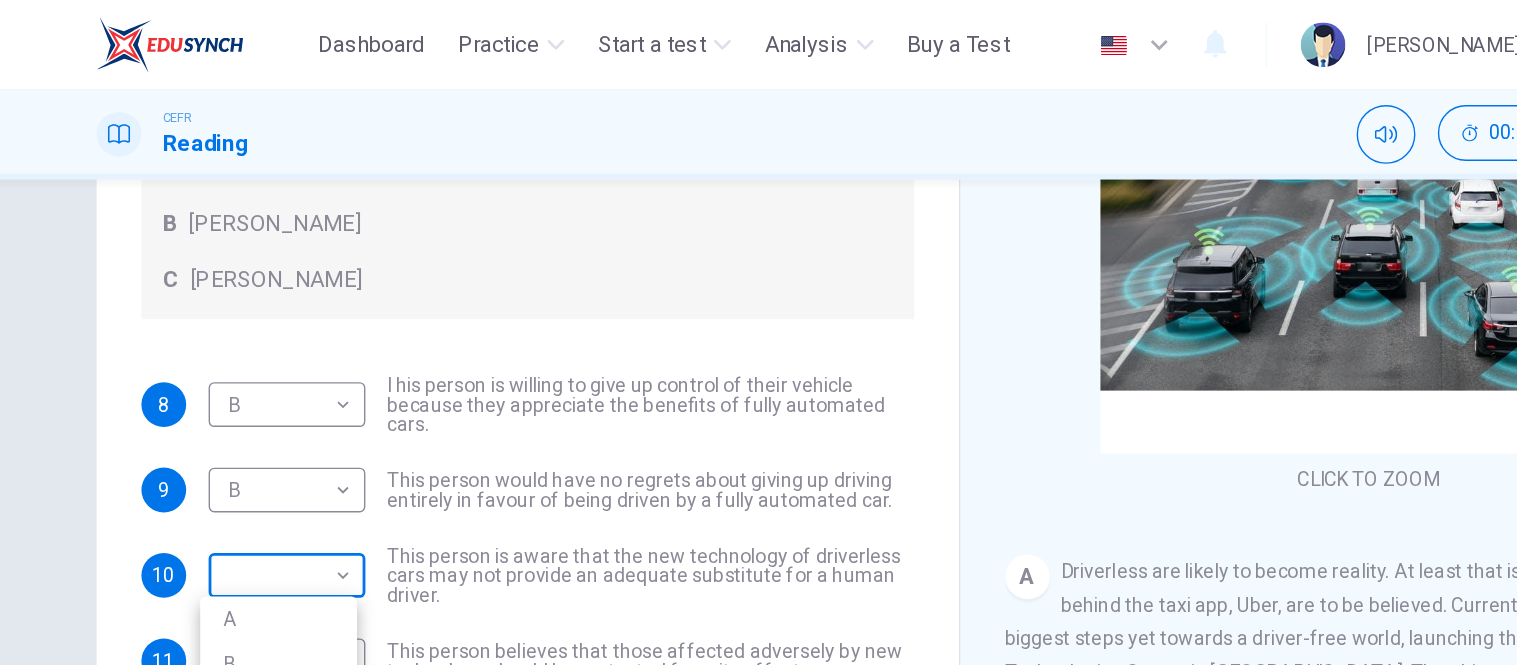 click on "This site uses cookies, as explained in our  Privacy Policy . If you agree to the use of cookies, please click the Accept button and continue to browse our site.   Privacy Policy Accept Dashboard Practice Start a test Analysis Buy a Test English ** ​ NURUL ANIS SYAFINA BINTI MOHD SUFFIAN CEFR Reading 00:04:28 END SESSION Questions 8 - 12 Look at the following statements, and the list of people. Match each statement to the correct person, A-C. You may use any letter more than once.
A John Reynolds B Susie Greenacre C Jason Steiner 8 B * ​ I his person is willing to give up control of their vehicle because they appreciate the benefits of fully automated cars. 9 B * ​ This person would have no regrets about giving up driving entirely in favour of being driven by a fully automated car. 10 ​ ​ This person is aware that the new technology of driverless cars may not provide an adequate substitute for a human driver. 11 ​ ​ 12 ​ ​ This person enjoys driving but only under favourable conditions. A B" at bounding box center (758, 332) 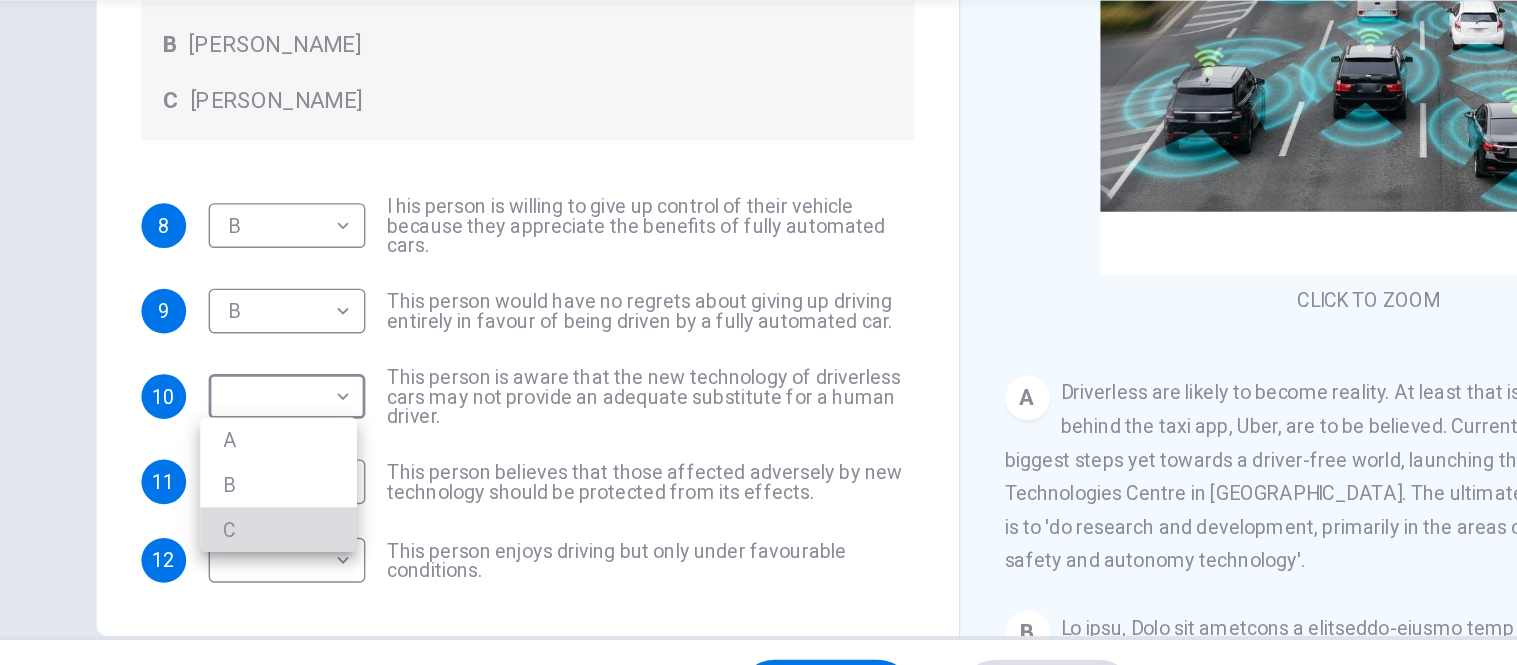 click on "C" at bounding box center (289, 506) 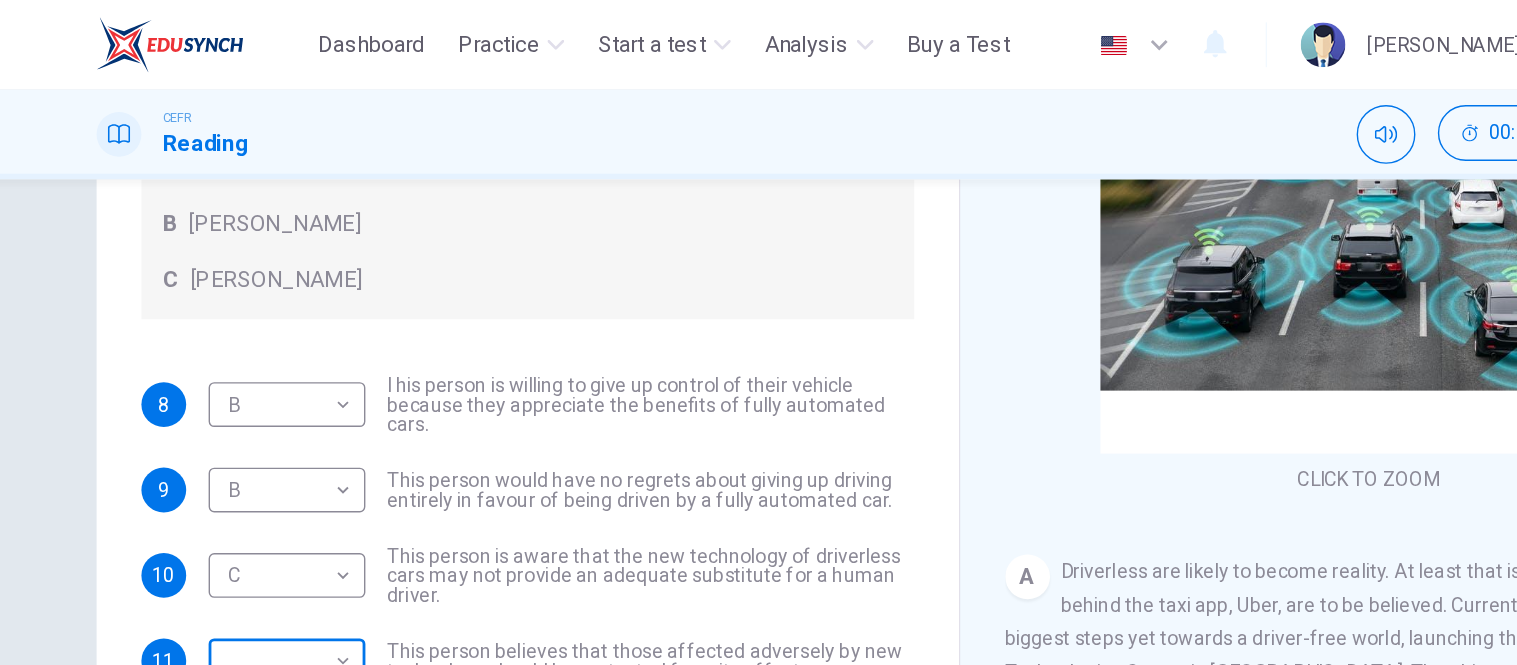 click on "This site uses cookies, as explained in our  Privacy Policy . If you agree to the use of cookies, please click the Accept button and continue to browse our site.   Privacy Policy Accept Dashboard Practice Start a test Analysis Buy a Test English ** ​ NURUL ANIS SYAFINA BINTI MOHD SUFFIAN CEFR Reading 00:04:32 END SESSION Questions 8 - 12 Look at the following statements, and the list of people. Match each statement to the correct person, A-C. You may use any letter more than once.
A John Reynolds B Susie Greenacre C Jason Steiner 8 B * ​ I his person is willing to give up control of their vehicle because they appreciate the benefits of fully automated cars. 9 B * ​ This person would have no regrets about giving up driving entirely in favour of being driven by a fully automated car. 10 C * ​ This person is aware that the new technology of driverless cars may not provide an adequate substitute for a human driver. 11 ​ ​ 12 ​ ​ This person enjoys driving but only under favourable conditions. A B" at bounding box center (758, 332) 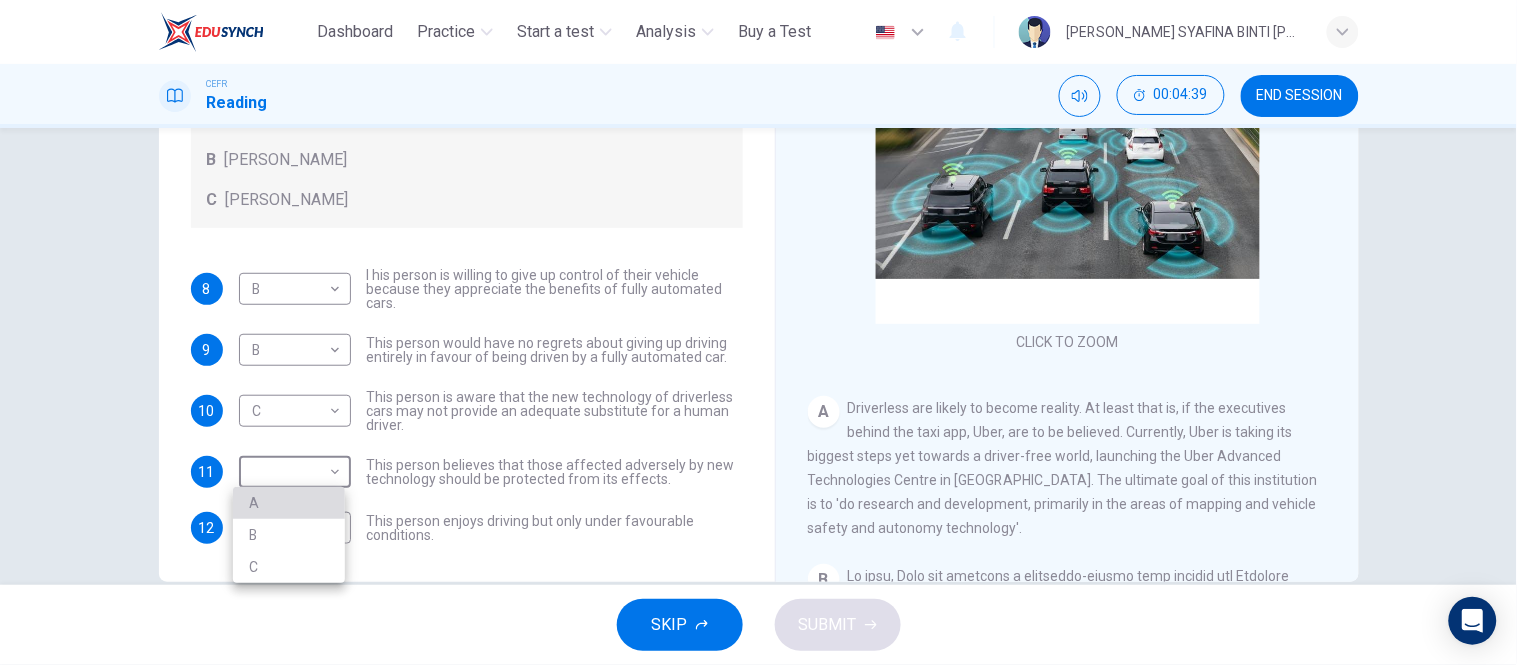 click on "A" at bounding box center [289, 503] 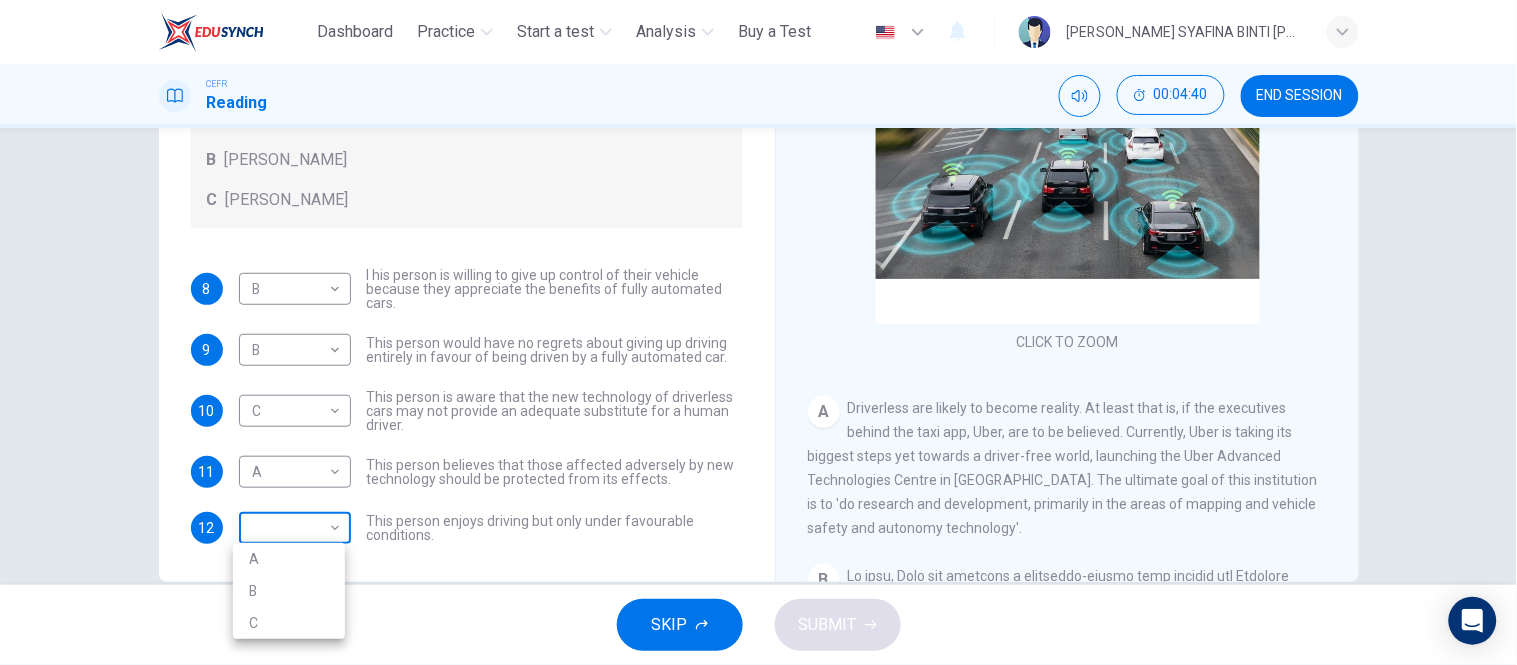 click on "This site uses cookies, as explained in our  Privacy Policy . If you agree to the use of cookies, please click the Accept button and continue to browse our site.   Privacy Policy Accept Dashboard Practice Start a test Analysis Buy a Test English ** ​ NURUL ANIS SYAFINA BINTI MOHD SUFFIAN CEFR Reading 00:04:40 END SESSION Questions 8 - 12 Look at the following statements, and the list of people. Match each statement to the correct person, A-C. You may use any letter more than once.
A John Reynolds B Susie Greenacre C Jason Steiner 8 B * ​ I his person is willing to give up control of their vehicle because they appreciate the benefits of fully automated cars. 9 B * ​ This person would have no regrets about giving up driving entirely in favour of being driven by a fully automated car. 10 C * ​ This person is aware that the new technology of driverless cars may not provide an adequate substitute for a human driver. 11 A * ​ 12 ​ ​ This person enjoys driving but only under favourable conditions. A B" at bounding box center [758, 332] 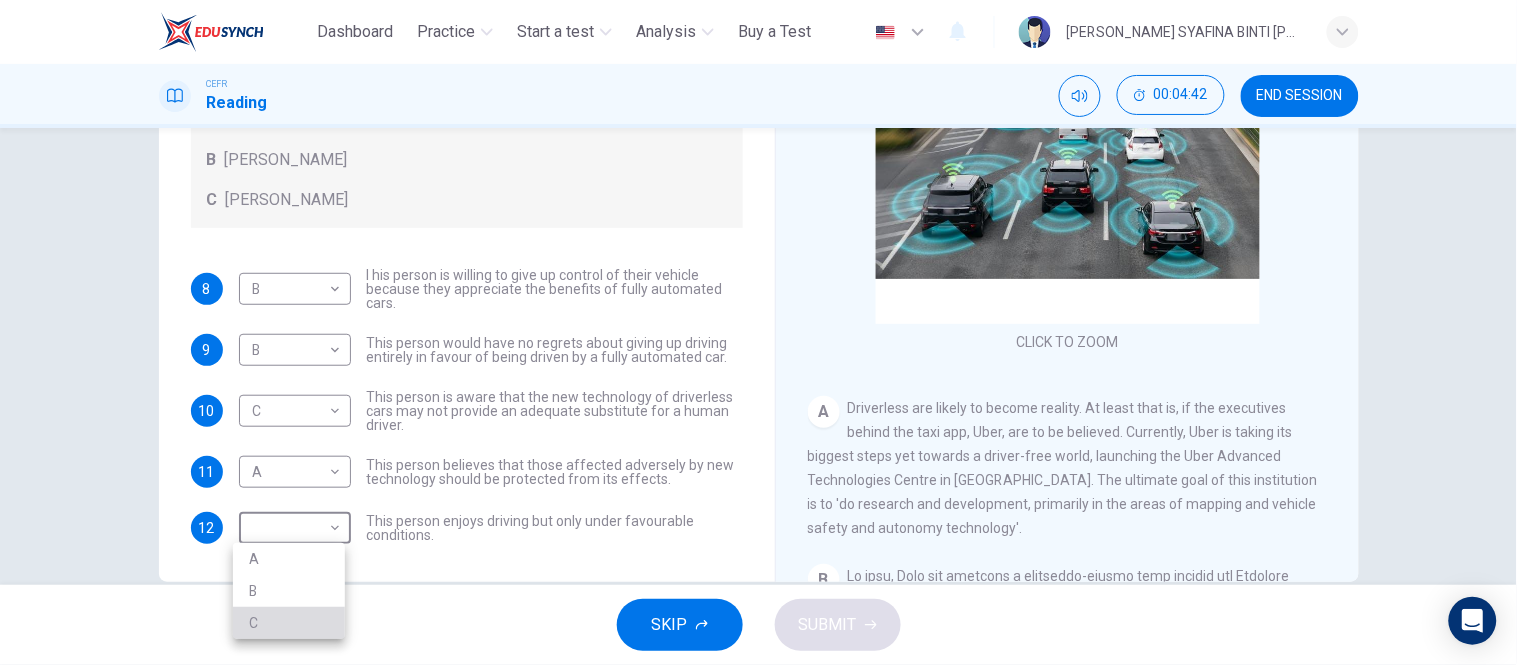 click on "C" at bounding box center [289, 623] 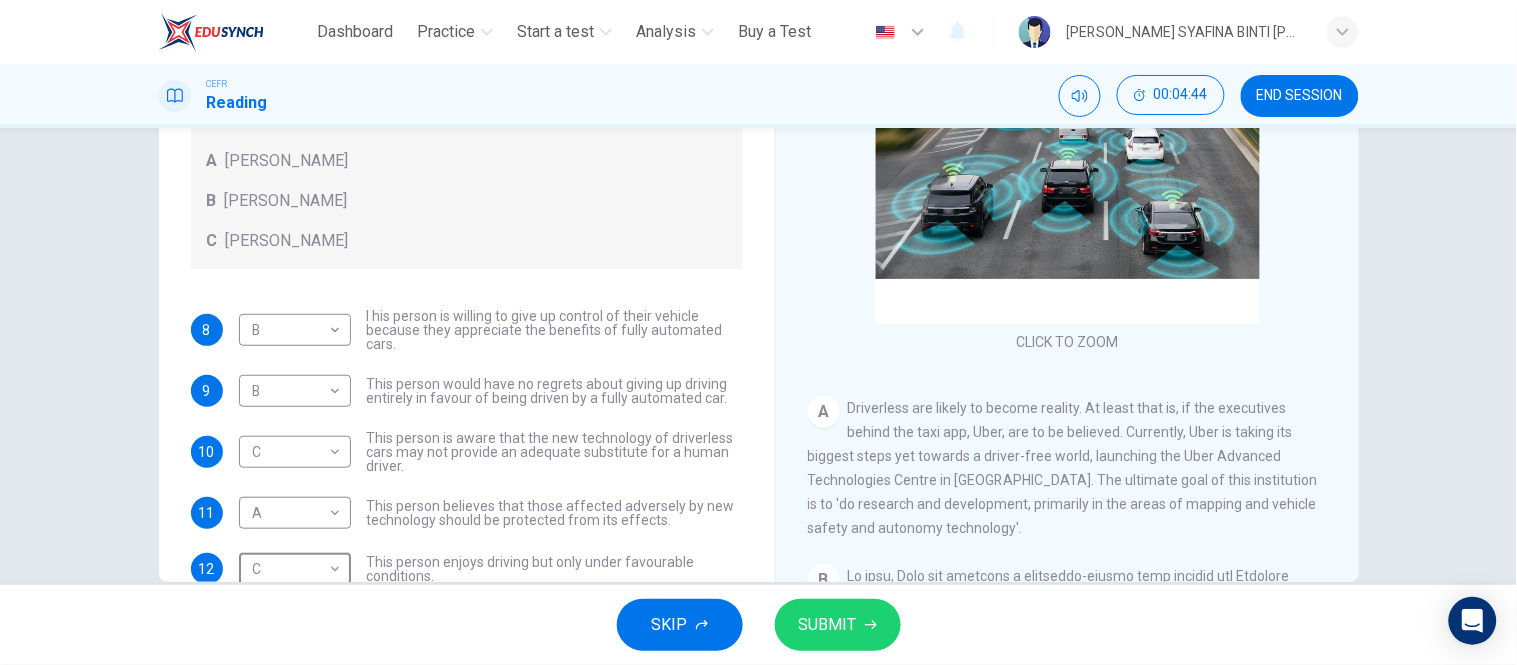 scroll, scrollTop: 67, scrollLeft: 0, axis: vertical 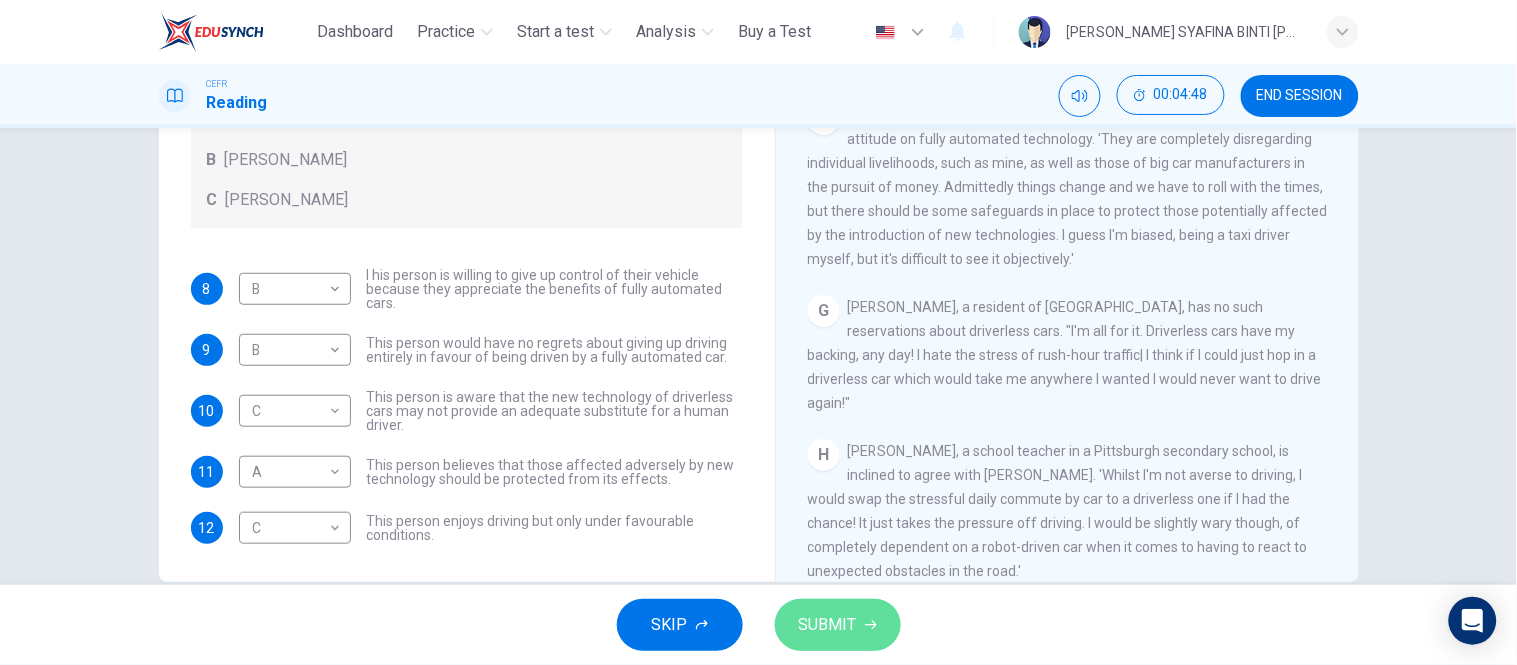 click on "SUBMIT" at bounding box center (838, 625) 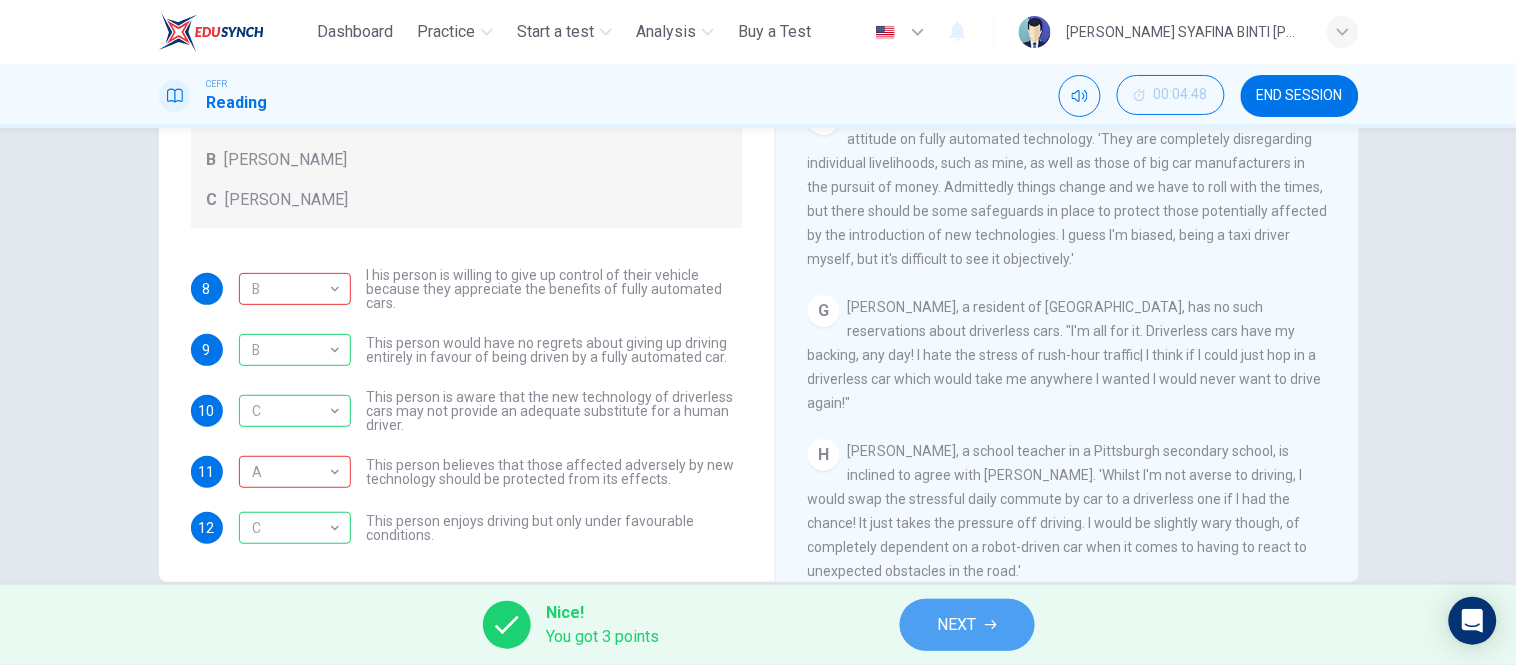 click on "NEXT" at bounding box center [967, 625] 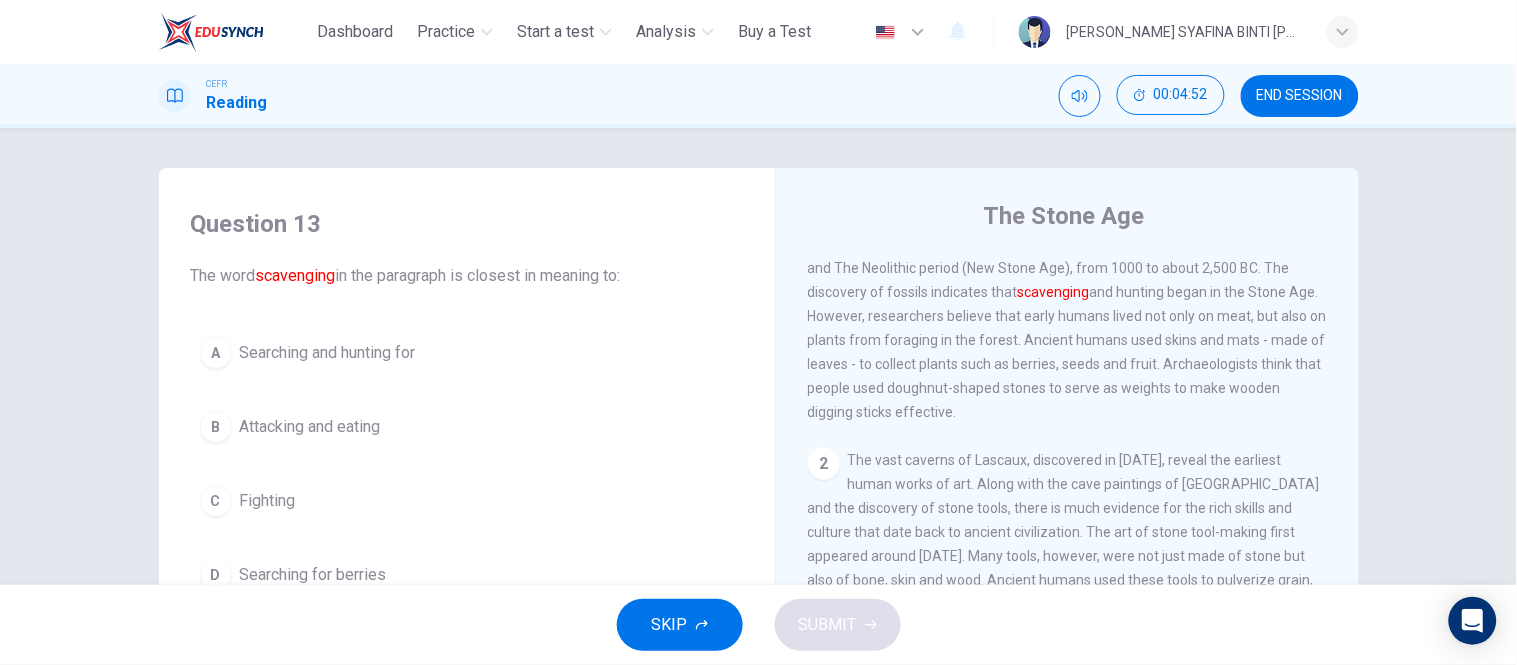 scroll, scrollTop: 0, scrollLeft: 0, axis: both 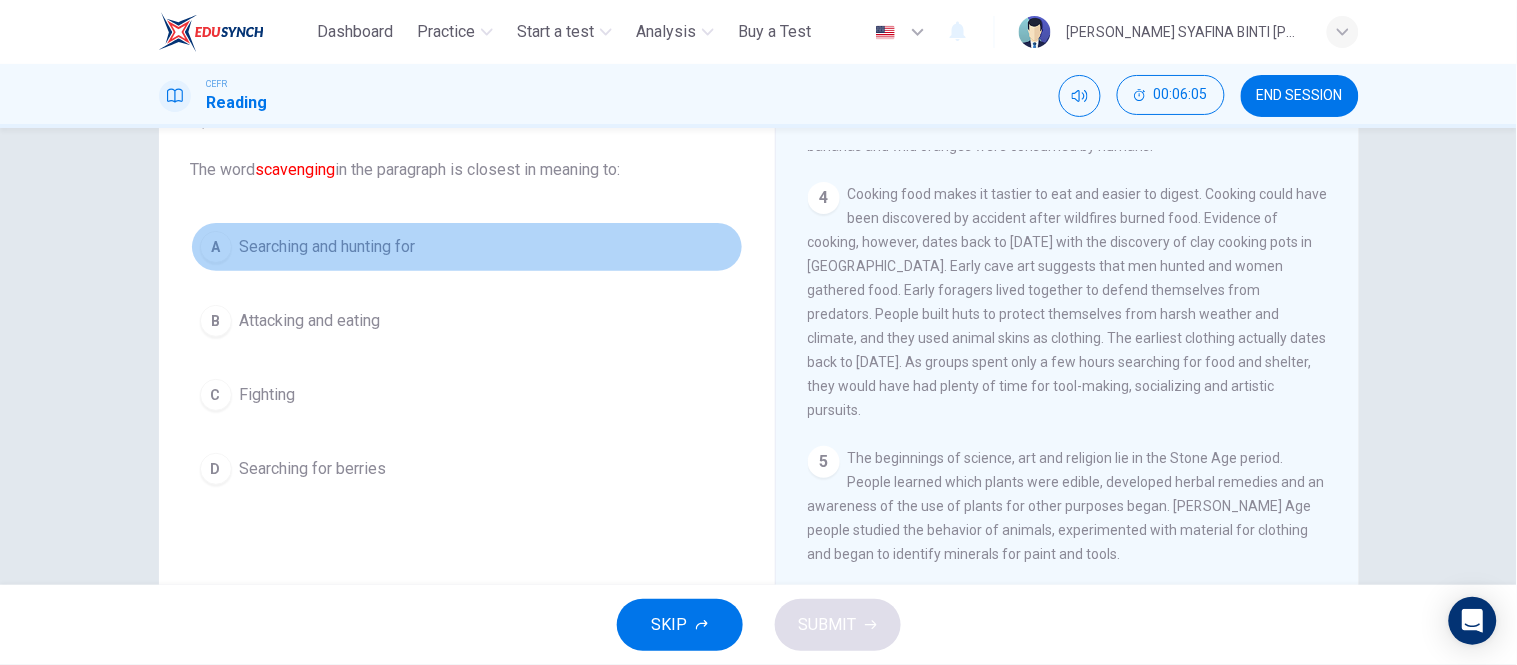 click on "Searching and hunting for" at bounding box center (328, 247) 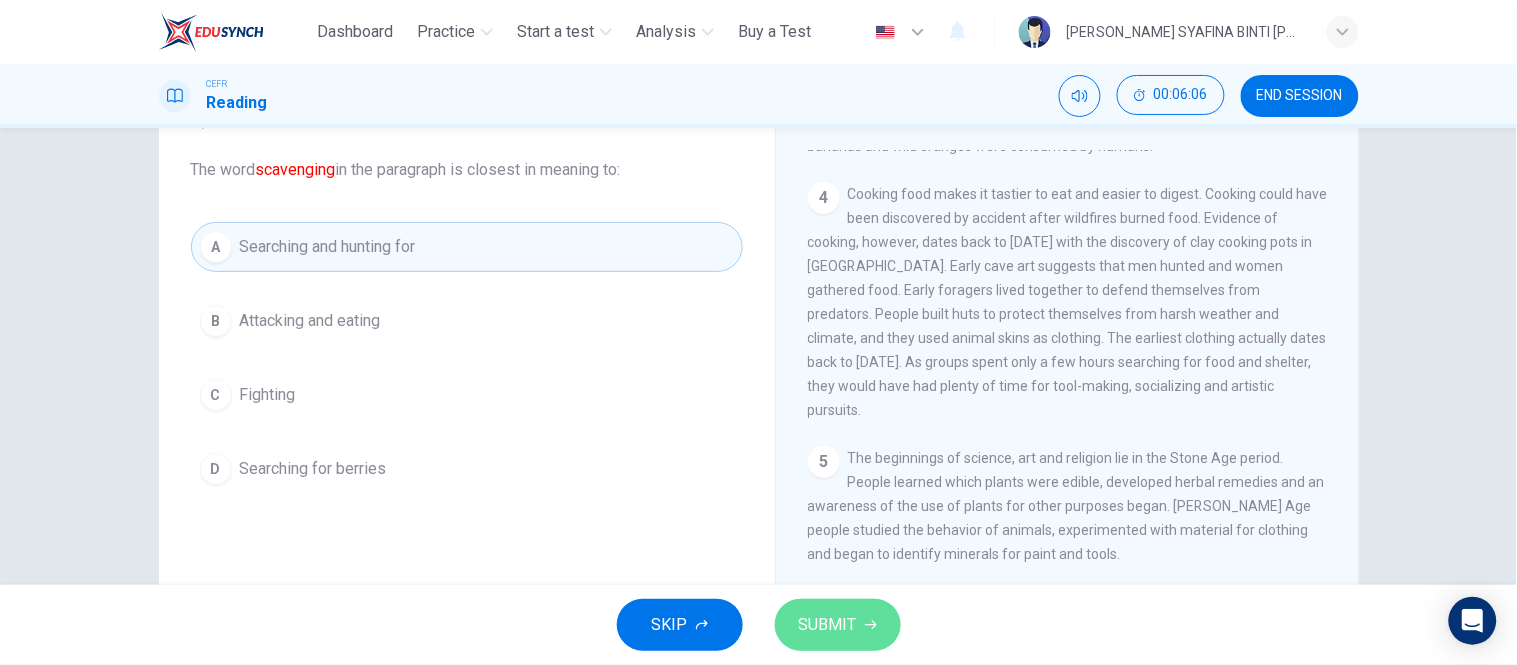 click on "SUBMIT" at bounding box center (828, 625) 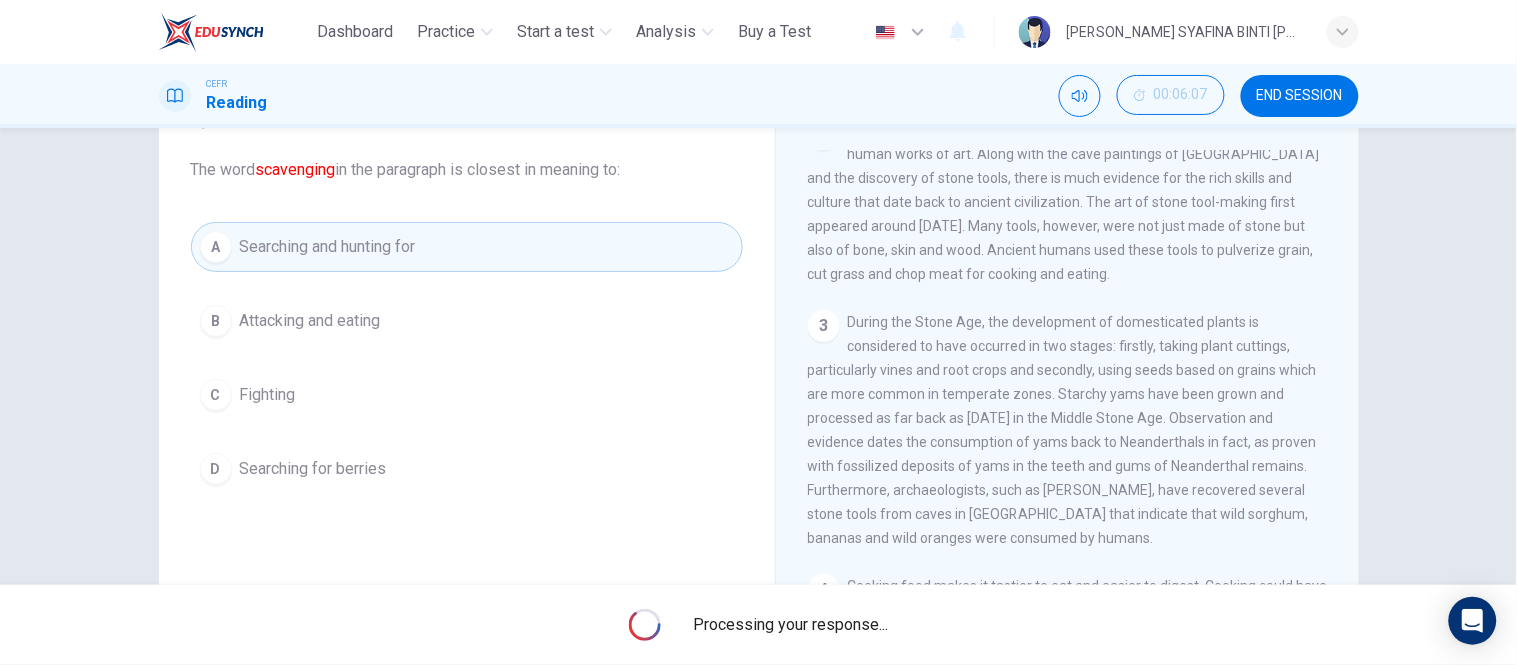 scroll, scrollTop: 0, scrollLeft: 0, axis: both 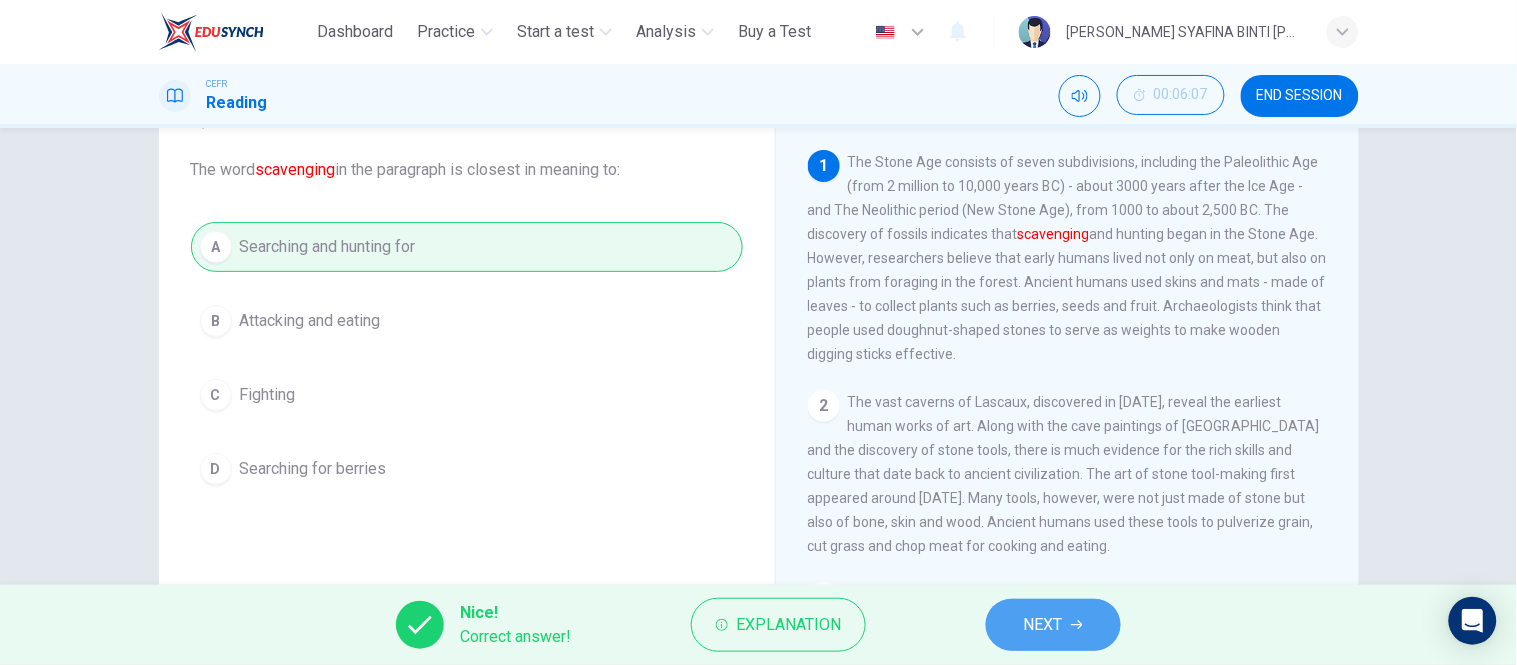 click on "NEXT" at bounding box center (1043, 625) 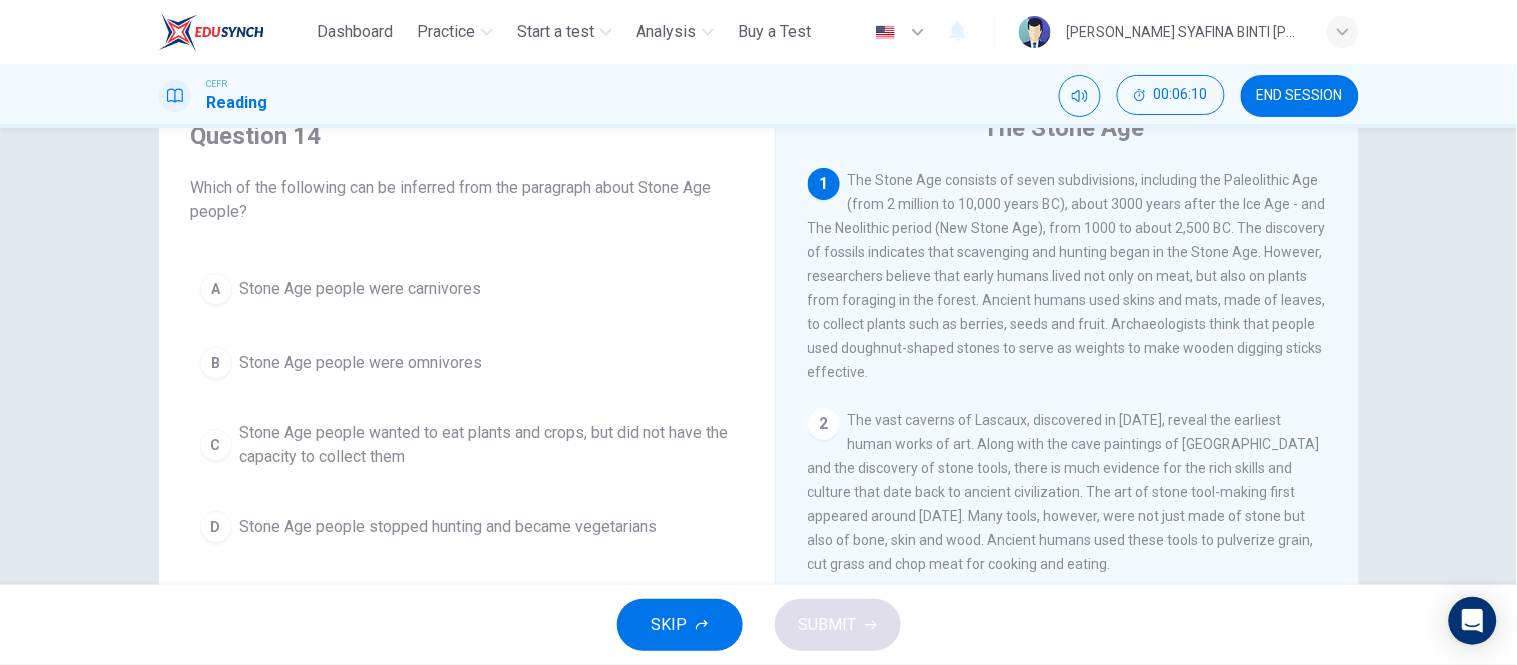 scroll, scrollTop: 88, scrollLeft: 0, axis: vertical 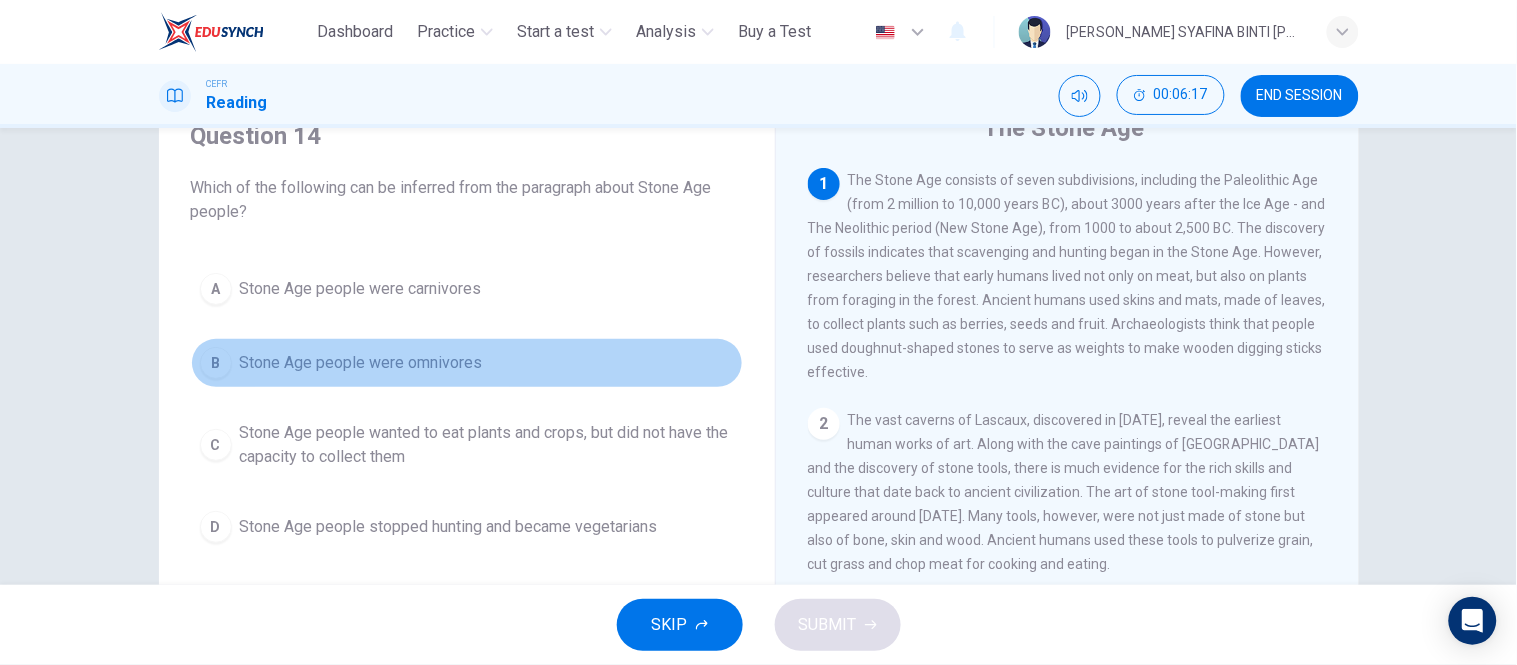 click on "B Stone Age people were omnivores" at bounding box center (467, 363) 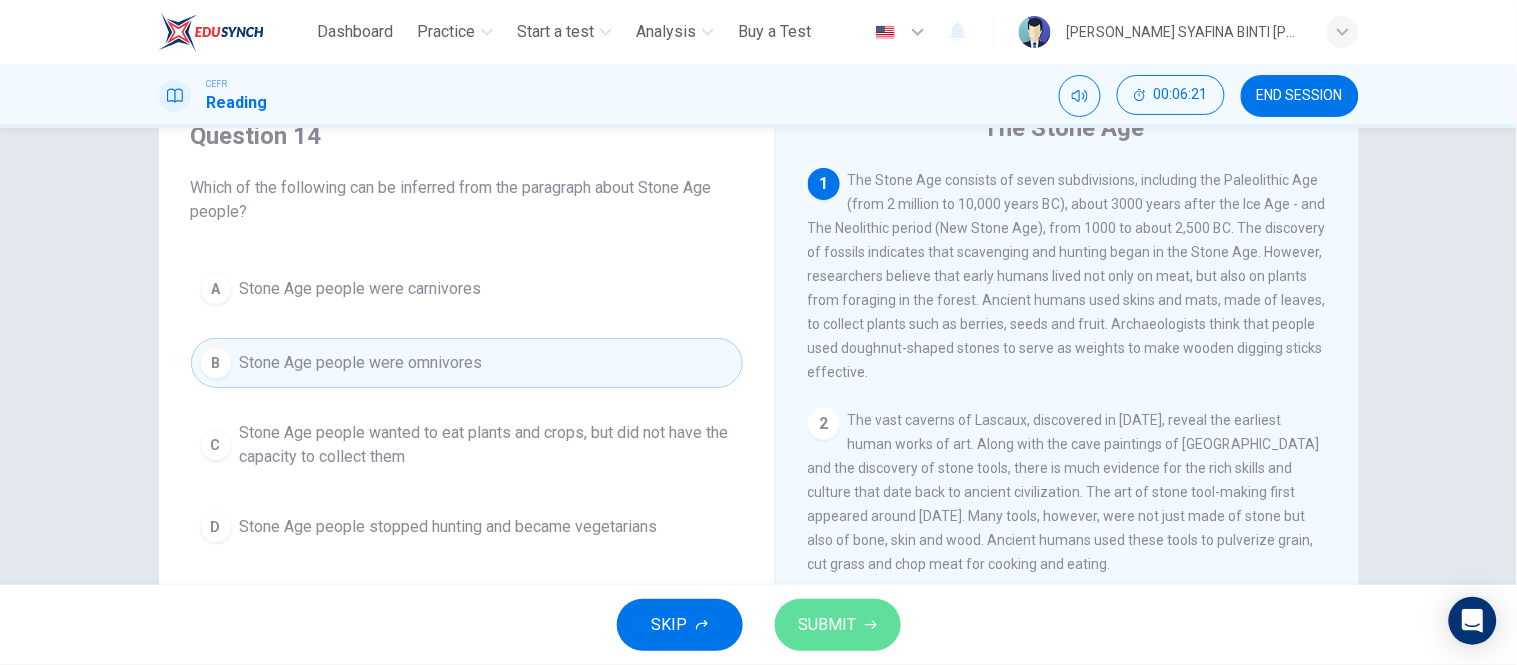 click on "SUBMIT" at bounding box center [838, 625] 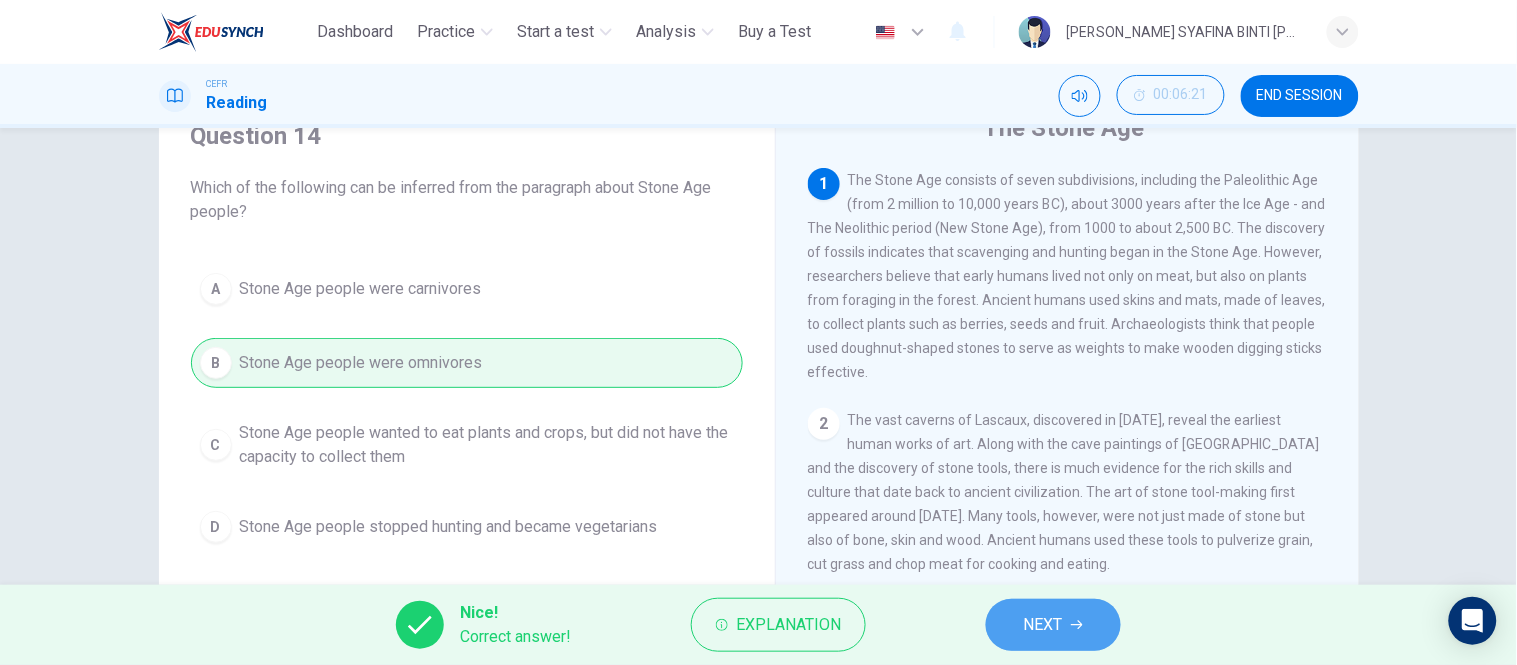 click on "NEXT" at bounding box center (1043, 625) 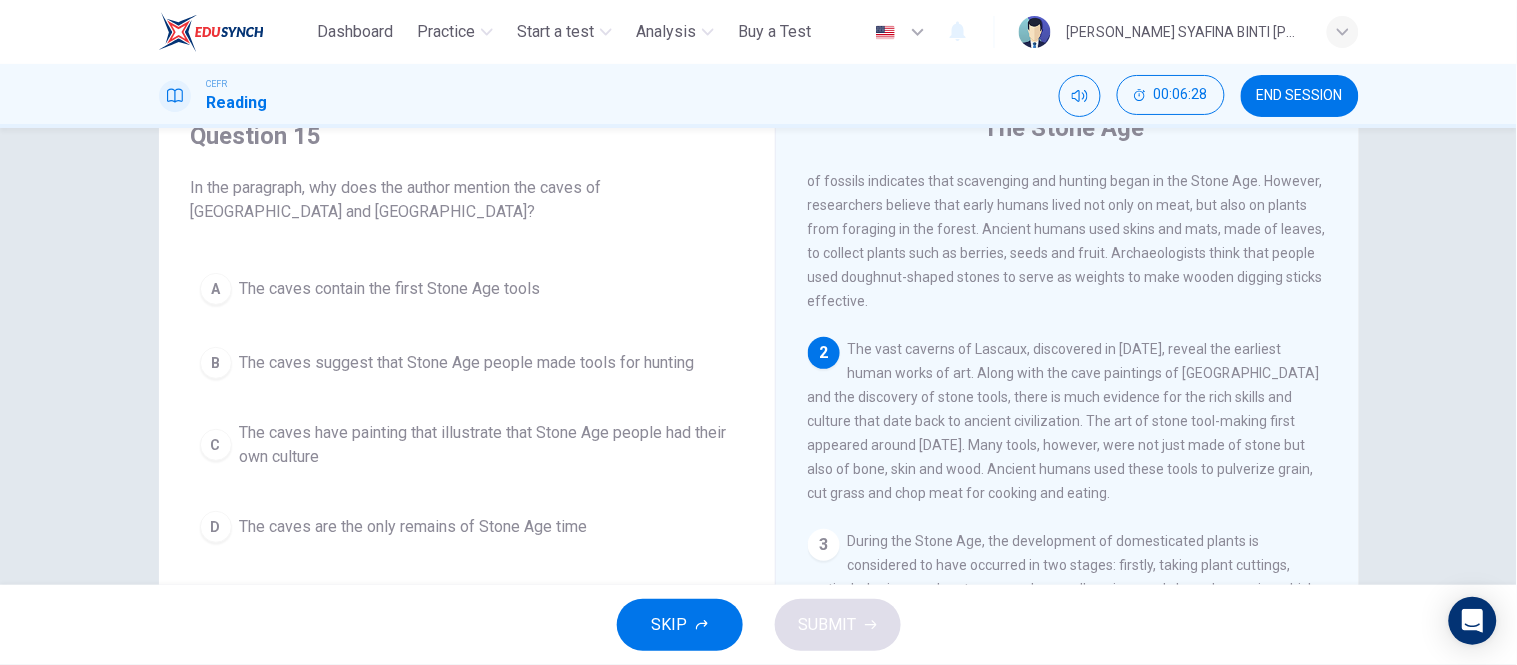 scroll, scrollTop: 70, scrollLeft: 0, axis: vertical 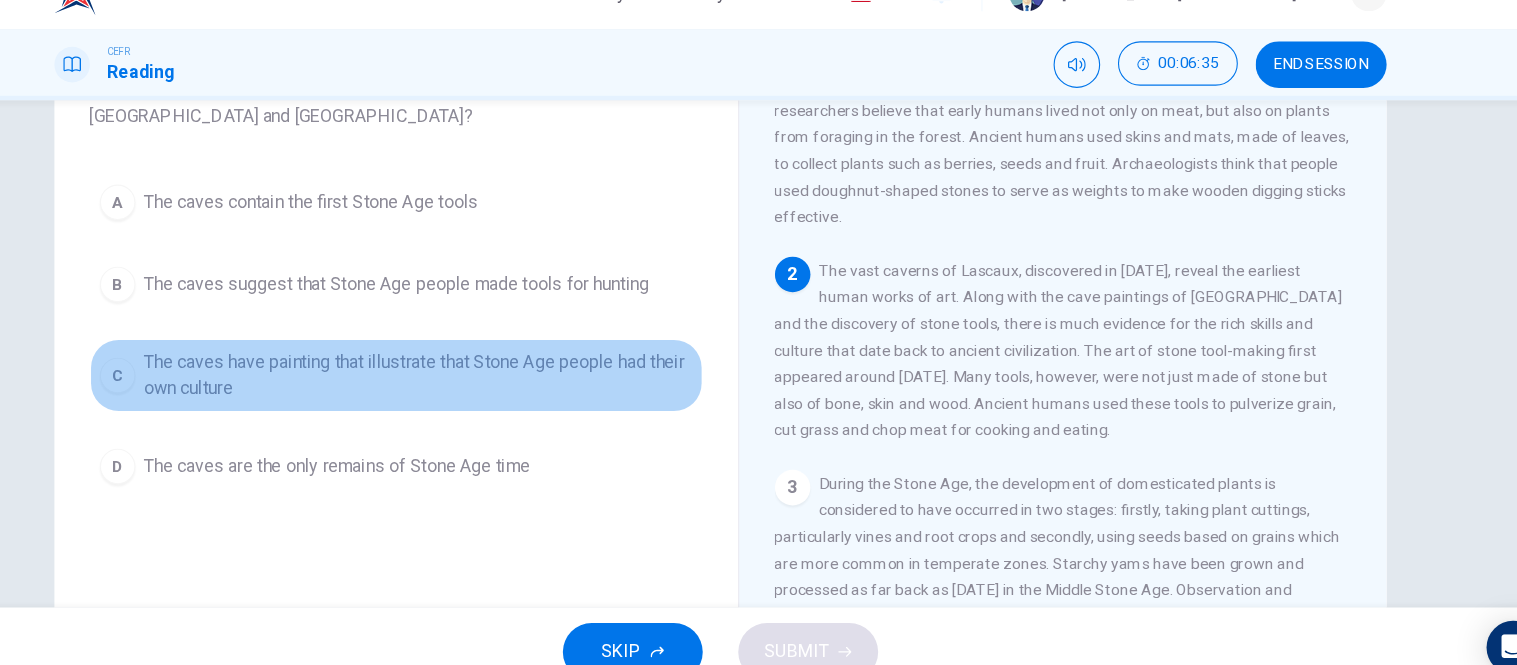 click on "The caves have painting that illustrate that Stone Age people had their own culture" at bounding box center (487, 376) 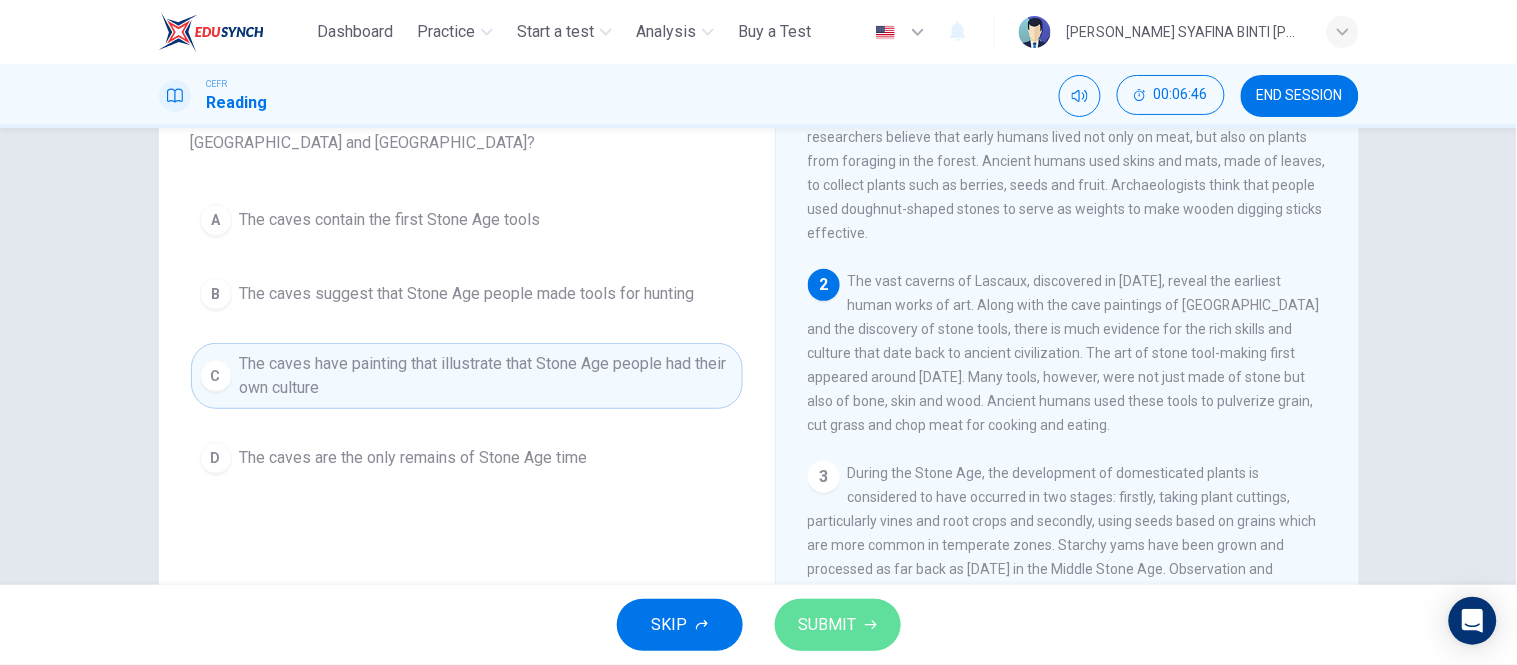 click on "SUBMIT" at bounding box center [828, 625] 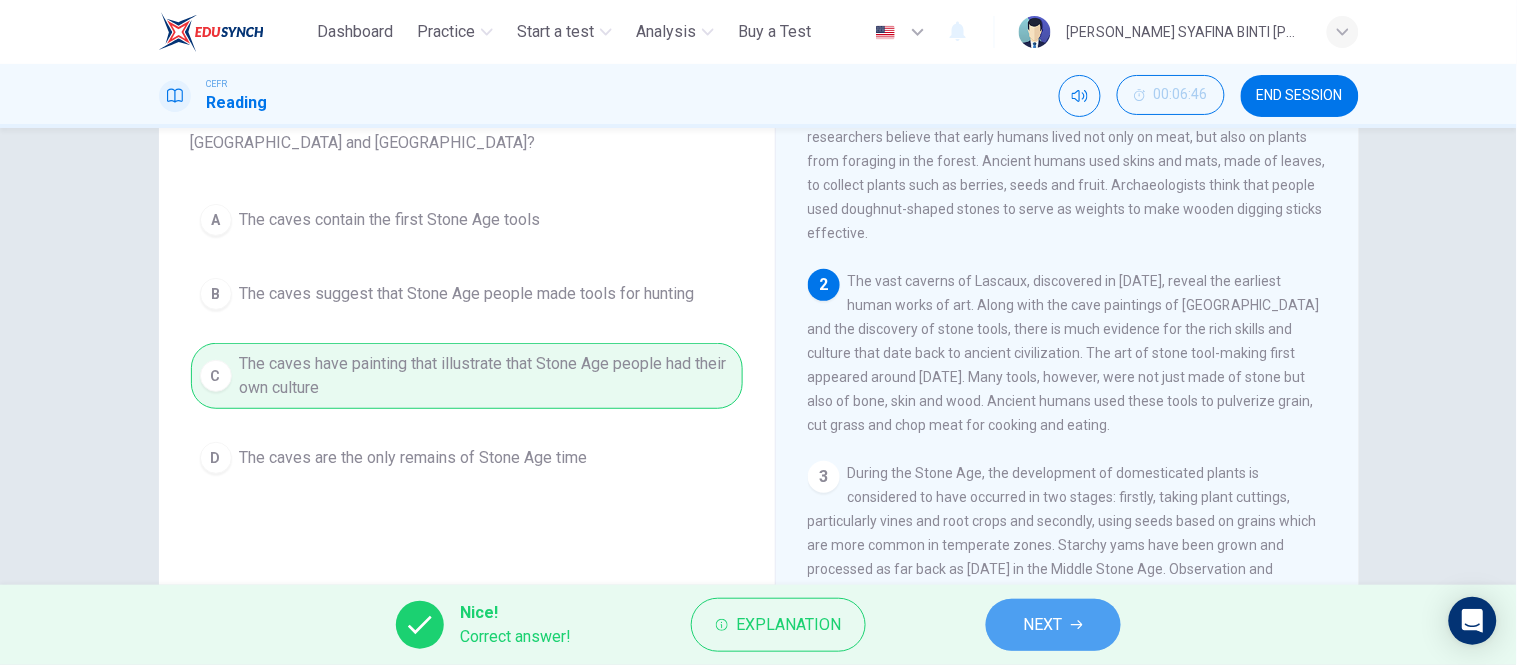 click on "NEXT" at bounding box center [1053, 625] 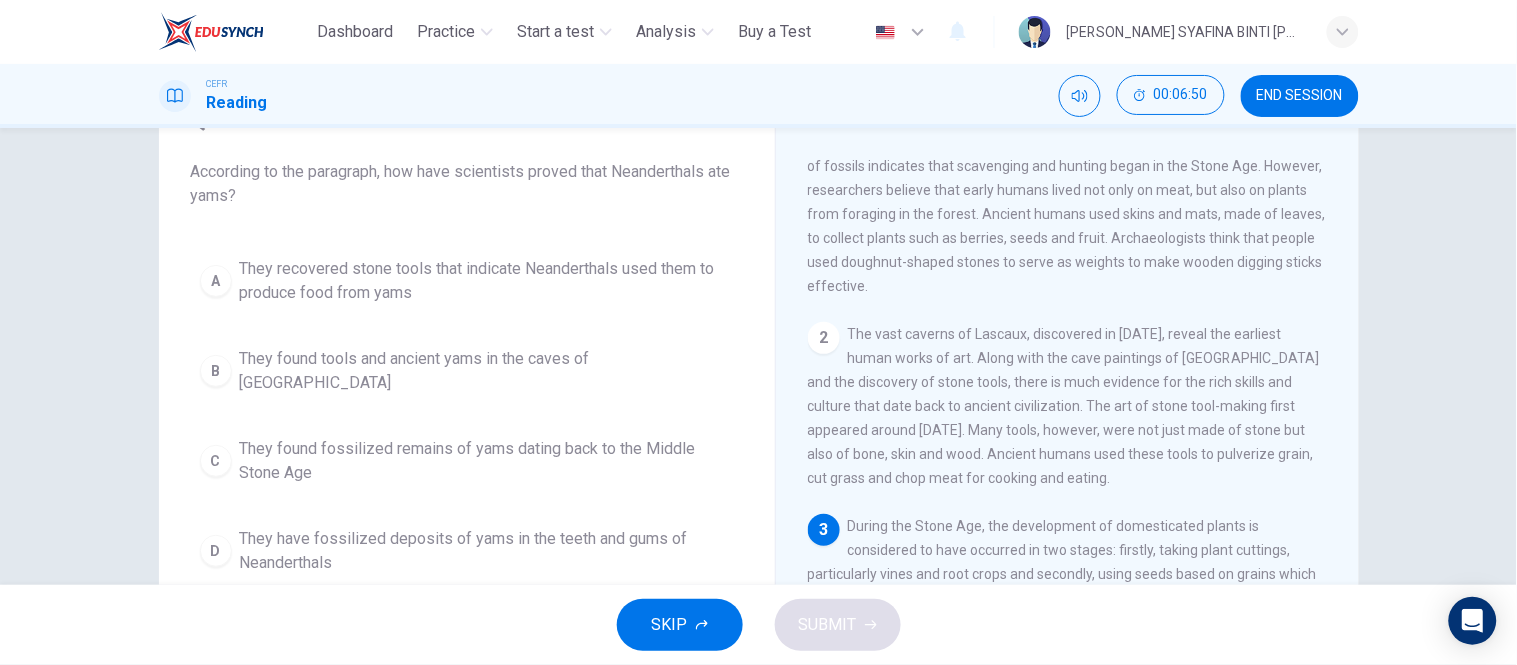 scroll, scrollTop: 105, scrollLeft: 0, axis: vertical 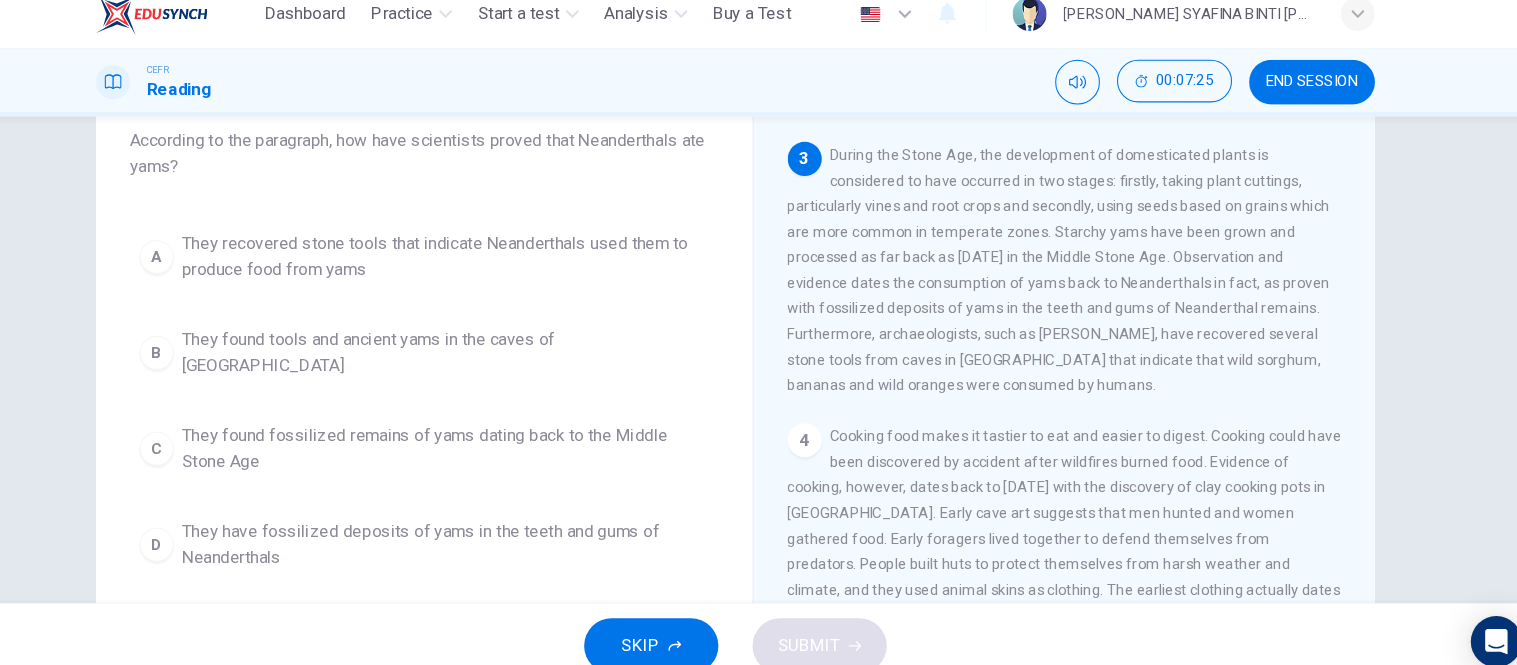 click on "They have fossilized deposits of yams in the teeth and gums of Neanderthals" at bounding box center (487, 530) 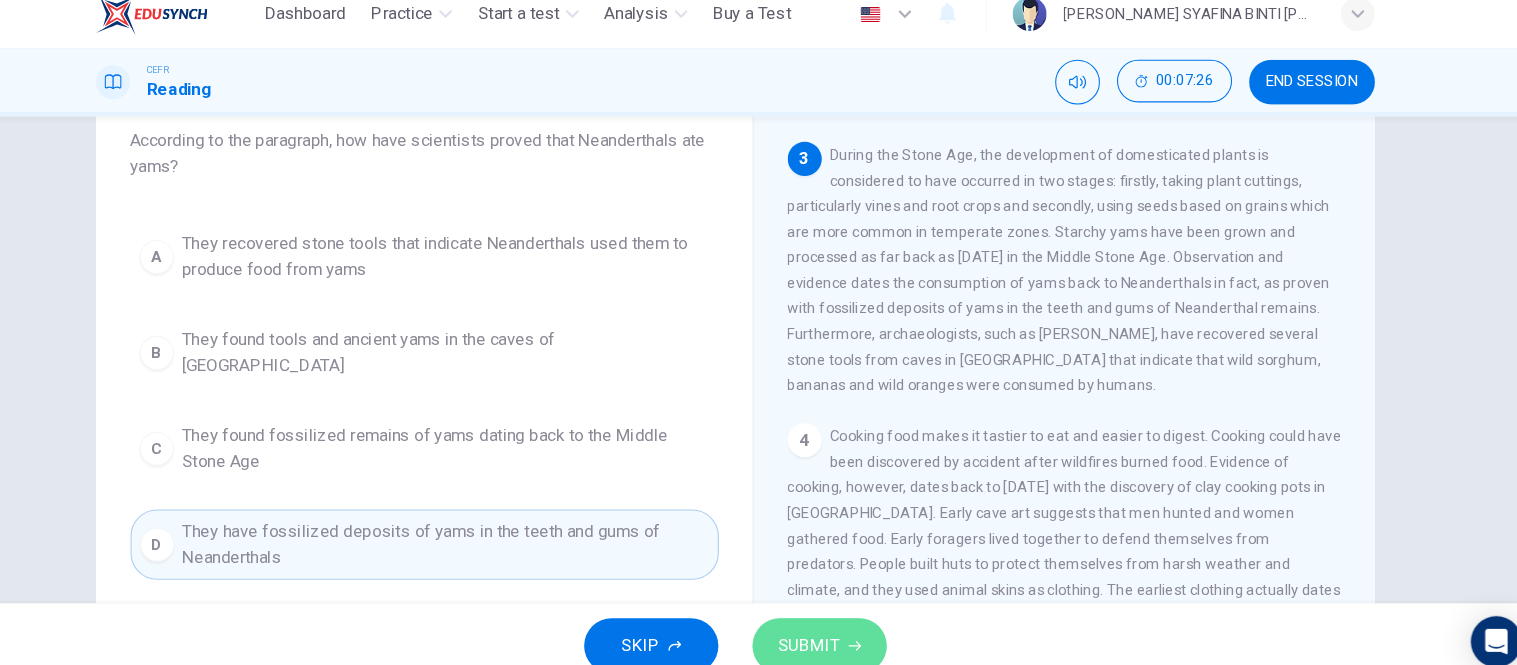 click on "SUBMIT" at bounding box center (828, 625) 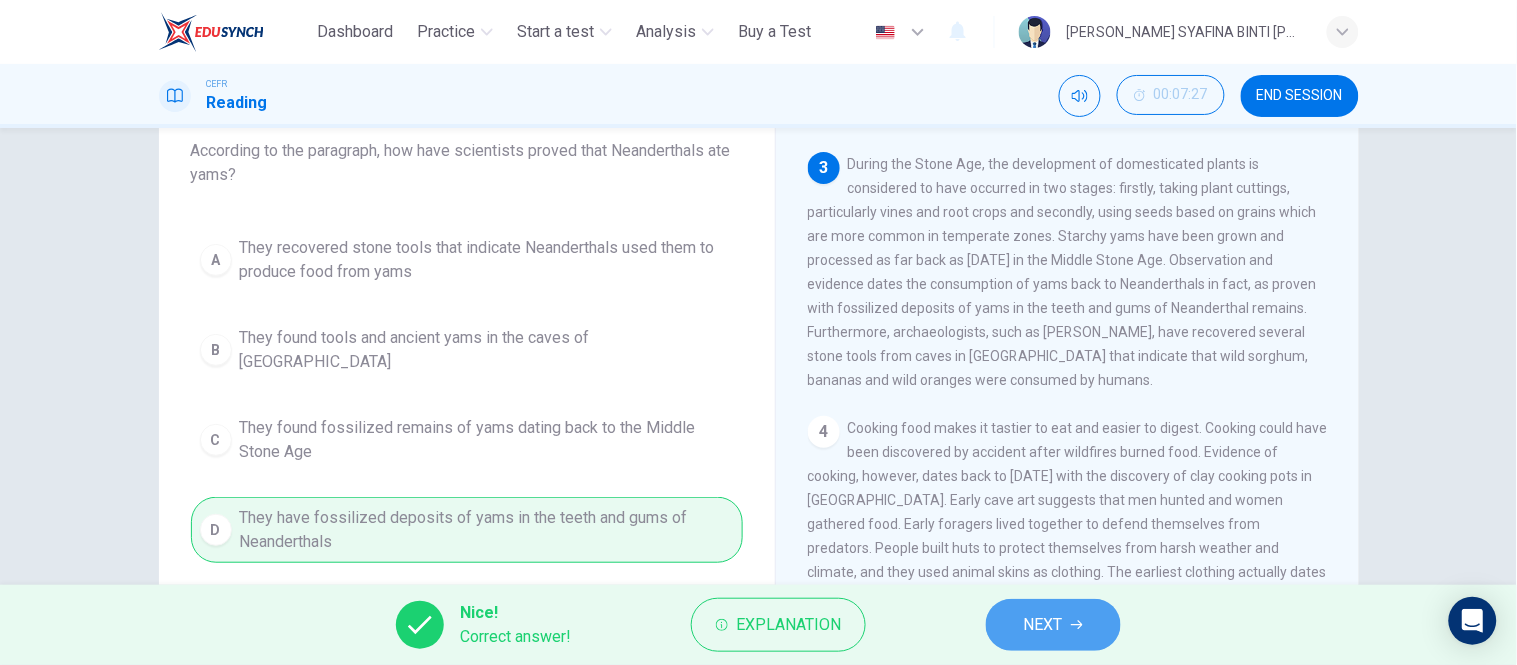 click on "NEXT" at bounding box center (1043, 625) 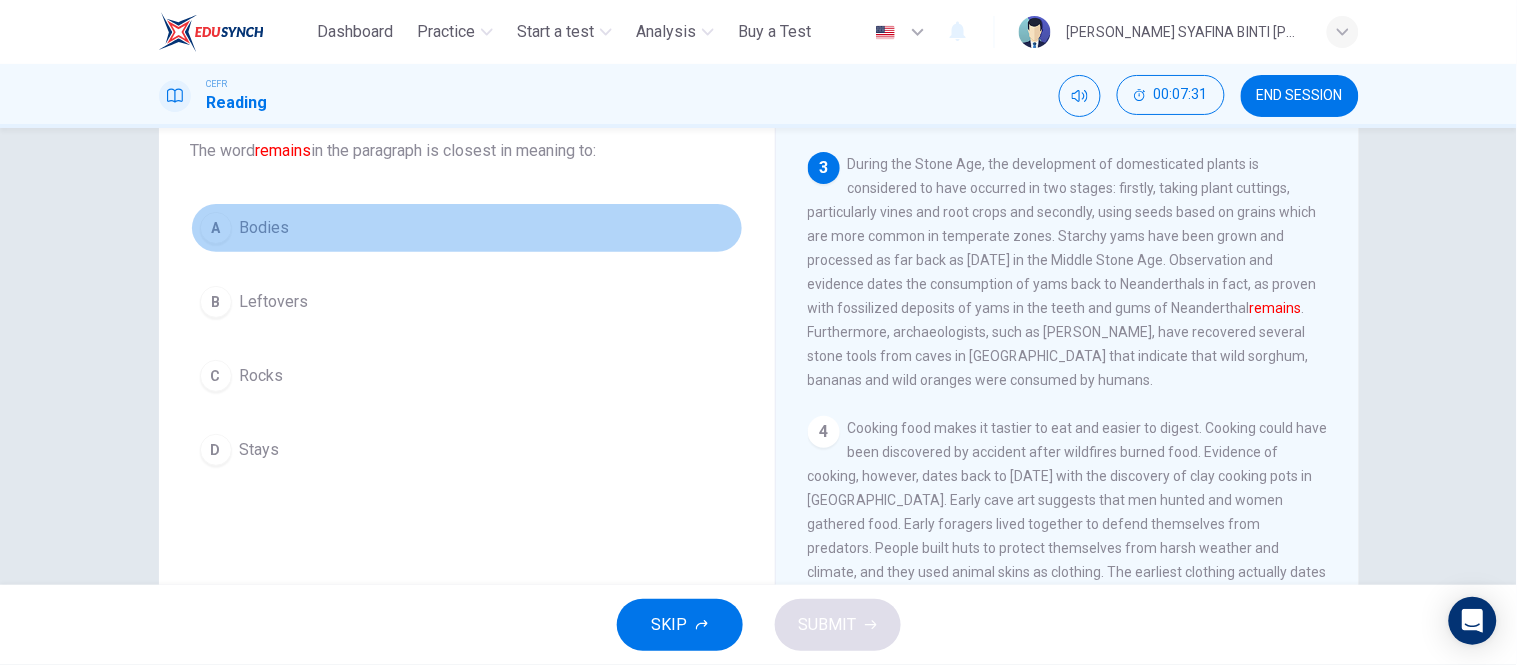 click on "A Bodies" at bounding box center [467, 228] 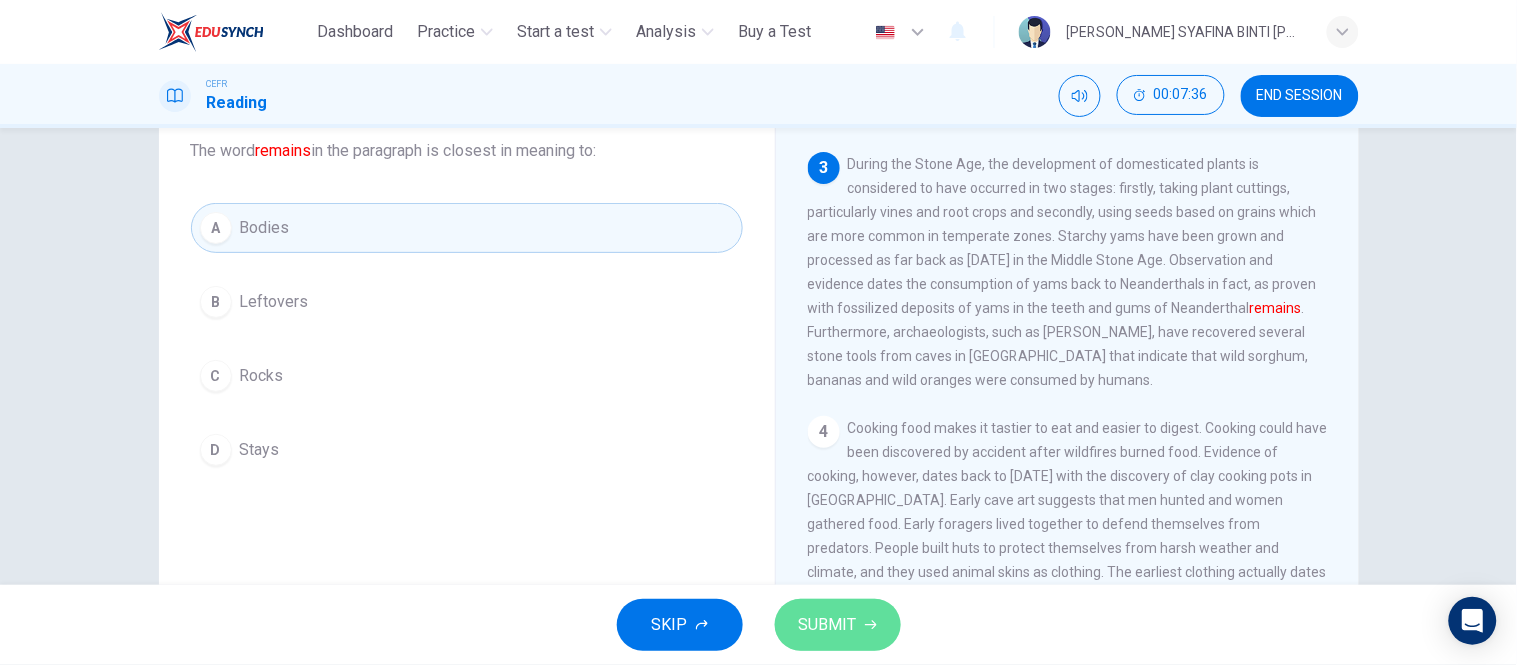 click on "SUBMIT" at bounding box center [838, 625] 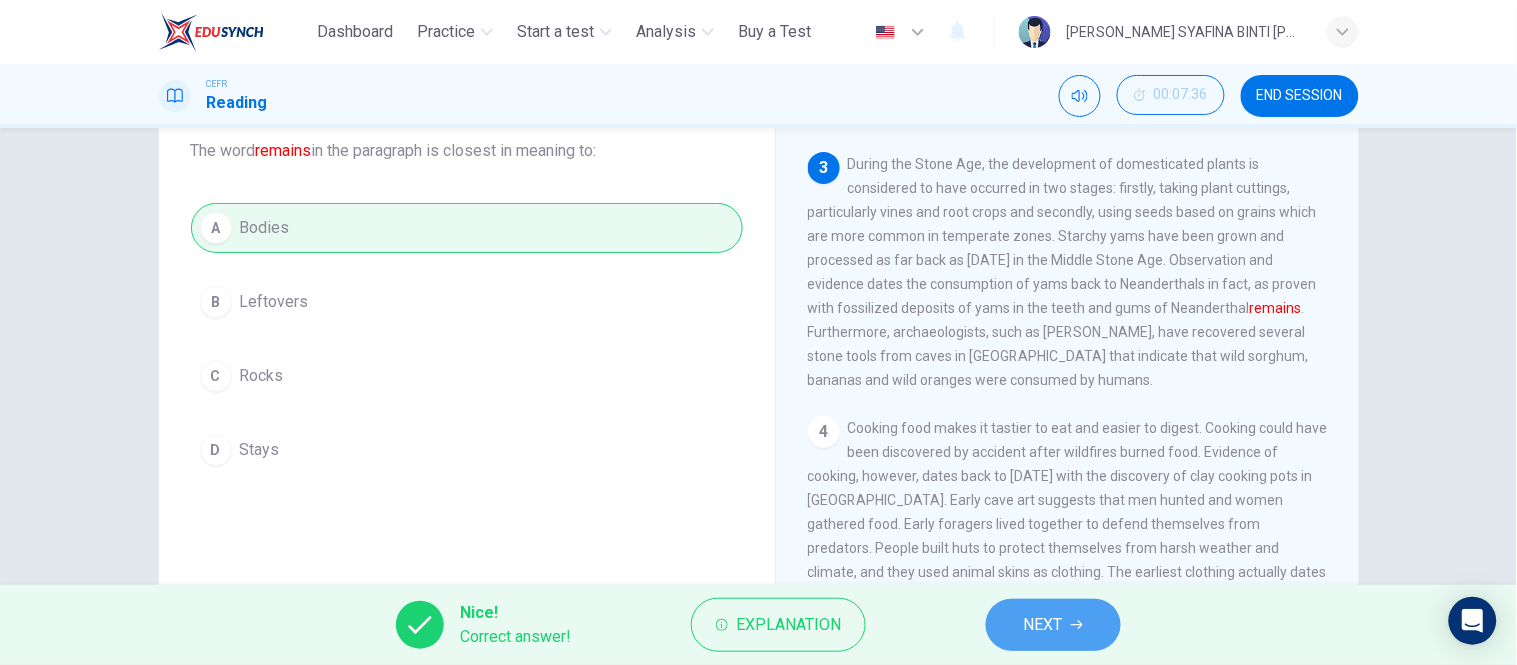 click on "NEXT" at bounding box center [1043, 625] 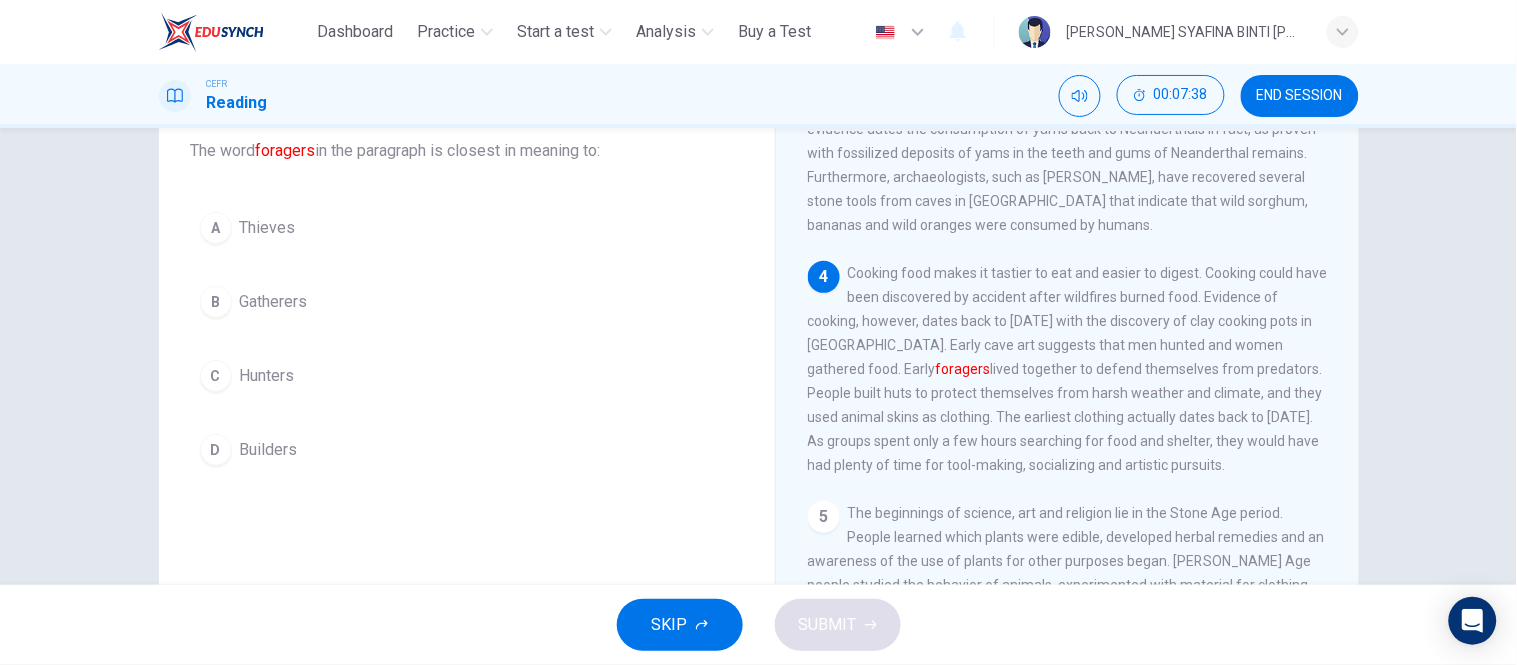 scroll, scrollTop: 578, scrollLeft: 0, axis: vertical 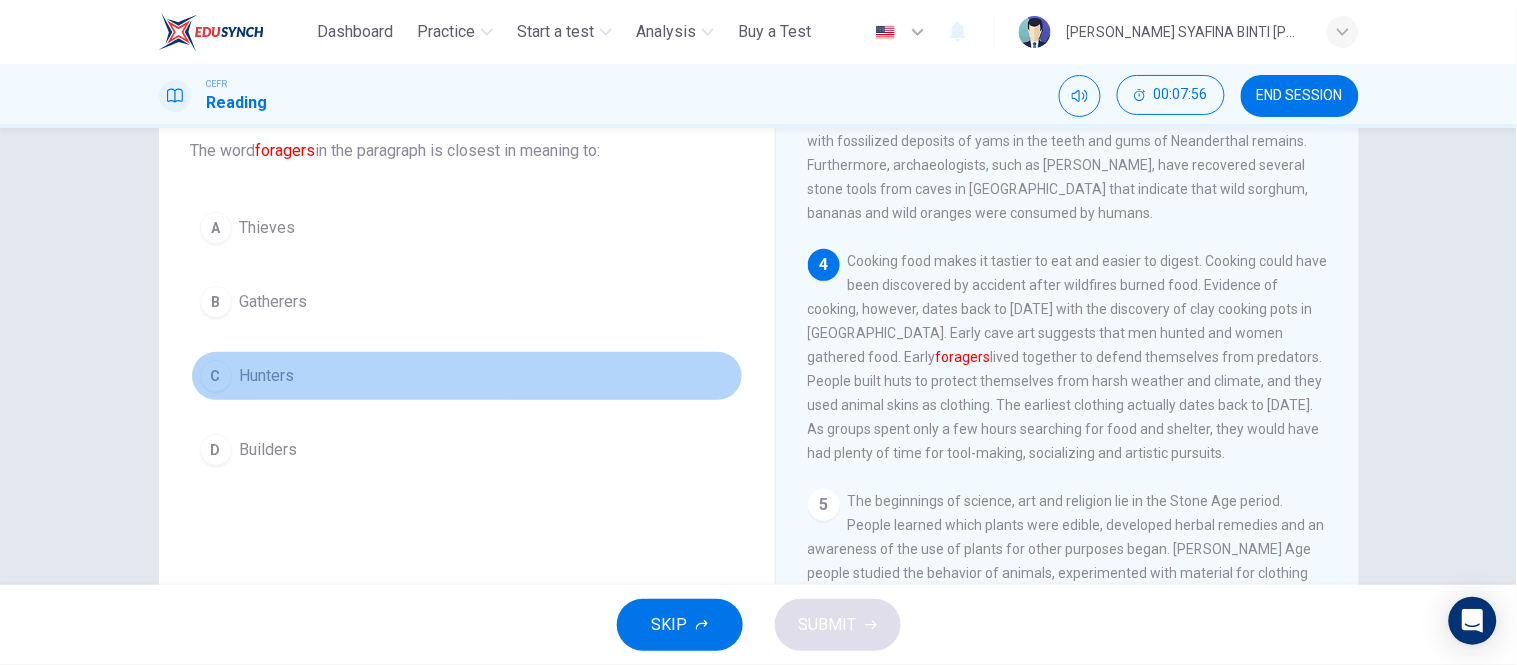 click on "Hunters" at bounding box center (267, 376) 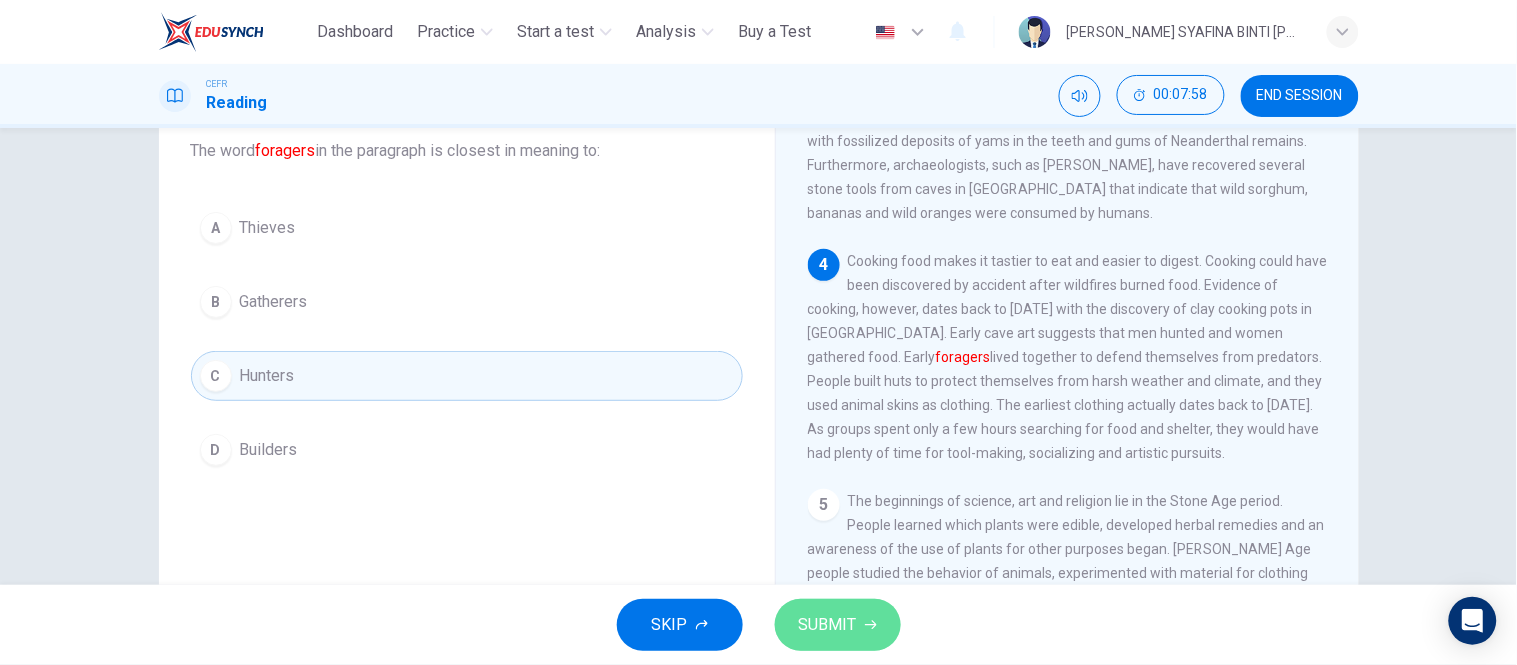 click on "SUBMIT" at bounding box center [838, 625] 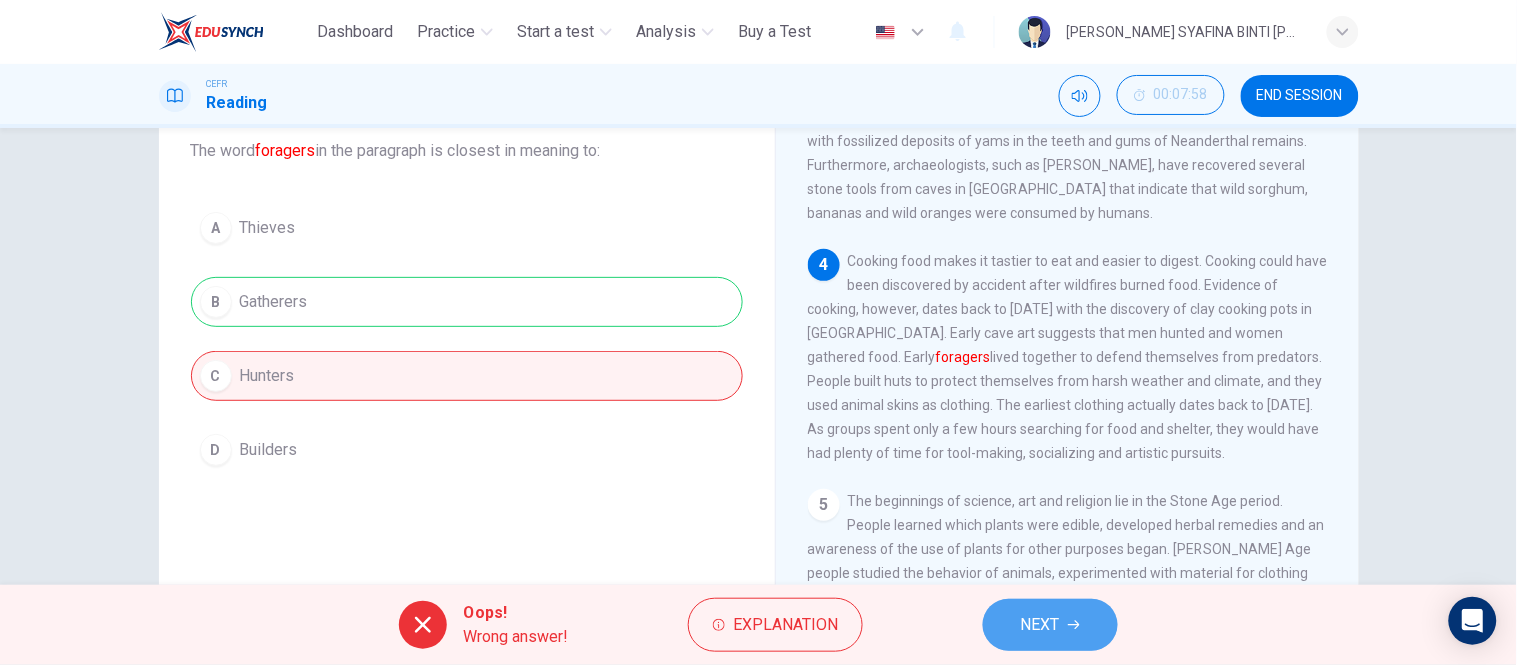 click 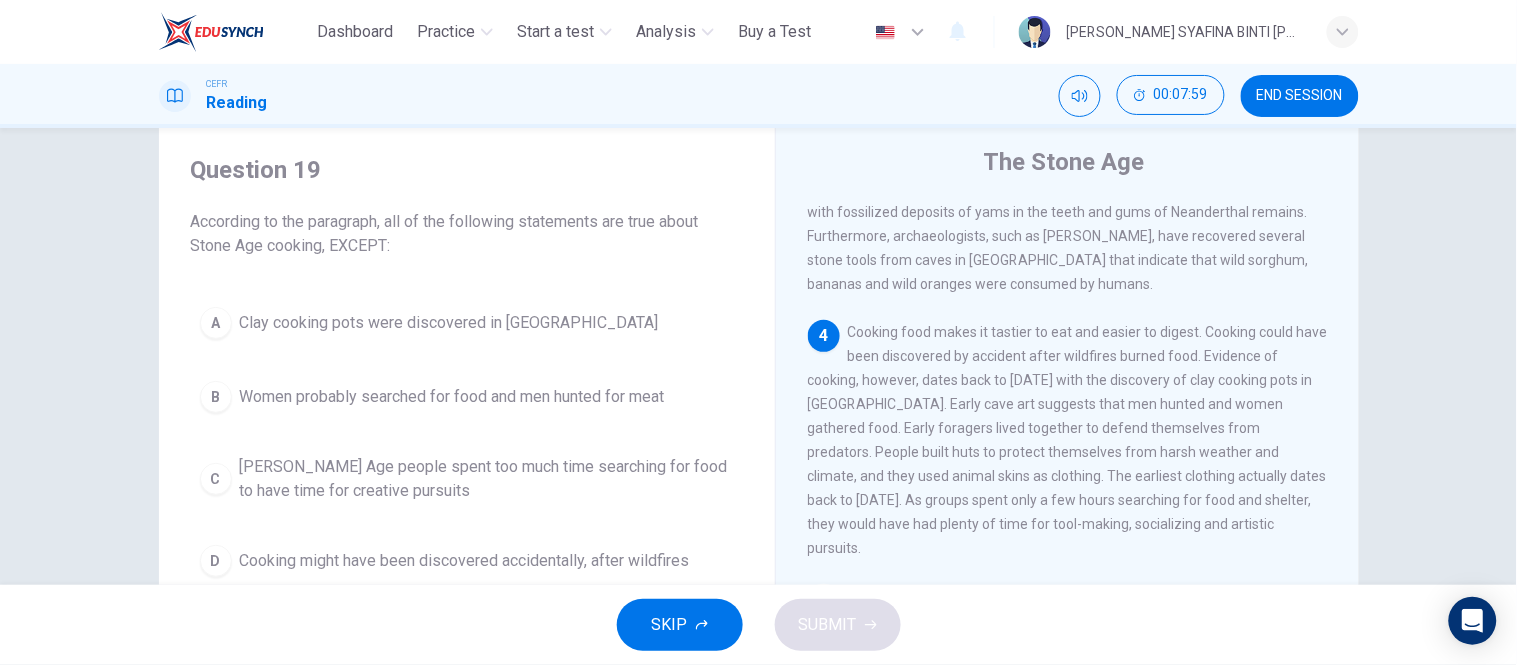 scroll, scrollTop: 53, scrollLeft: 0, axis: vertical 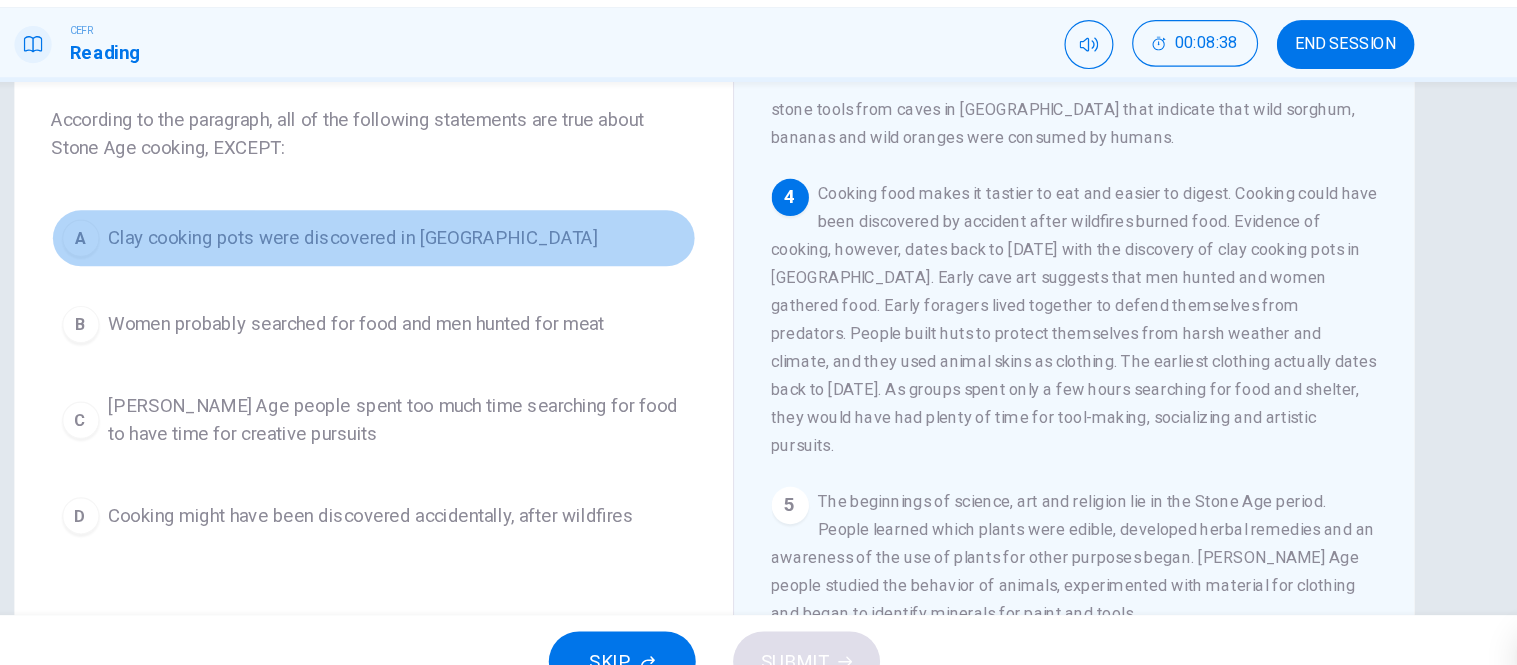 click on "Clay cooking pots were discovered in East Asia" at bounding box center [449, 262] 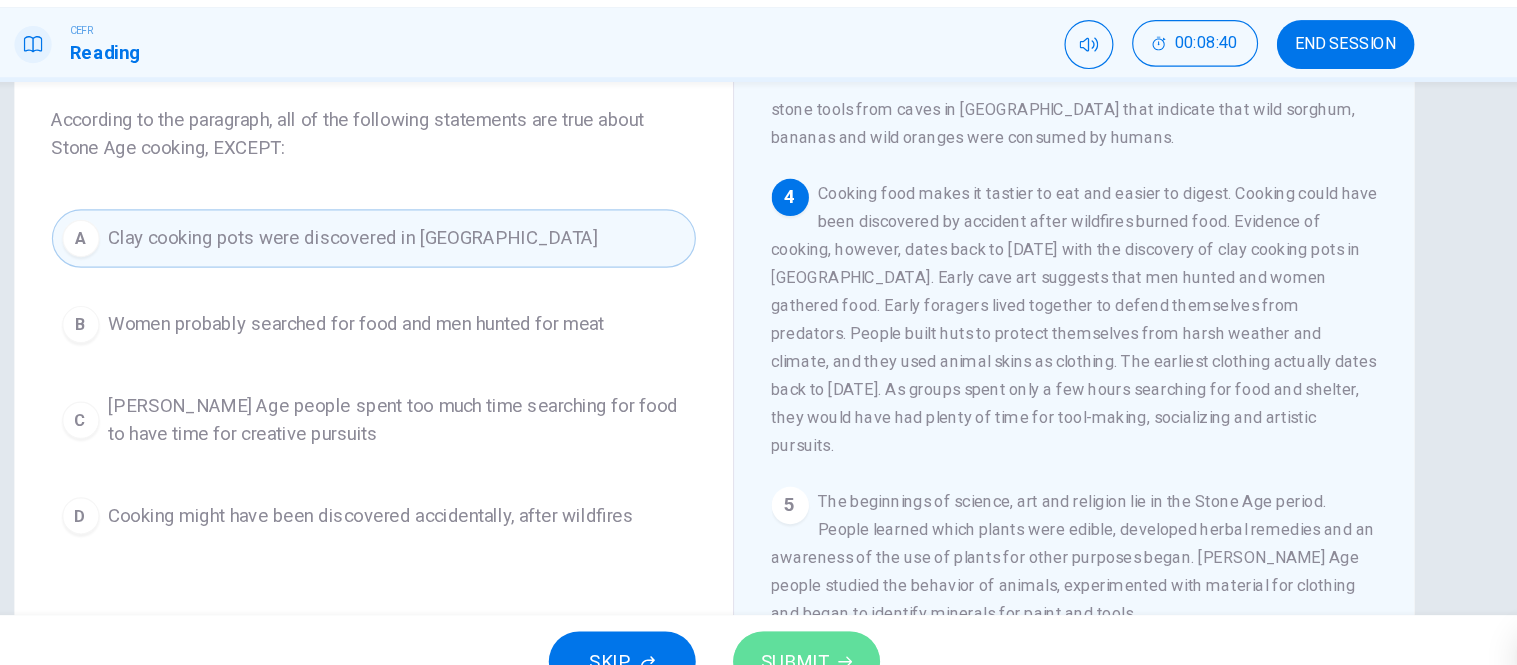 click on "SUBMIT" at bounding box center [838, 625] 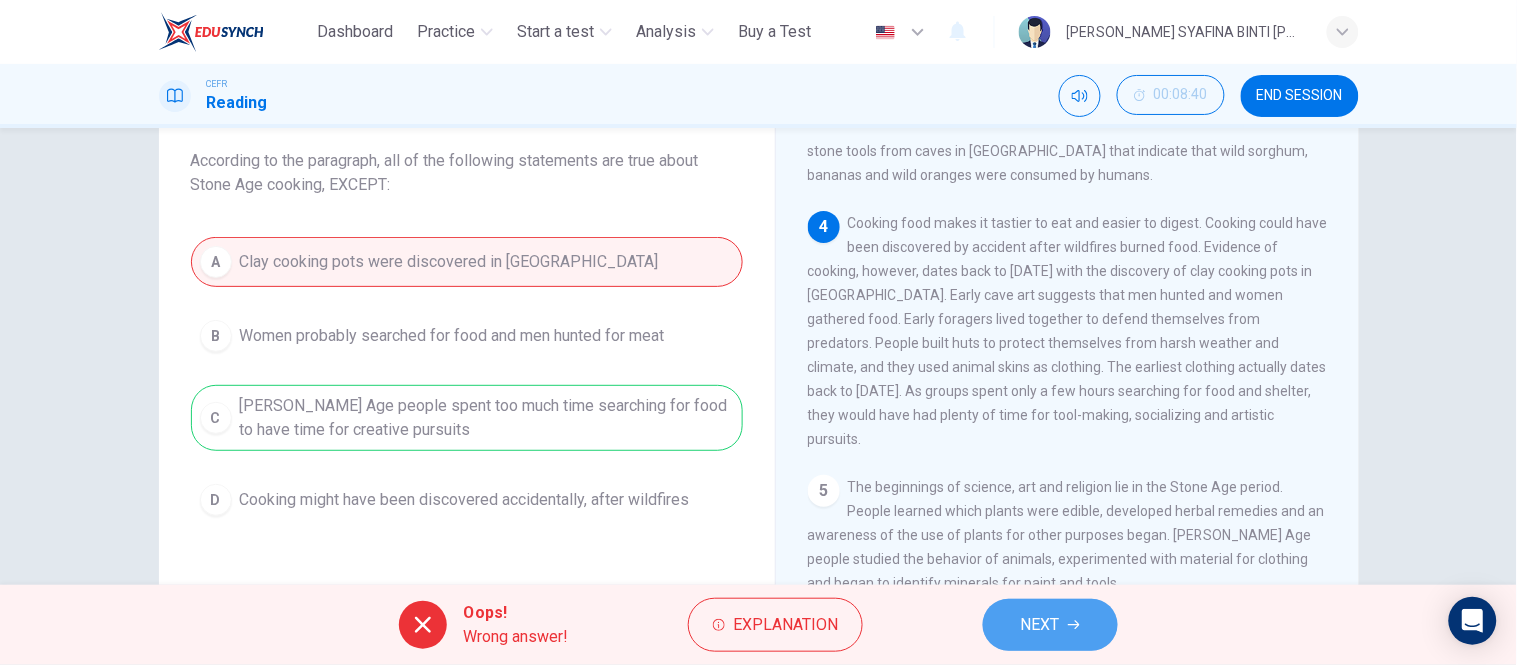click on "NEXT" at bounding box center [1040, 625] 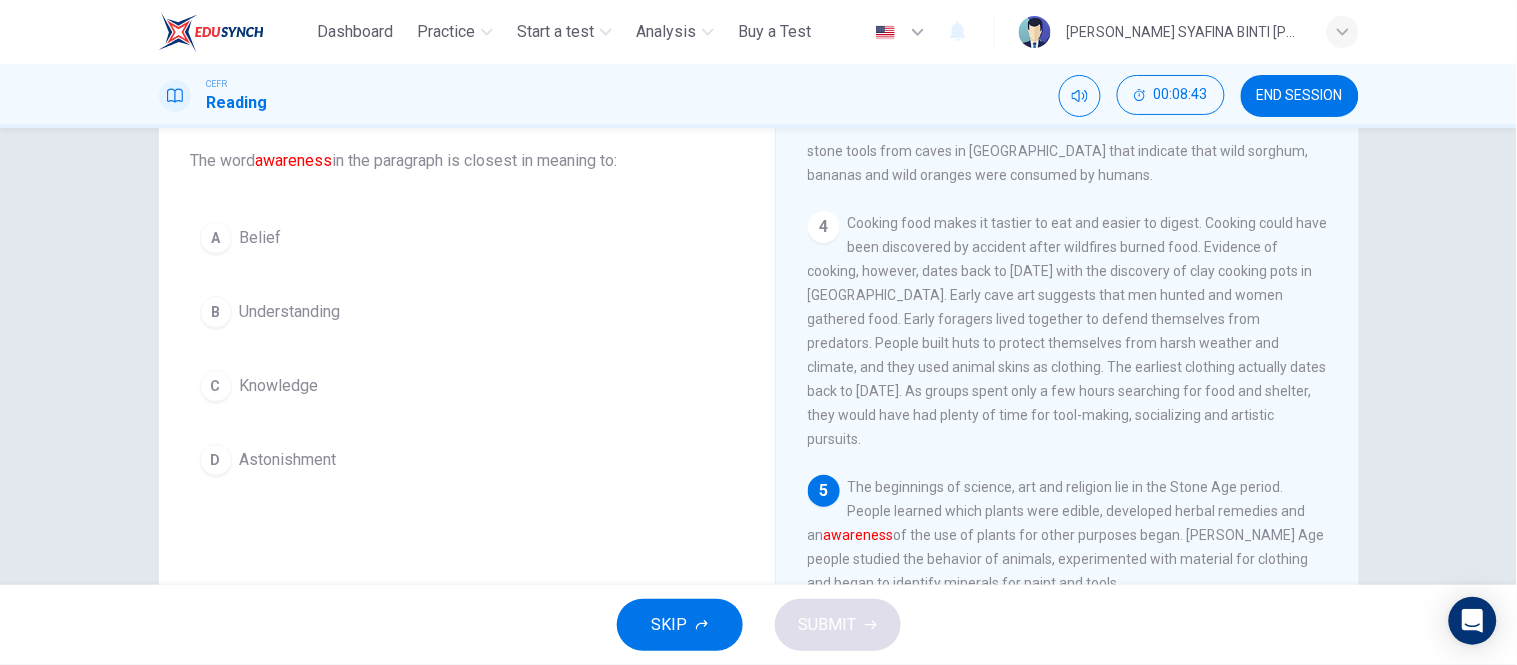 scroll, scrollTop: 664, scrollLeft: 0, axis: vertical 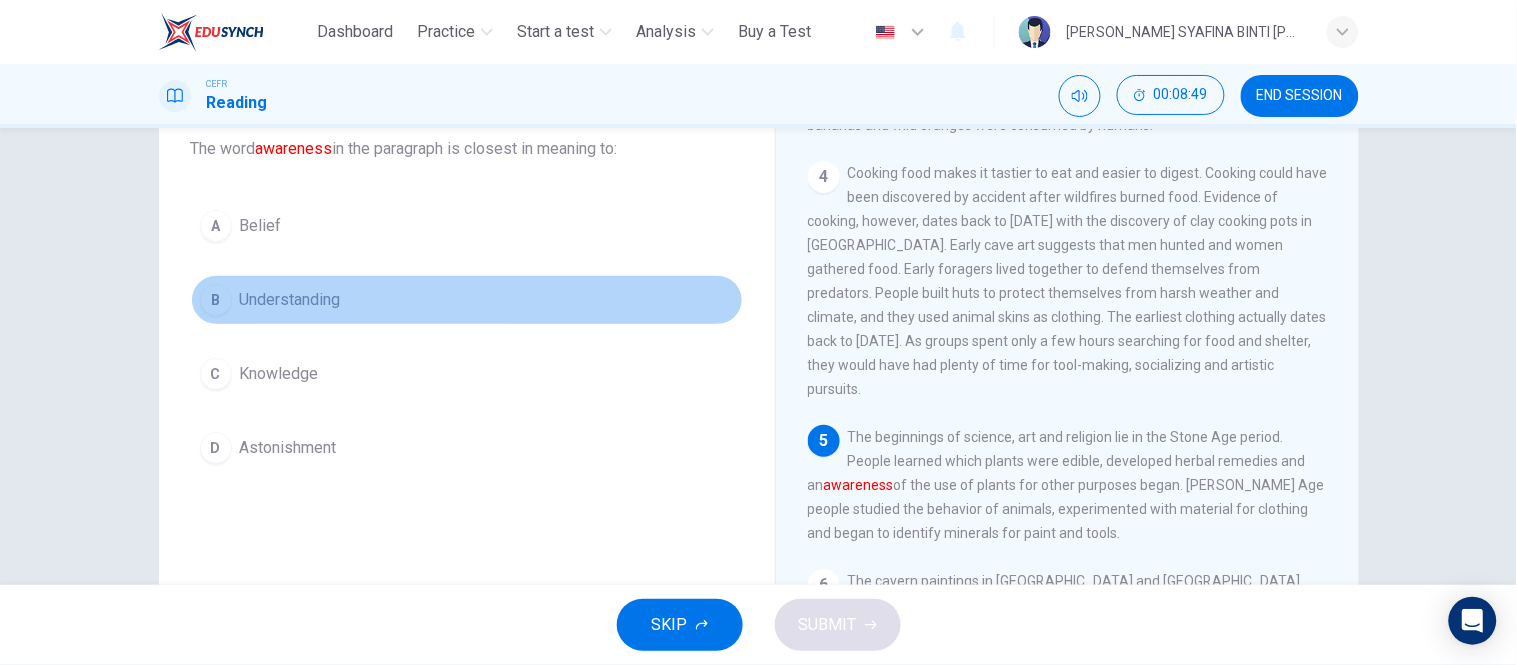 click on "B Understanding" at bounding box center [467, 300] 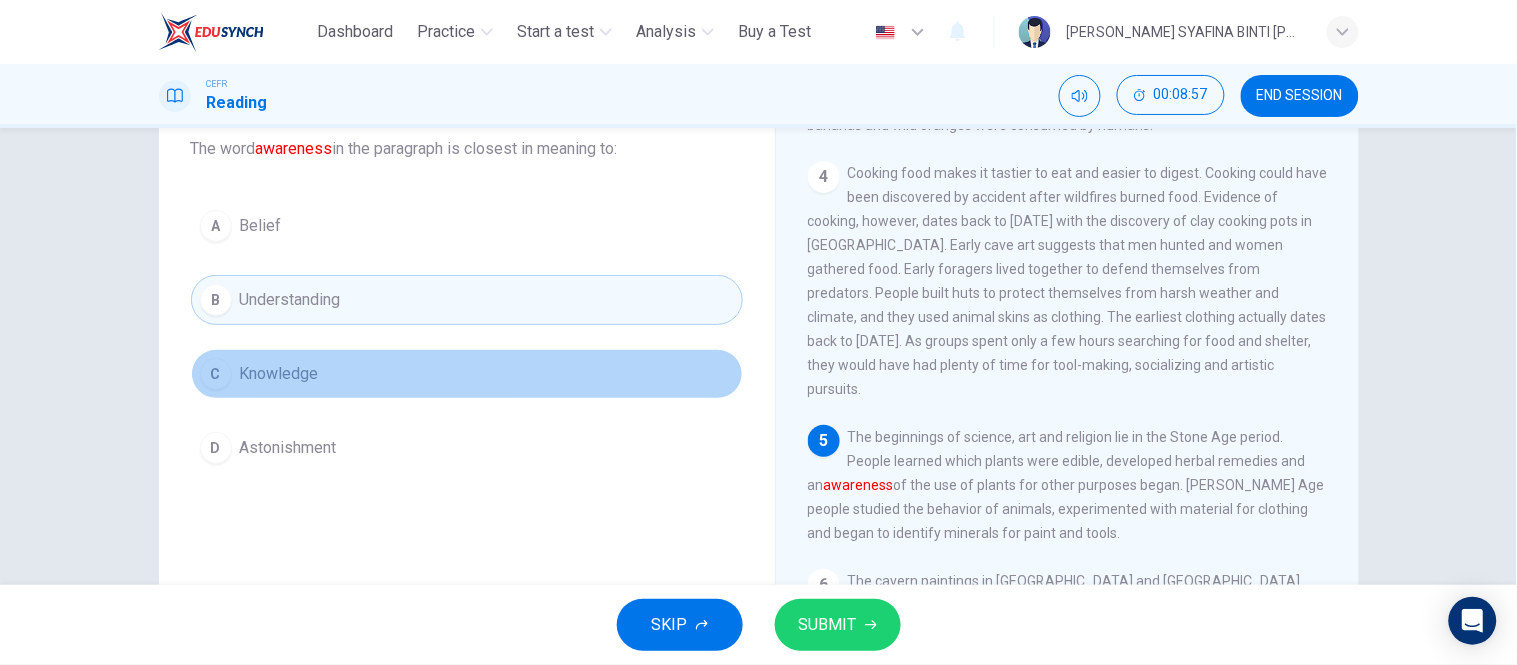 click on "C Knowledge" at bounding box center [467, 374] 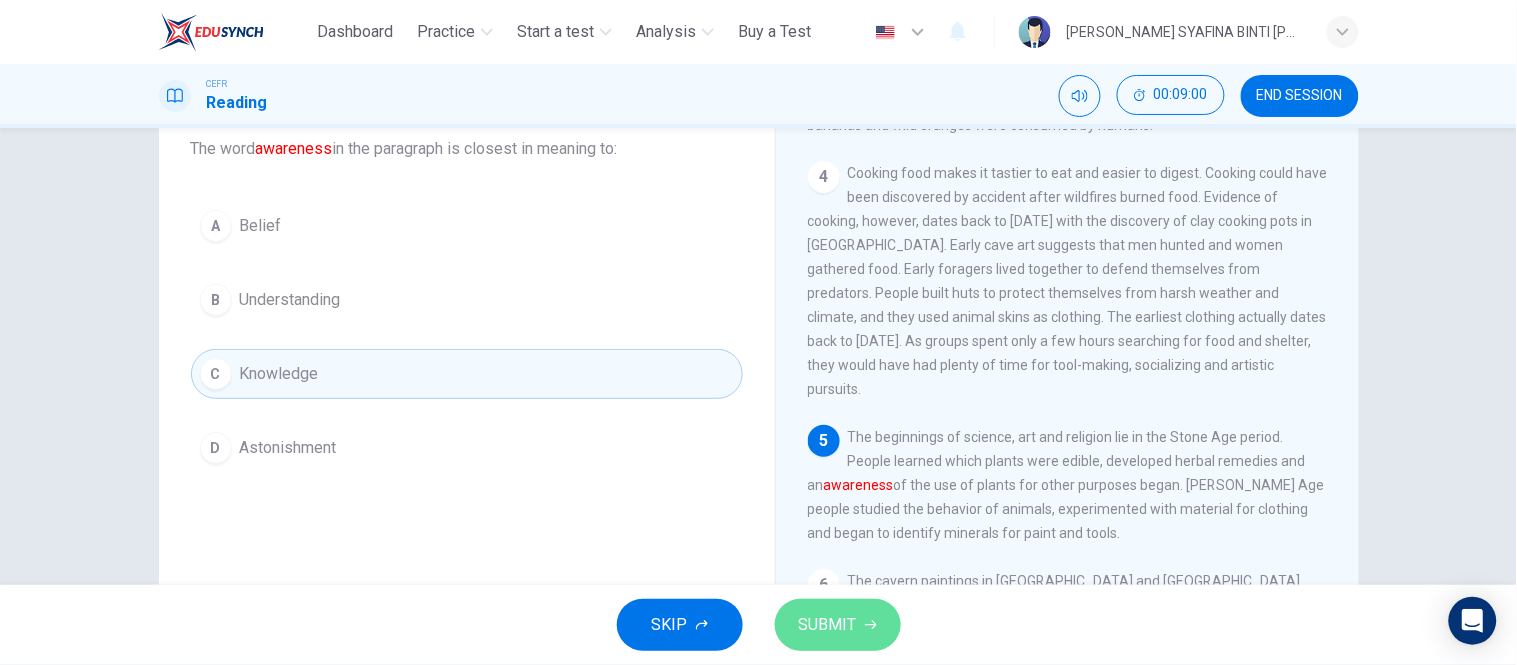 click on "SUBMIT" at bounding box center [838, 625] 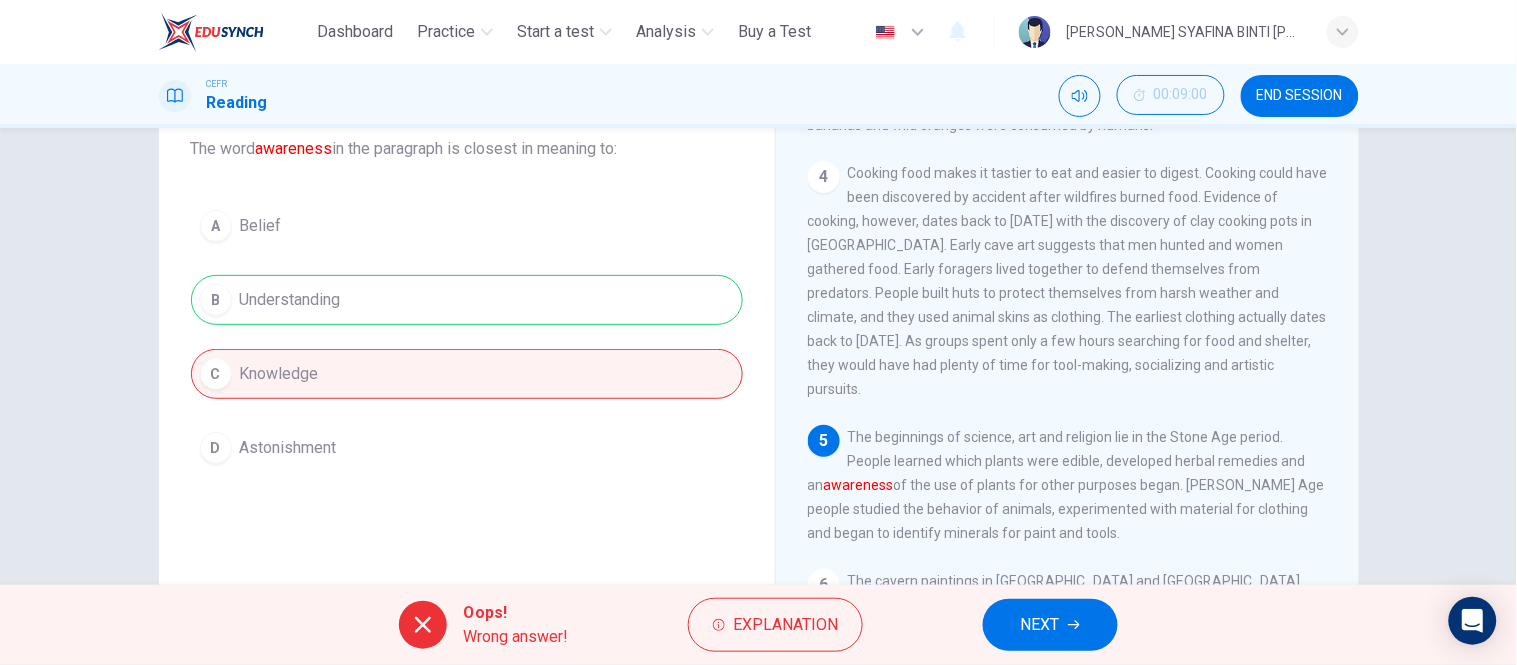 click on "NEXT" at bounding box center [1040, 625] 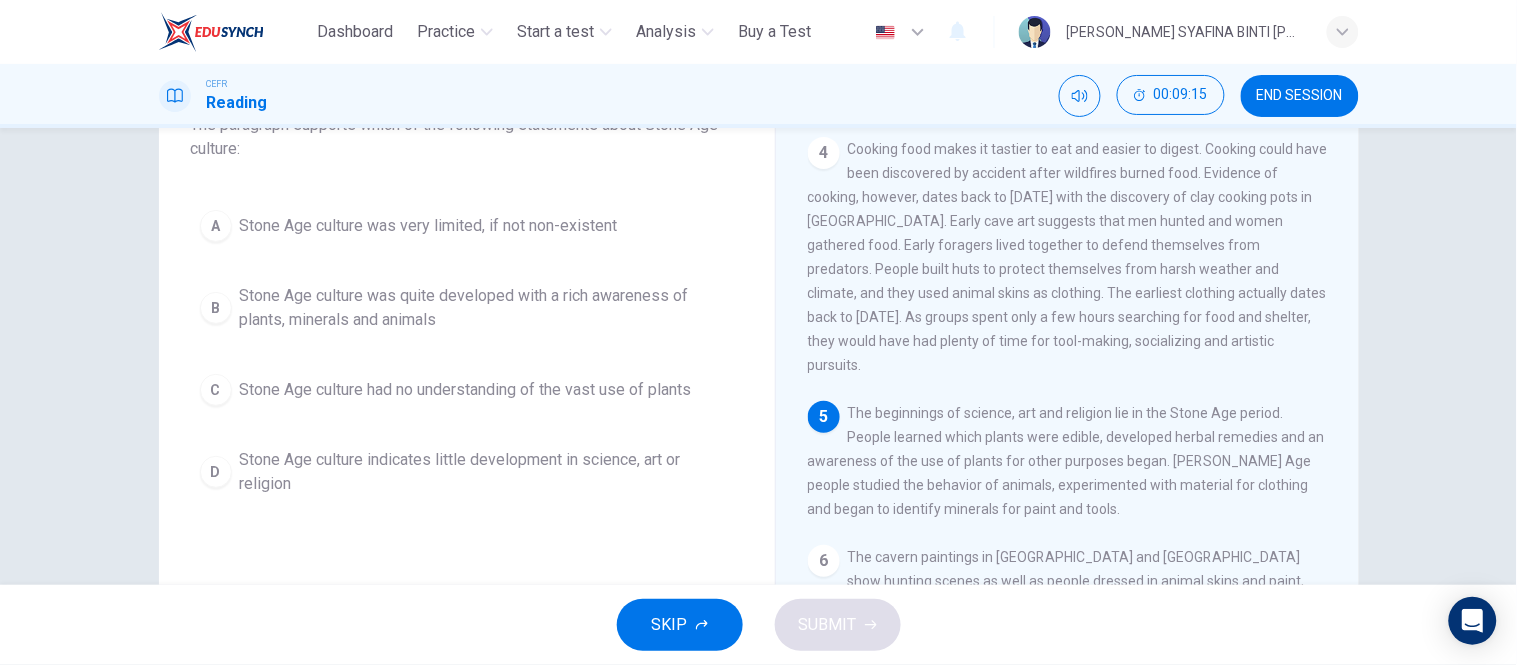 scroll, scrollTop: 150, scrollLeft: 0, axis: vertical 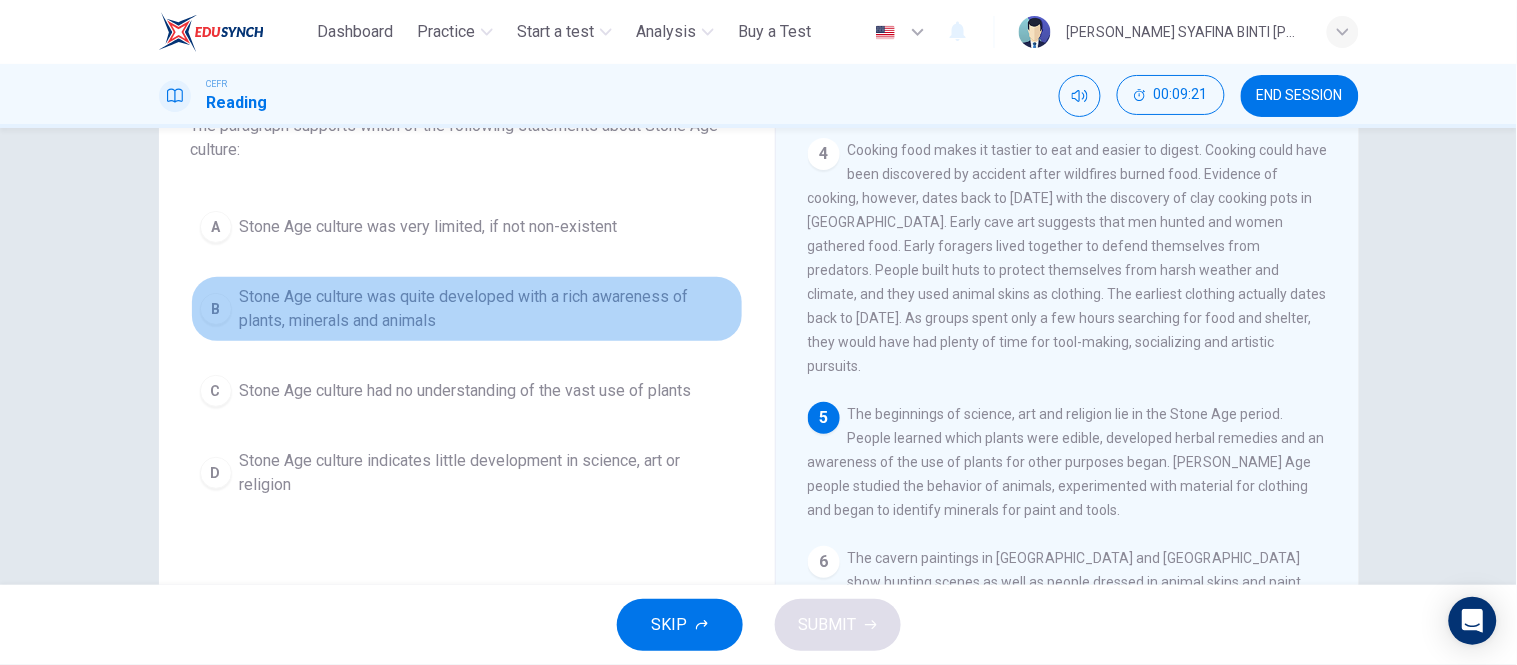 click on "Stone Age culture was quite developed with a rich awareness of plants, minerals and animals" at bounding box center (487, 309) 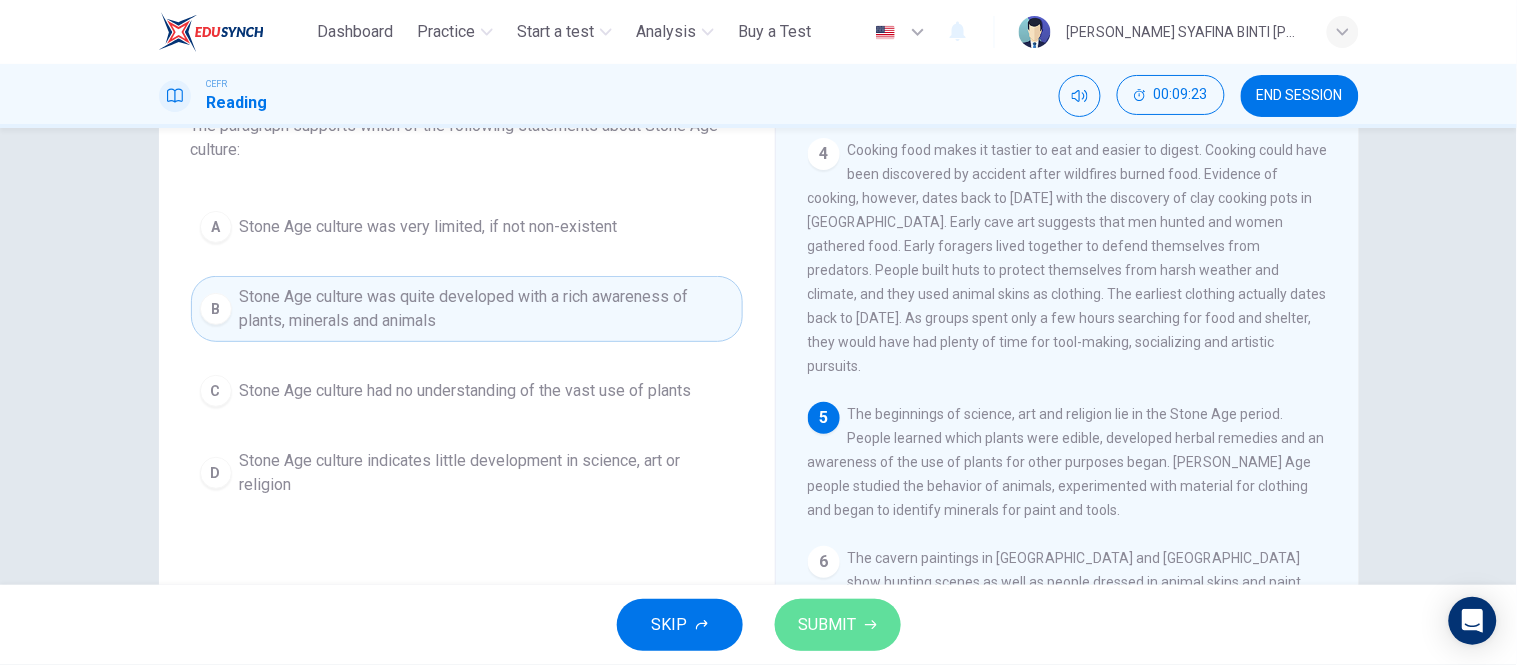 click 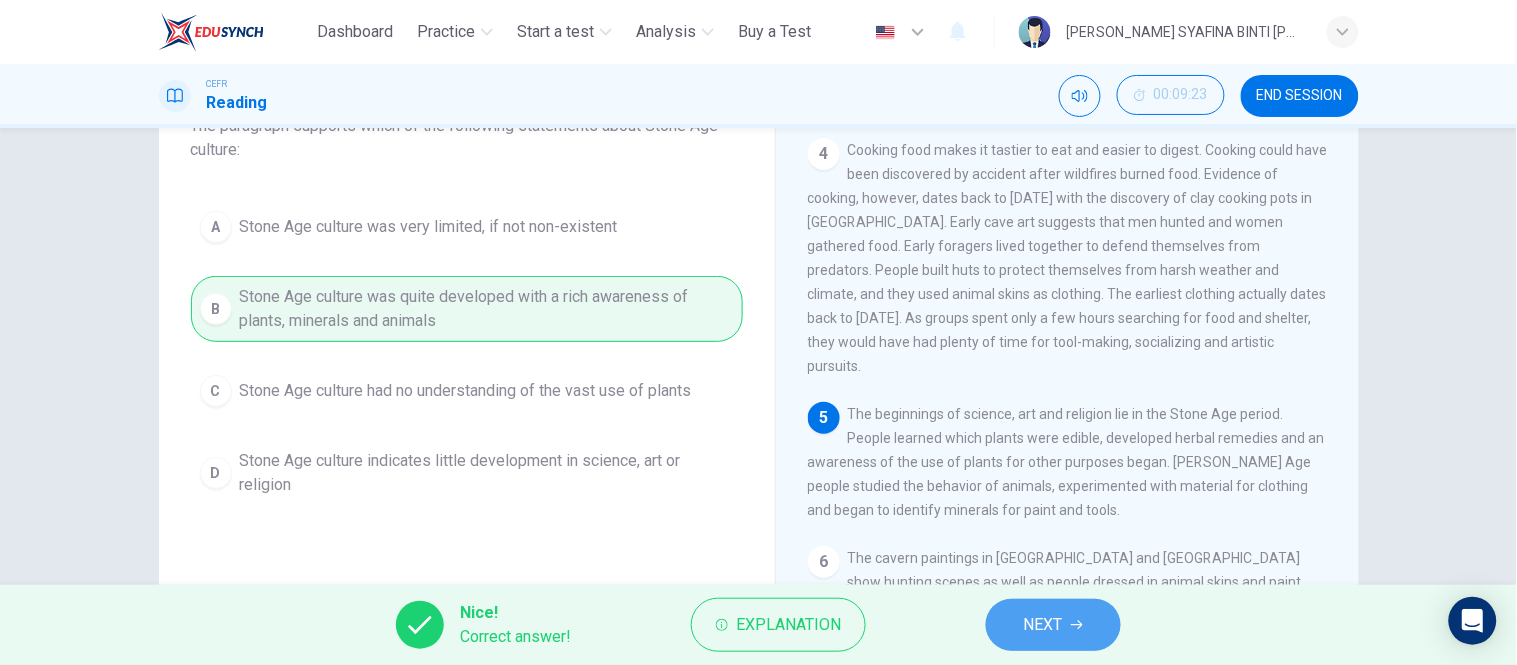 click on "NEXT" at bounding box center (1053, 625) 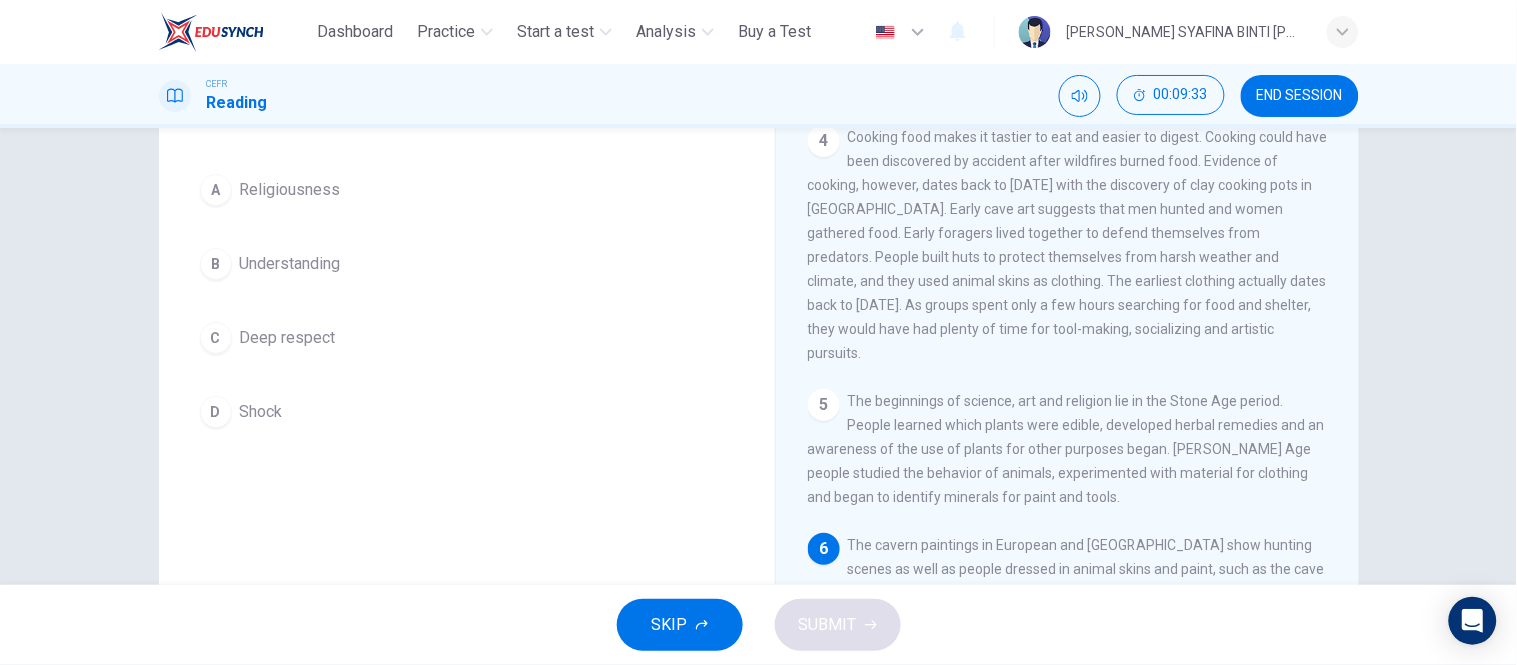 scroll, scrollTop: 162, scrollLeft: 0, axis: vertical 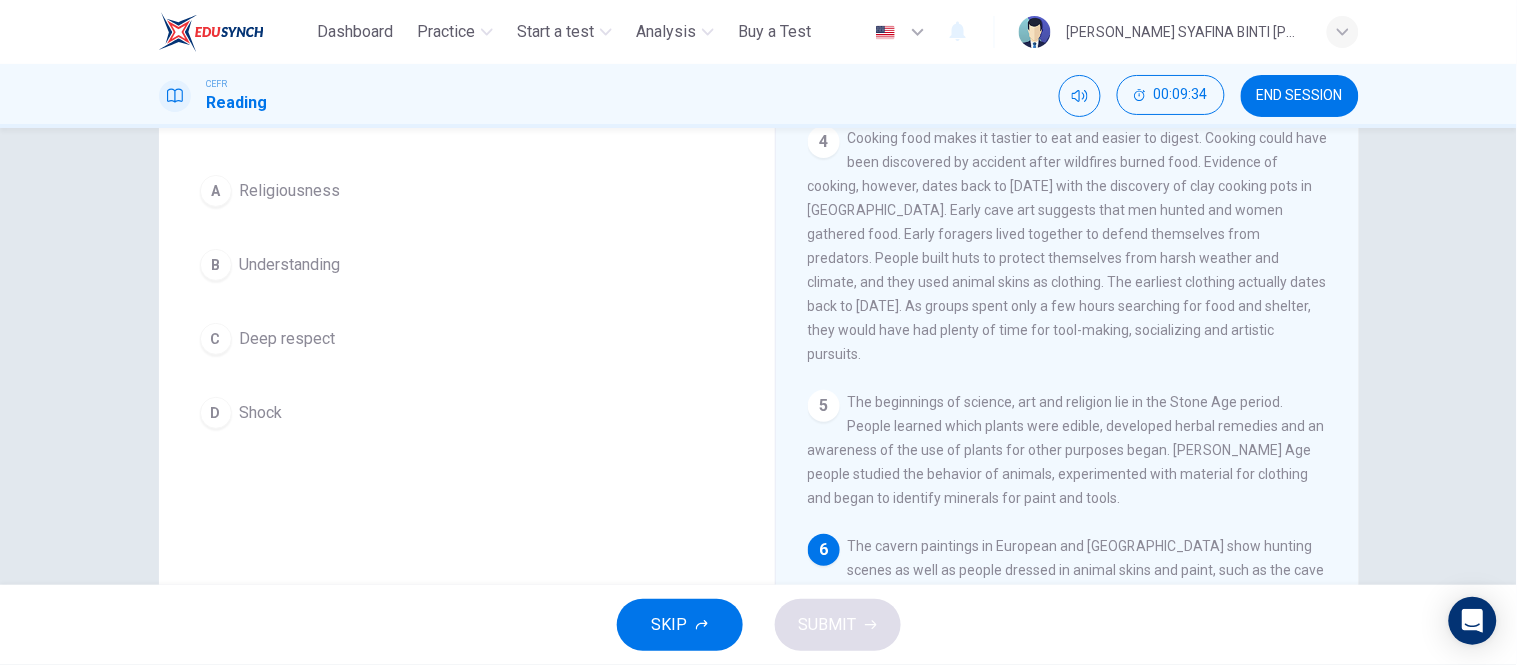 click on "Deep respect" at bounding box center [288, 339] 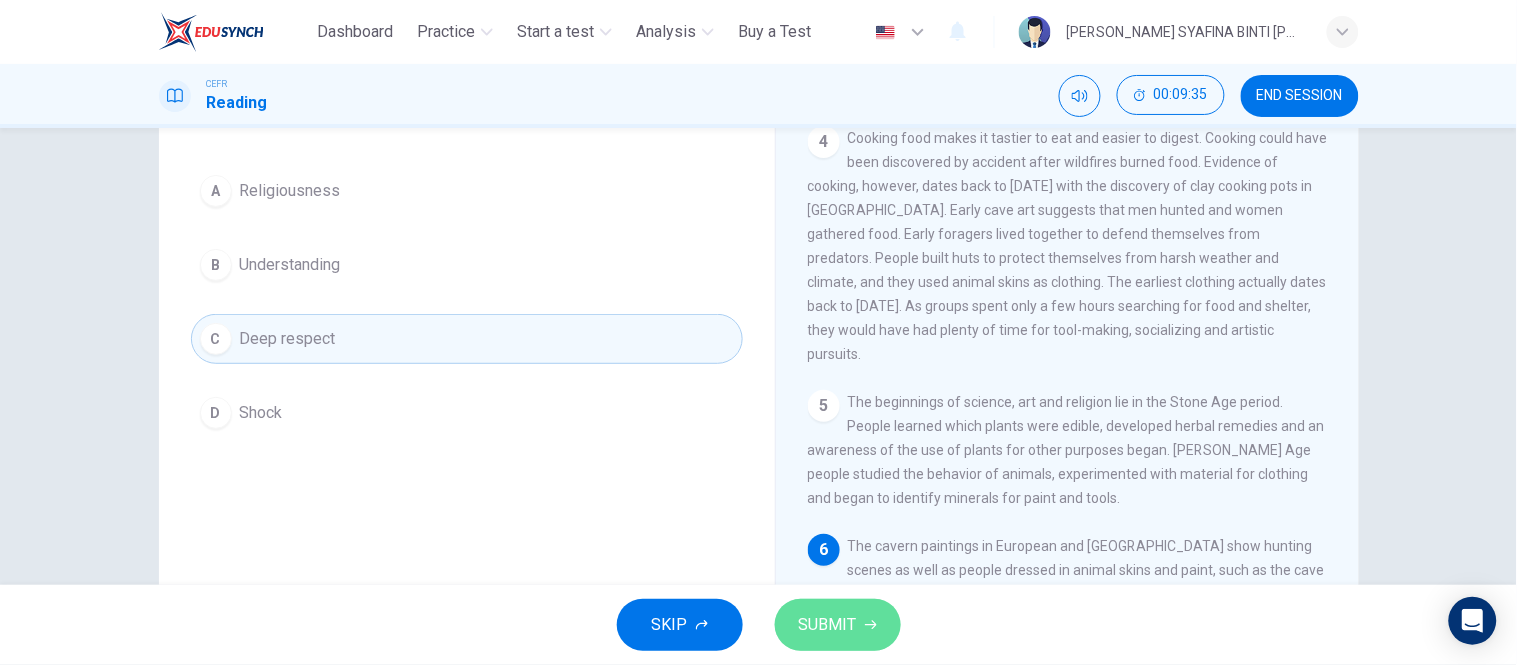 click on "SUBMIT" at bounding box center [828, 625] 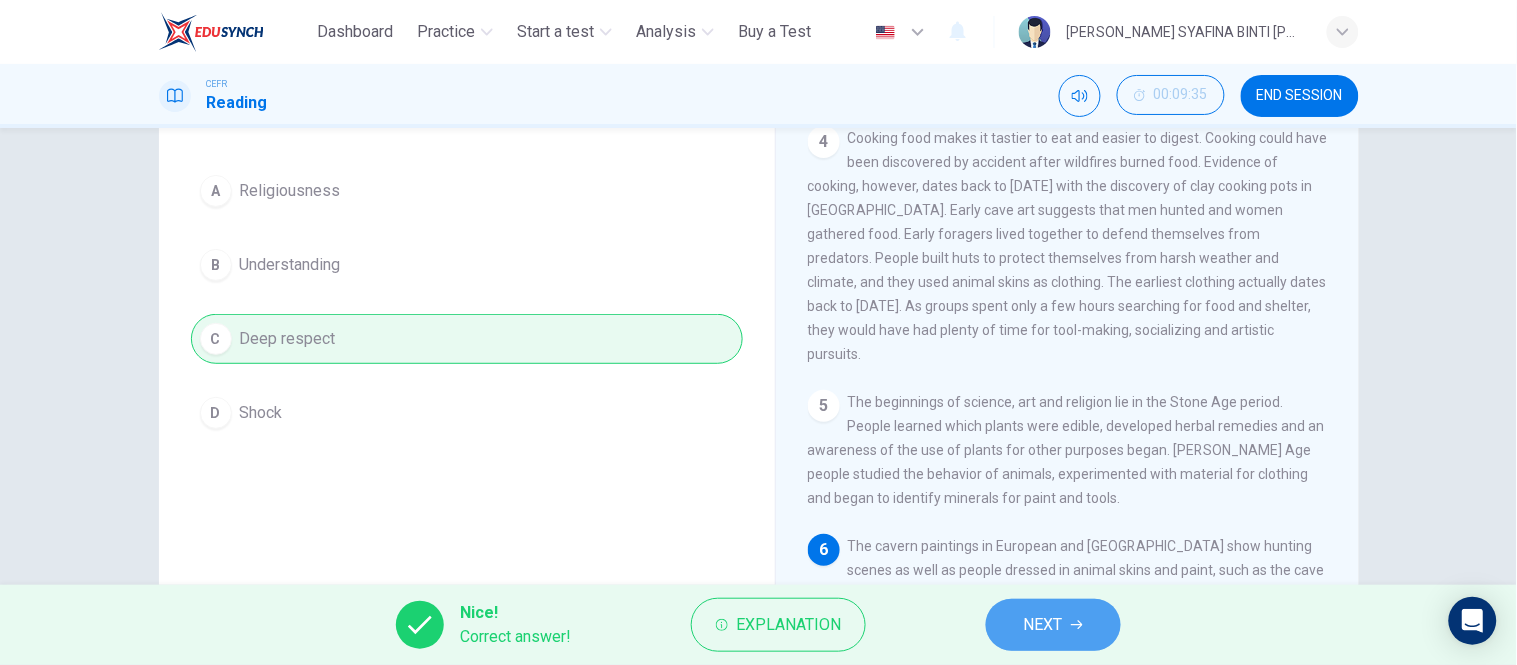 click on "NEXT" at bounding box center (1043, 625) 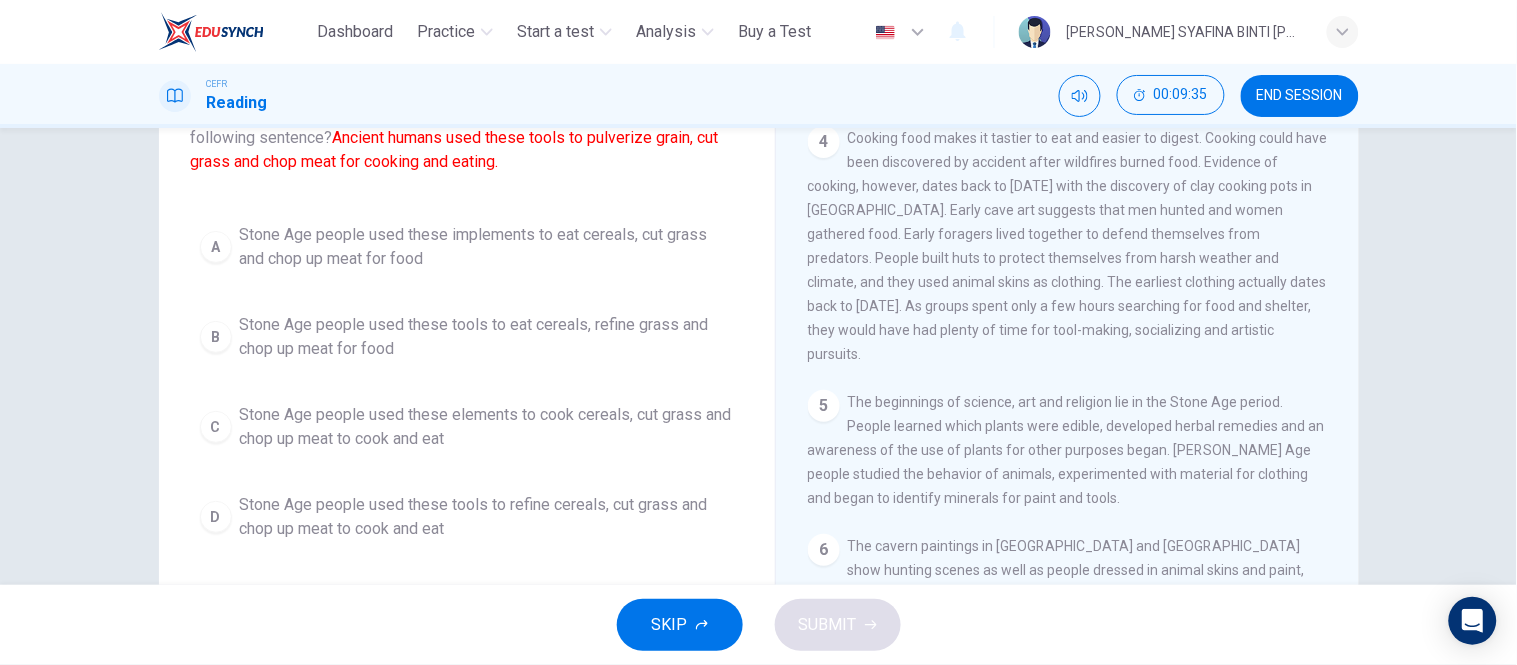 scroll, scrollTop: 210, scrollLeft: 0, axis: vertical 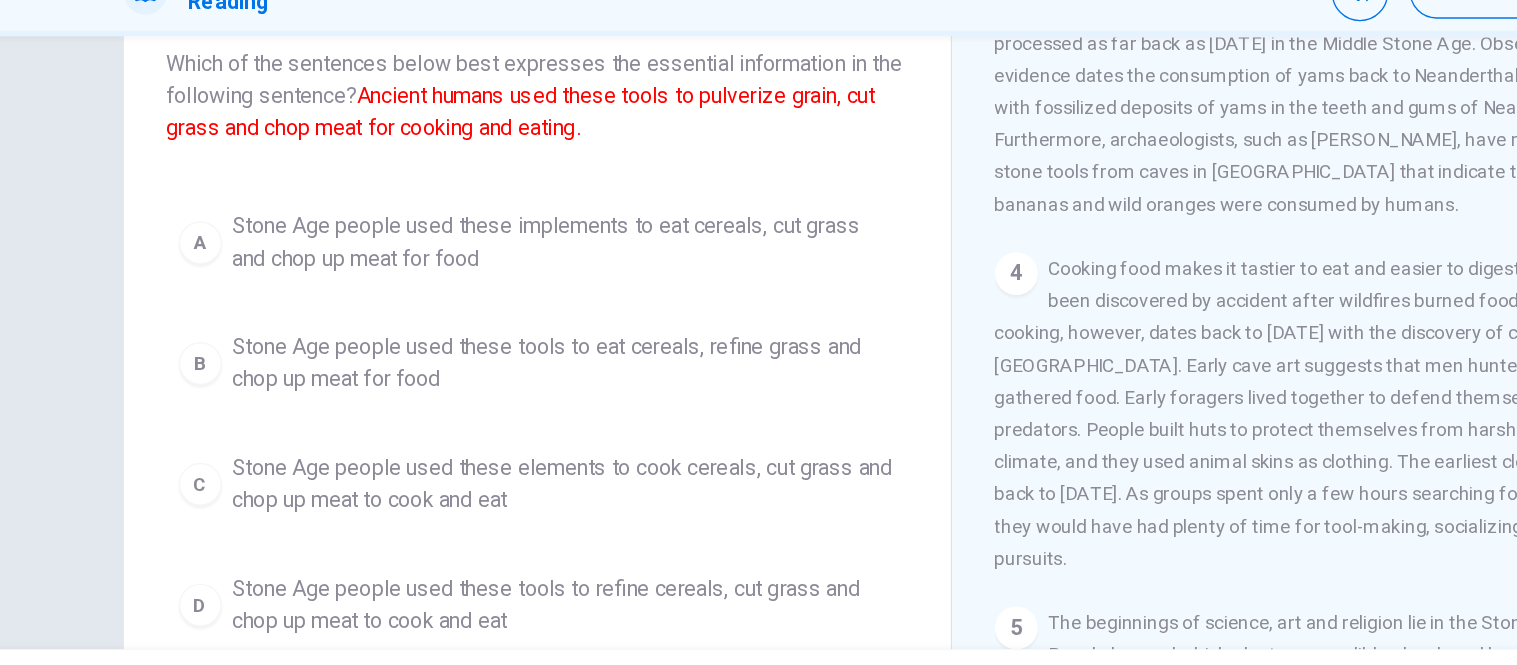 click on "Stone Age people used these tools to refine cereals, cut grass and chop up meat to cook and eat" at bounding box center (487, 552) 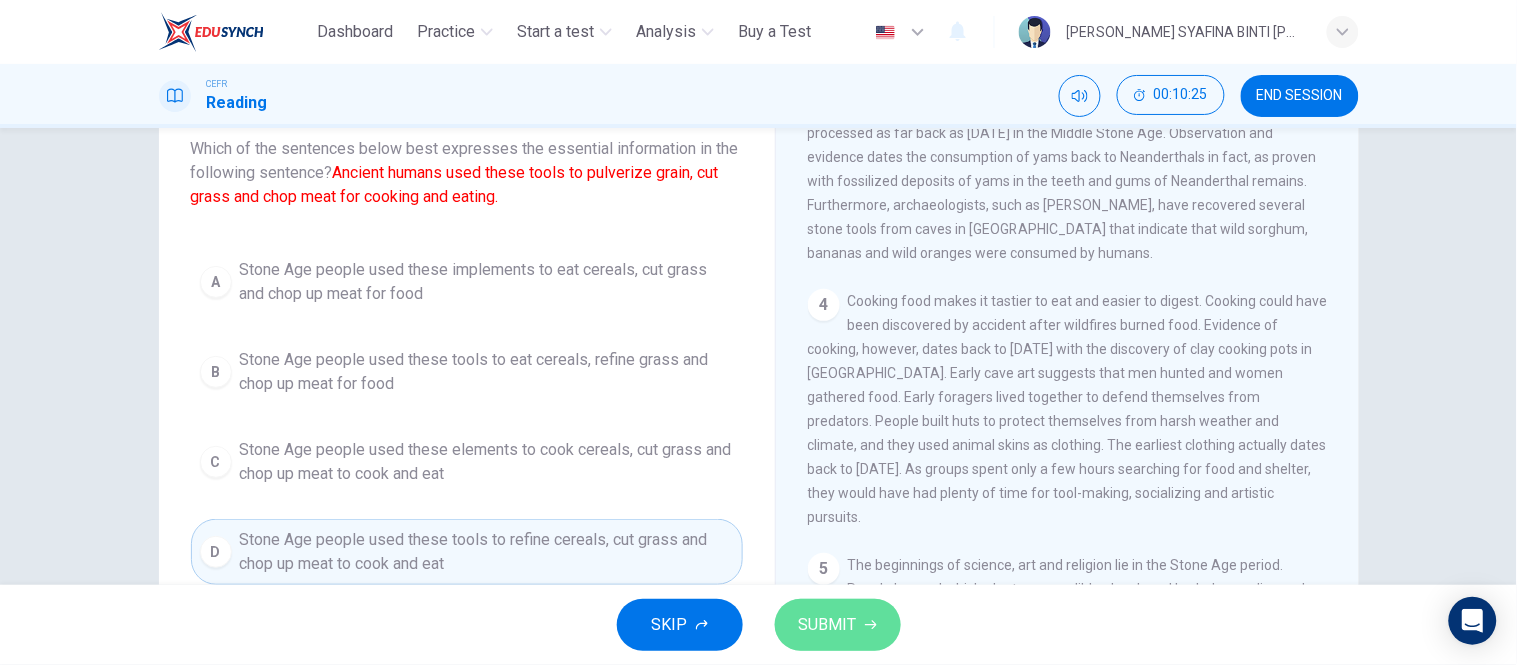 click on "SUBMIT" at bounding box center (828, 625) 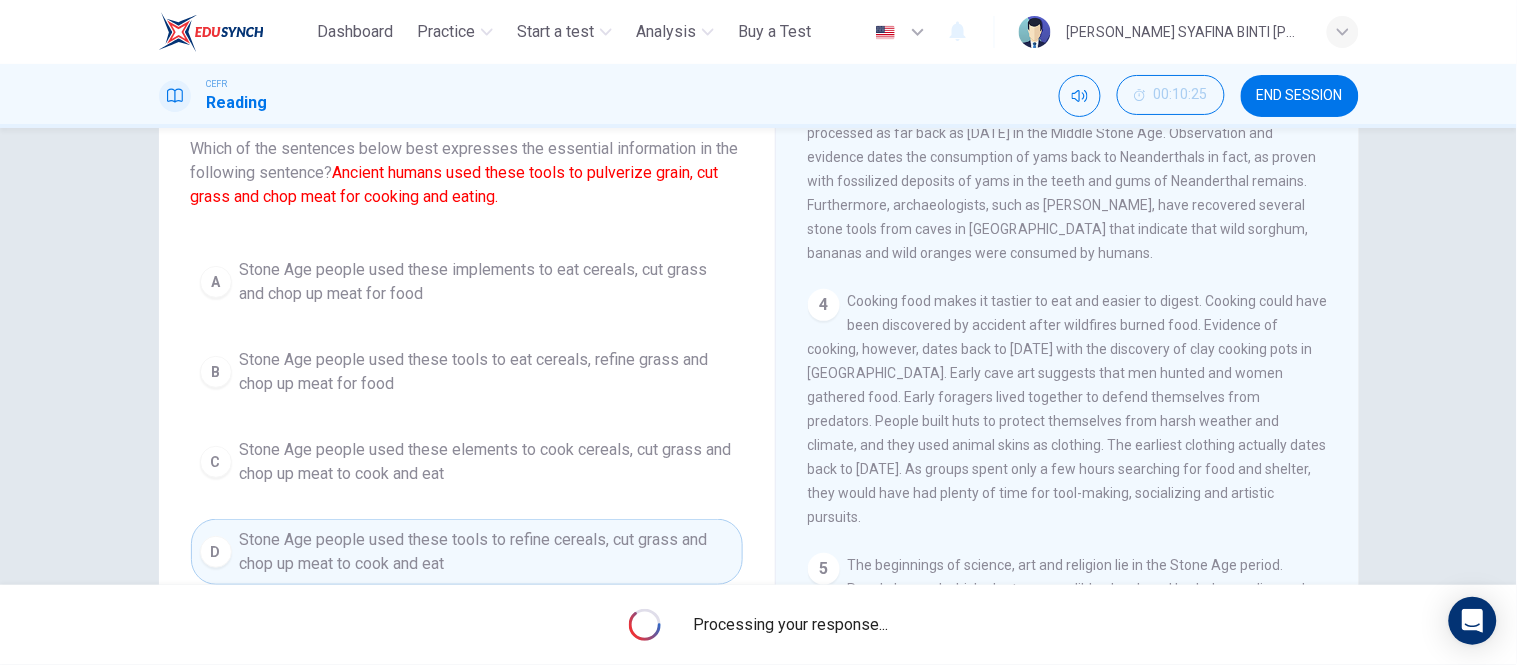 scroll, scrollTop: 664, scrollLeft: 0, axis: vertical 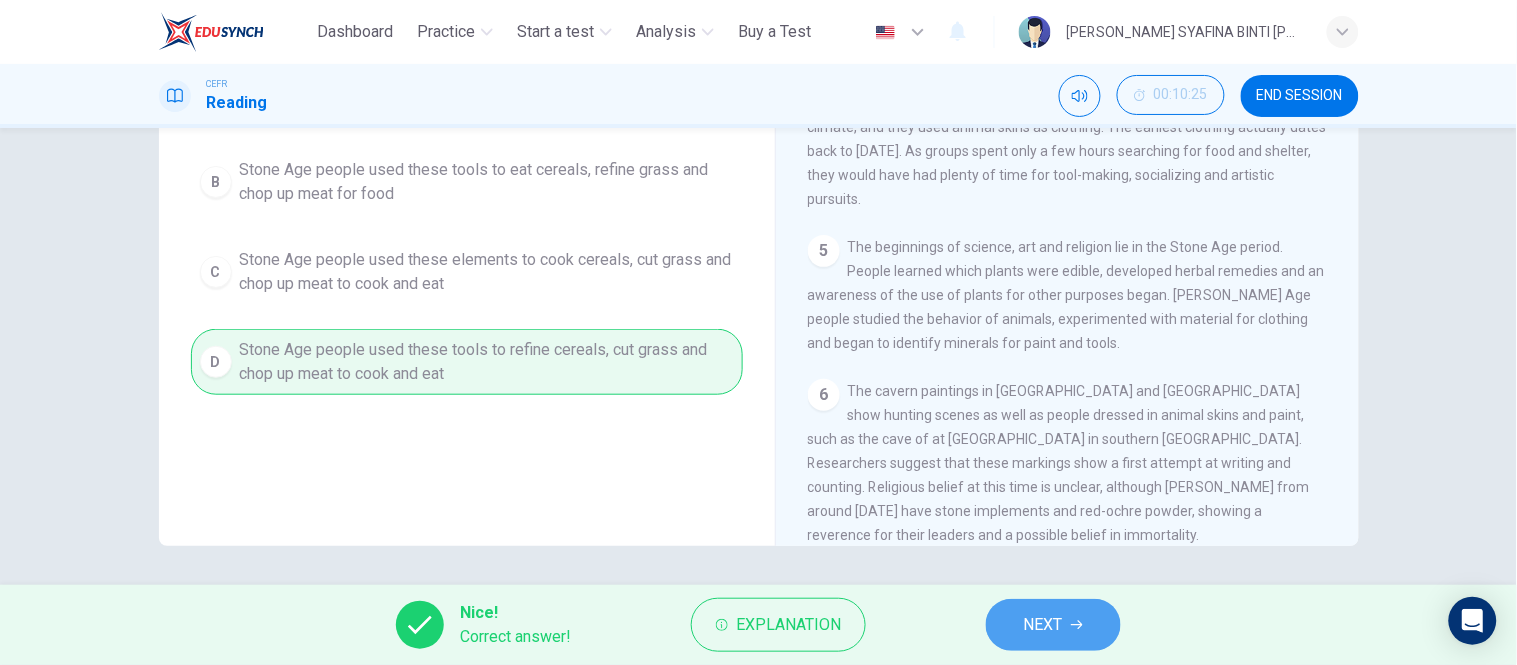 click on "NEXT" at bounding box center (1053, 625) 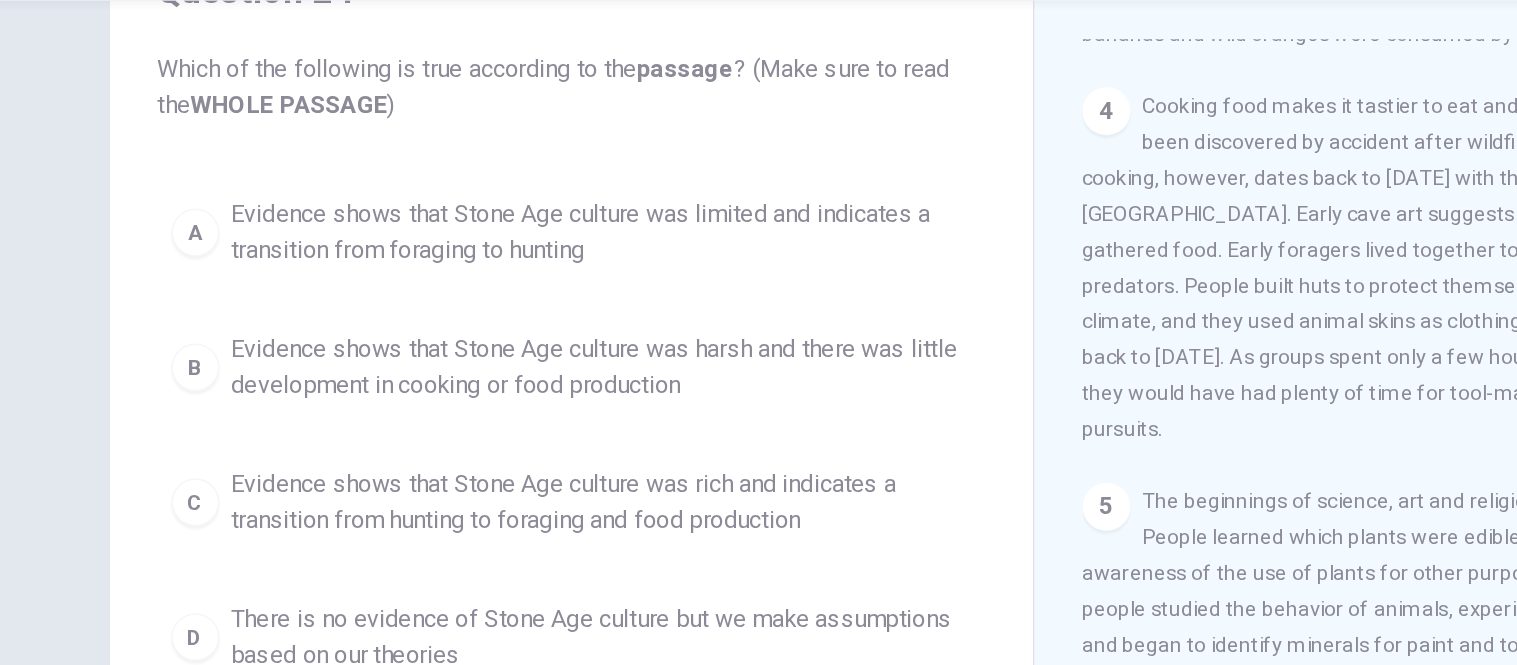 scroll, scrollTop: 162, scrollLeft: 0, axis: vertical 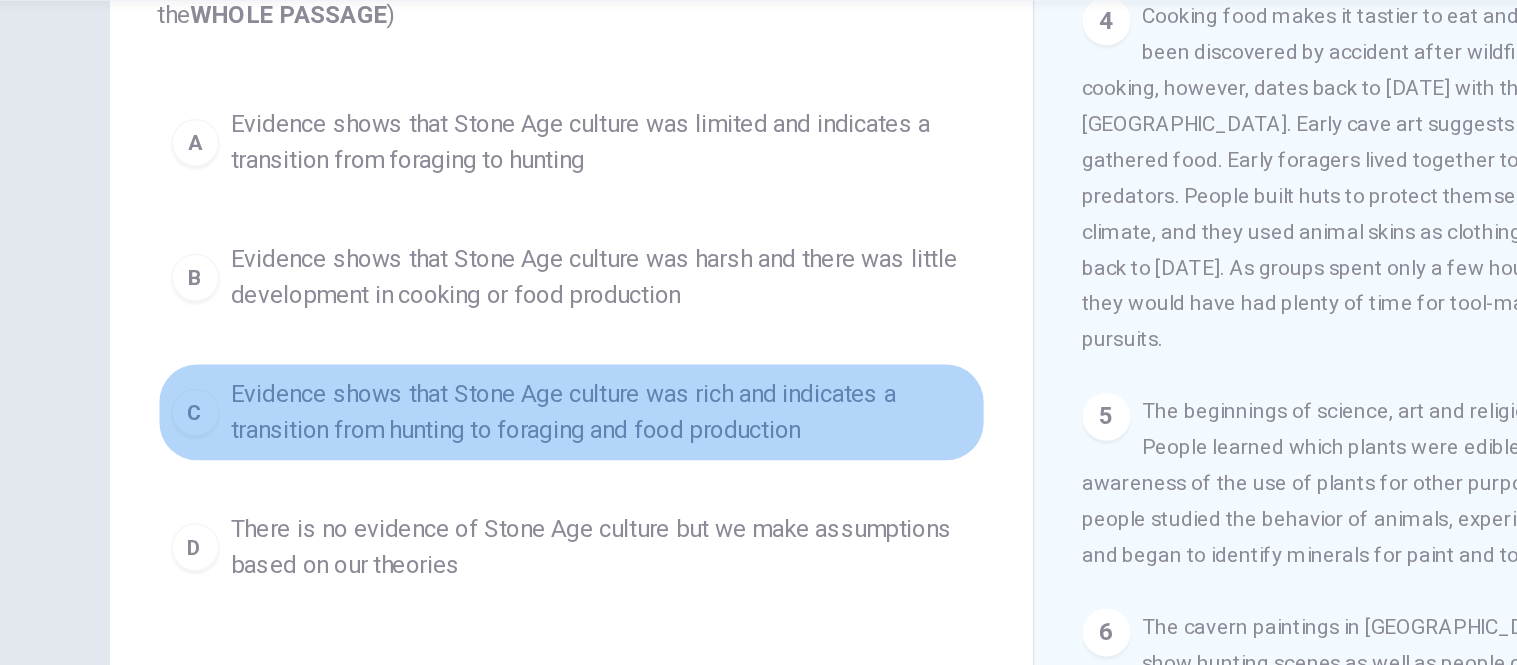 click on "Evidence shows that Stone Age culture was rich and indicates a transition from hunting to foraging and food production" at bounding box center [487, 403] 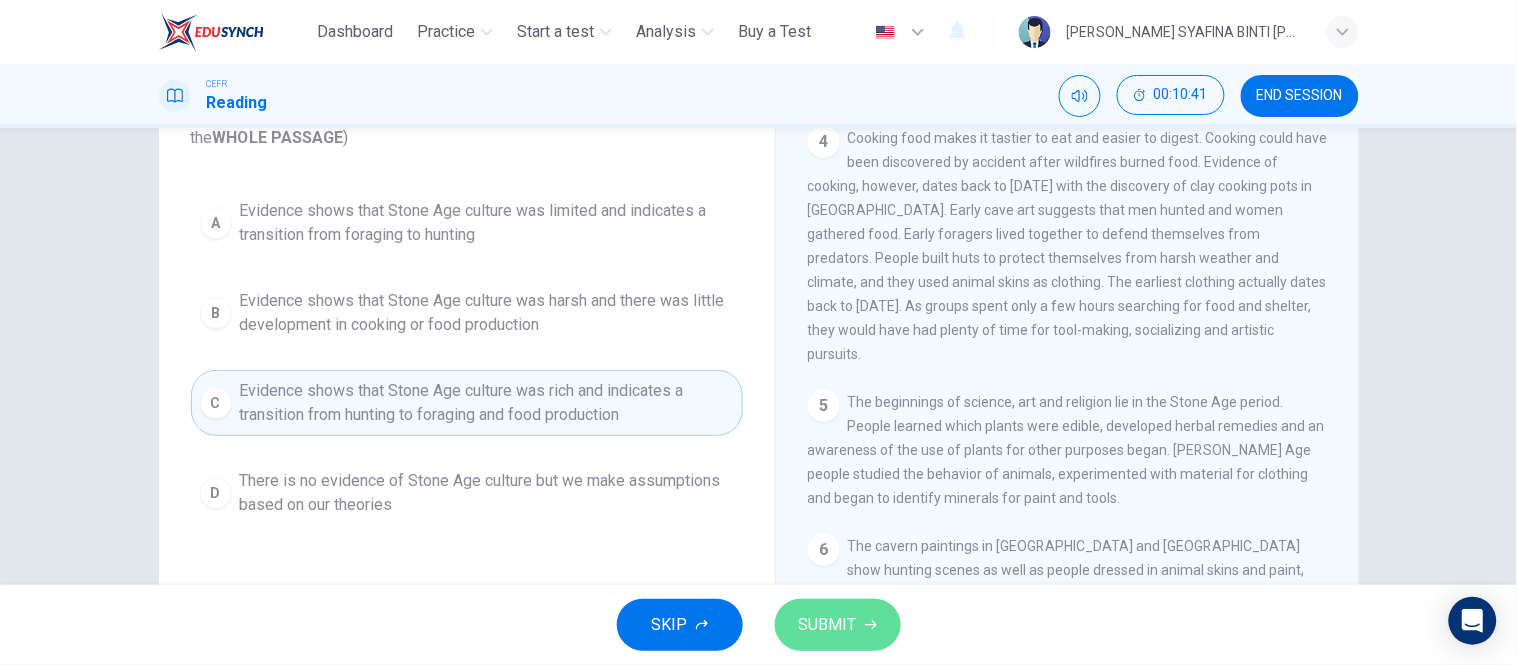 click on "SUBMIT" at bounding box center (828, 625) 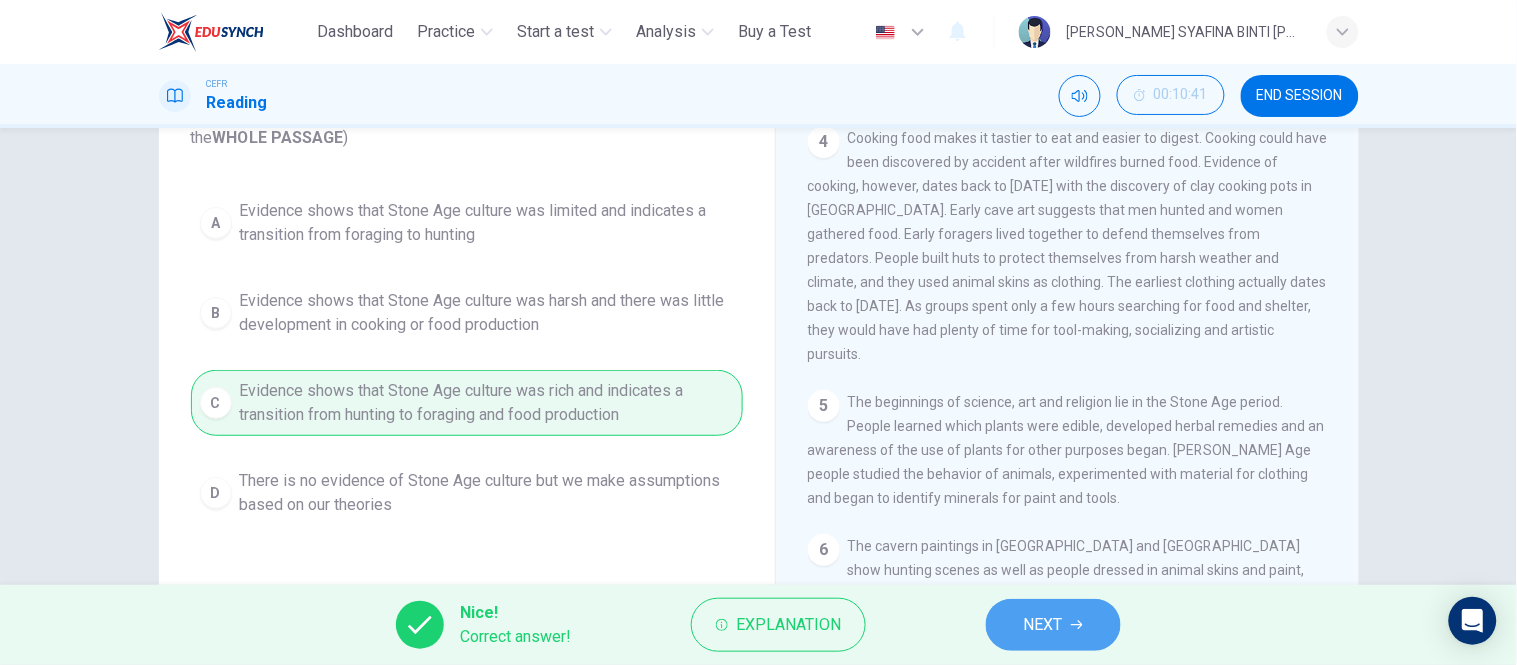 click on "NEXT" at bounding box center (1053, 625) 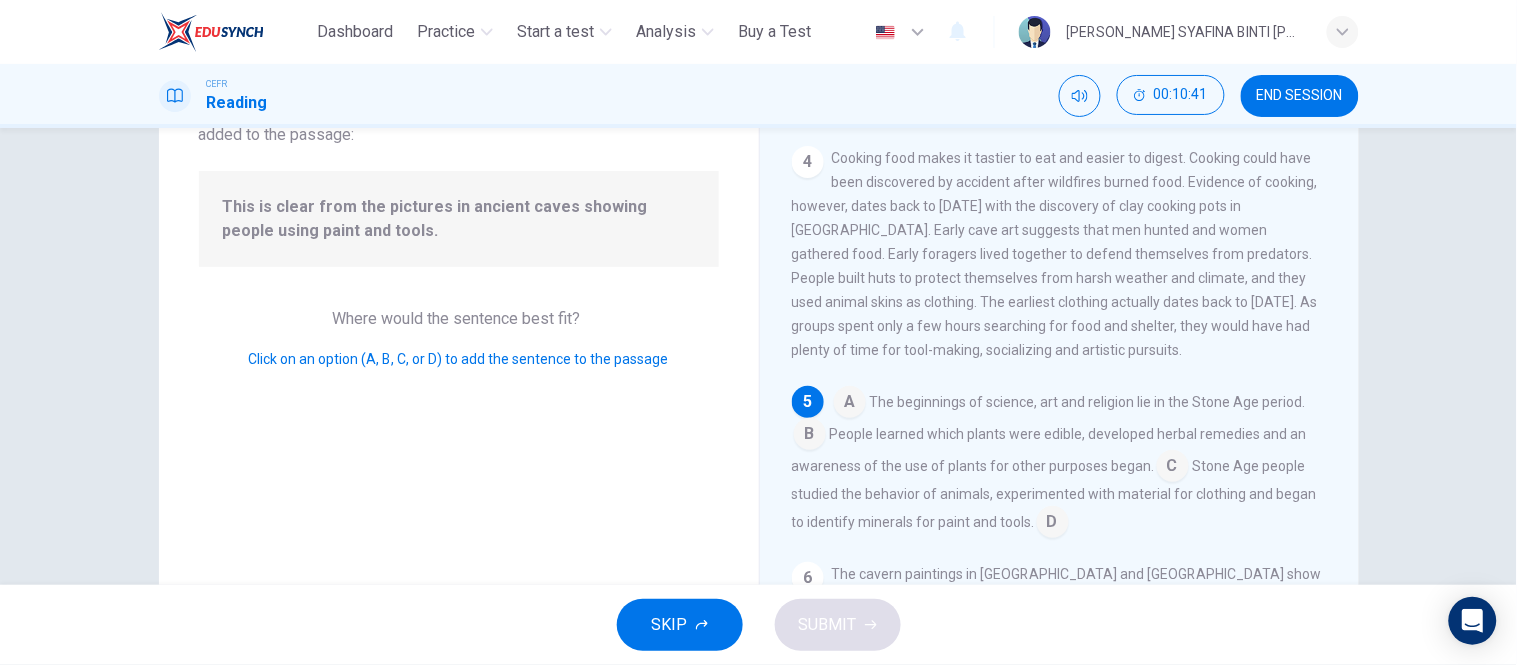 scroll, scrollTop: 704, scrollLeft: 0, axis: vertical 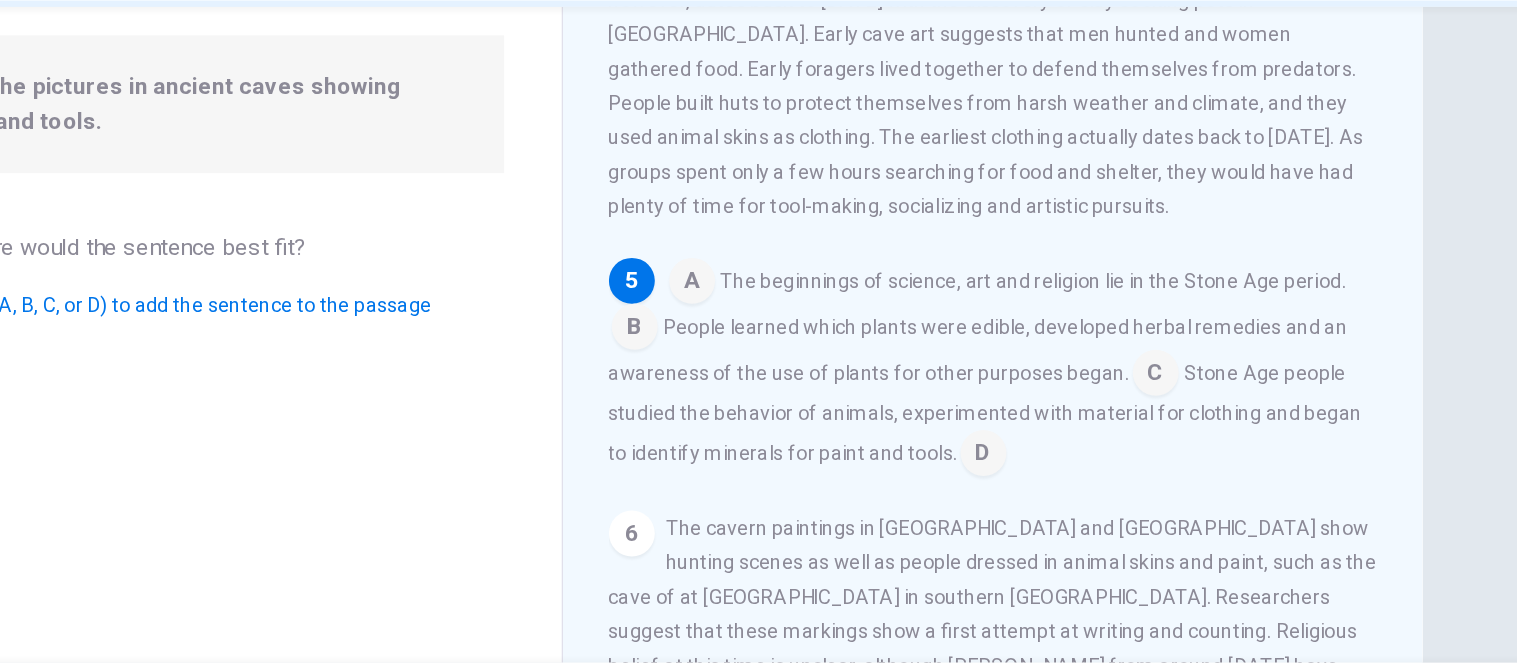 click at bounding box center [1053, 441] 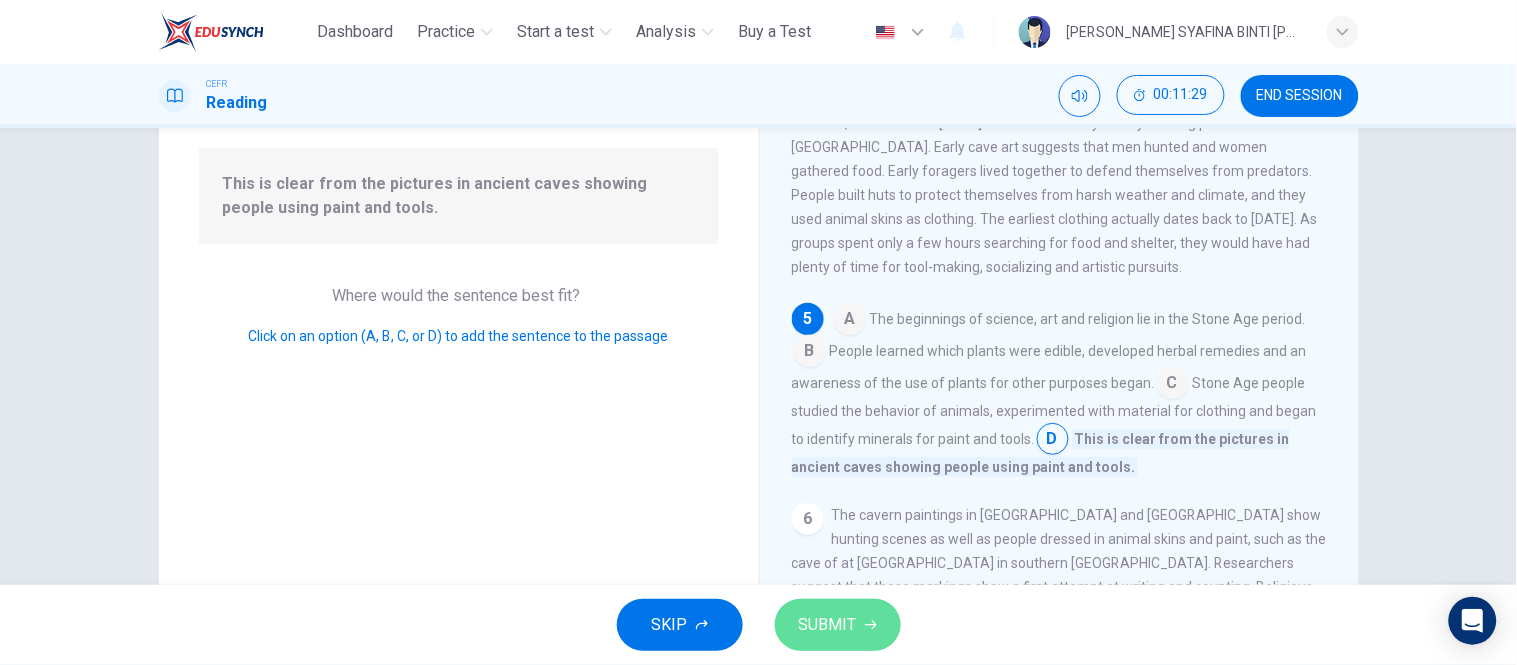 click on "SUBMIT" at bounding box center [838, 625] 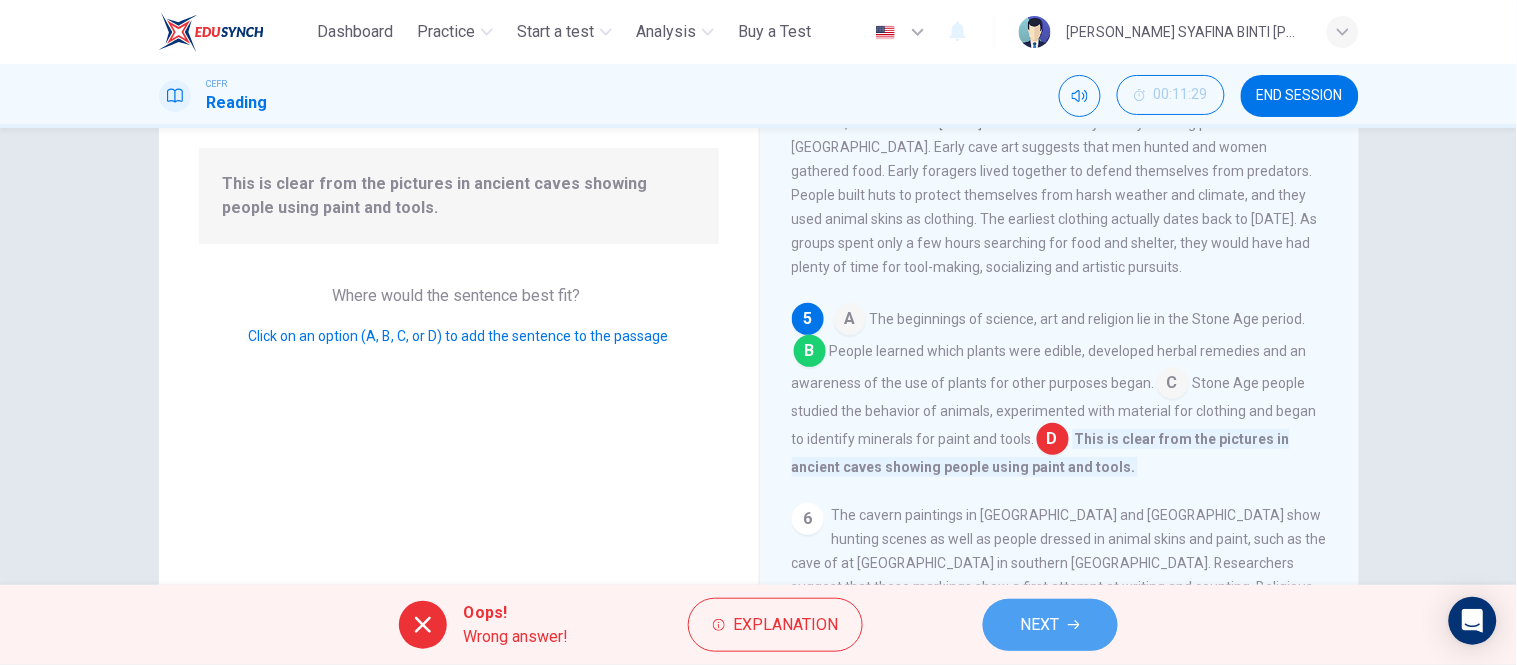 click 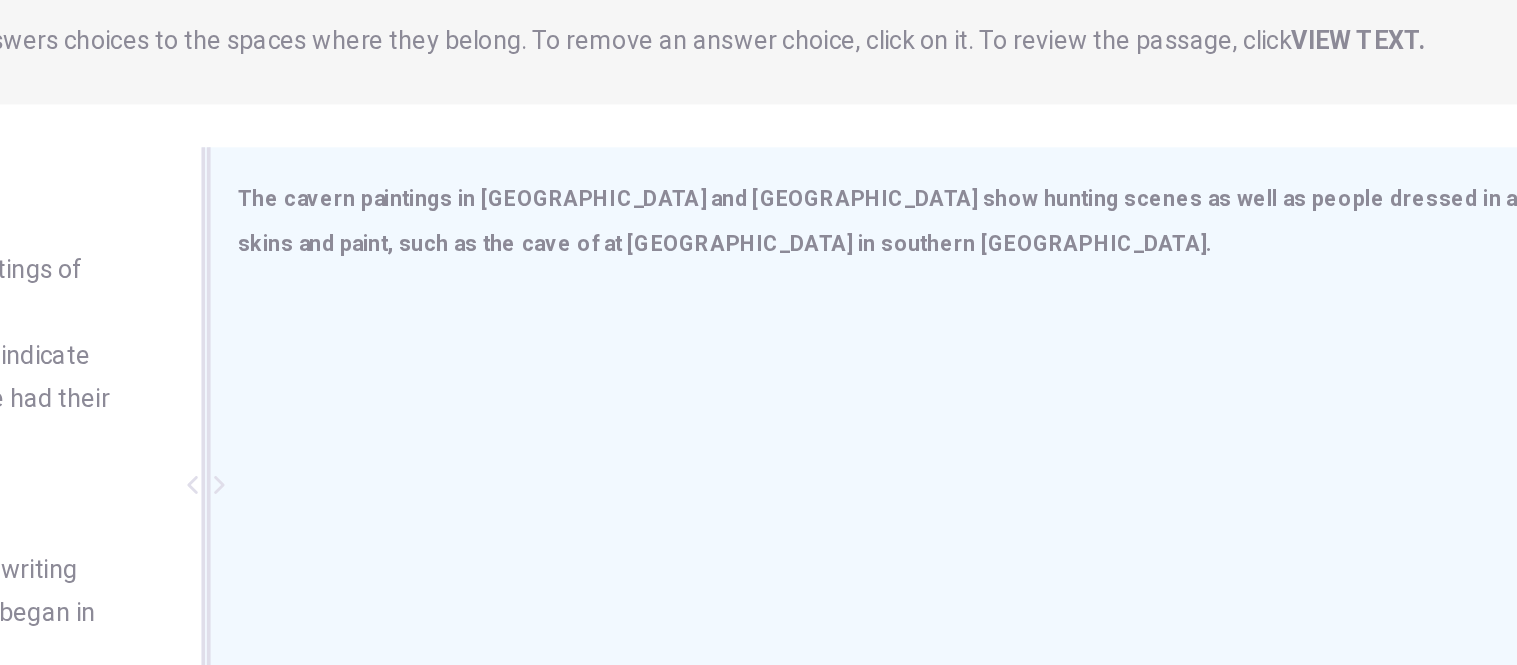 scroll, scrollTop: 185, scrollLeft: 0, axis: vertical 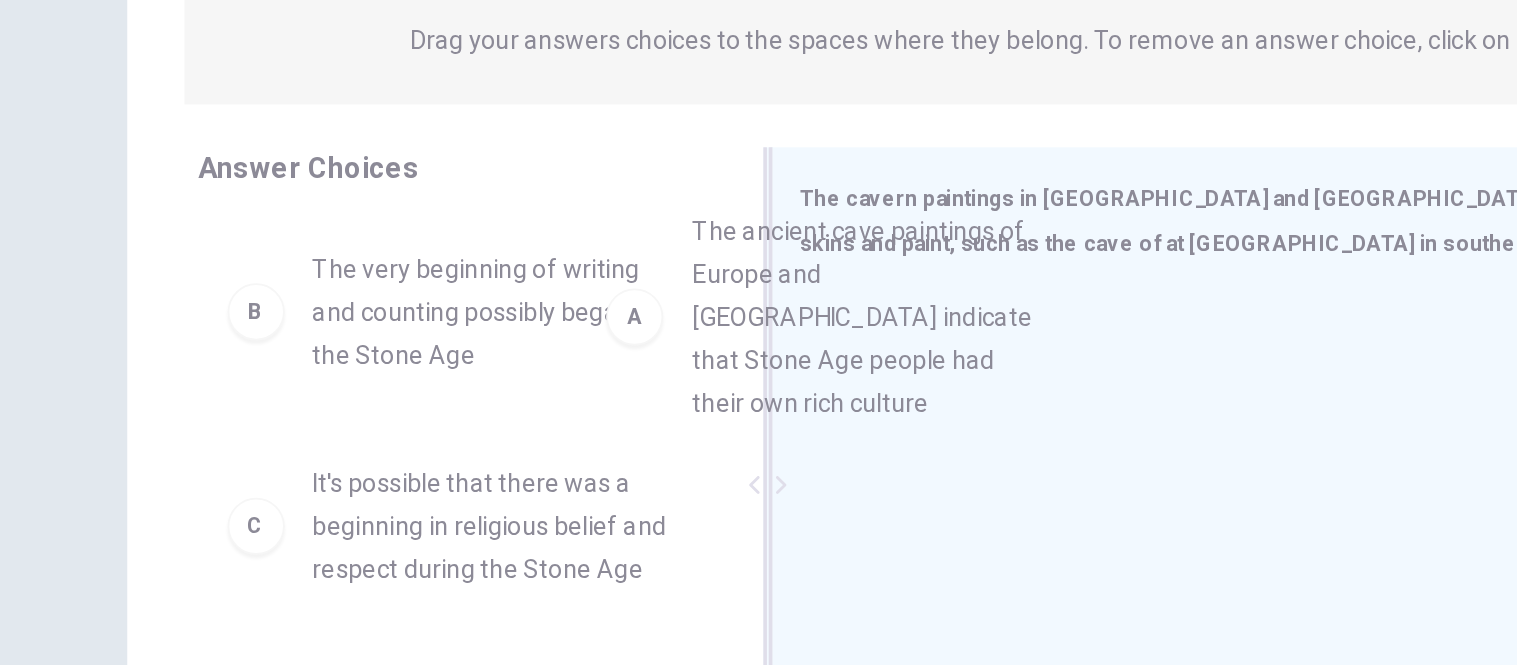 drag, startPoint x: 391, startPoint y: 439, endPoint x: 648, endPoint y: 421, distance: 257.62958 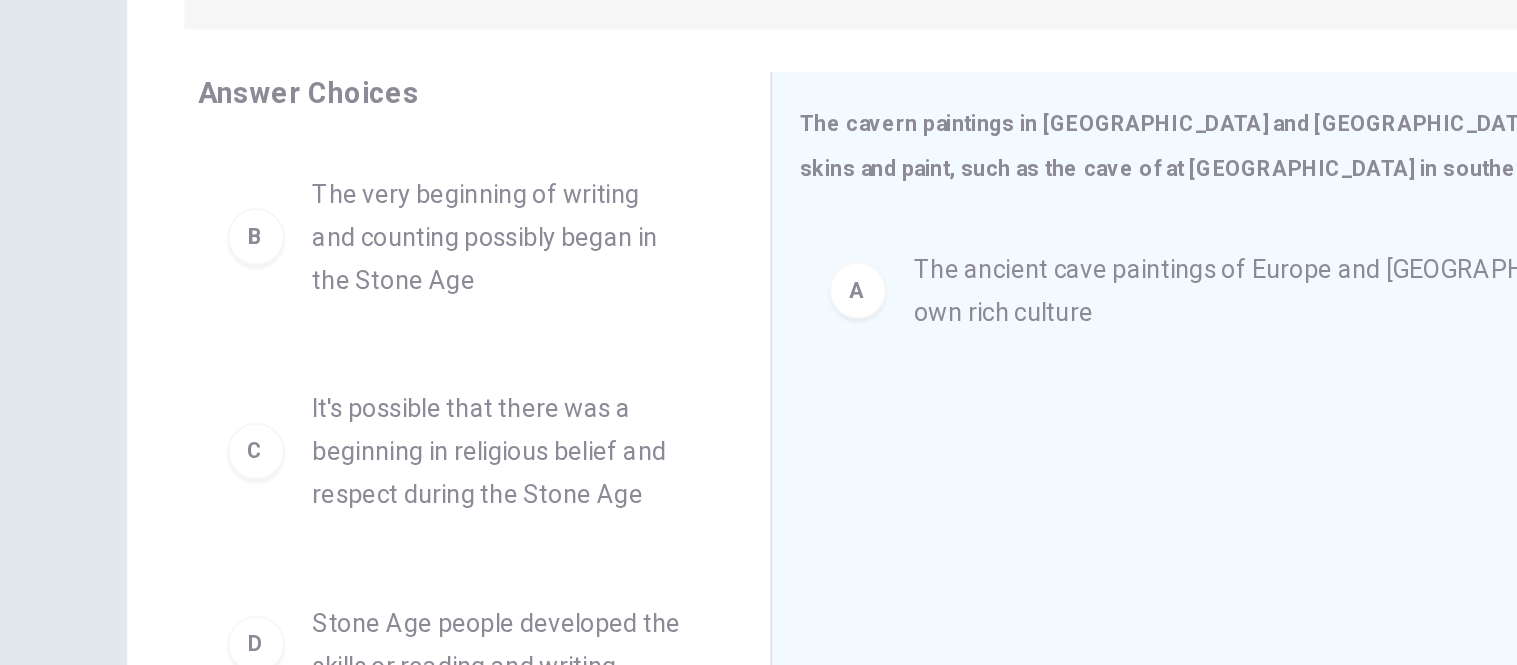 scroll, scrollTop: 274, scrollLeft: 0, axis: vertical 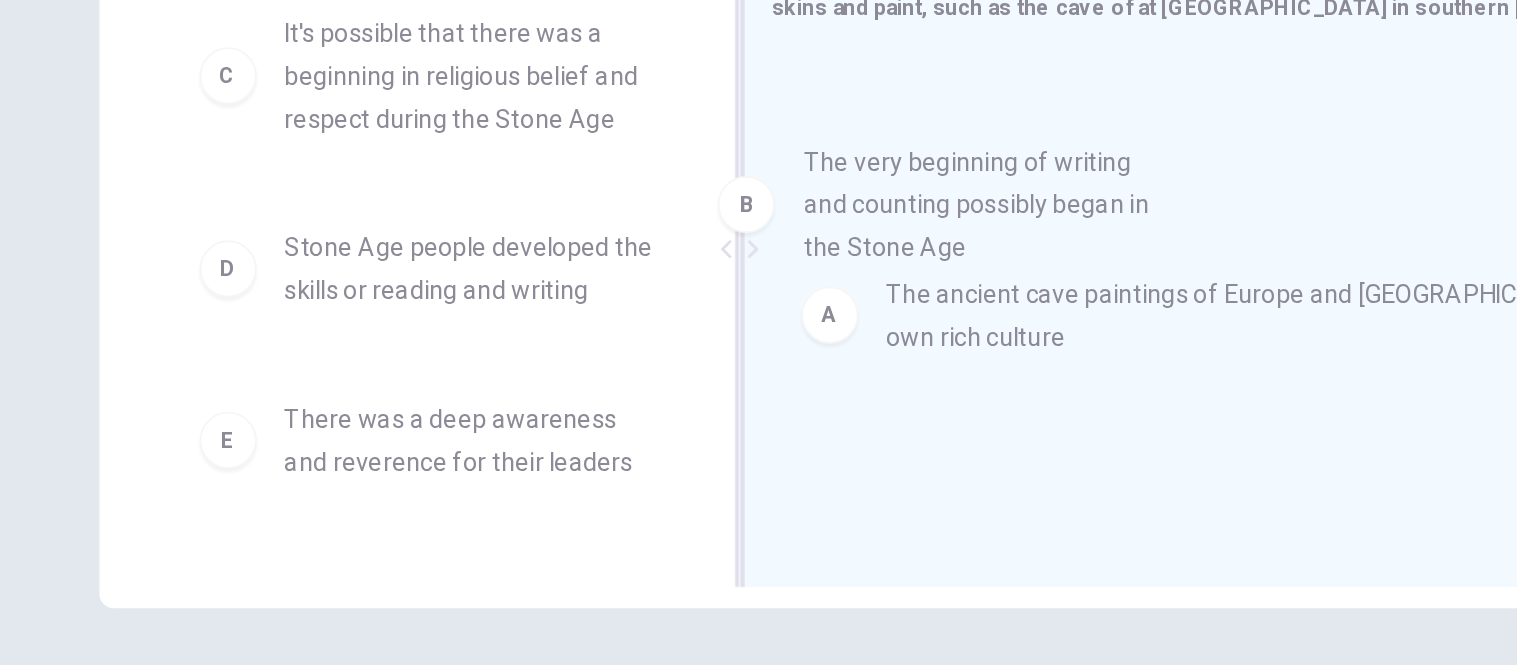 drag, startPoint x: 397, startPoint y: 268, endPoint x: 714, endPoint y: 352, distance: 327.94055 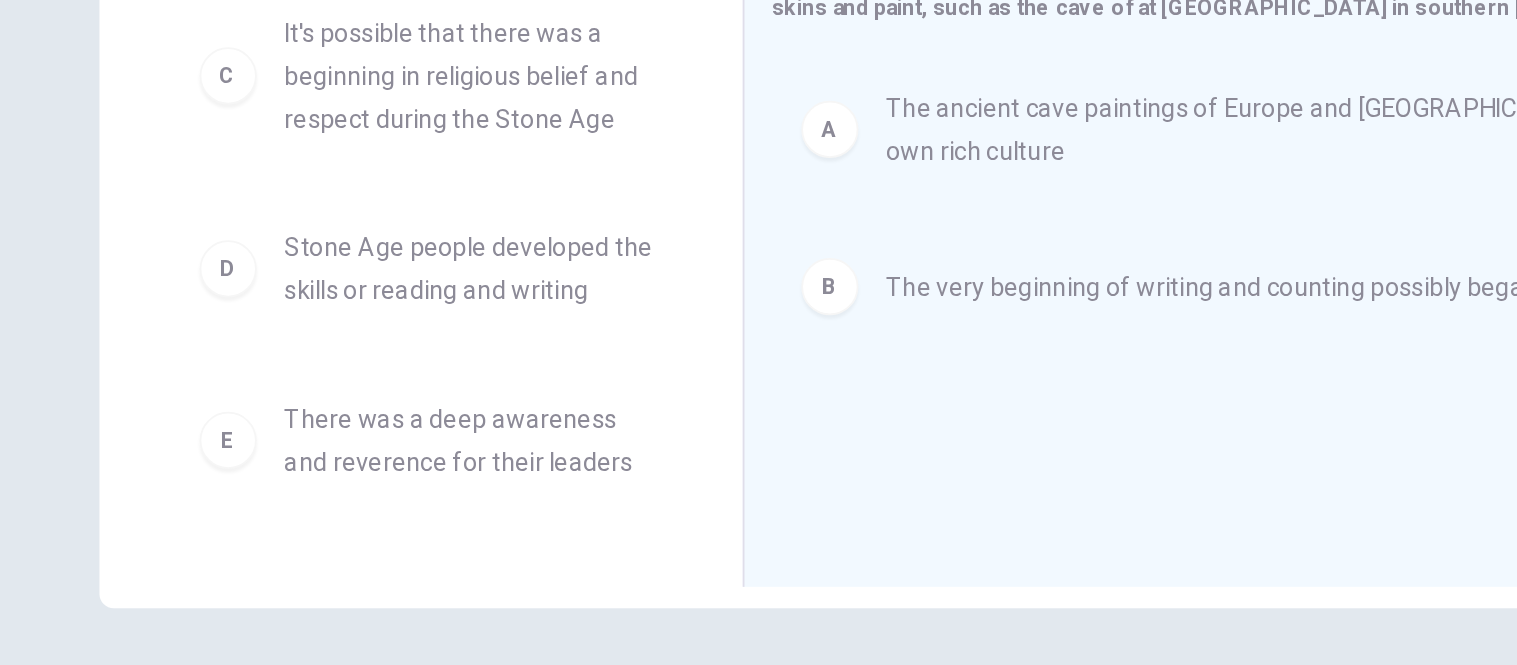 scroll, scrollTop: 45, scrollLeft: 0, axis: vertical 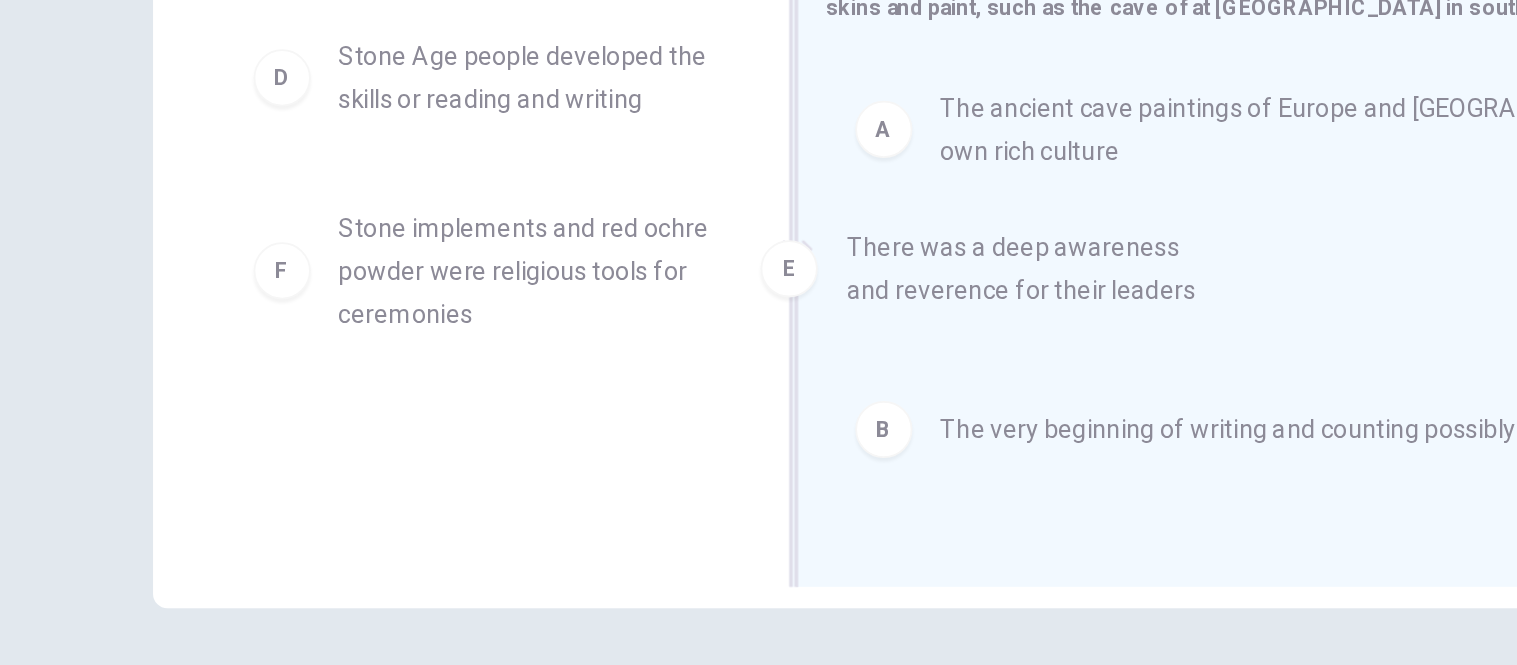 drag, startPoint x: 407, startPoint y: 343, endPoint x: 707, endPoint y: 357, distance: 300.32648 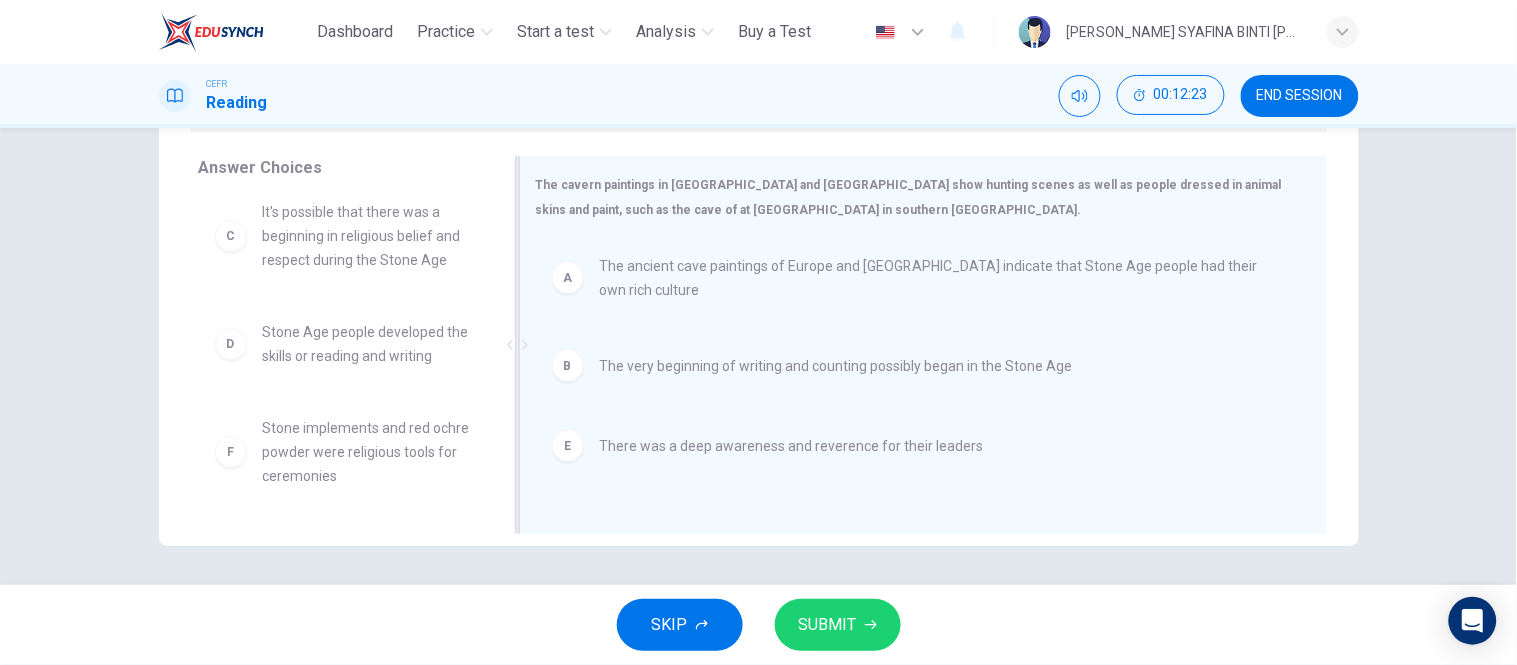 scroll, scrollTop: 12, scrollLeft: 0, axis: vertical 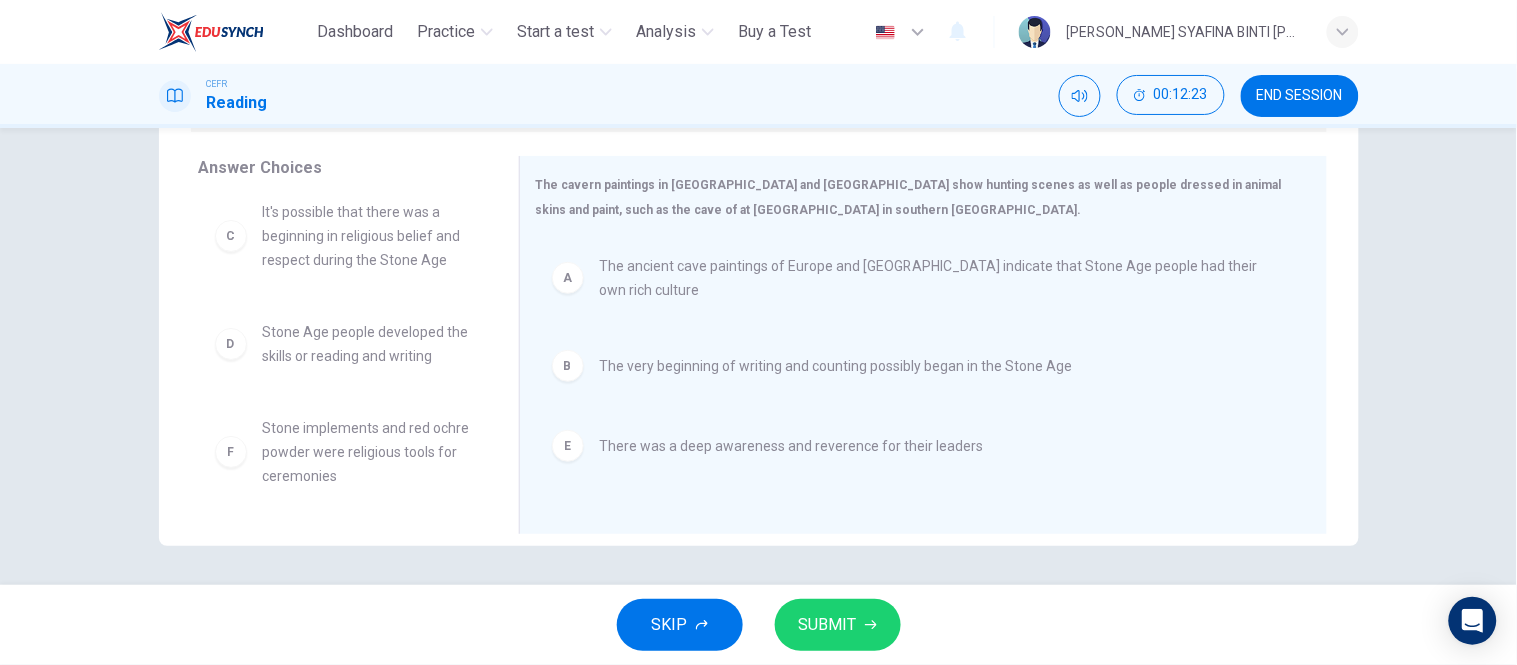 click on "SUBMIT" at bounding box center (828, 625) 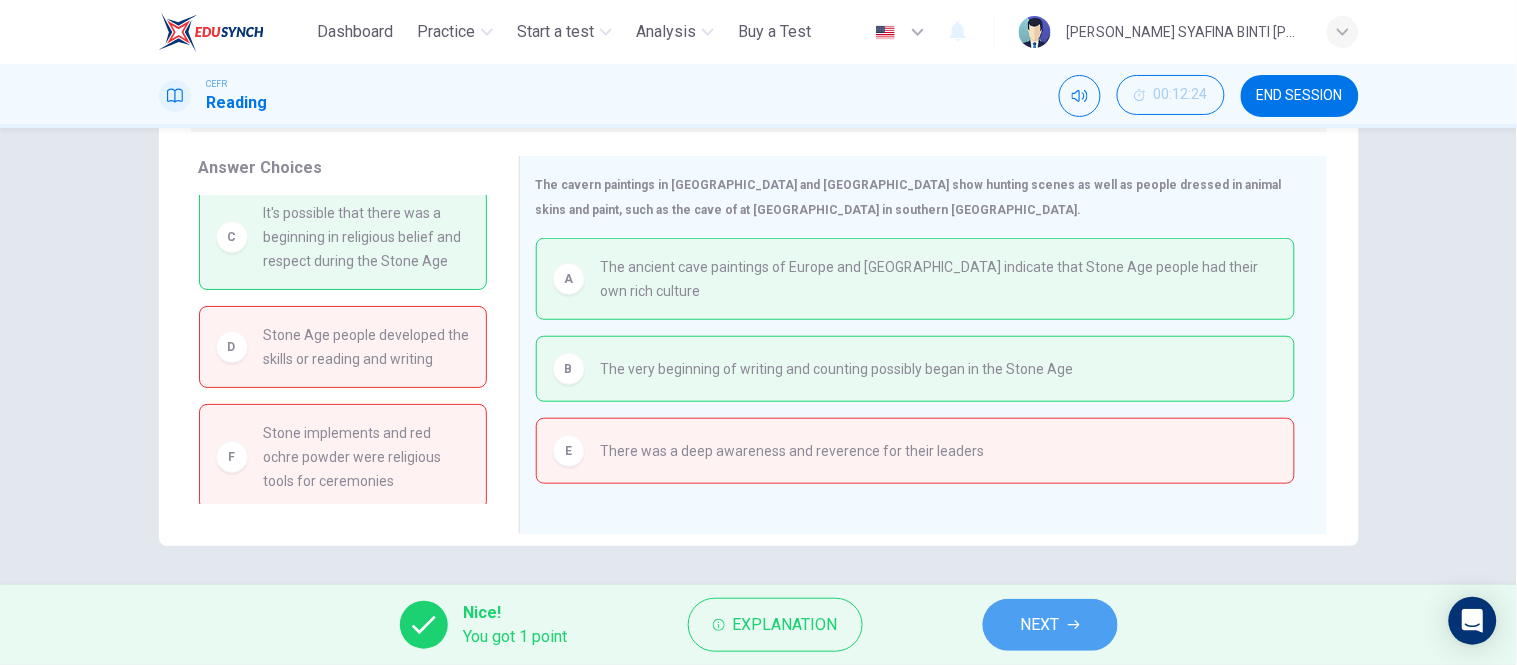 click on "NEXT" at bounding box center [1050, 625] 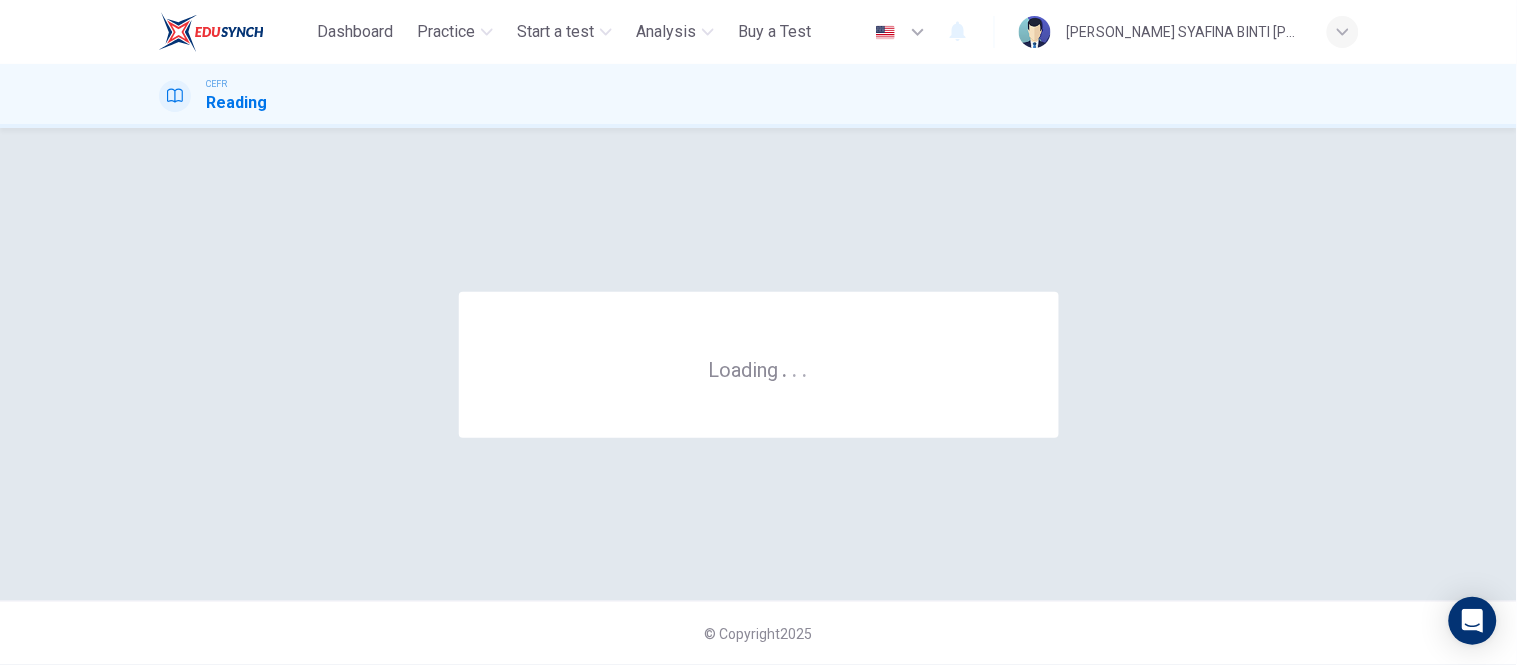 scroll, scrollTop: 0, scrollLeft: 0, axis: both 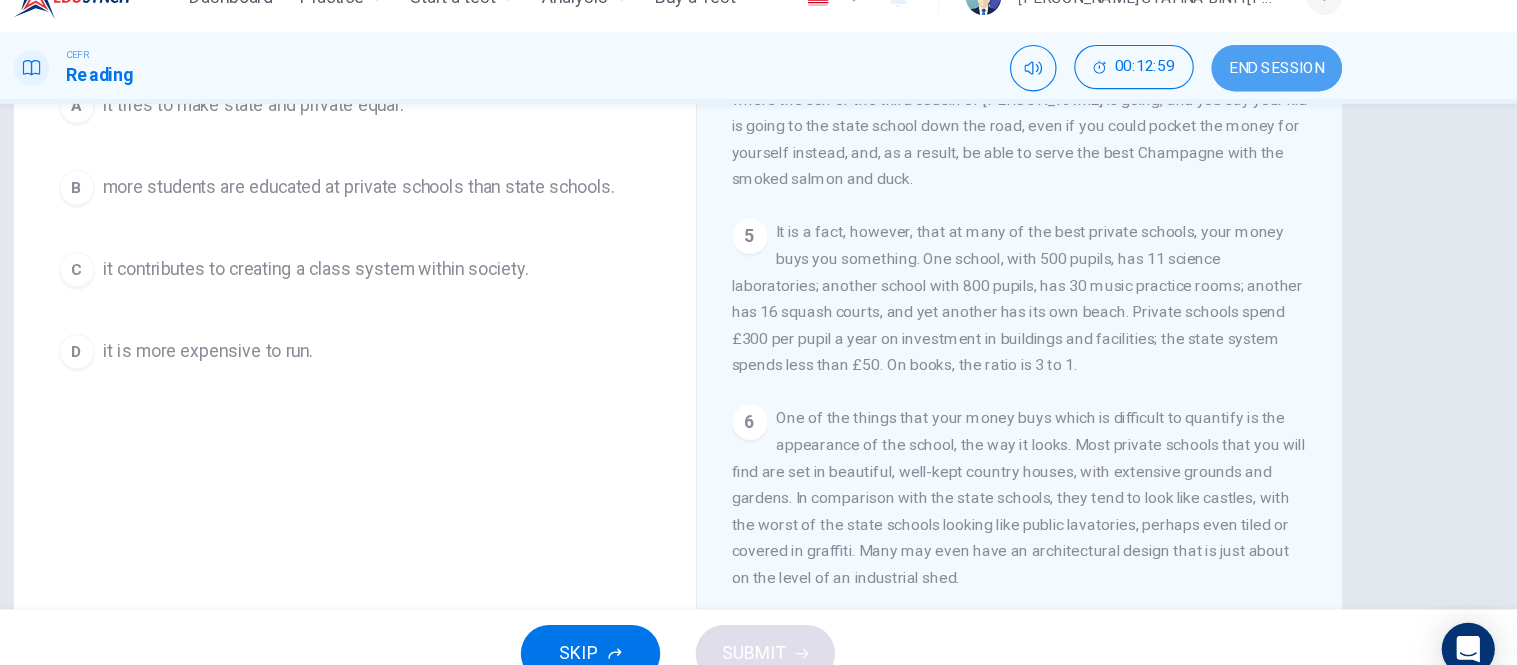 click on "END SESSION" at bounding box center (1300, 96) 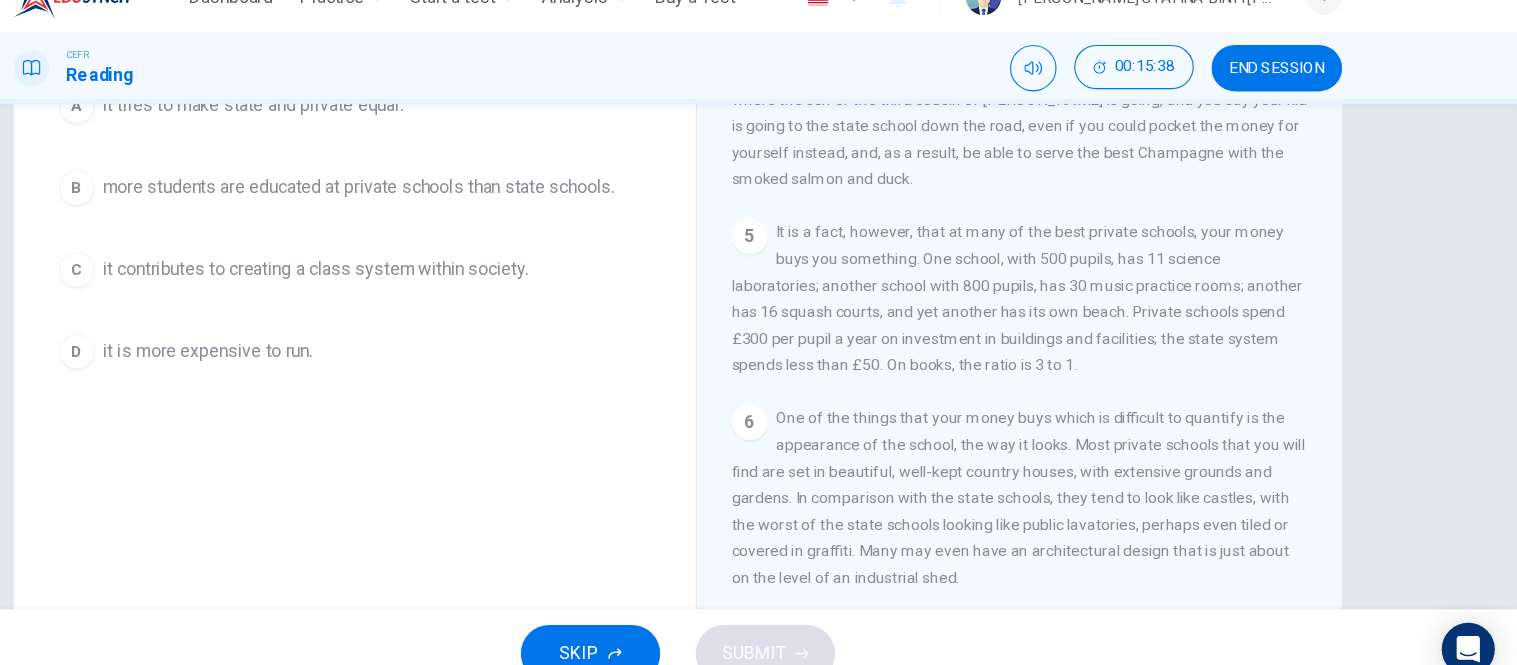 scroll, scrollTop: 0, scrollLeft: 0, axis: both 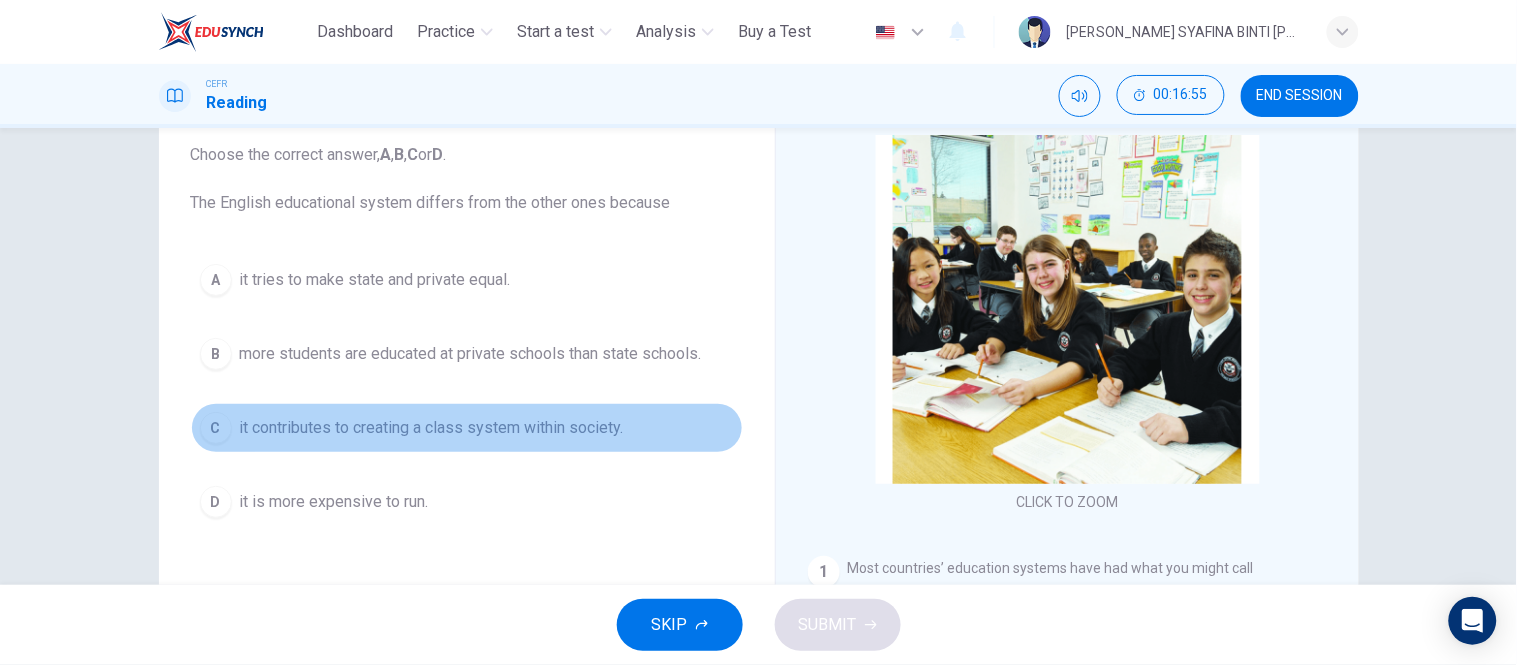 click on "it contributes to creating a class system within society." at bounding box center (432, 428) 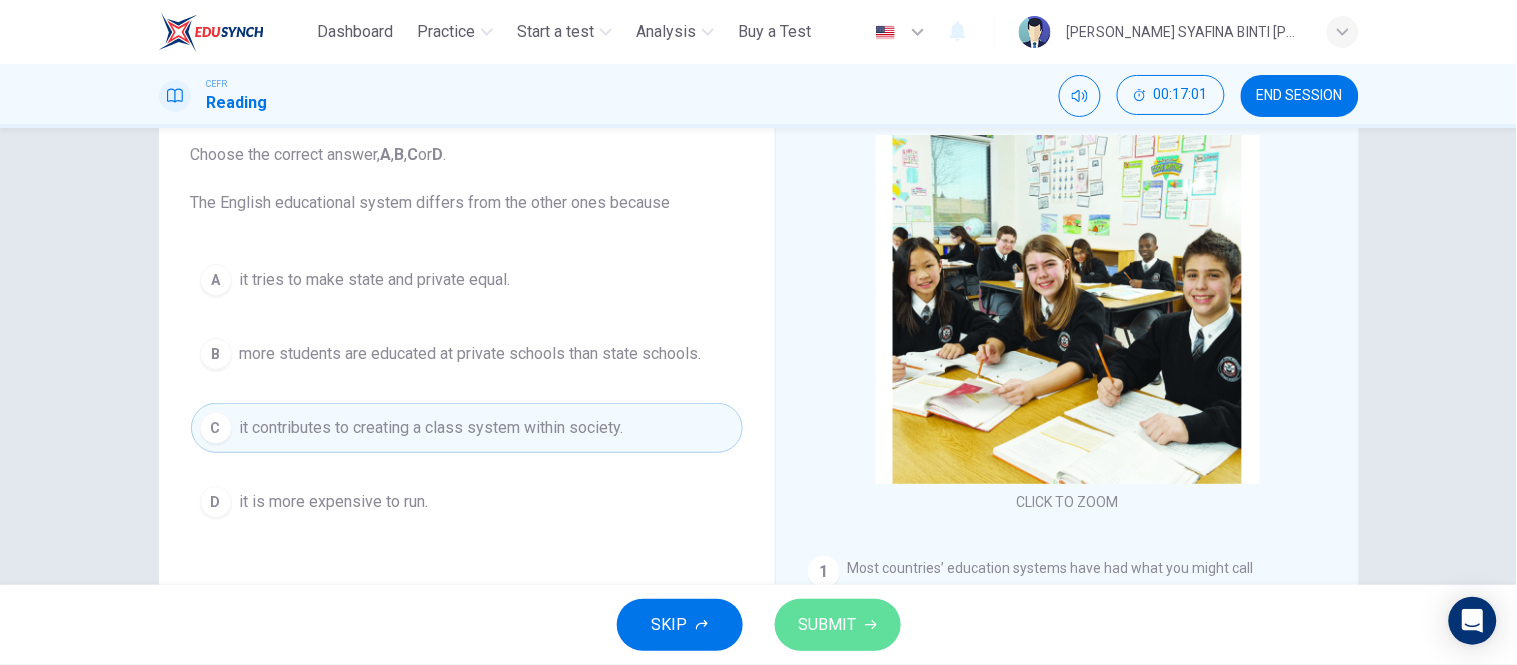 click on "SUBMIT" at bounding box center (838, 625) 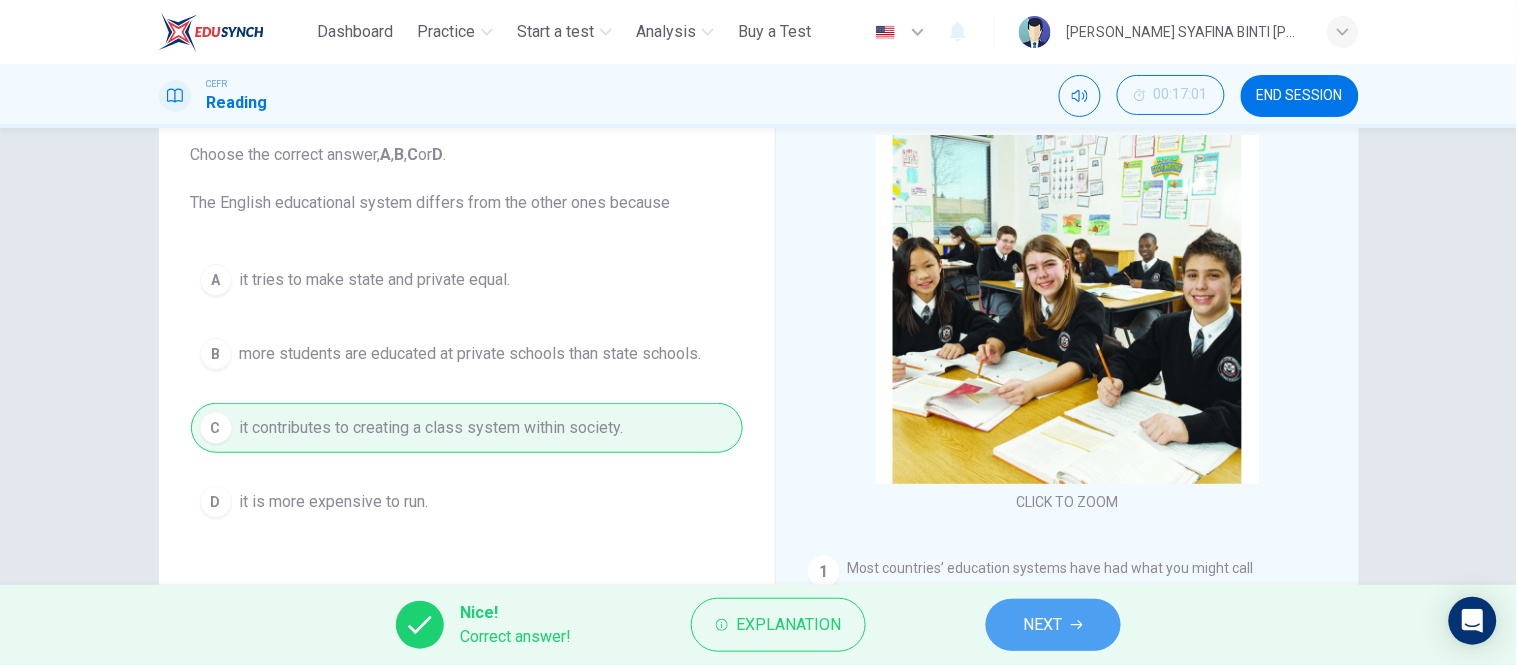 click on "NEXT" at bounding box center [1053, 625] 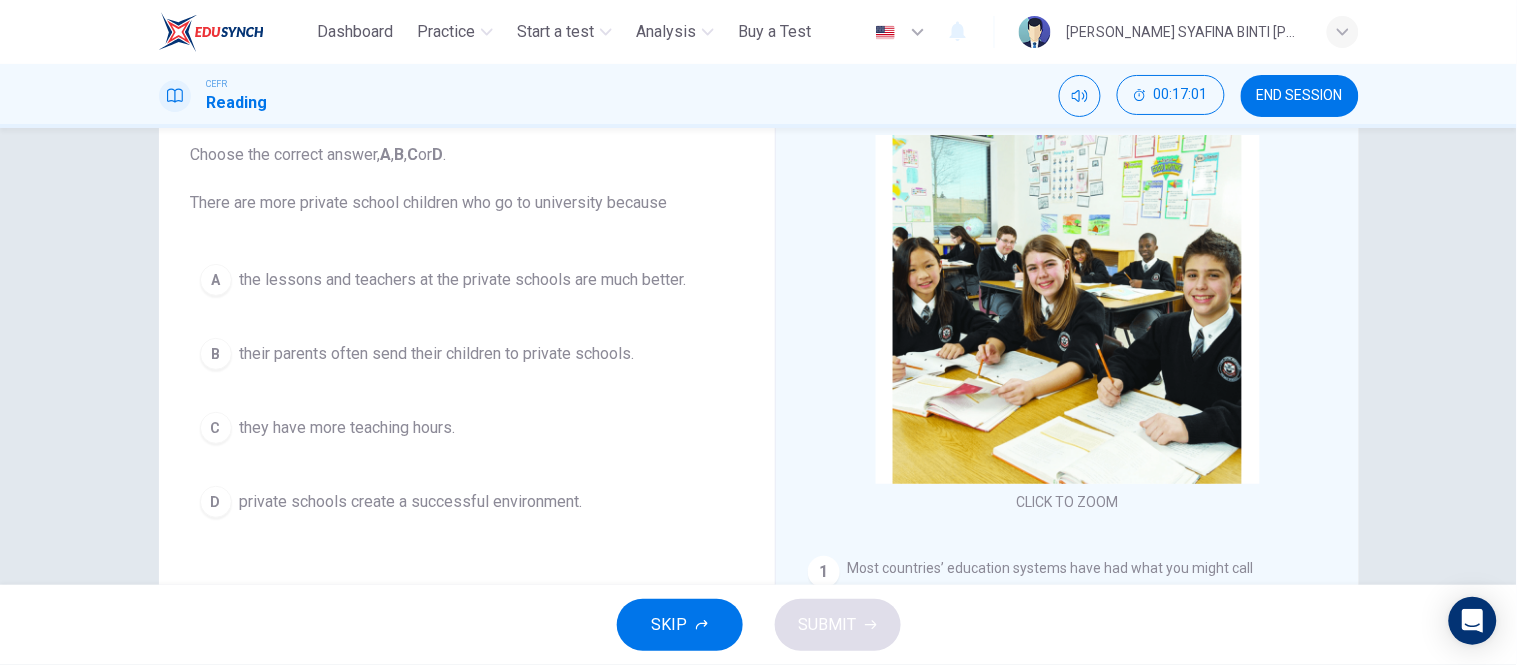 click on "SKIP SUBMIT" at bounding box center [758, 625] 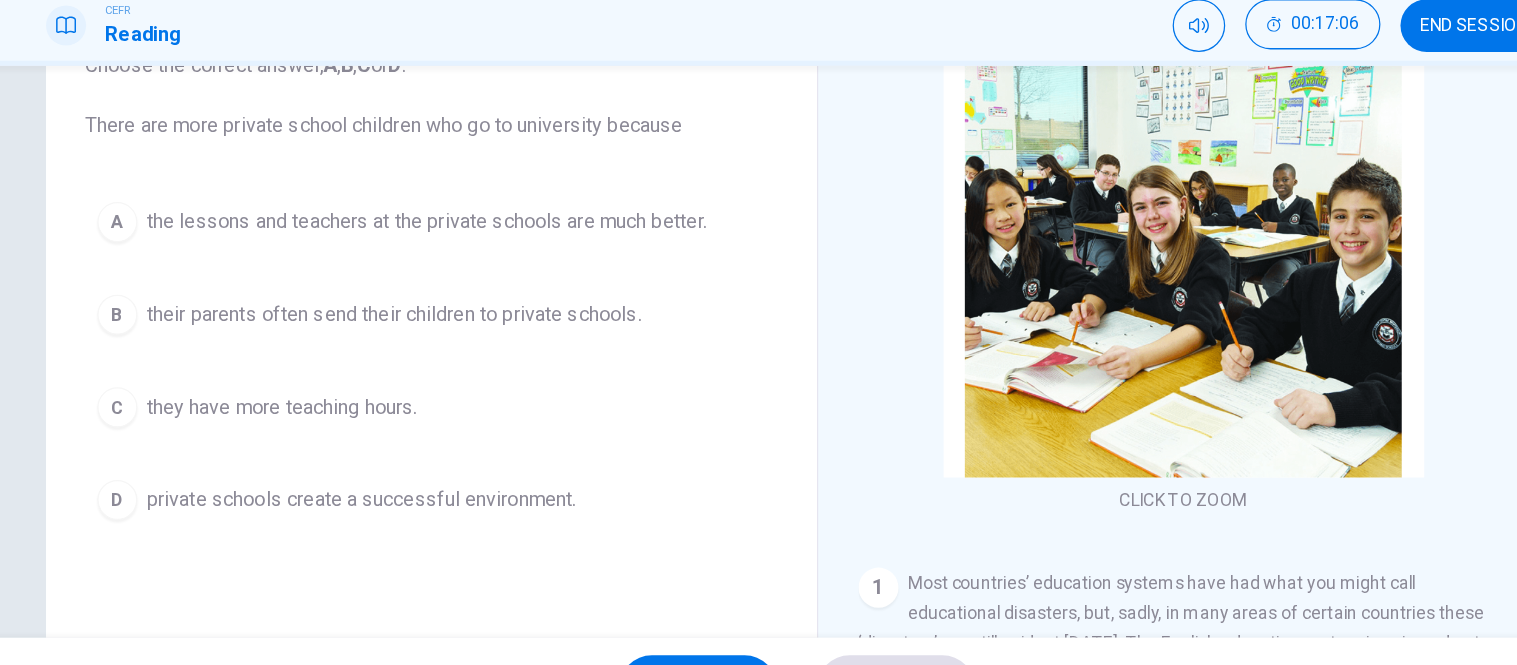 scroll, scrollTop: 154, scrollLeft: 0, axis: vertical 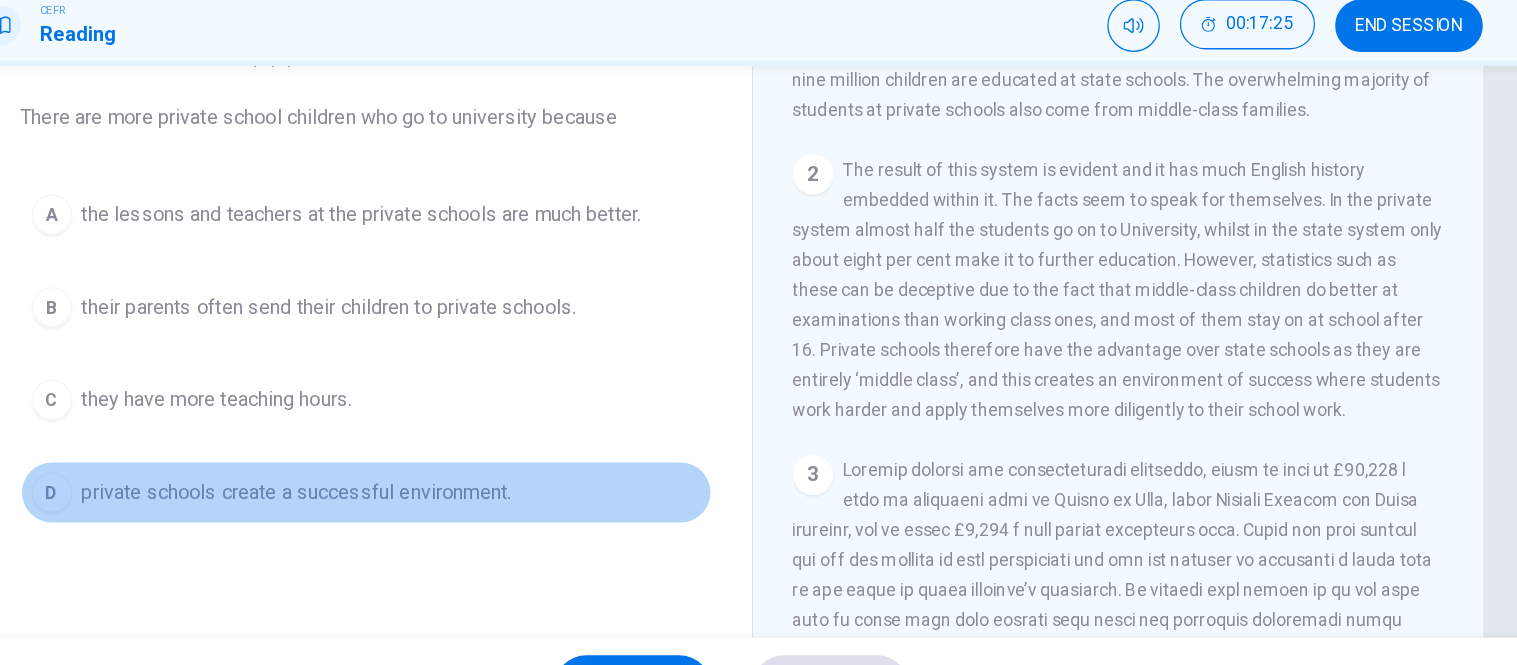 click on "private schools create a successful environment." at bounding box center [411, 469] 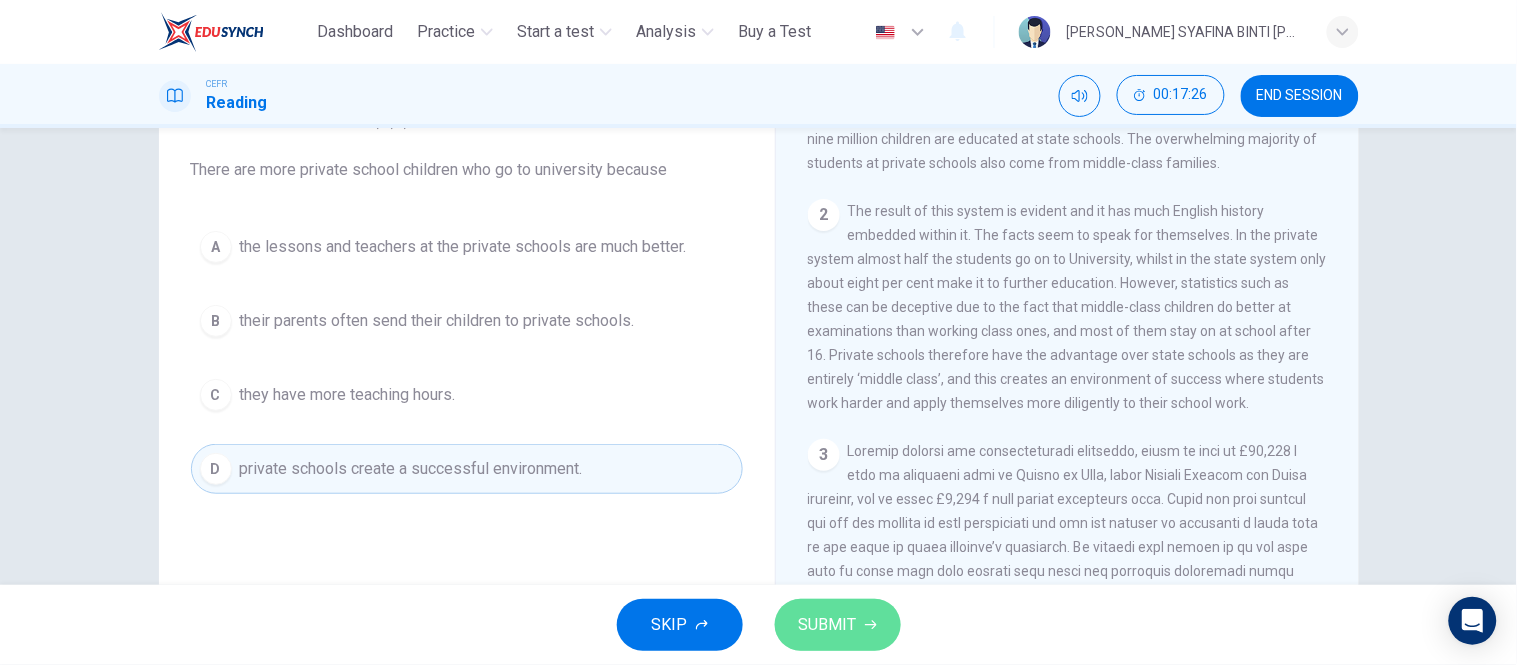 click on "SUBMIT" at bounding box center [838, 625] 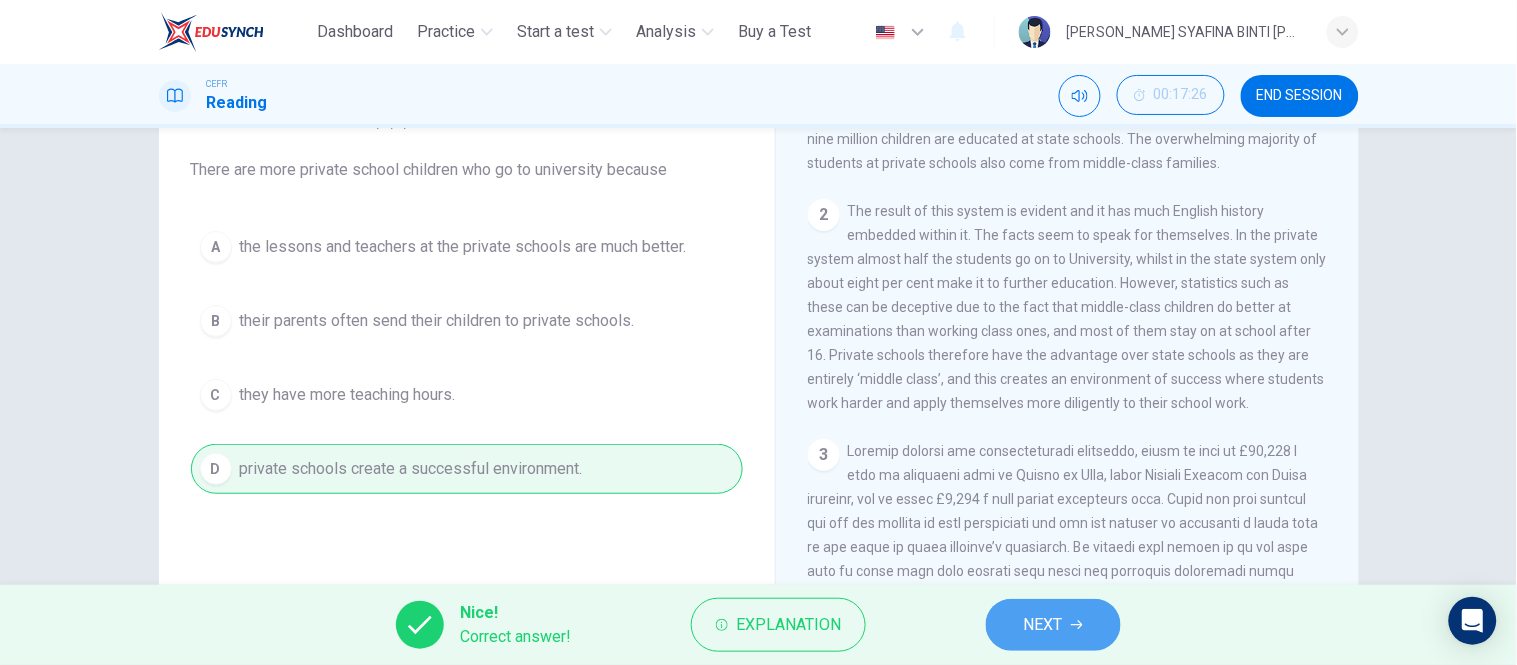click on "NEXT" at bounding box center (1043, 625) 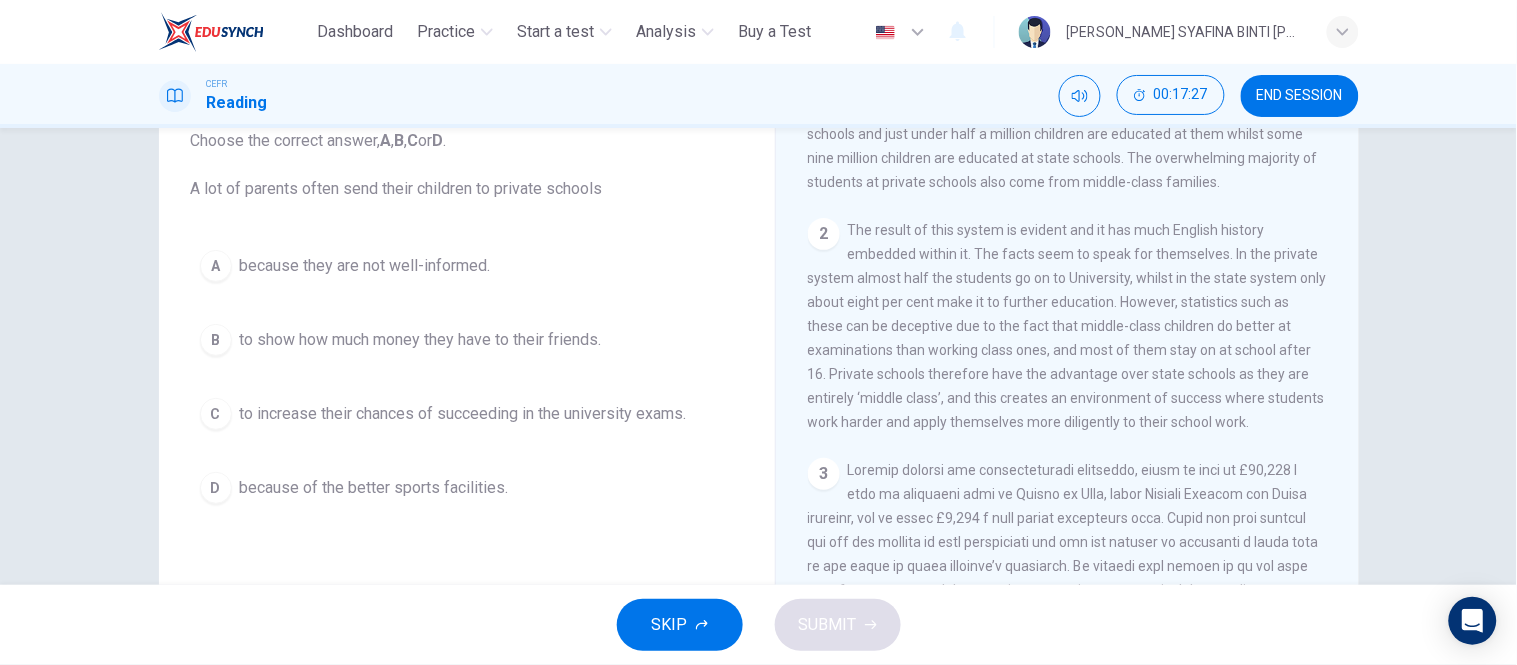 scroll, scrollTop: 132, scrollLeft: 0, axis: vertical 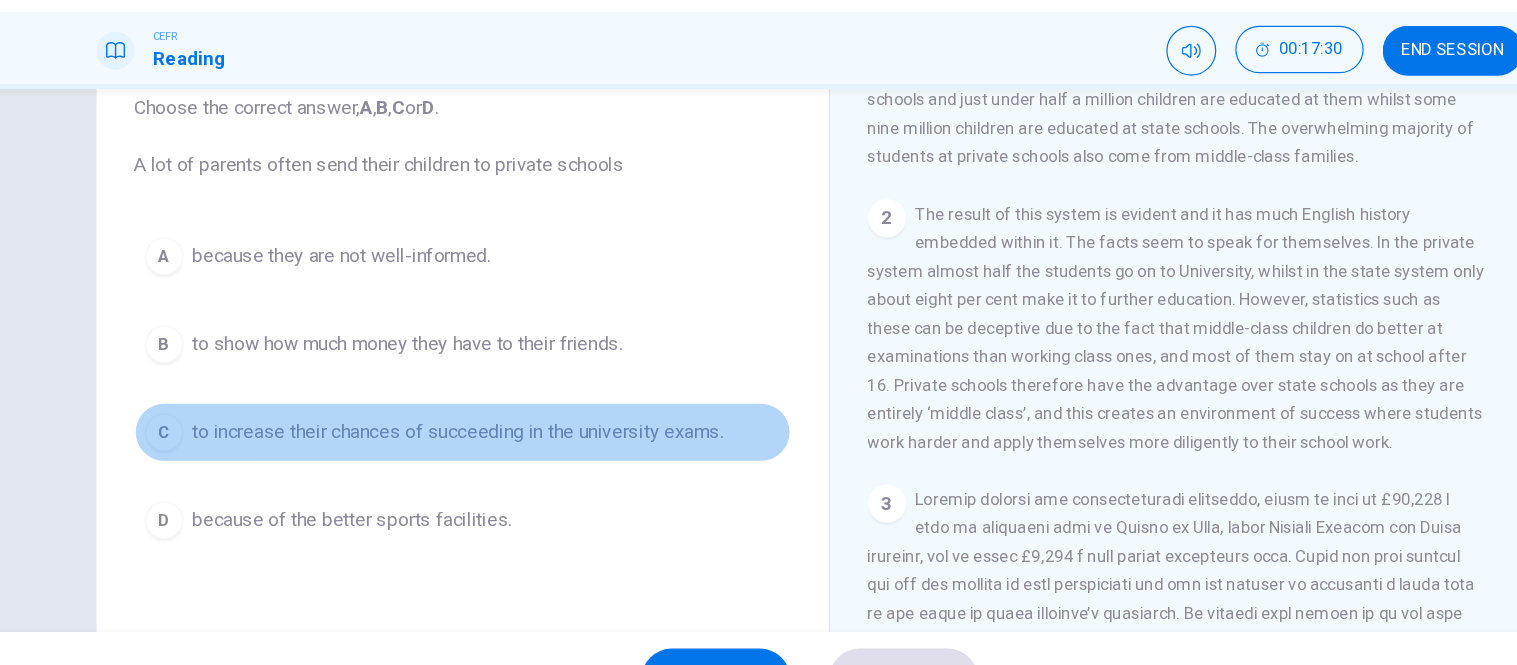 click on "to increase their chances of succeeding in the university exams." at bounding box center [463, 417] 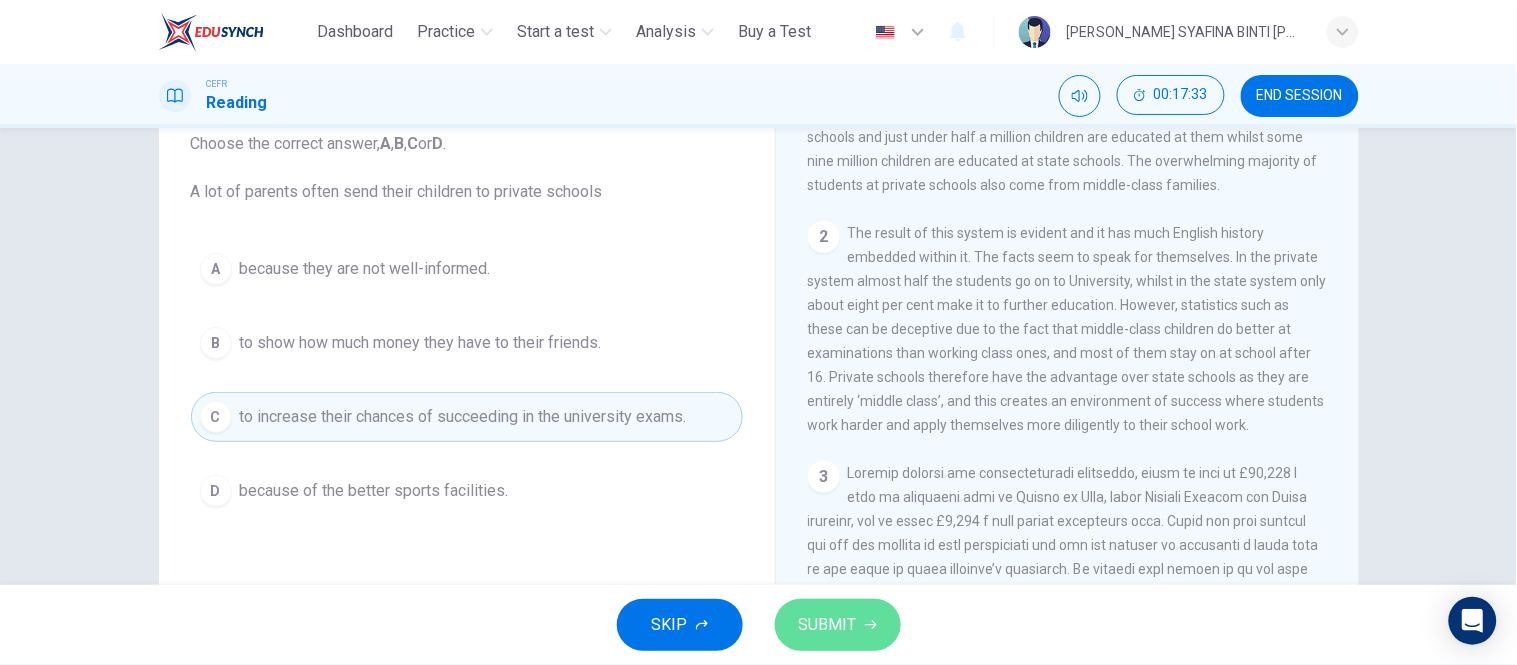 click on "SUBMIT" at bounding box center [828, 625] 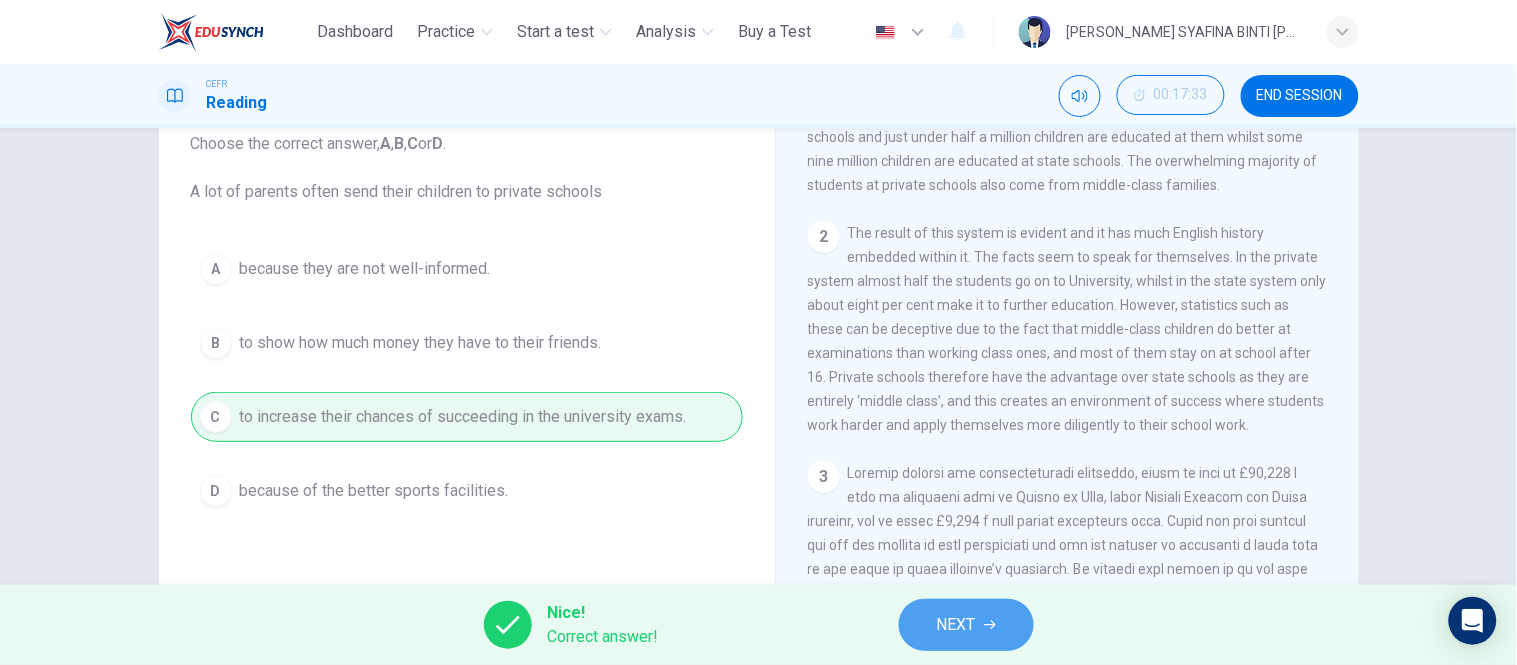 click 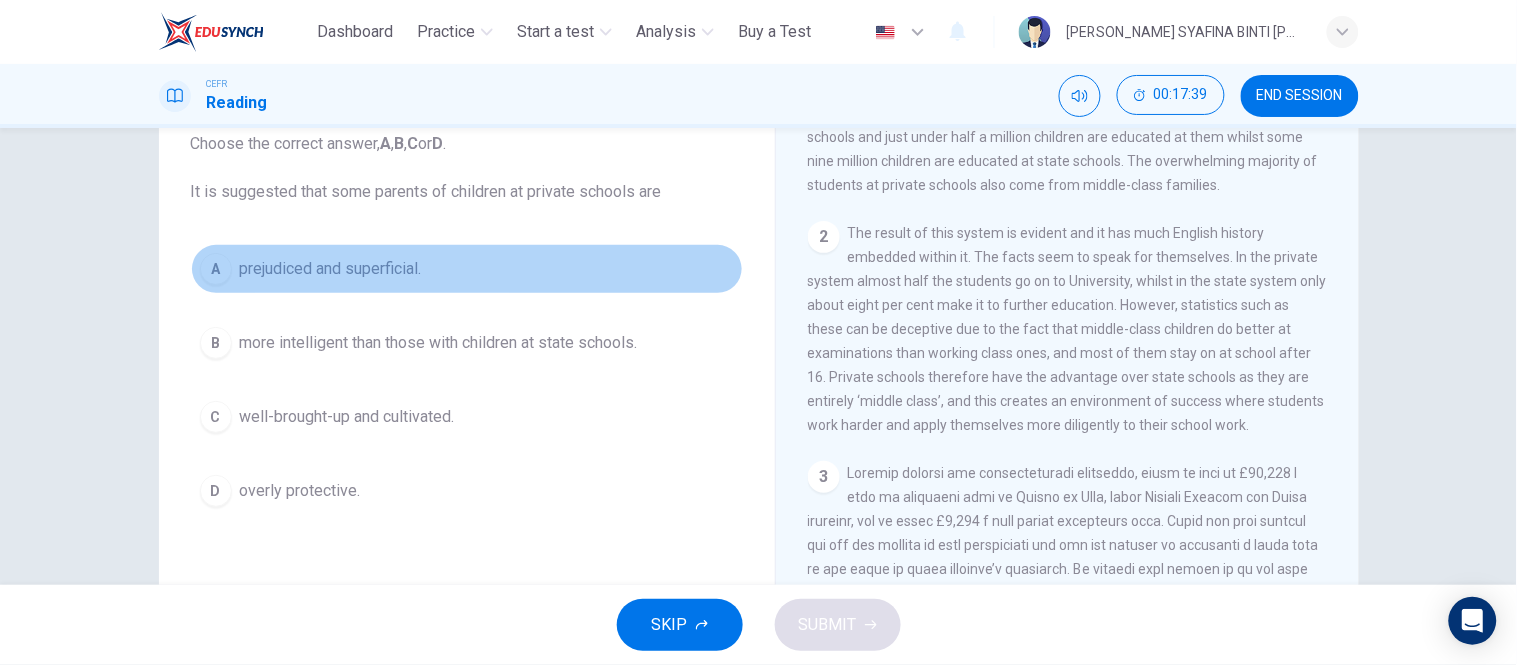 click on "prejudiced and superficial." at bounding box center (331, 269) 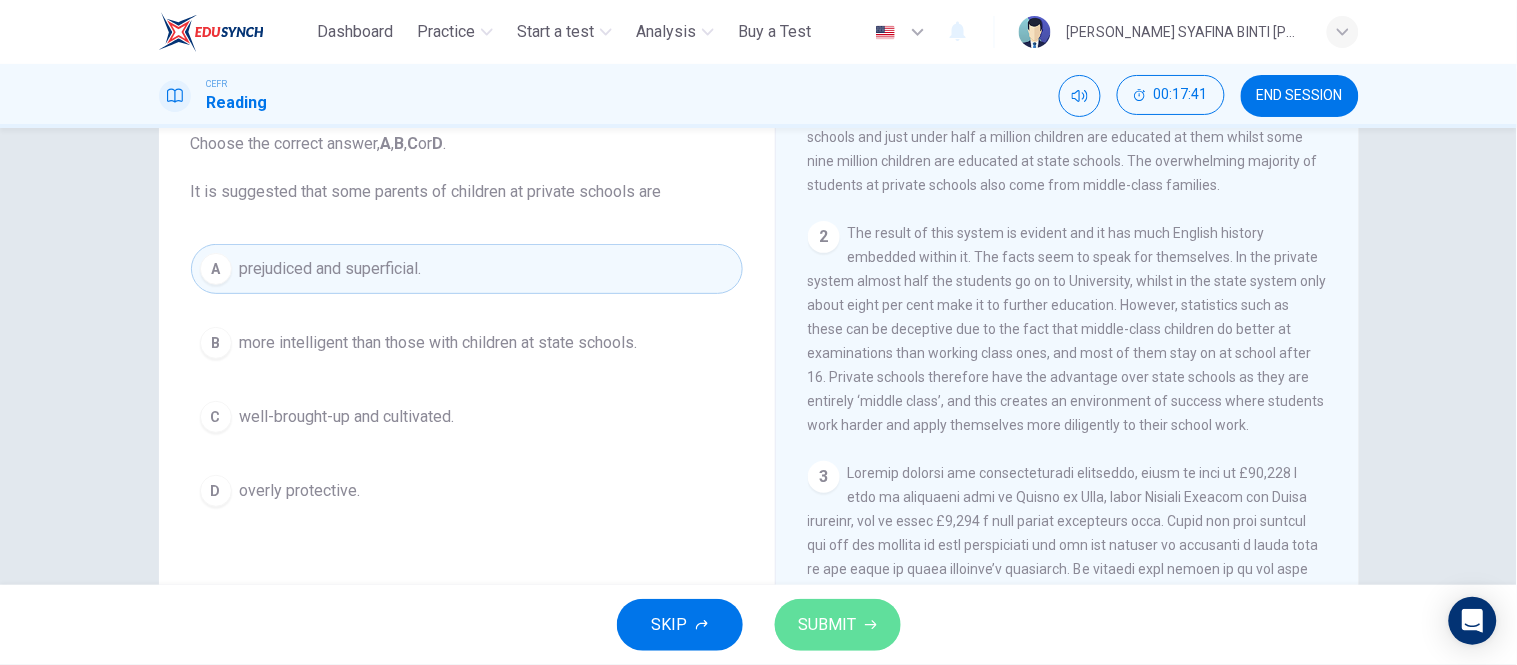 click on "SUBMIT" at bounding box center [838, 625] 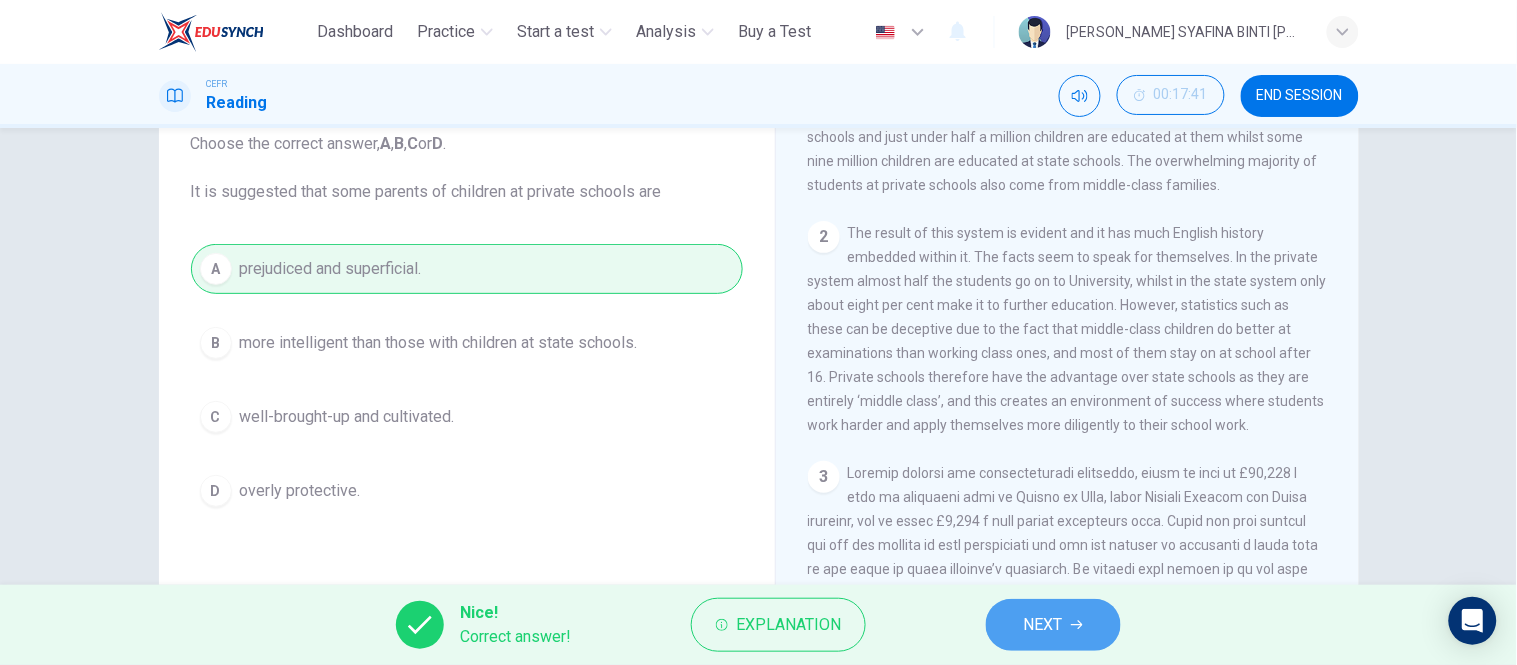 click on "NEXT" at bounding box center (1043, 625) 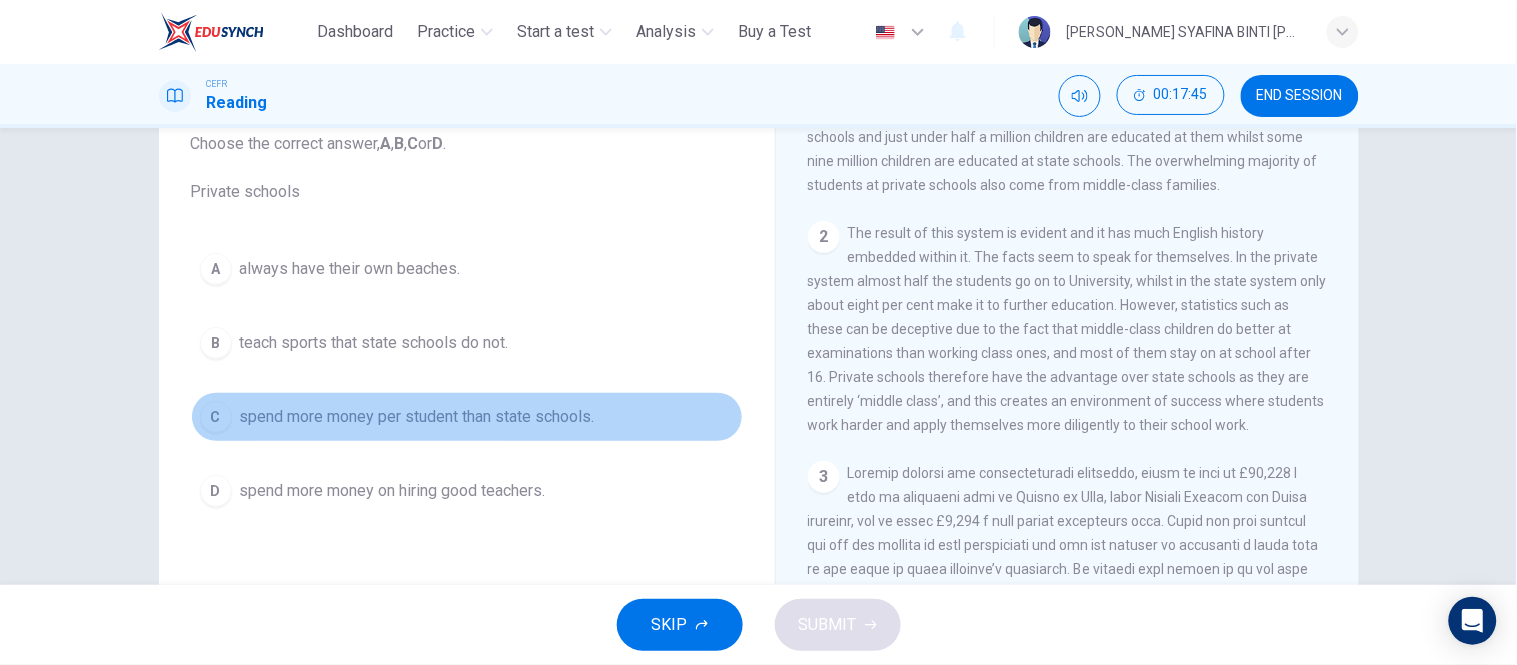 click on "spend more money per student than state schools." at bounding box center (417, 417) 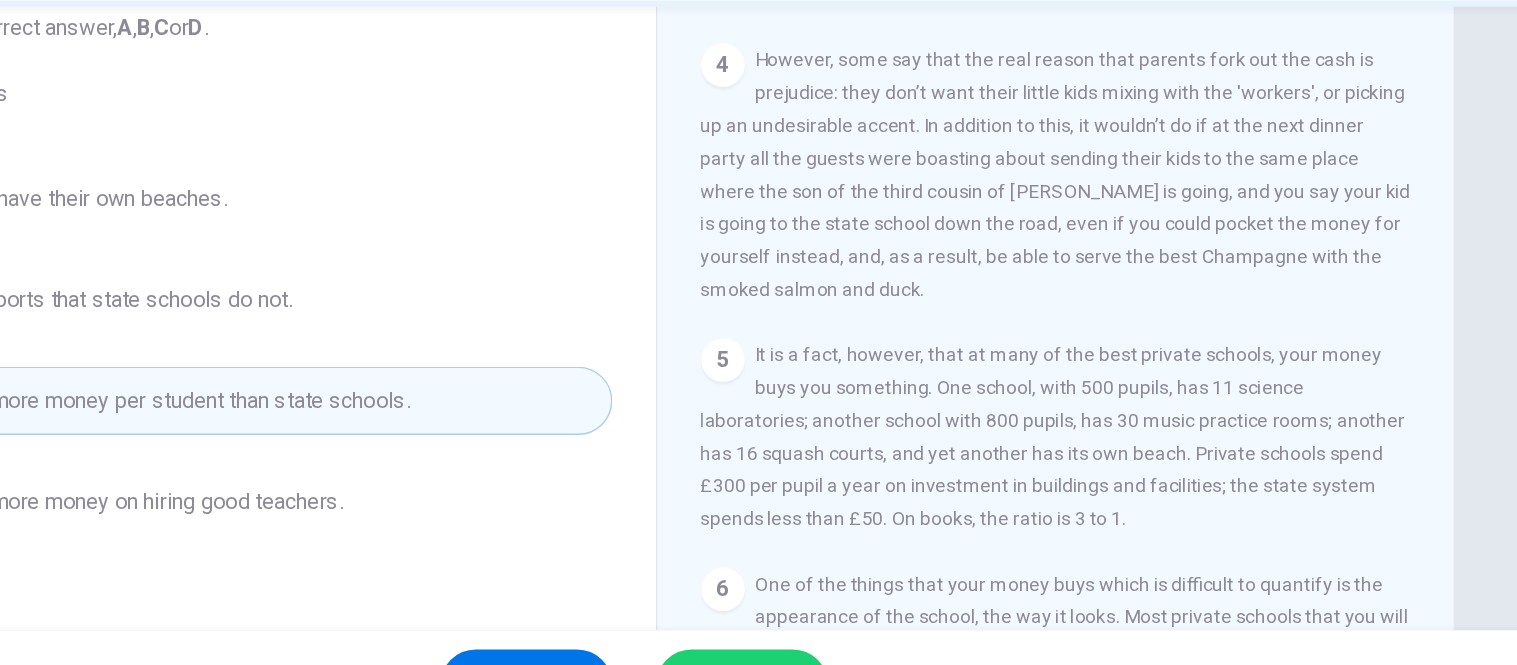 scroll, scrollTop: 1253, scrollLeft: 0, axis: vertical 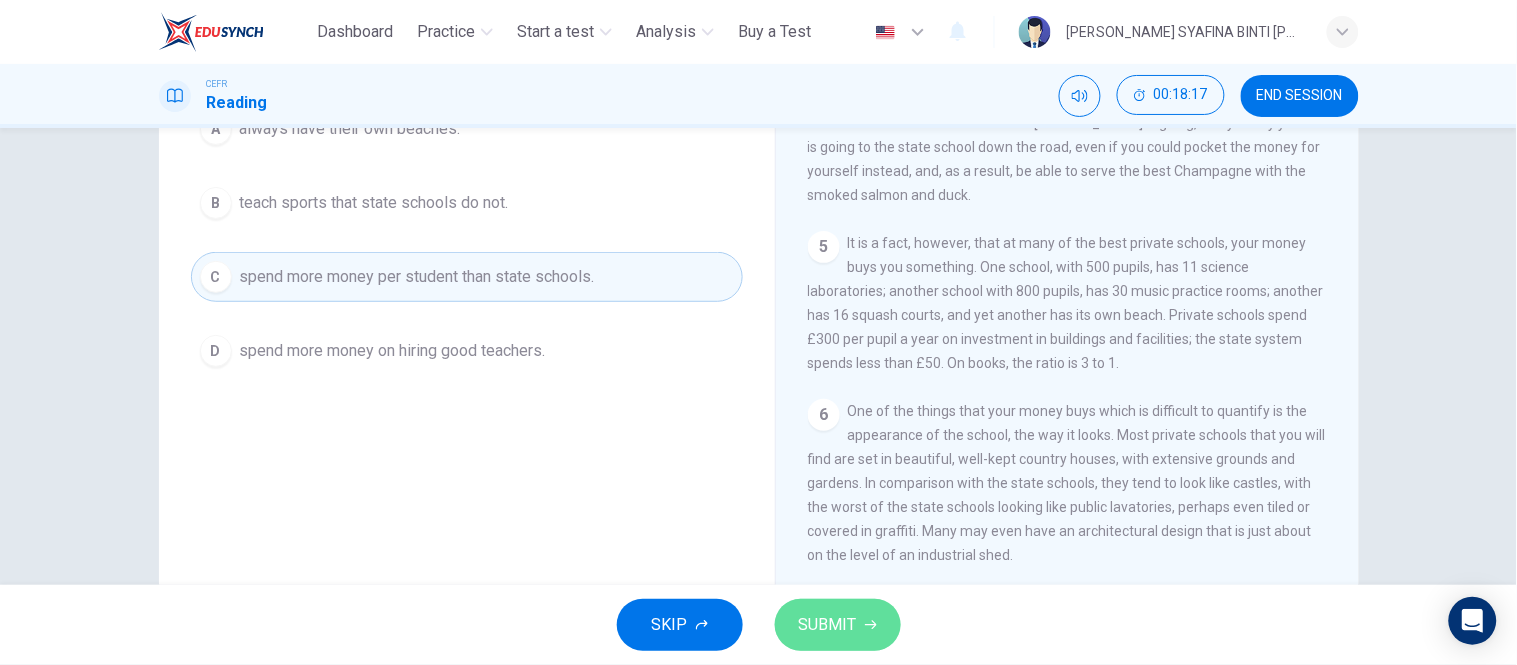 click on "SUBMIT" at bounding box center [828, 625] 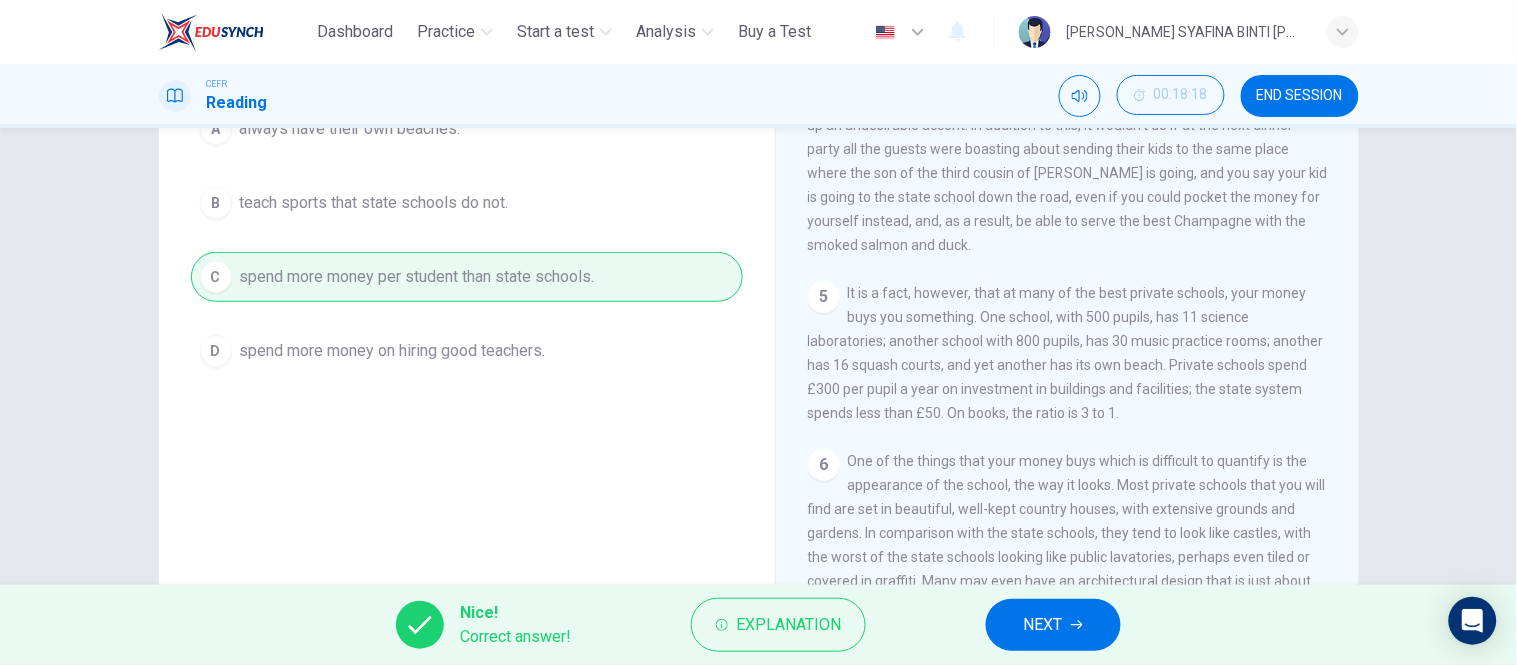 scroll, scrollTop: 1178, scrollLeft: 0, axis: vertical 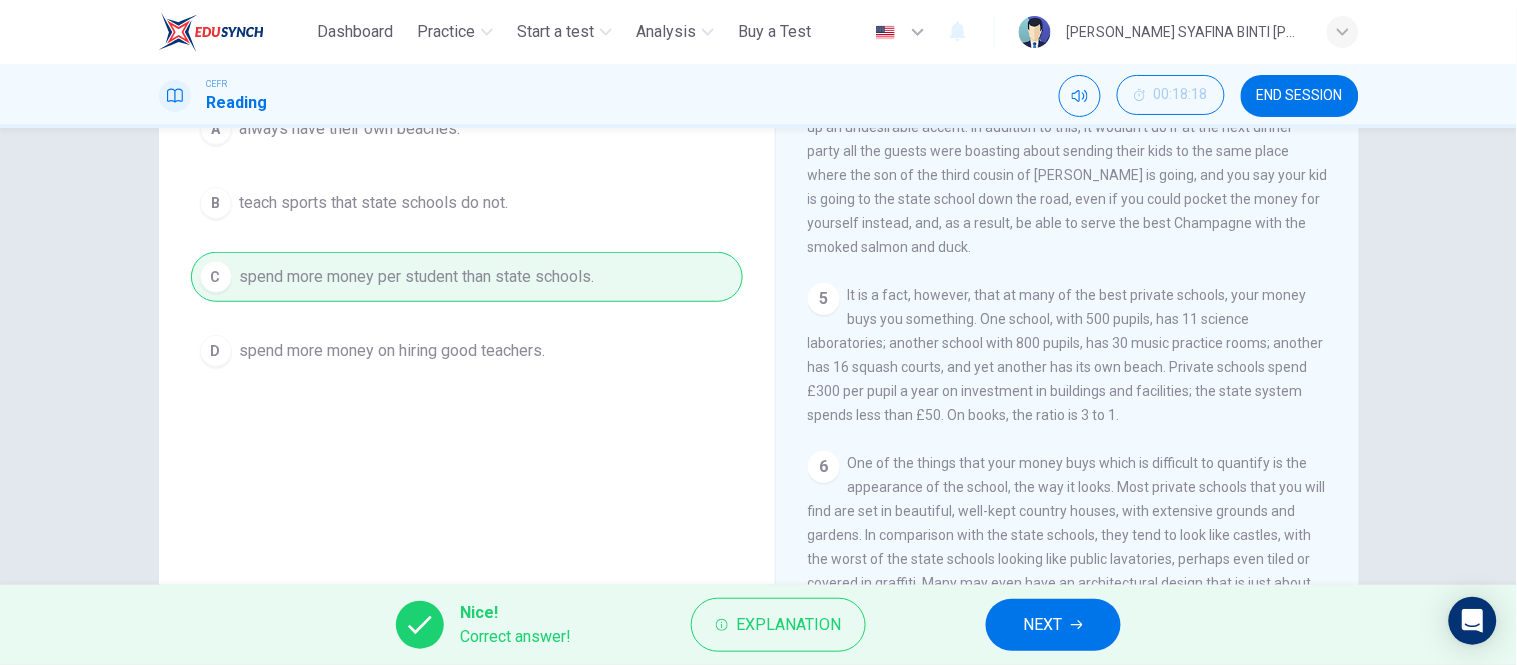 click on "NEXT" at bounding box center (1053, 625) 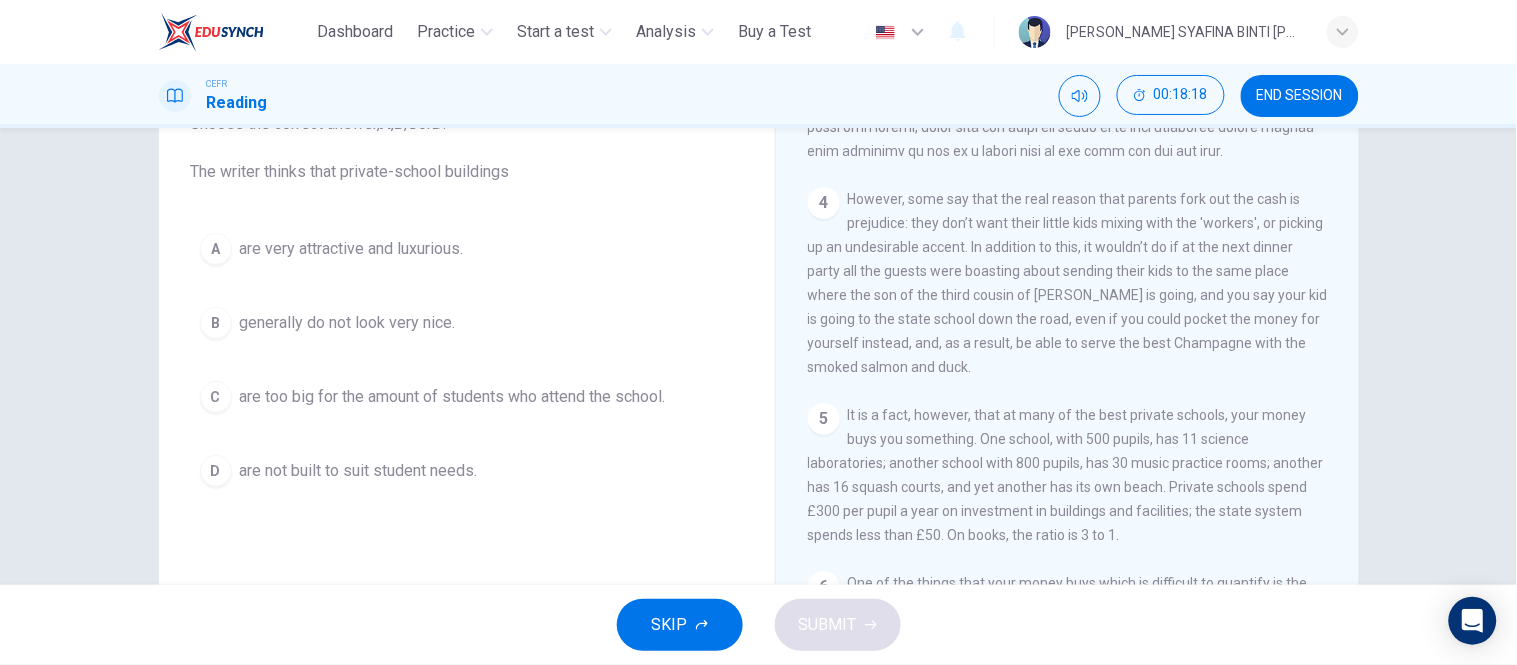 scroll, scrollTop: 147, scrollLeft: 0, axis: vertical 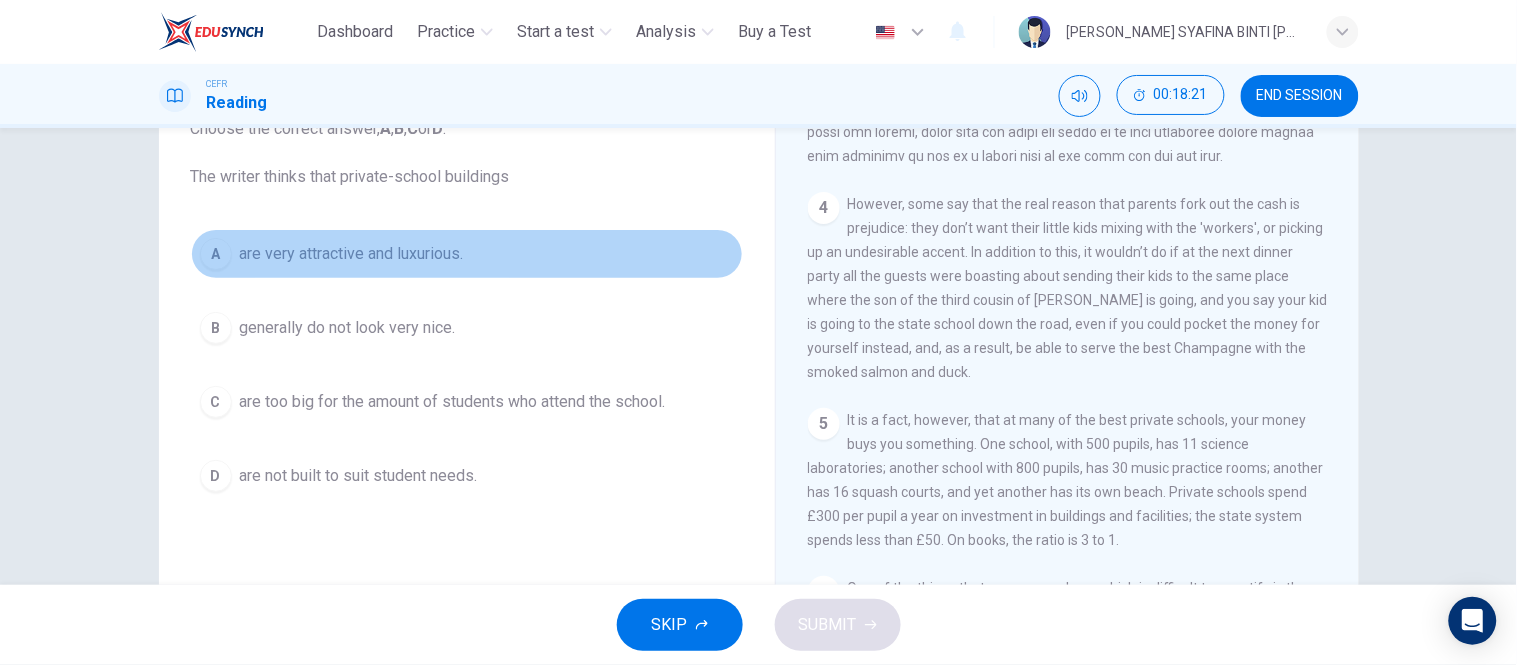 click on "are very attractive and luxurious." at bounding box center (352, 254) 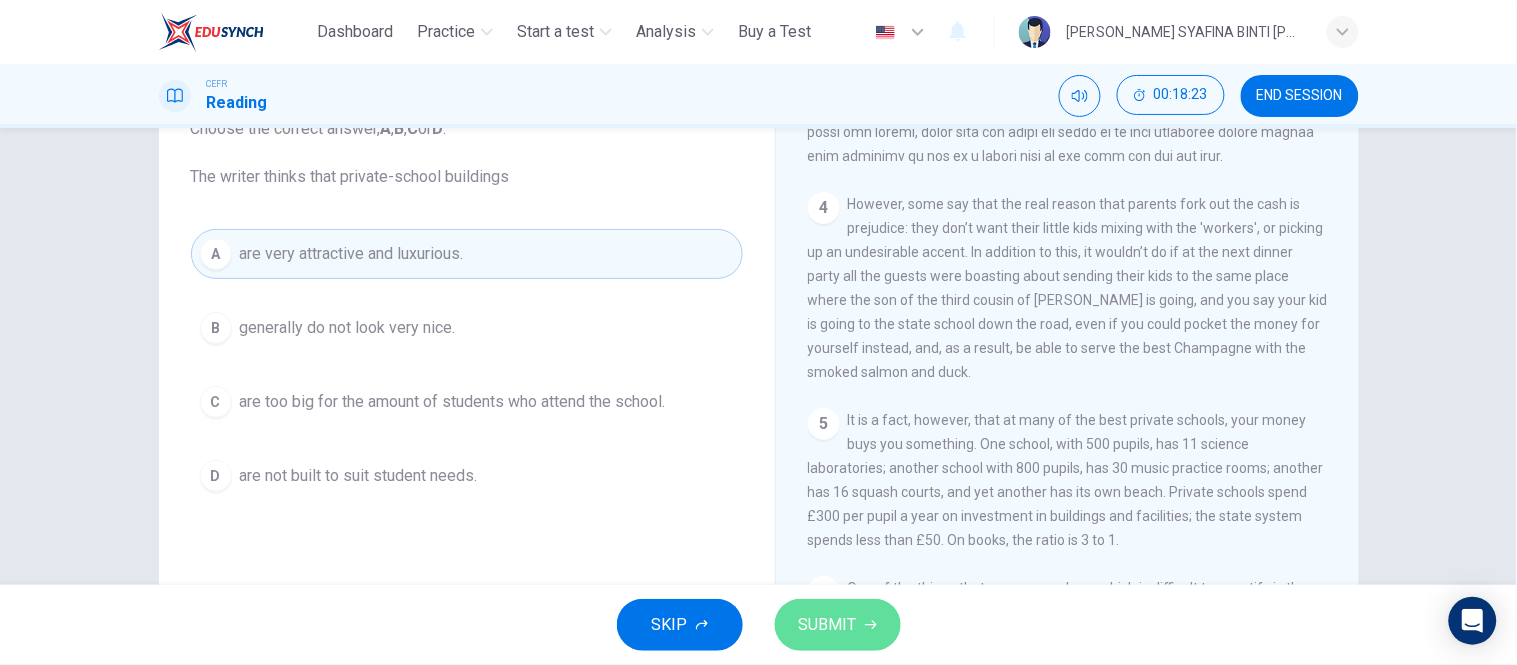 click on "SUBMIT" at bounding box center (838, 625) 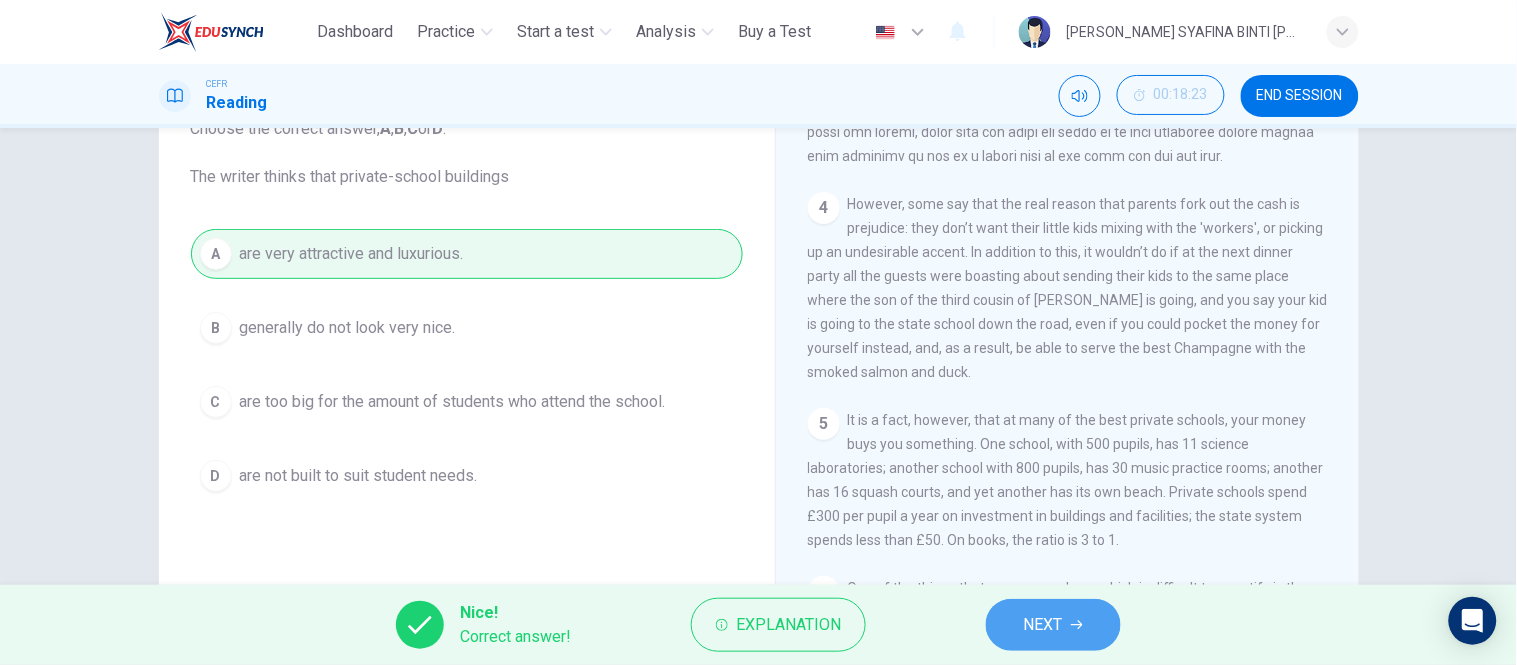 click on "NEXT" at bounding box center (1053, 625) 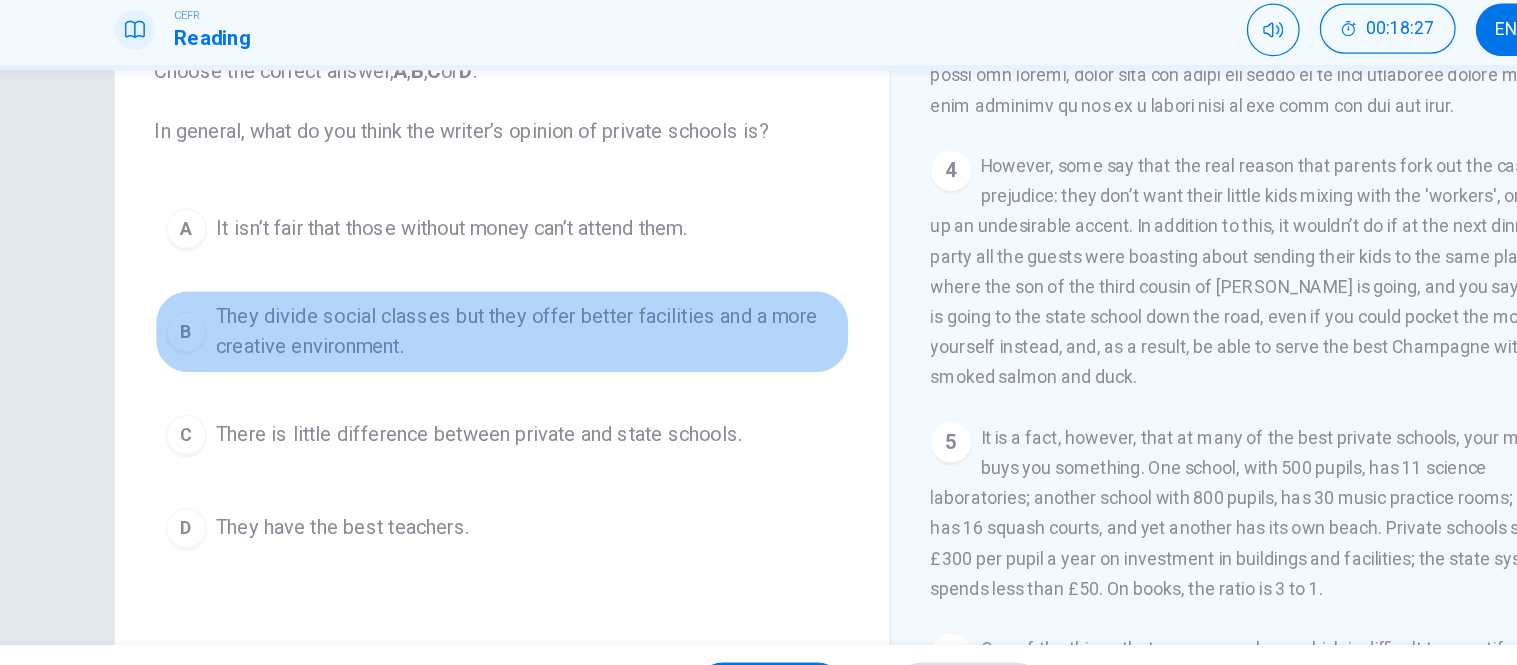 click on "They divide social classes but they offer better facilities and a more
creative environment." at bounding box center [487, 336] 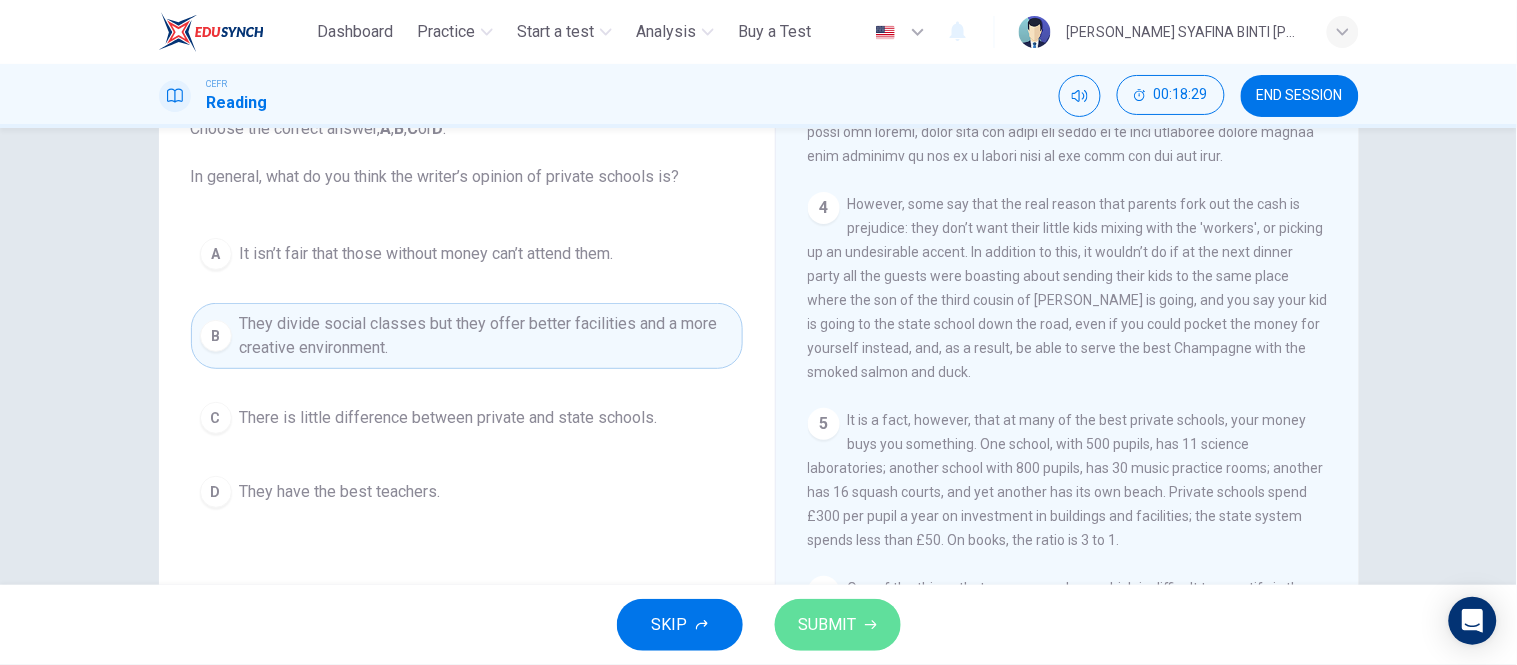click 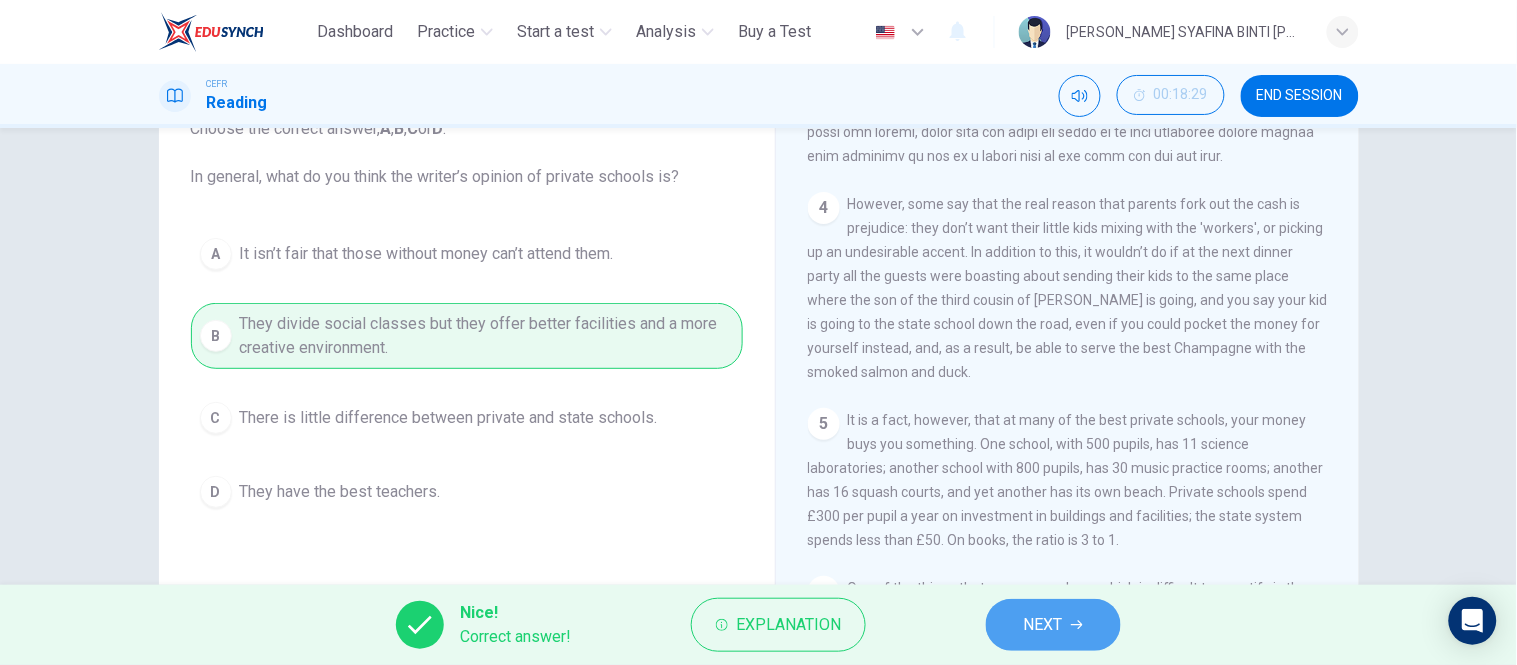 click on "NEXT" at bounding box center (1043, 625) 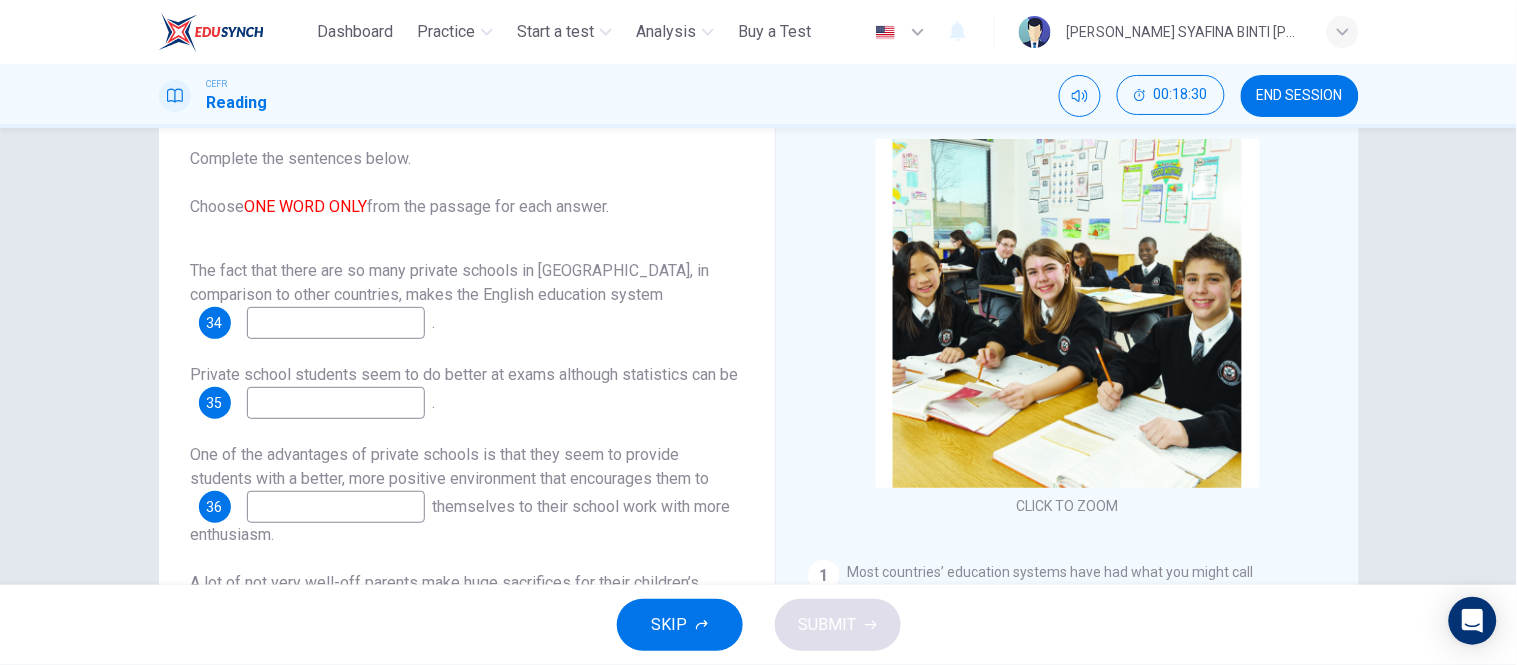 scroll, scrollTop: 116, scrollLeft: 0, axis: vertical 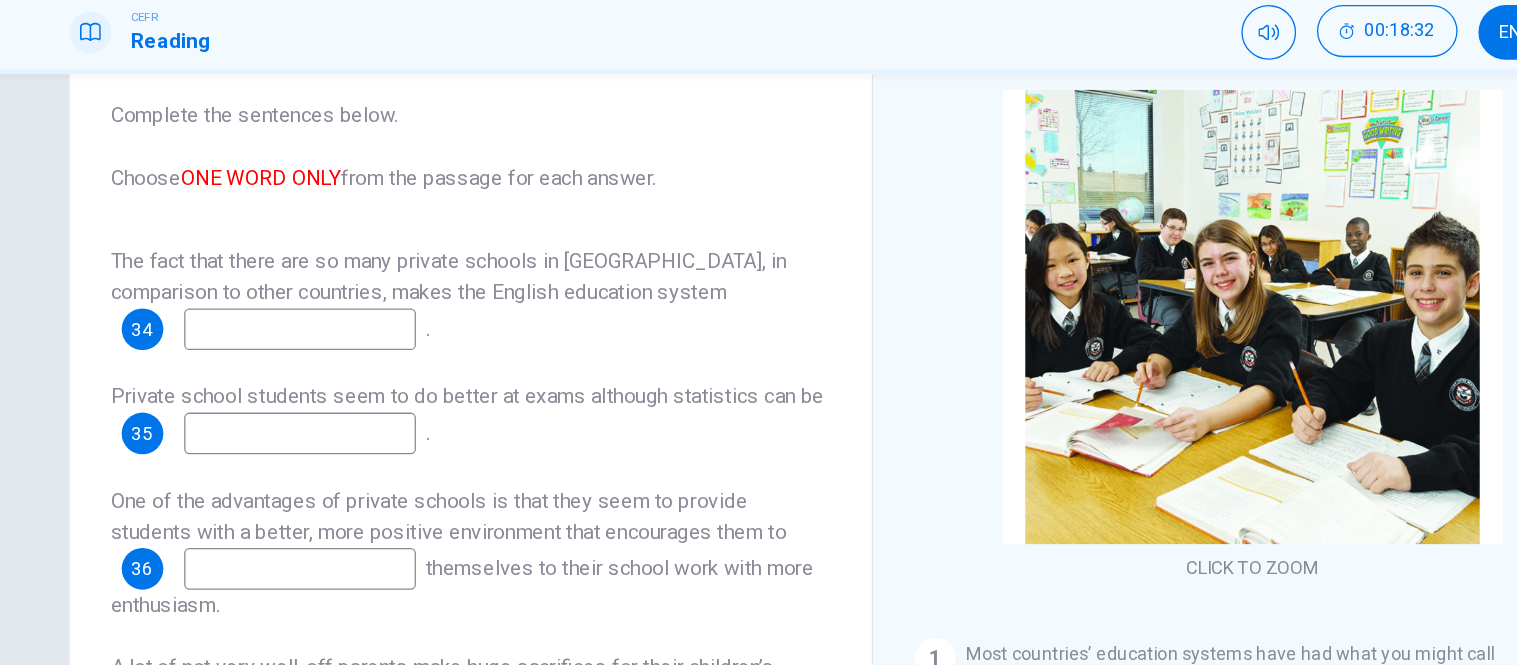 click at bounding box center [336, 324] 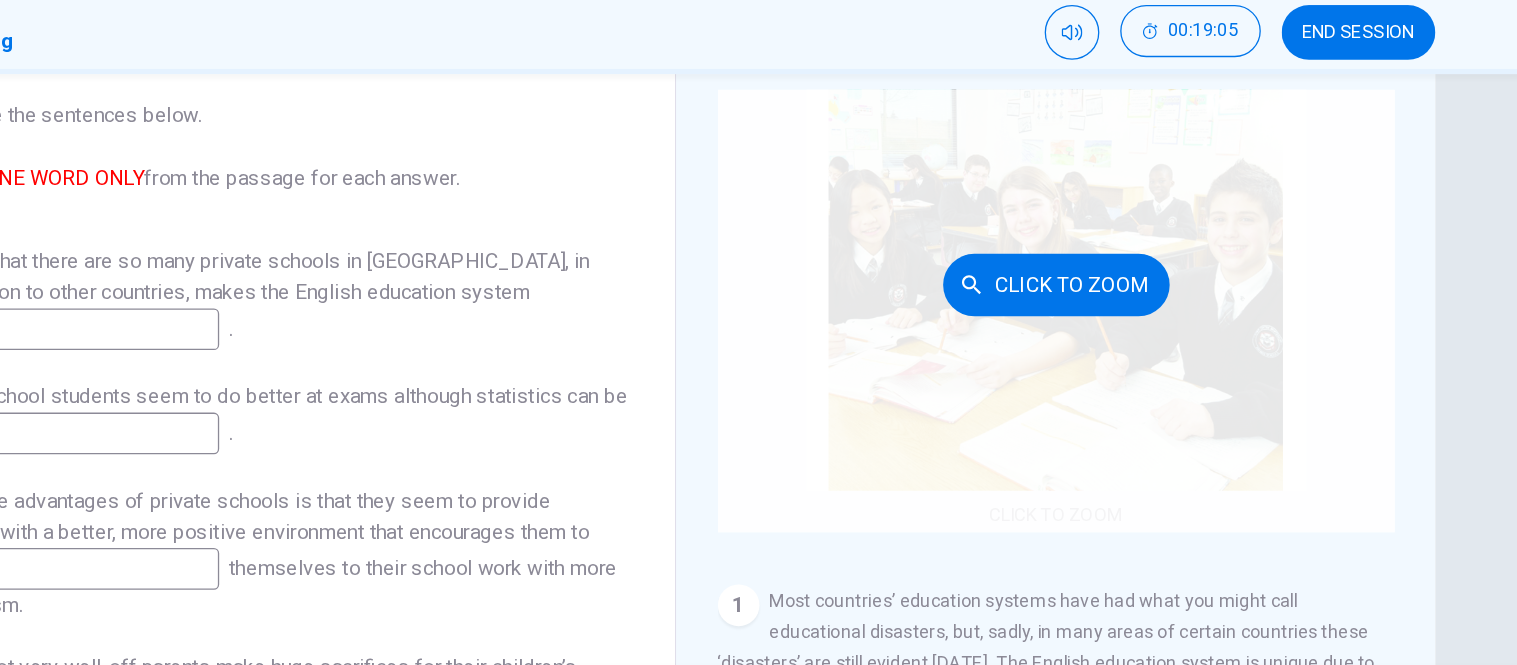 scroll, scrollTop: 21, scrollLeft: 0, axis: vertical 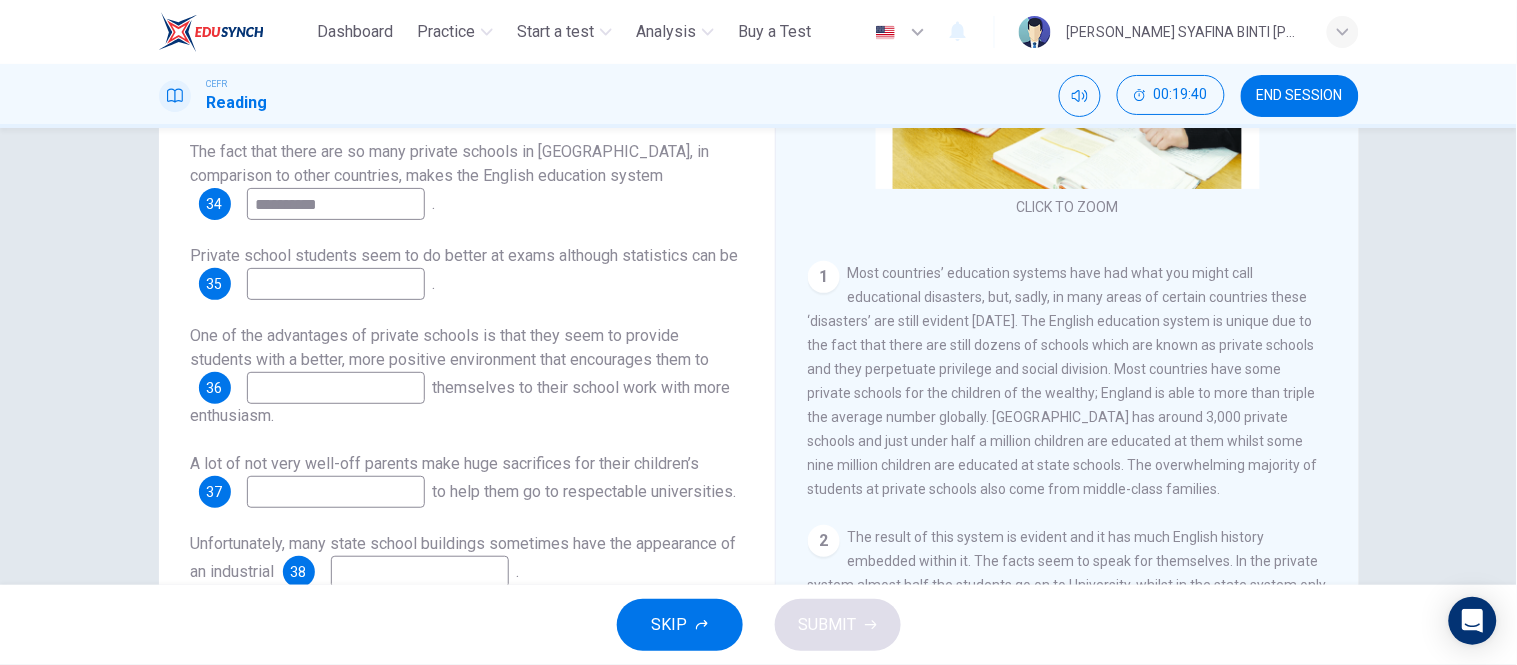 type on "**********" 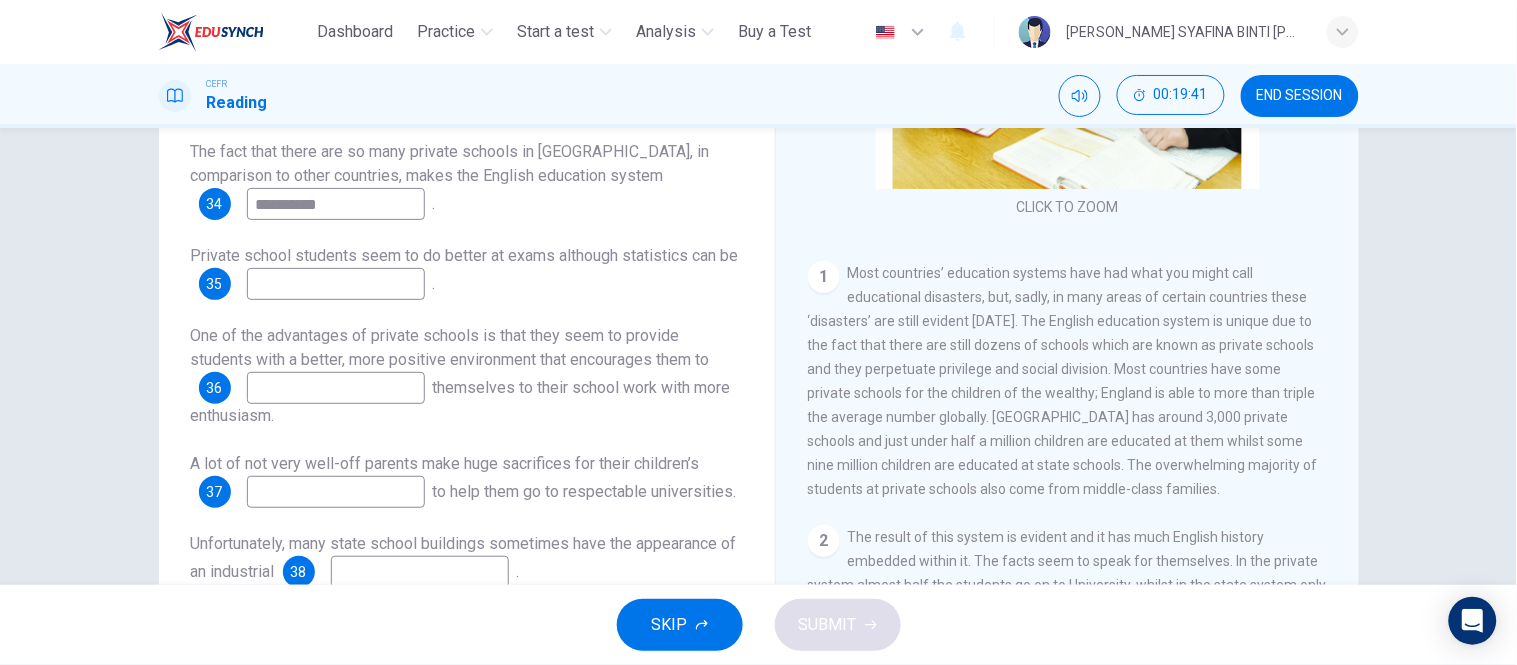 click at bounding box center (336, 284) 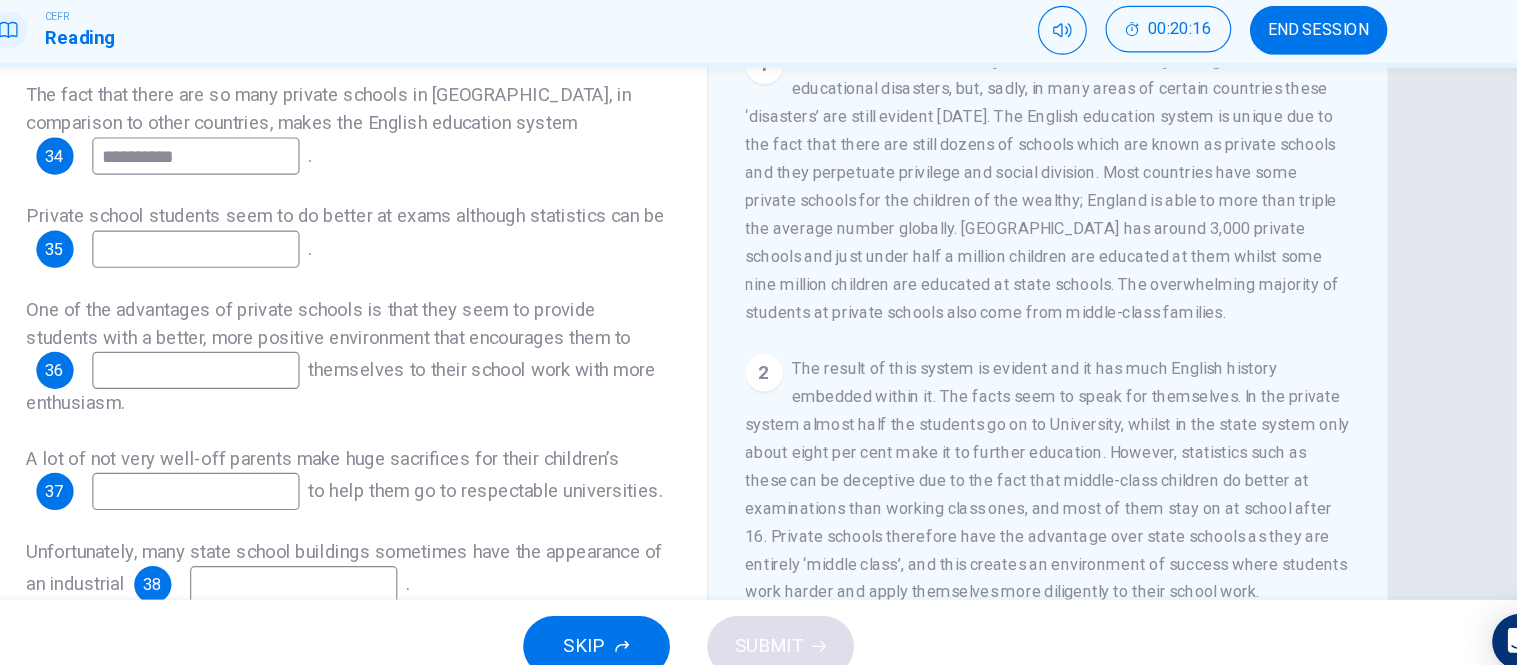 scroll, scrollTop: 412, scrollLeft: 0, axis: vertical 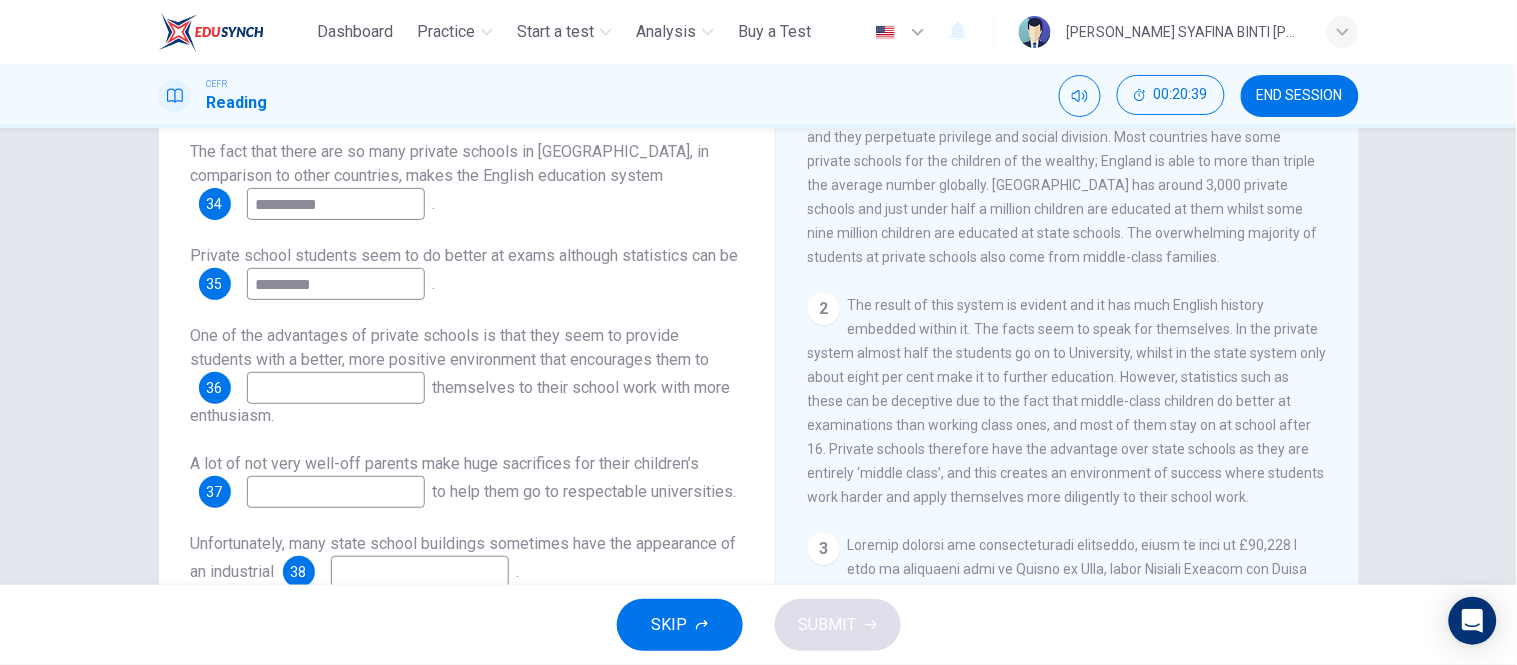 type on "*********" 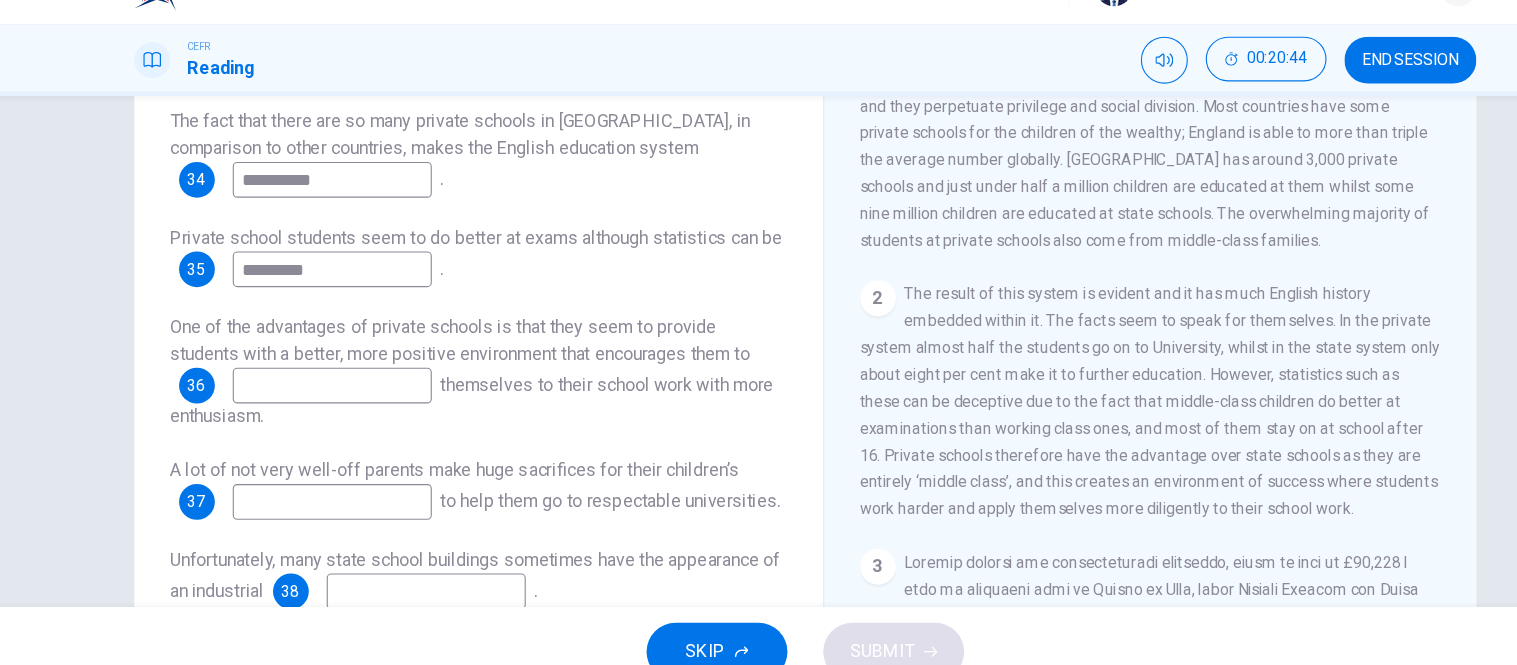 scroll, scrollTop: 24, scrollLeft: 0, axis: vertical 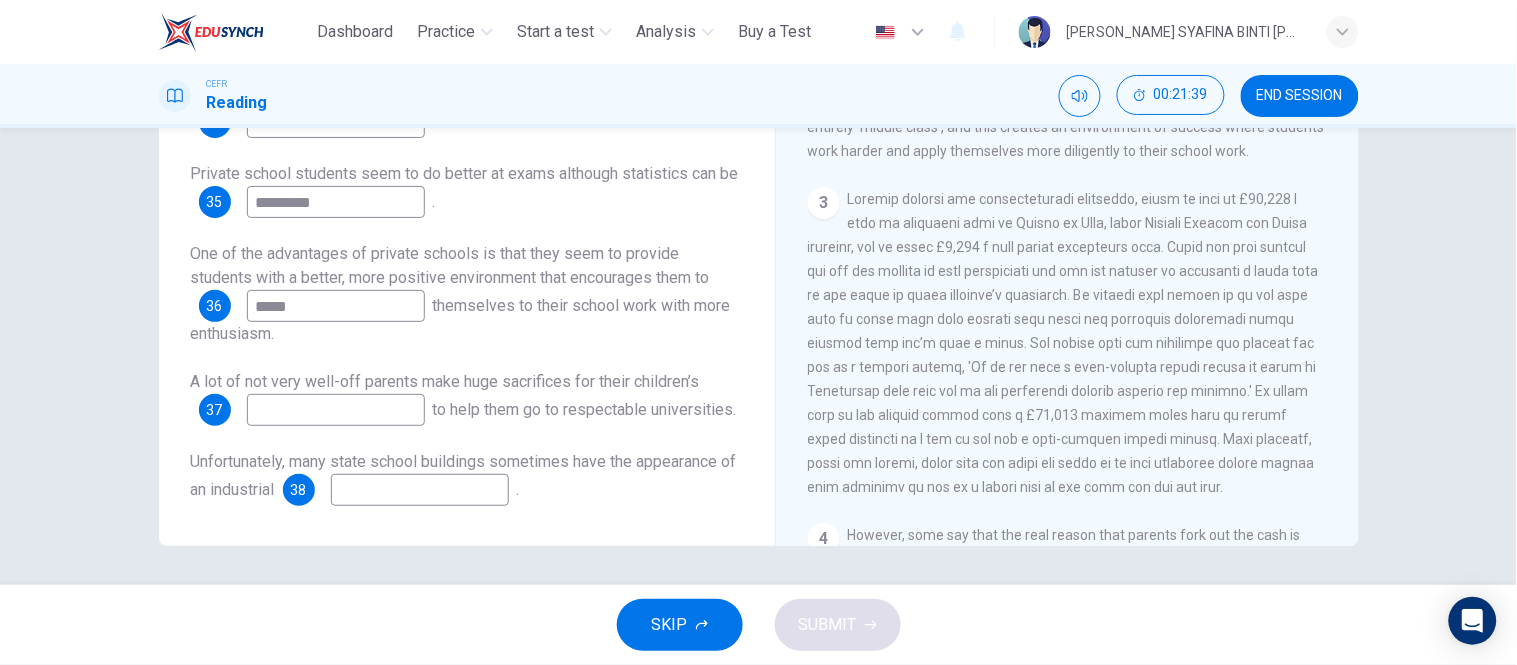 type on "*****" 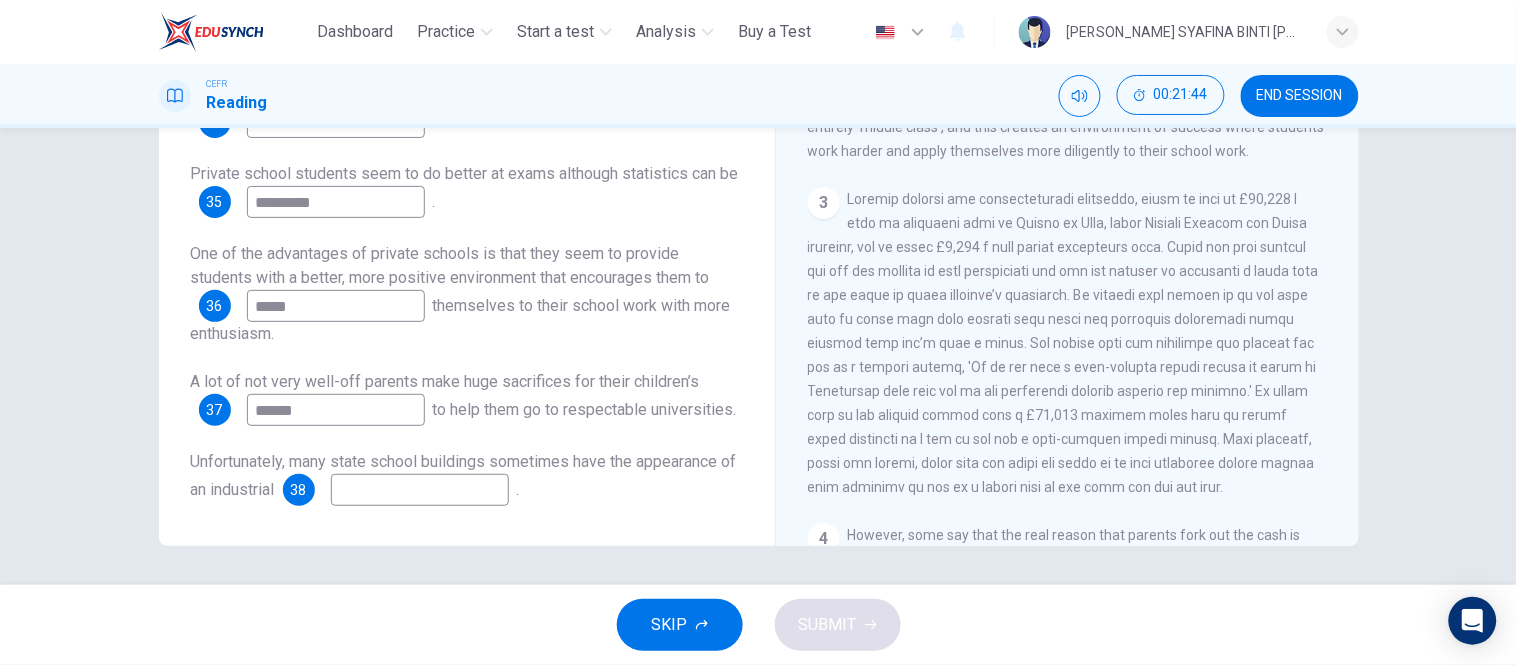 type on "******" 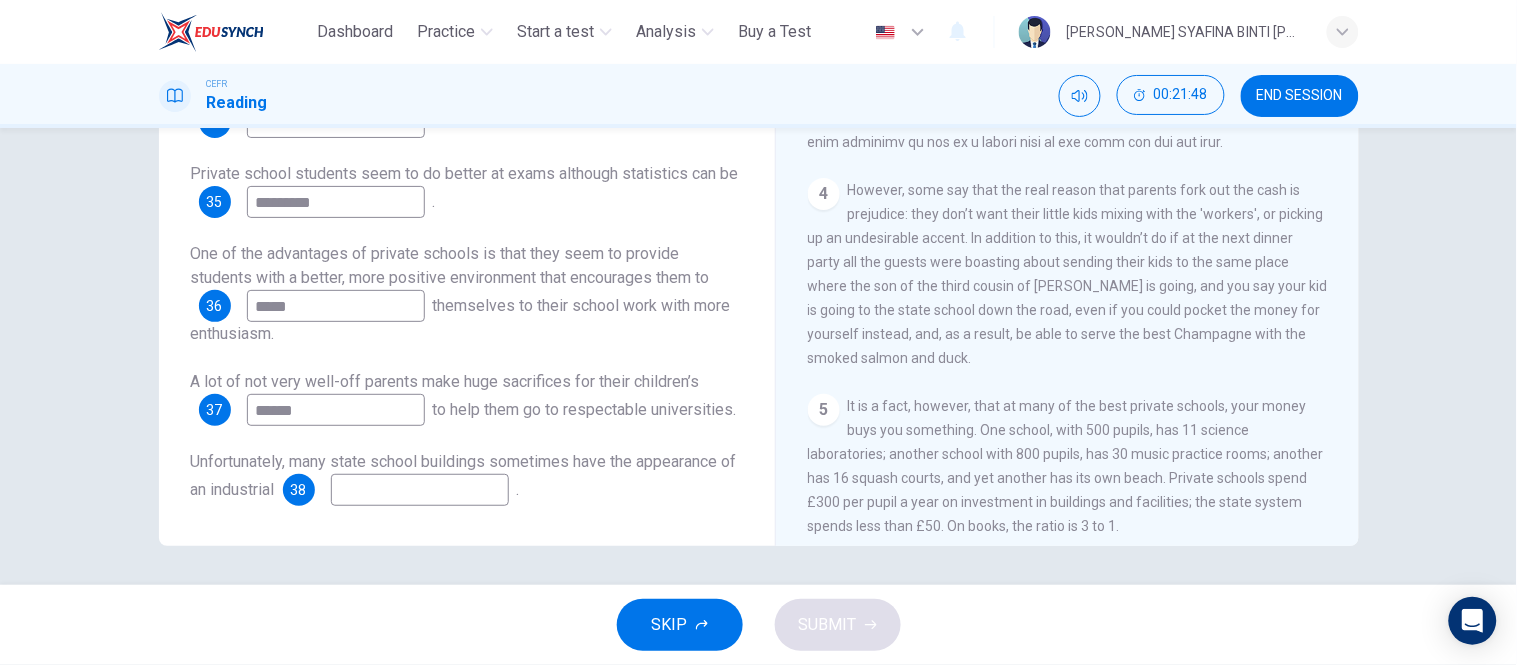 scroll, scrollTop: 1253, scrollLeft: 0, axis: vertical 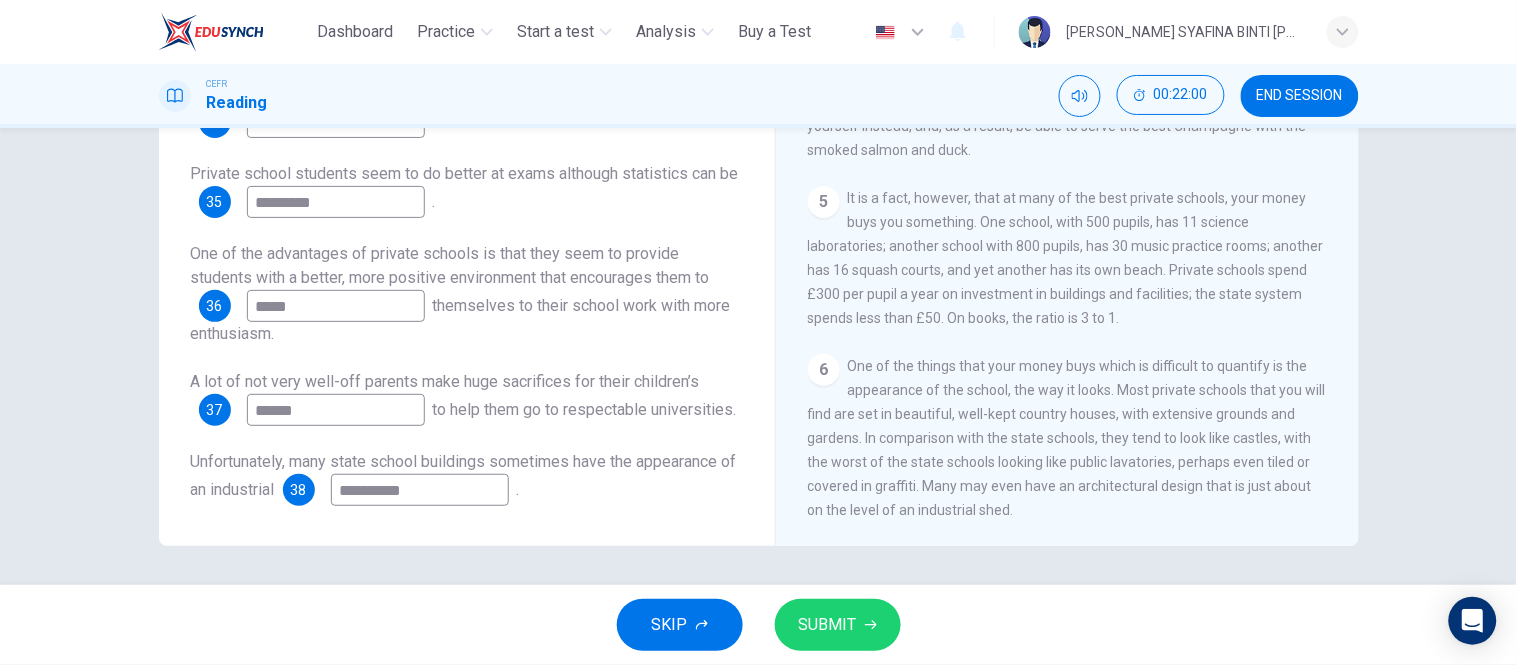 type on "**********" 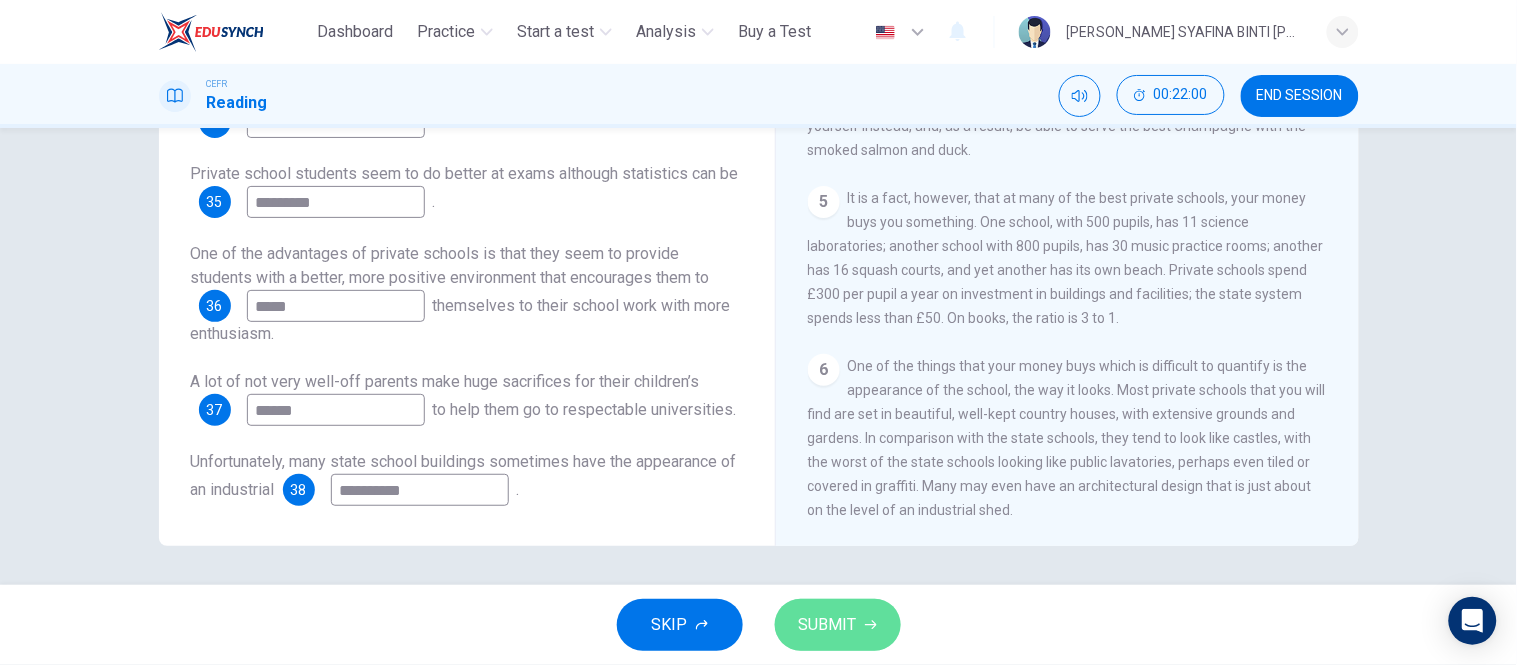 click on "SUBMIT" at bounding box center [838, 625] 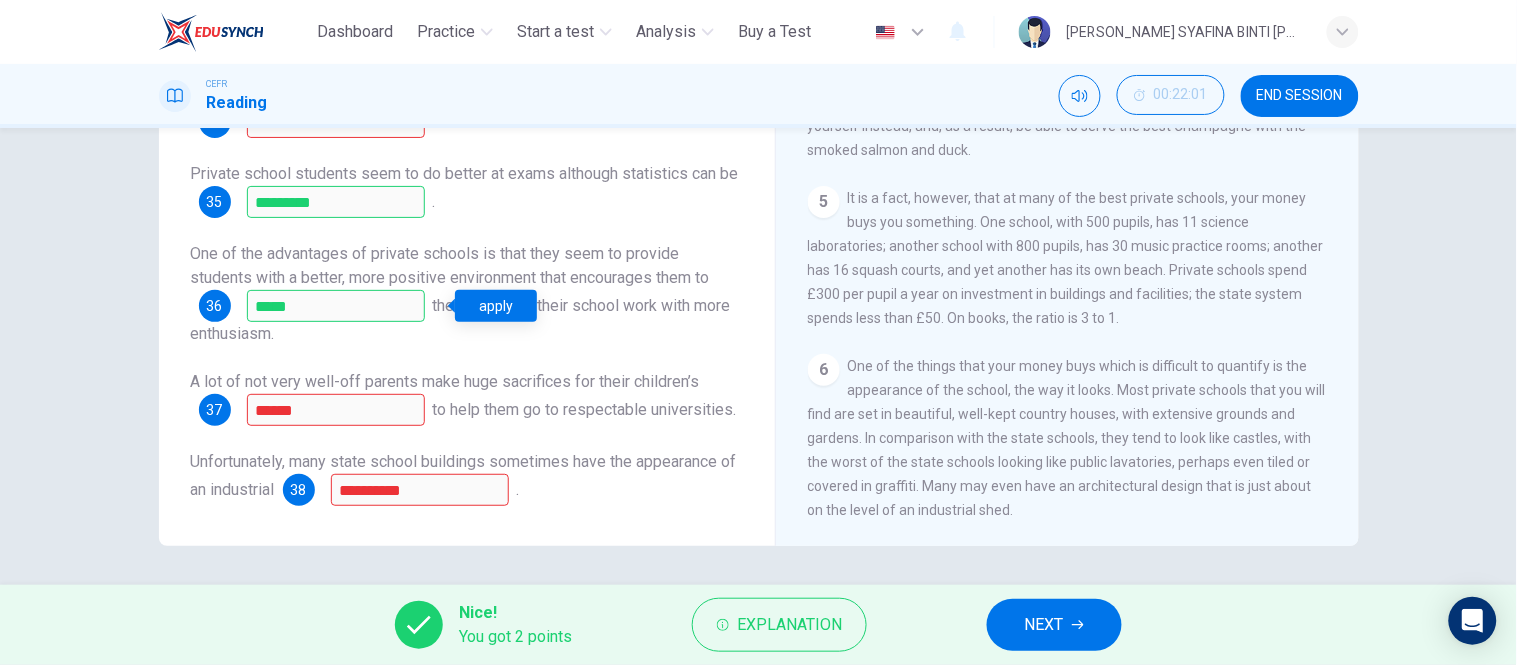 scroll, scrollTop: 0, scrollLeft: 0, axis: both 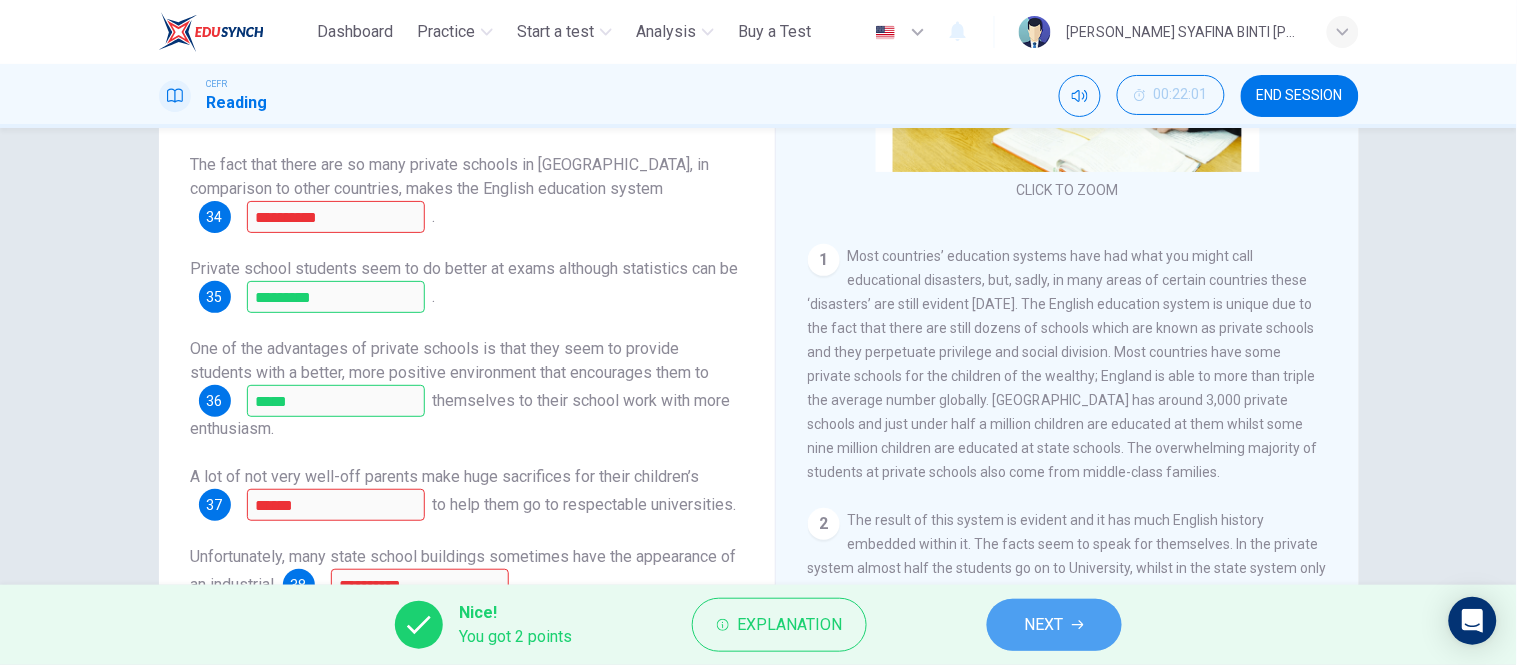 click on "NEXT" at bounding box center [1054, 625] 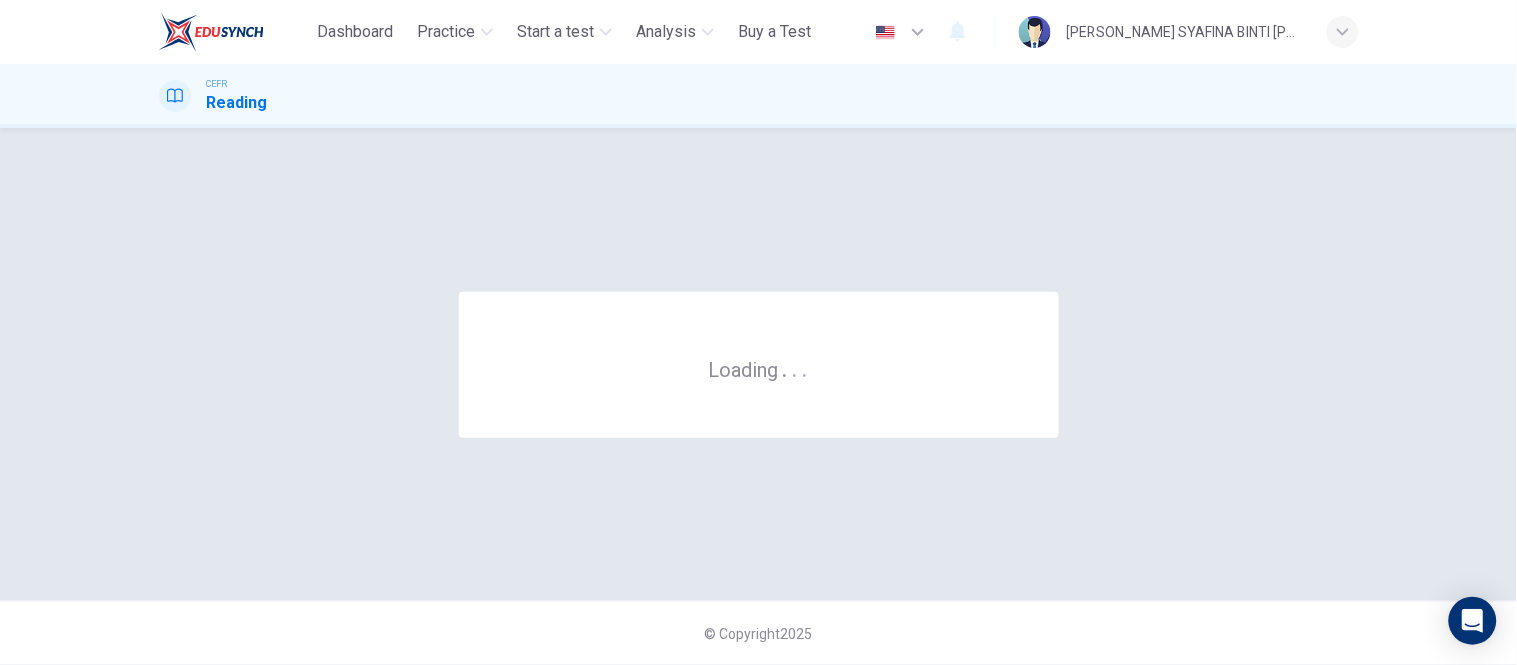 scroll, scrollTop: 0, scrollLeft: 0, axis: both 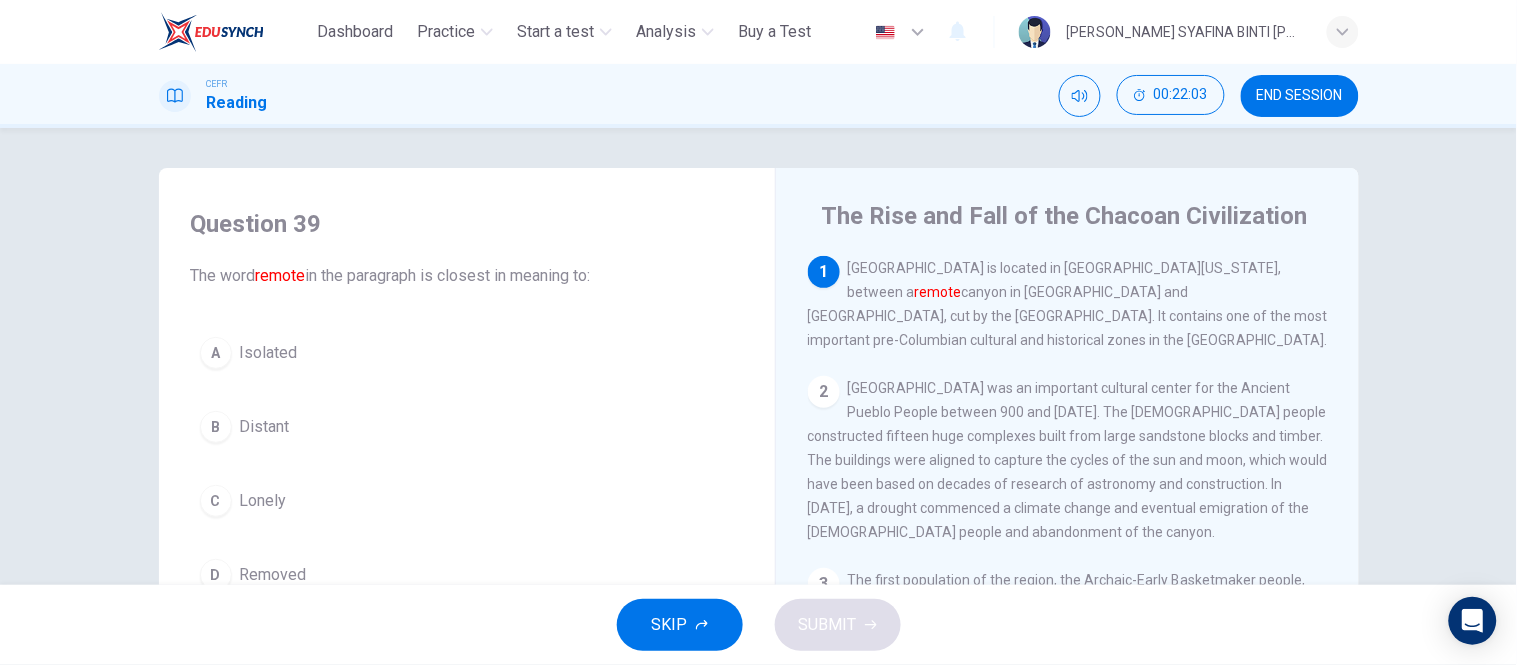 click on "END SESSION" at bounding box center (1300, 96) 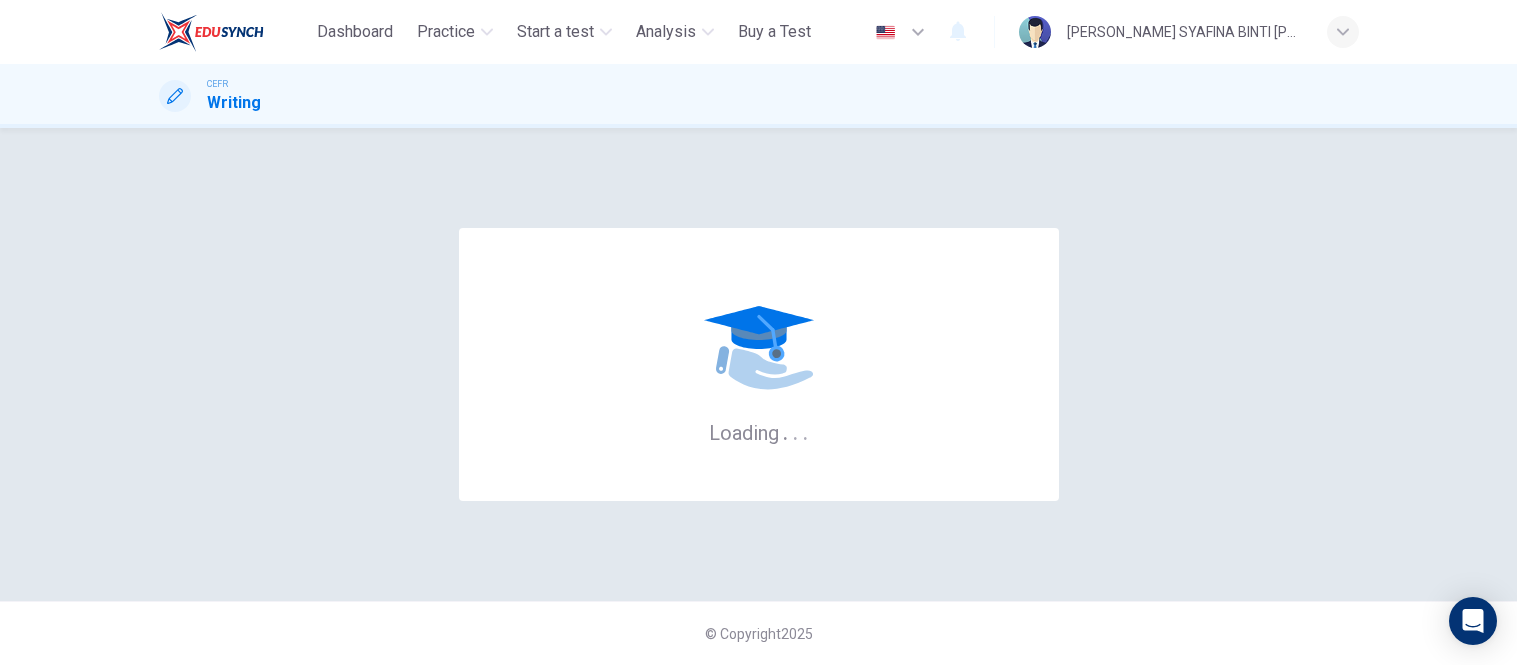 scroll, scrollTop: 0, scrollLeft: 0, axis: both 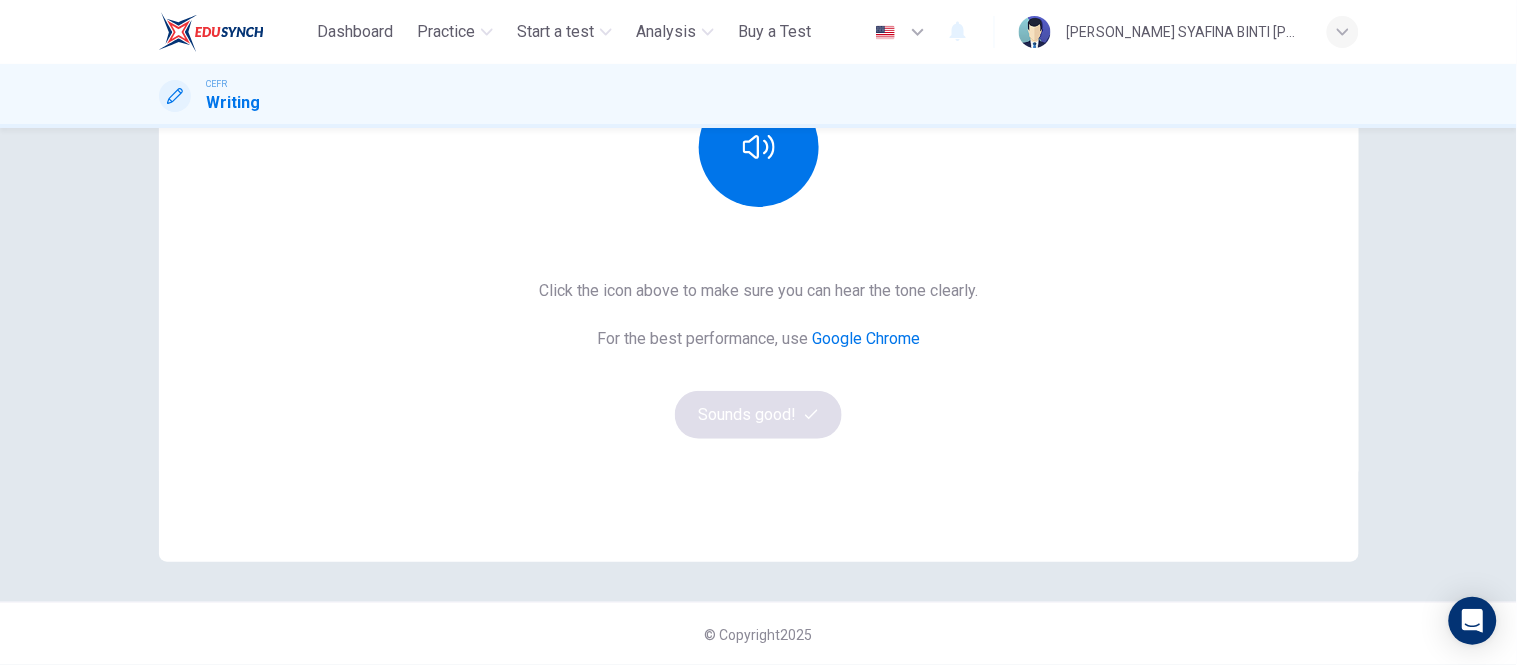 click on "This Section Requires audio Click the icon above to make sure you can hear the tone clearly. For the best performance, use   Google Chrome Sounds good!" at bounding box center (759, 215) 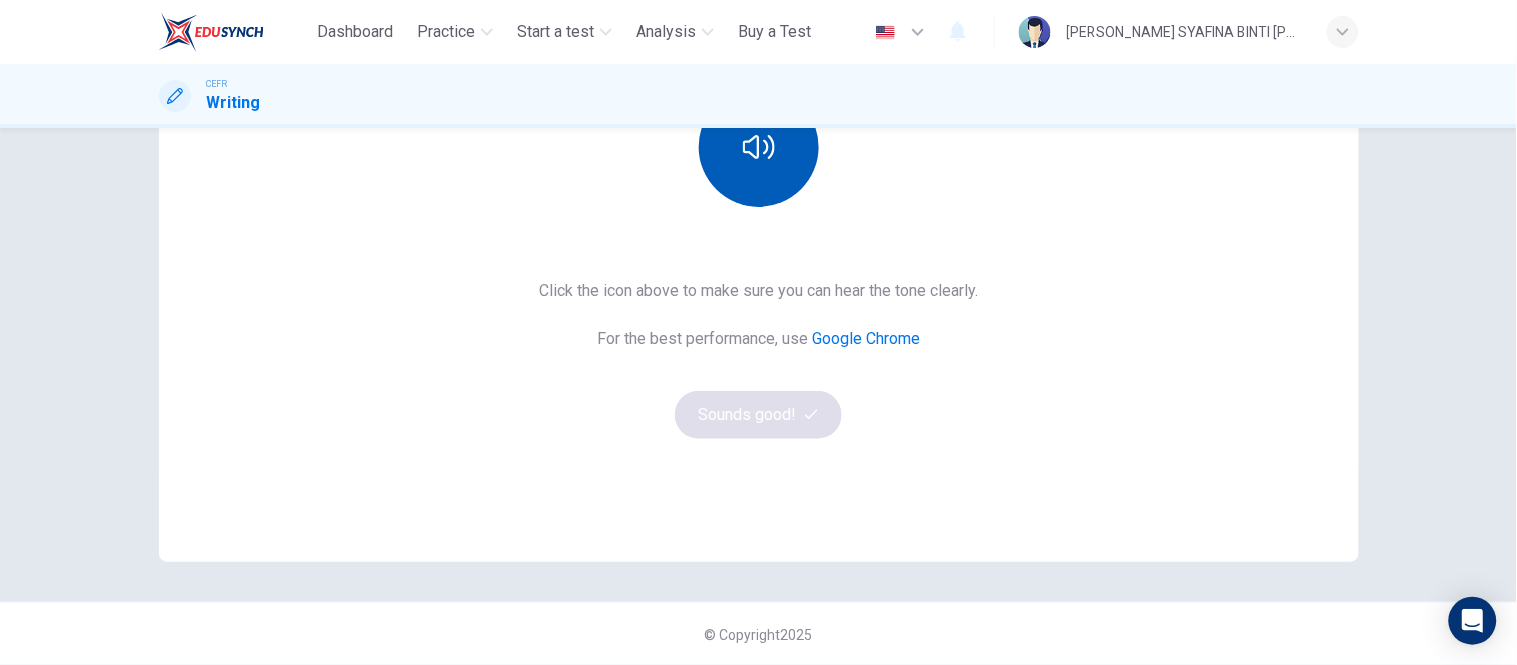 click at bounding box center (759, 147) 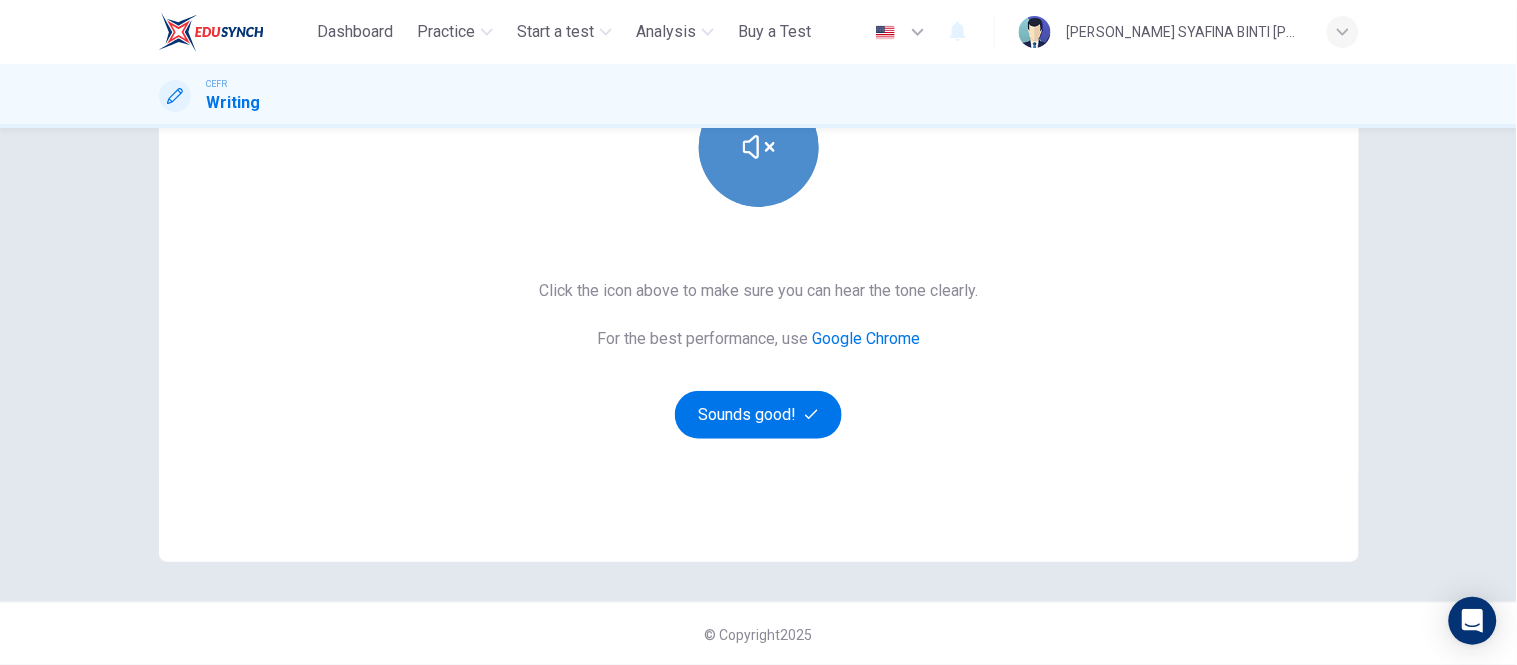 click at bounding box center [759, 147] 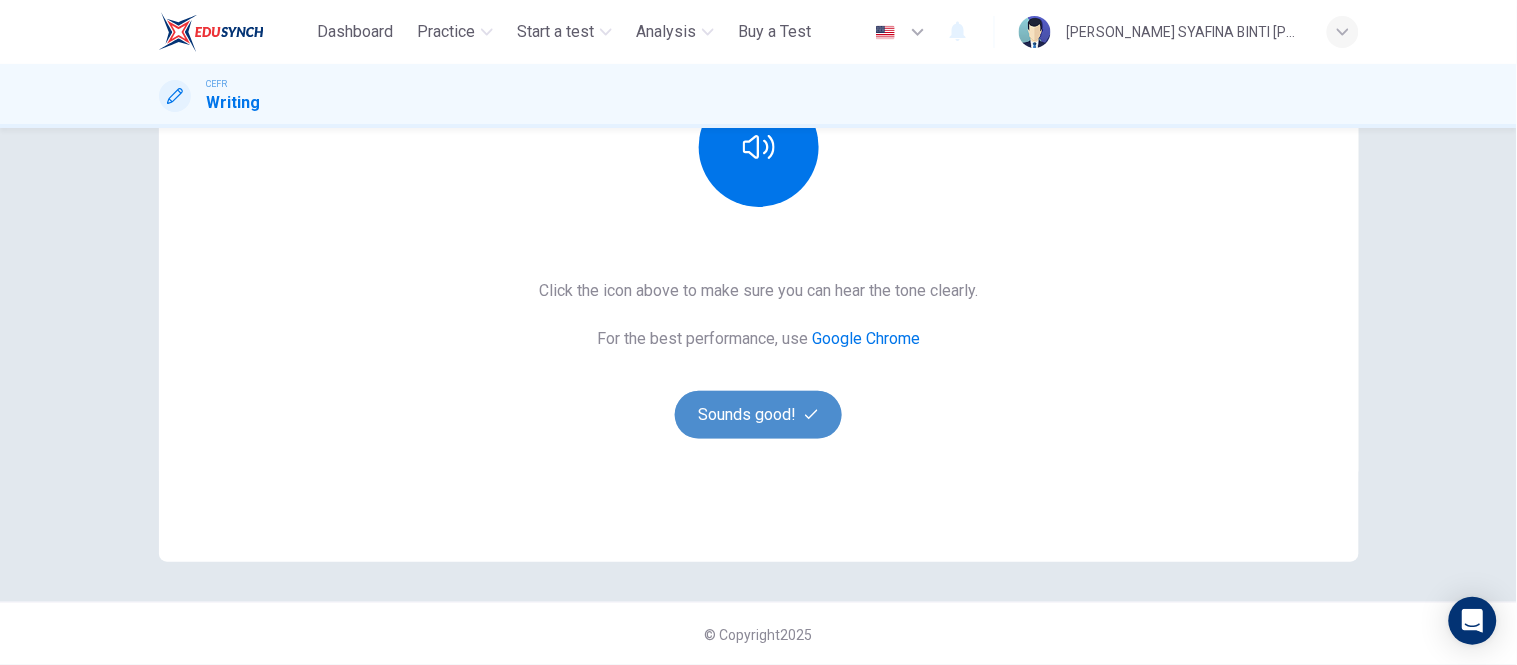 click on "Sounds good!" at bounding box center [759, 415] 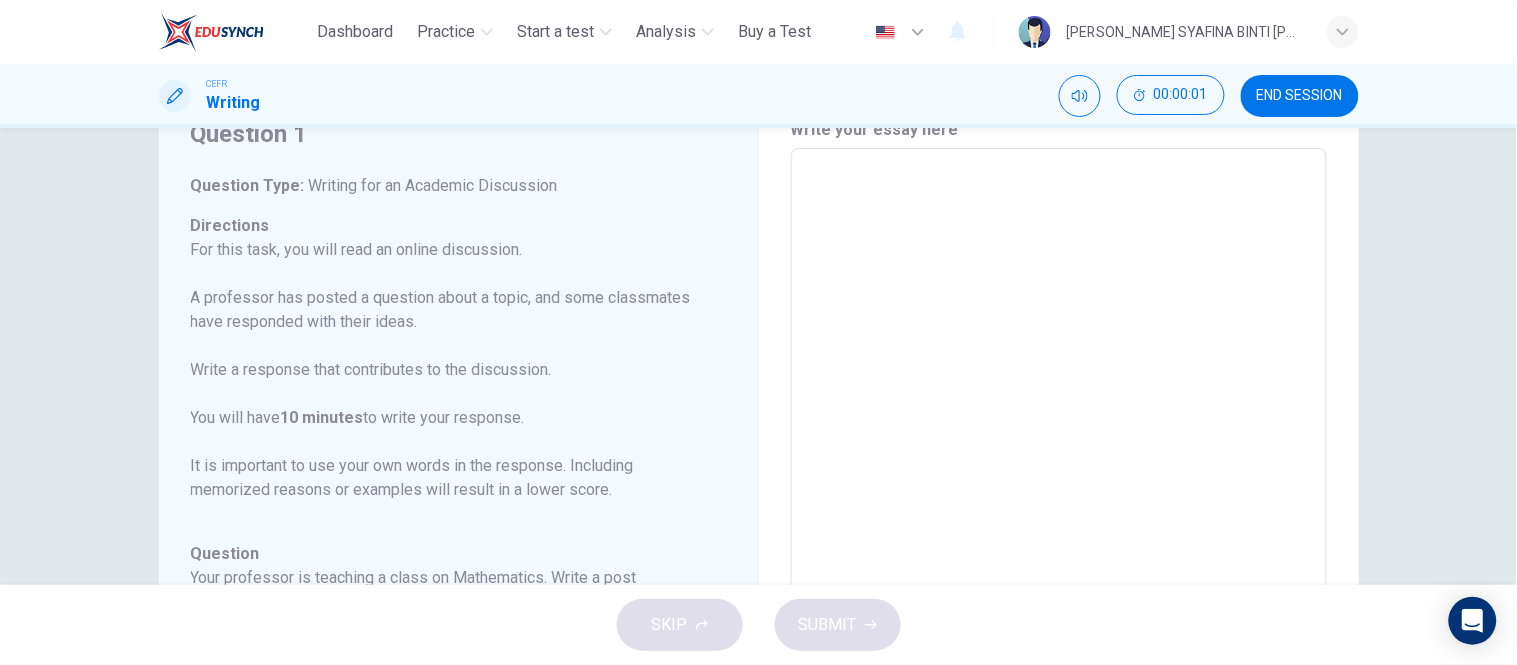 scroll, scrollTop: 87, scrollLeft: 0, axis: vertical 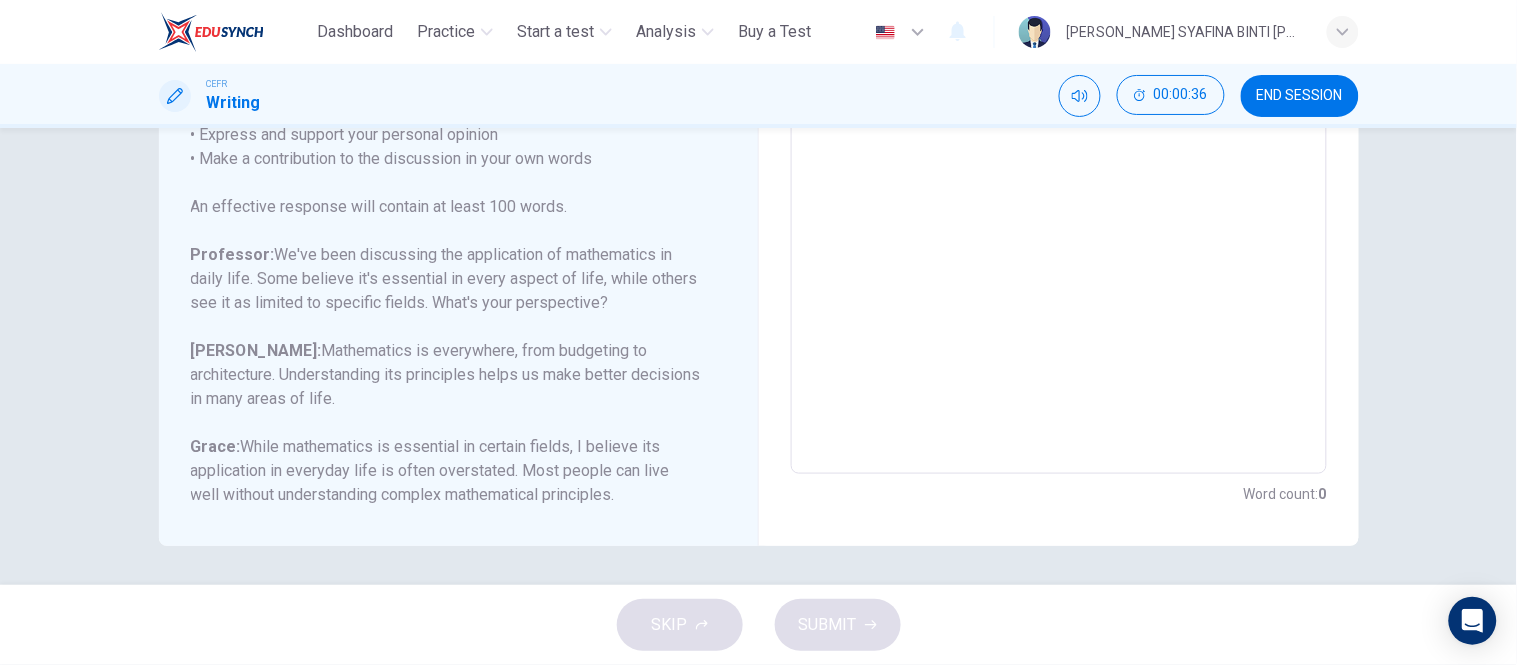click at bounding box center [1059, 140] 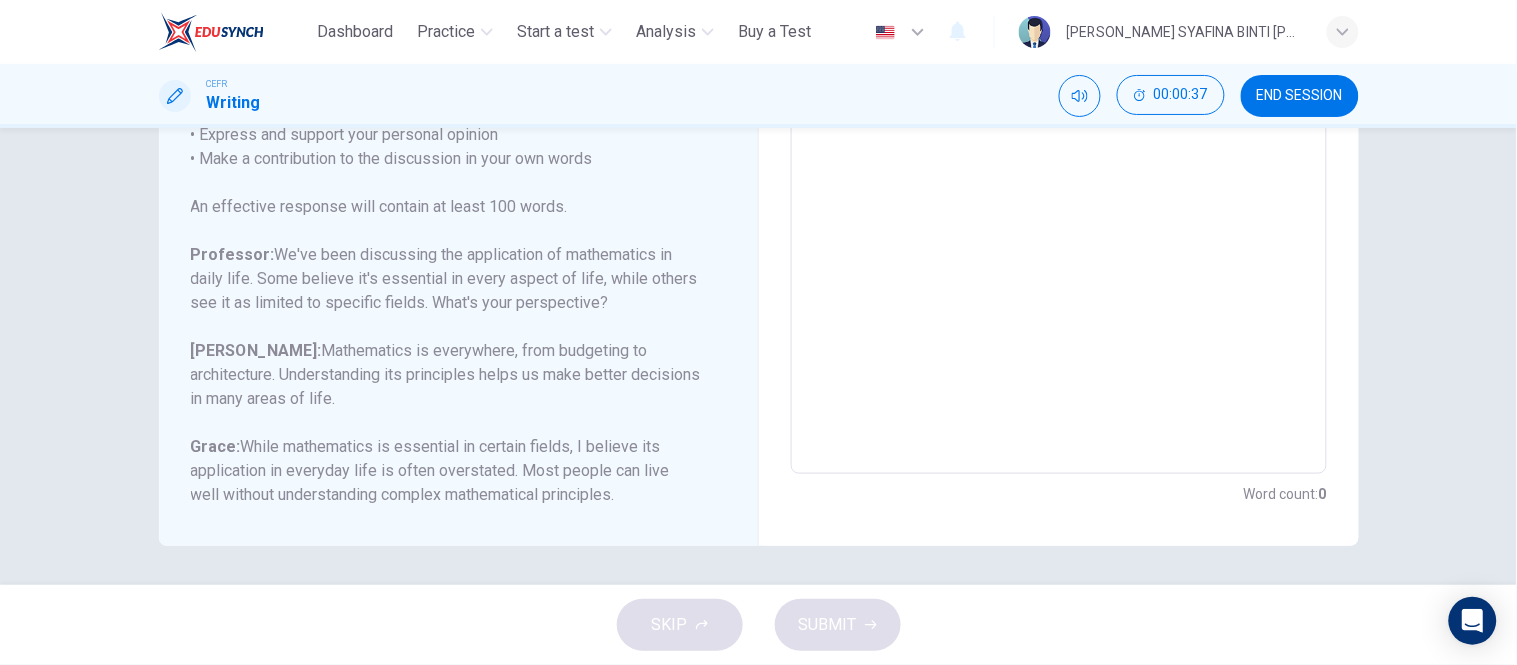 type on "*" 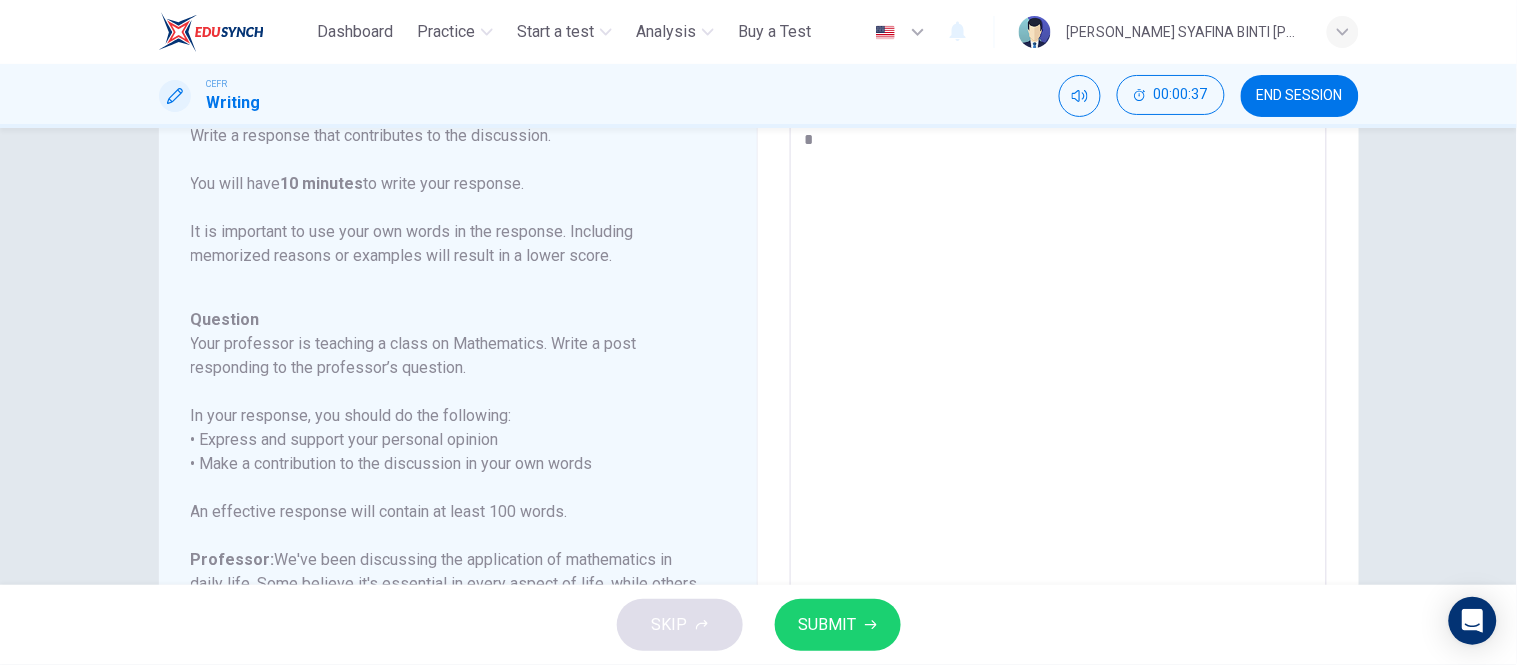 type on "**" 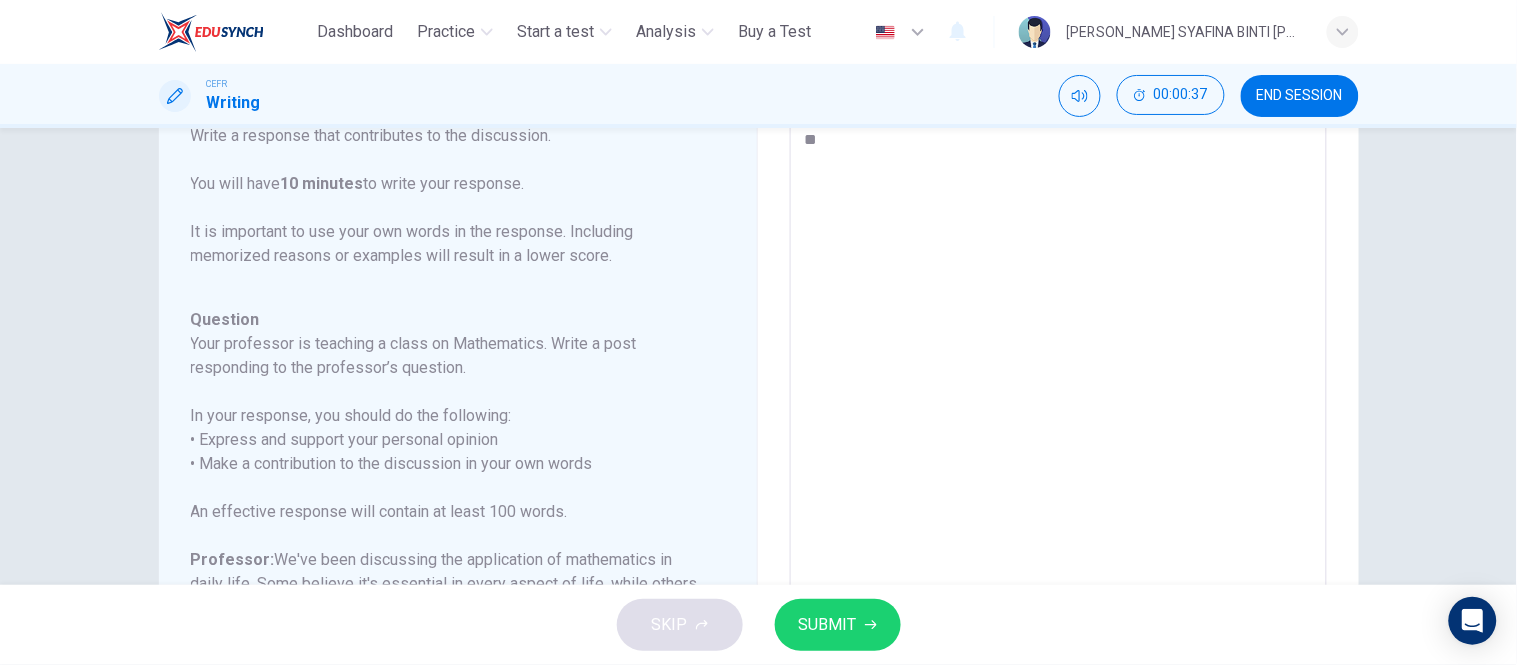 type on "*" 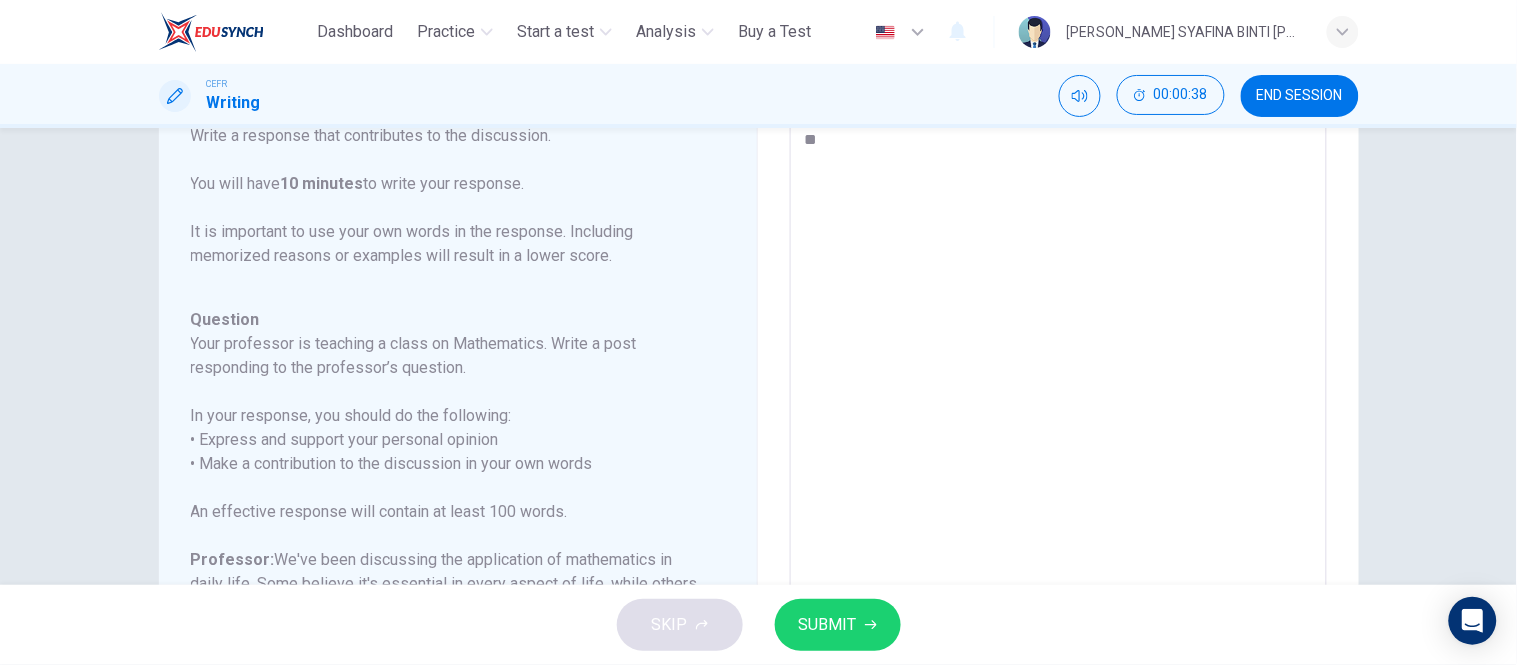 type on "***" 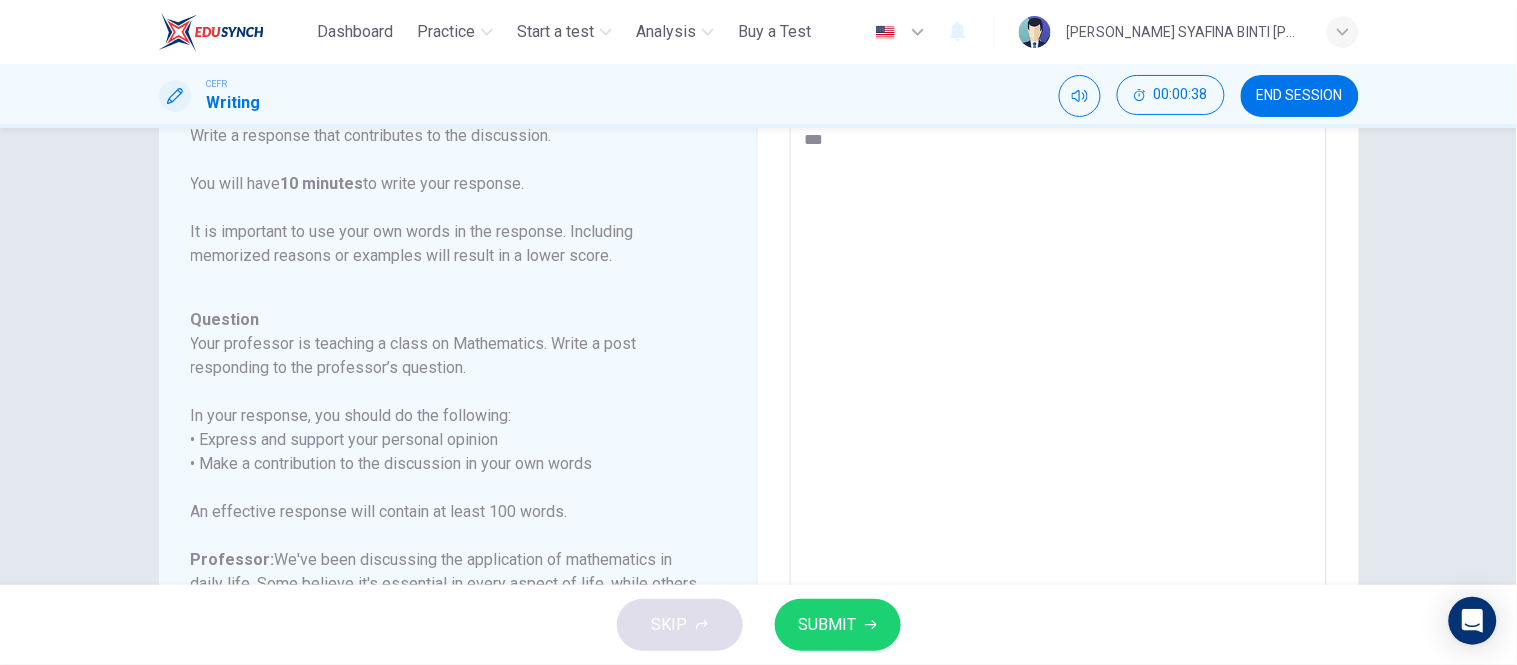type on "*" 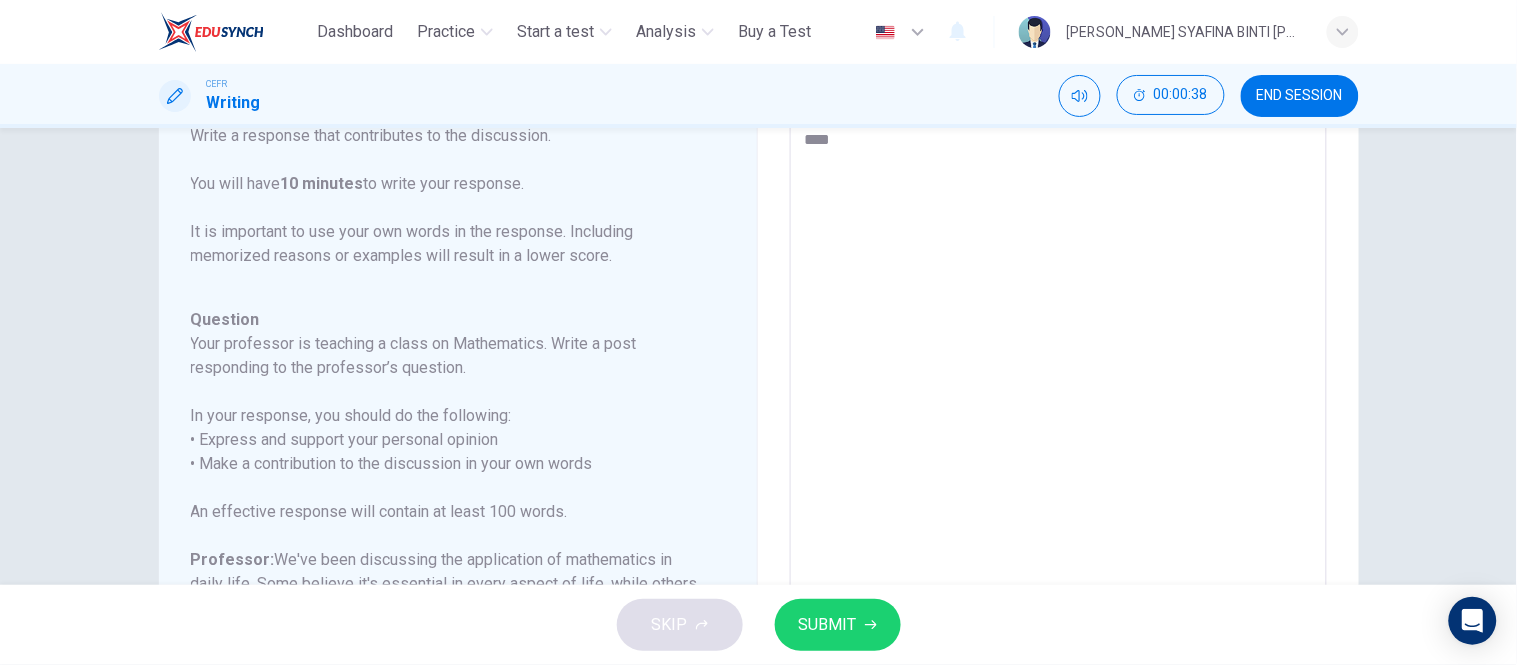type on "*" 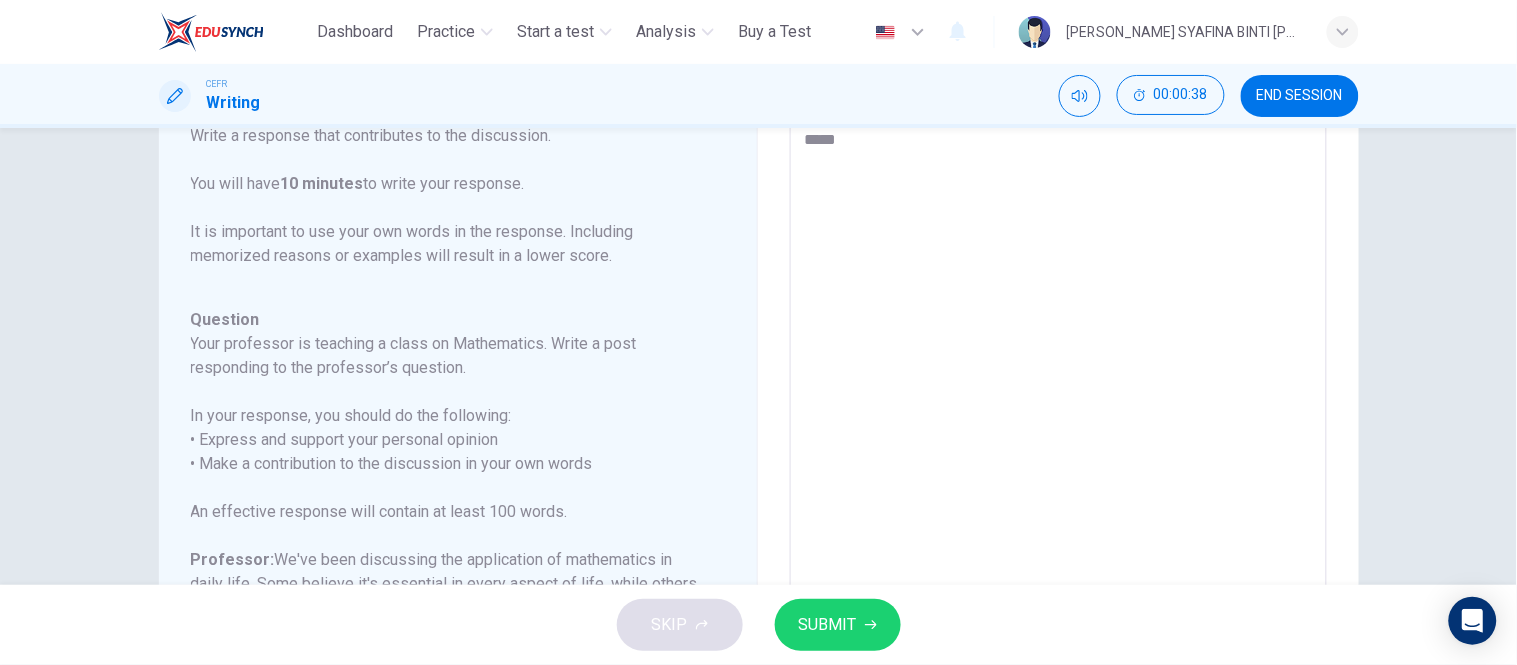 type on "*" 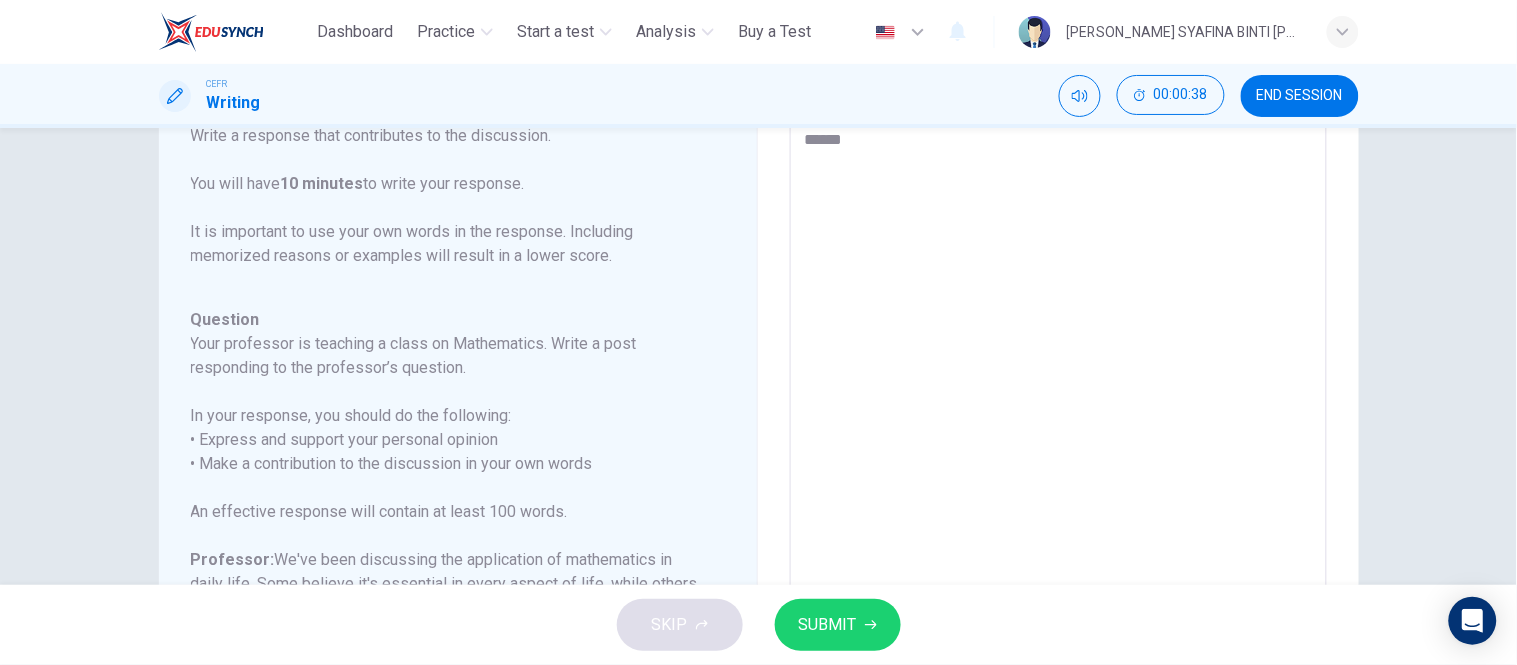 type on "*" 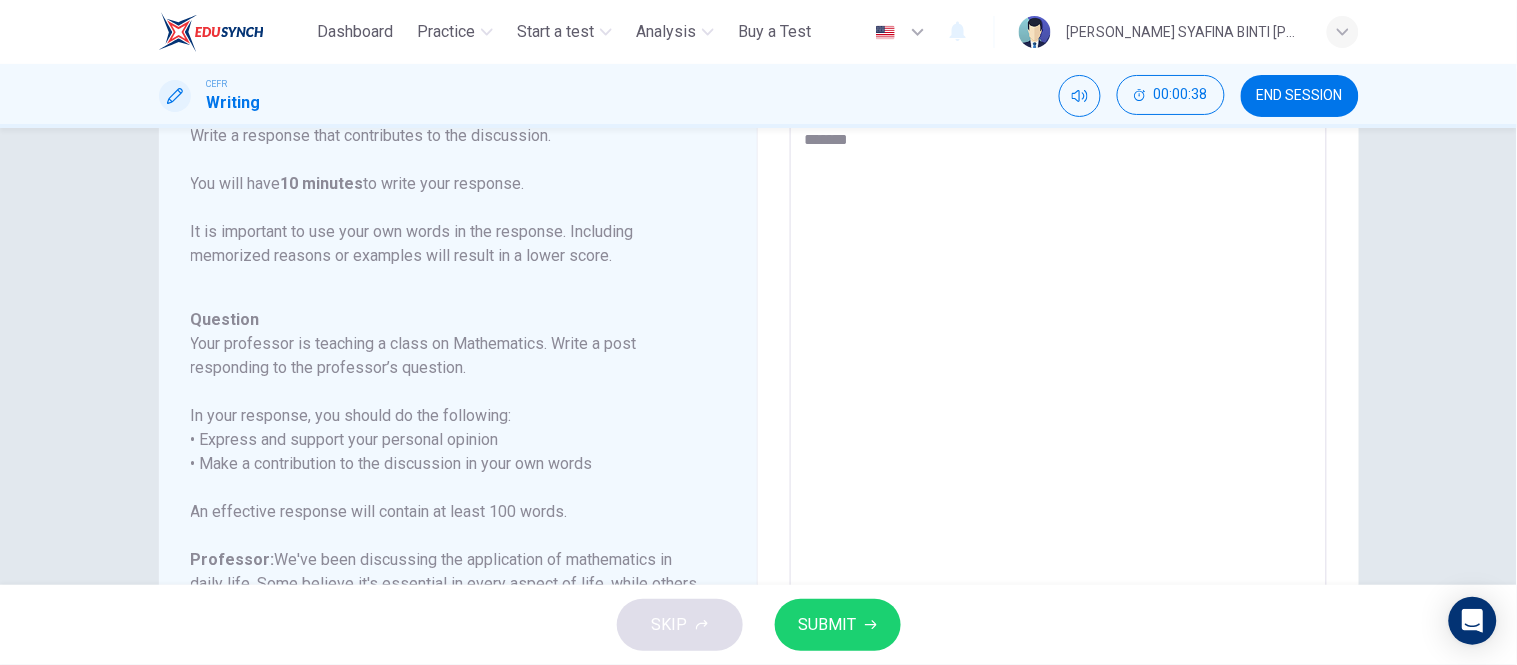 type on "*" 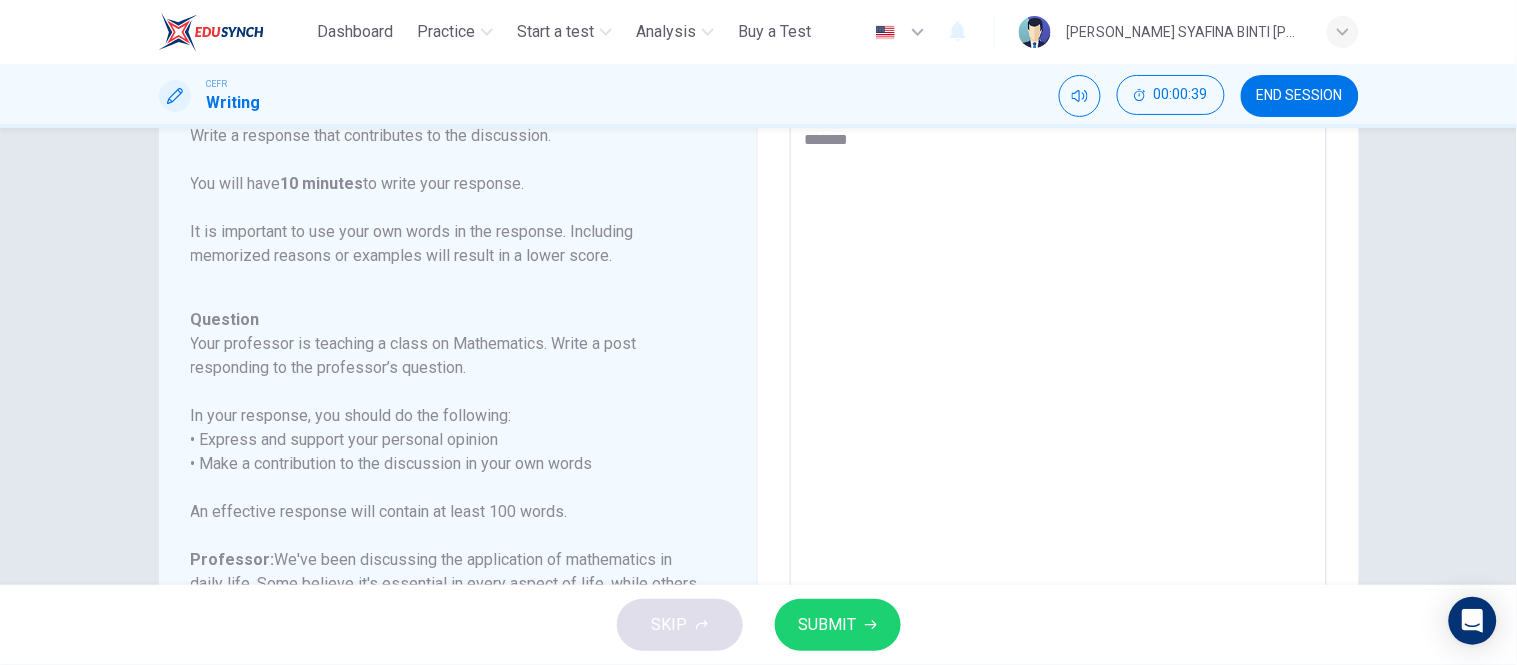 type on "********" 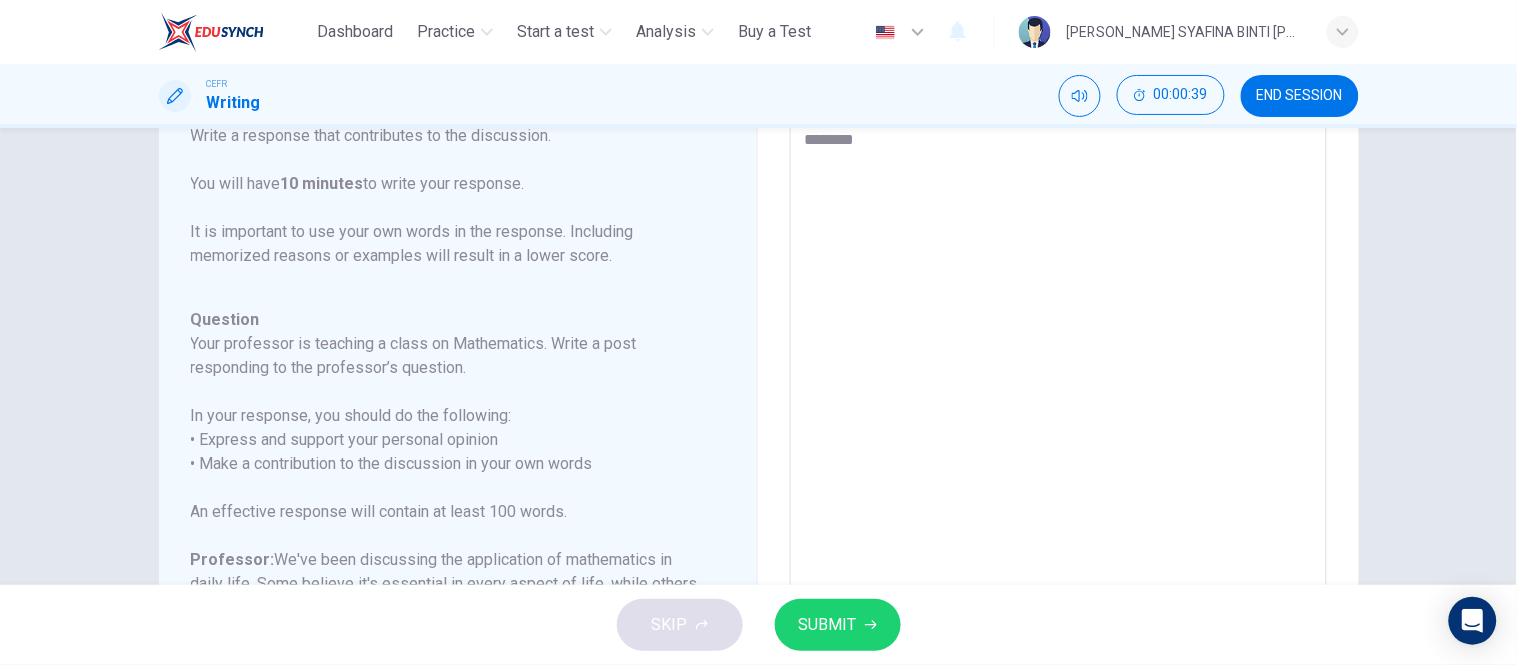 type on "*" 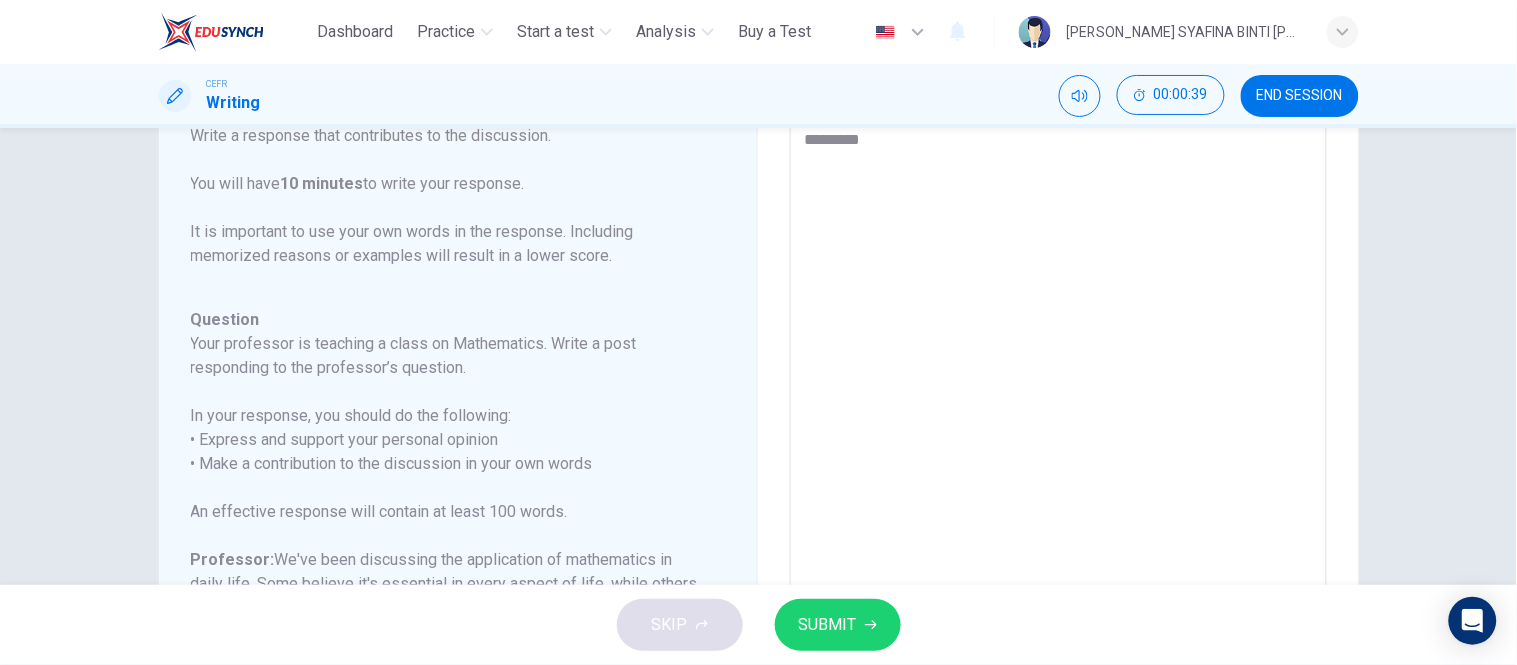 type on "*" 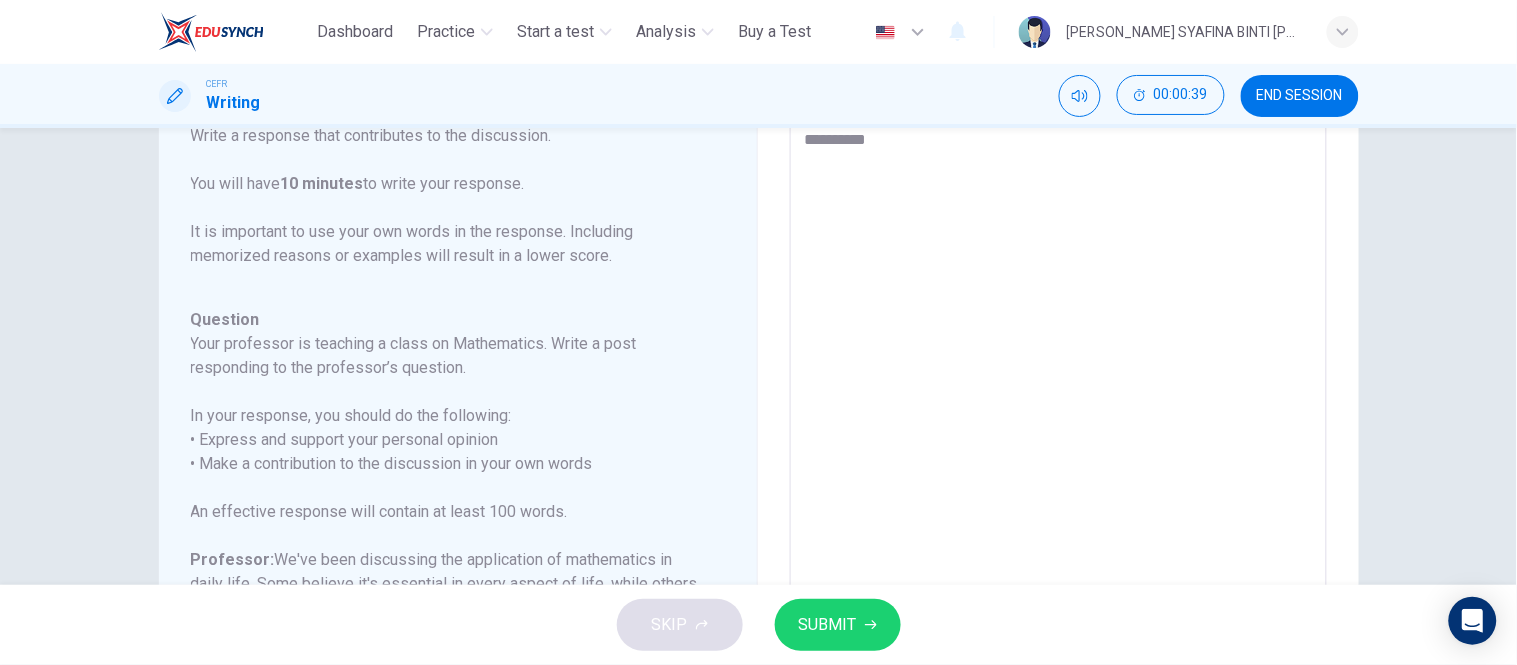 type on "*" 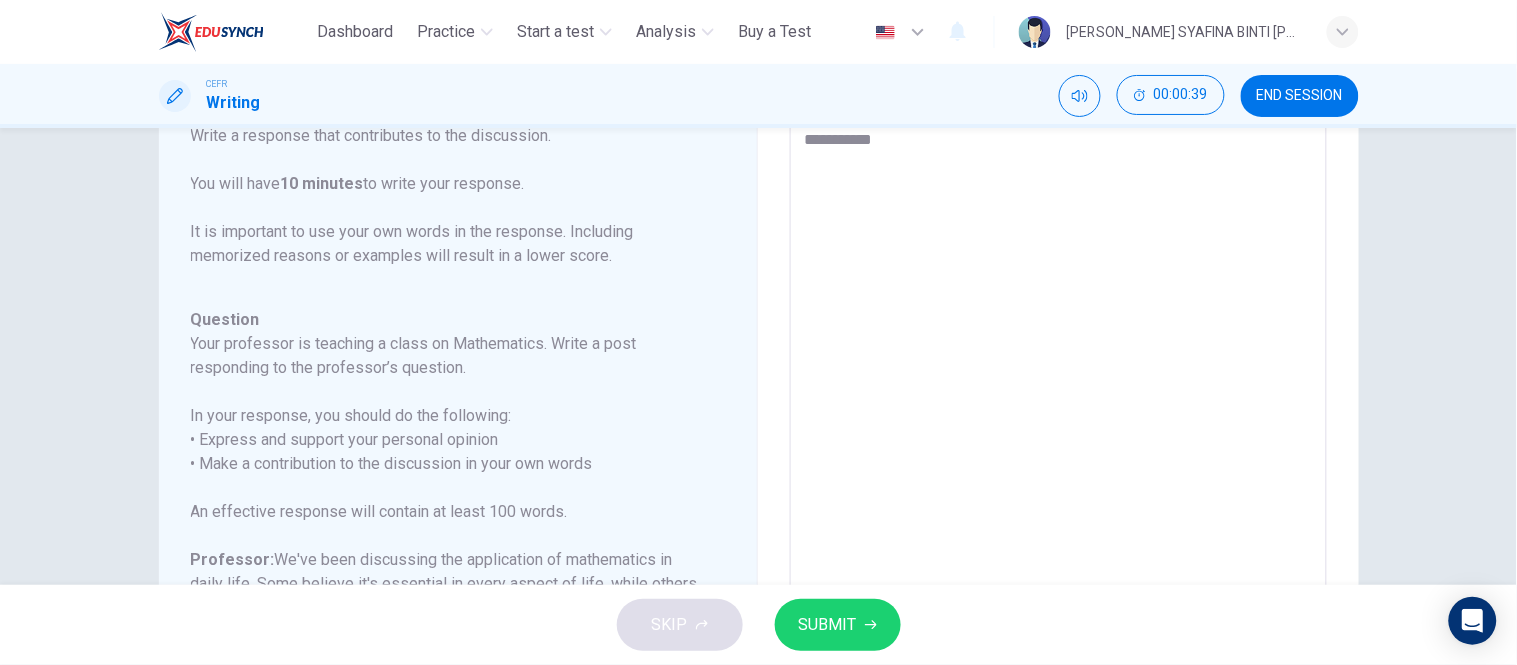 type on "*" 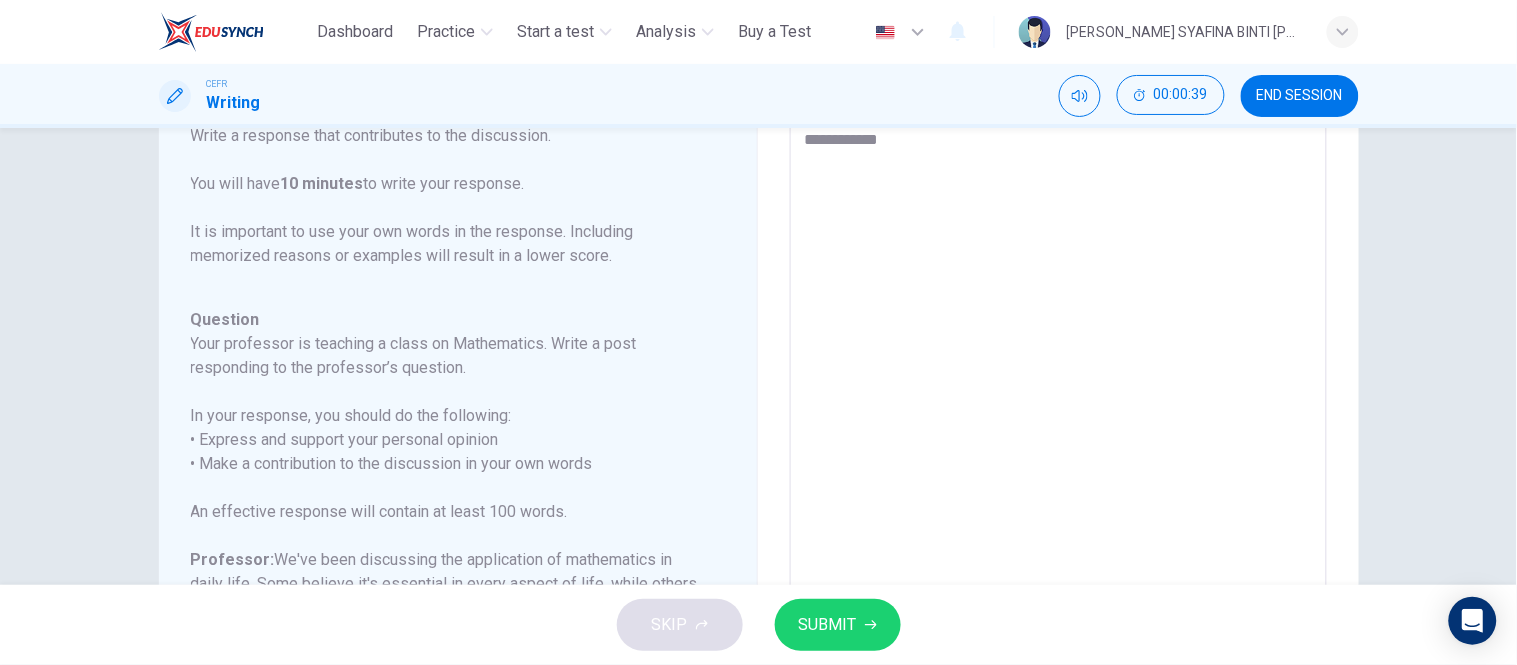 type on "**********" 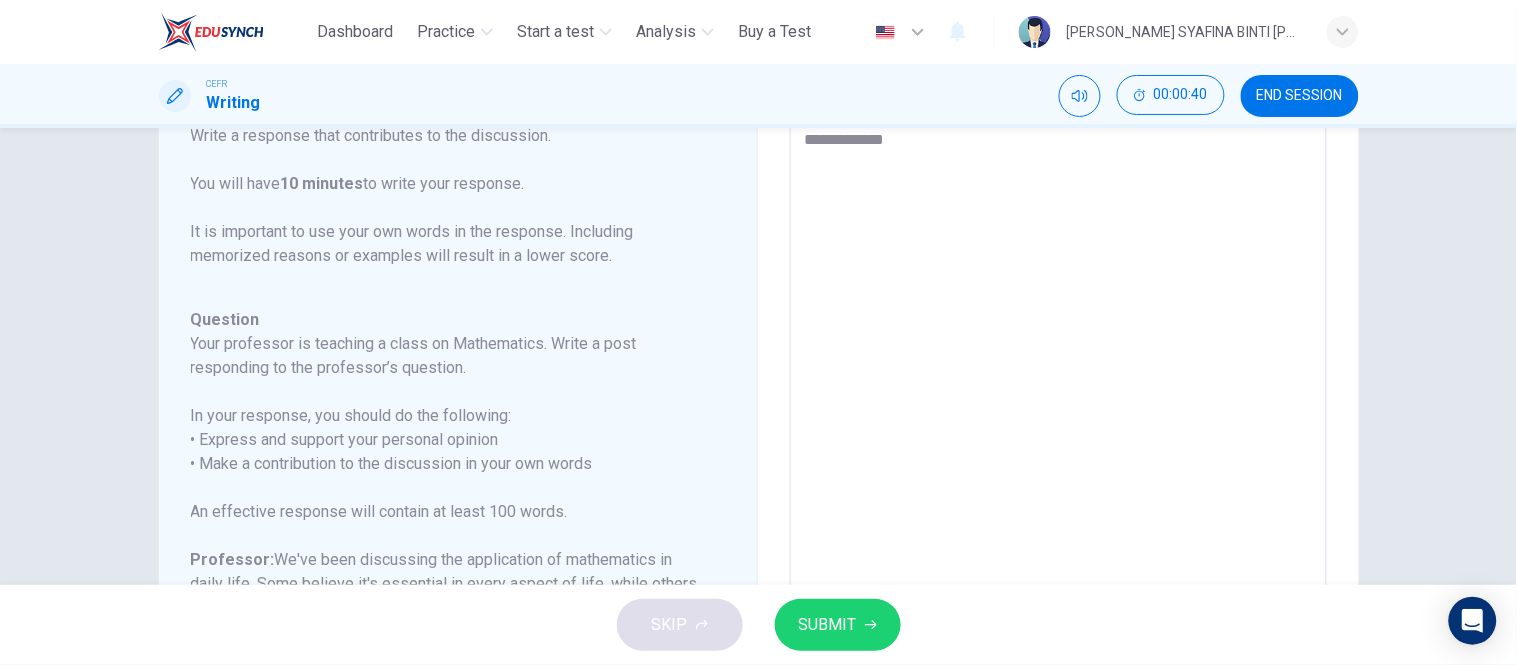 type on "*" 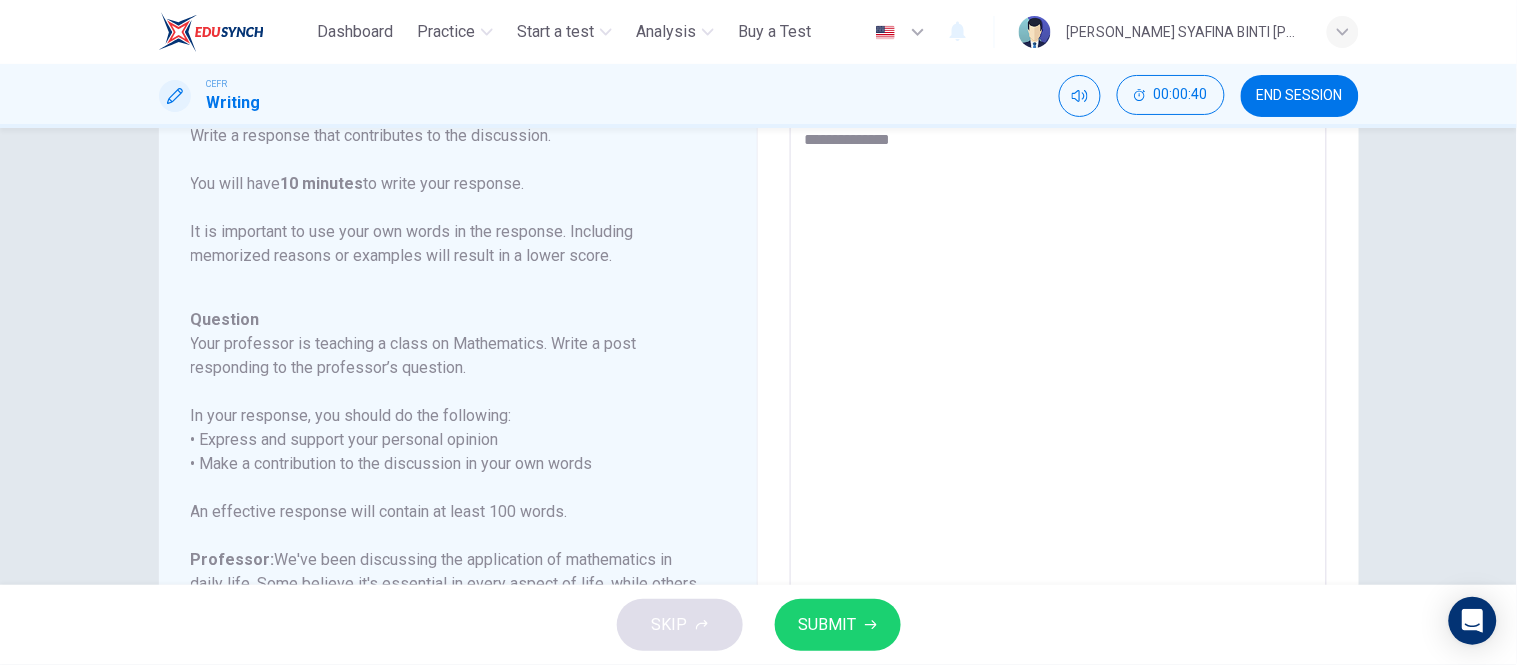 type on "*" 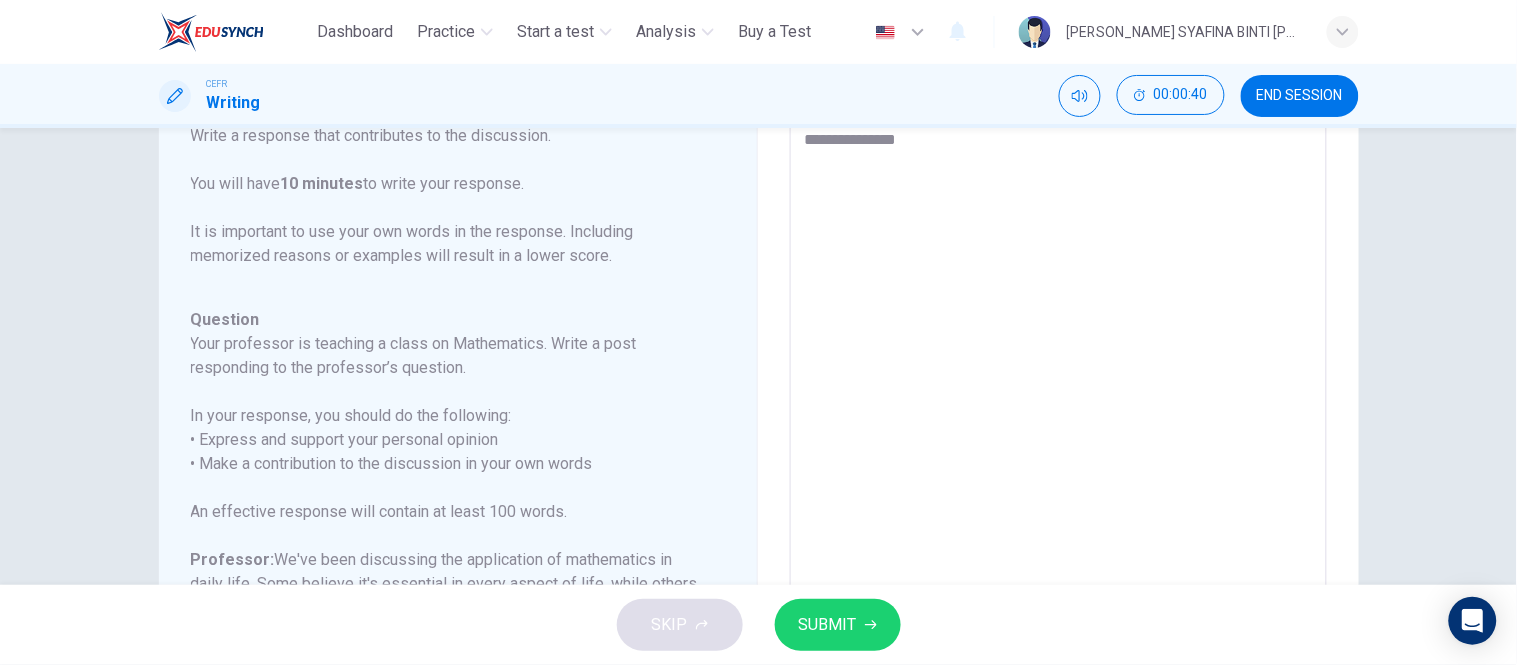 type on "*" 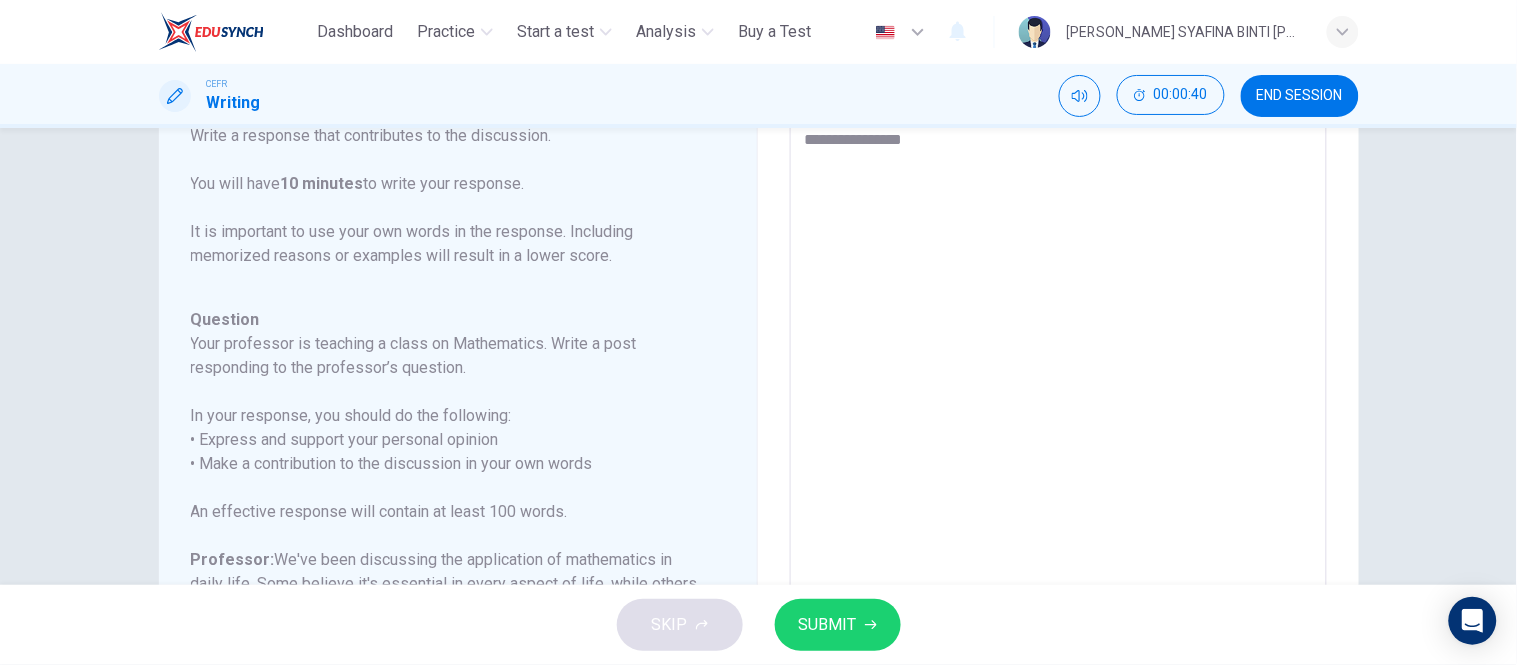 type on "*" 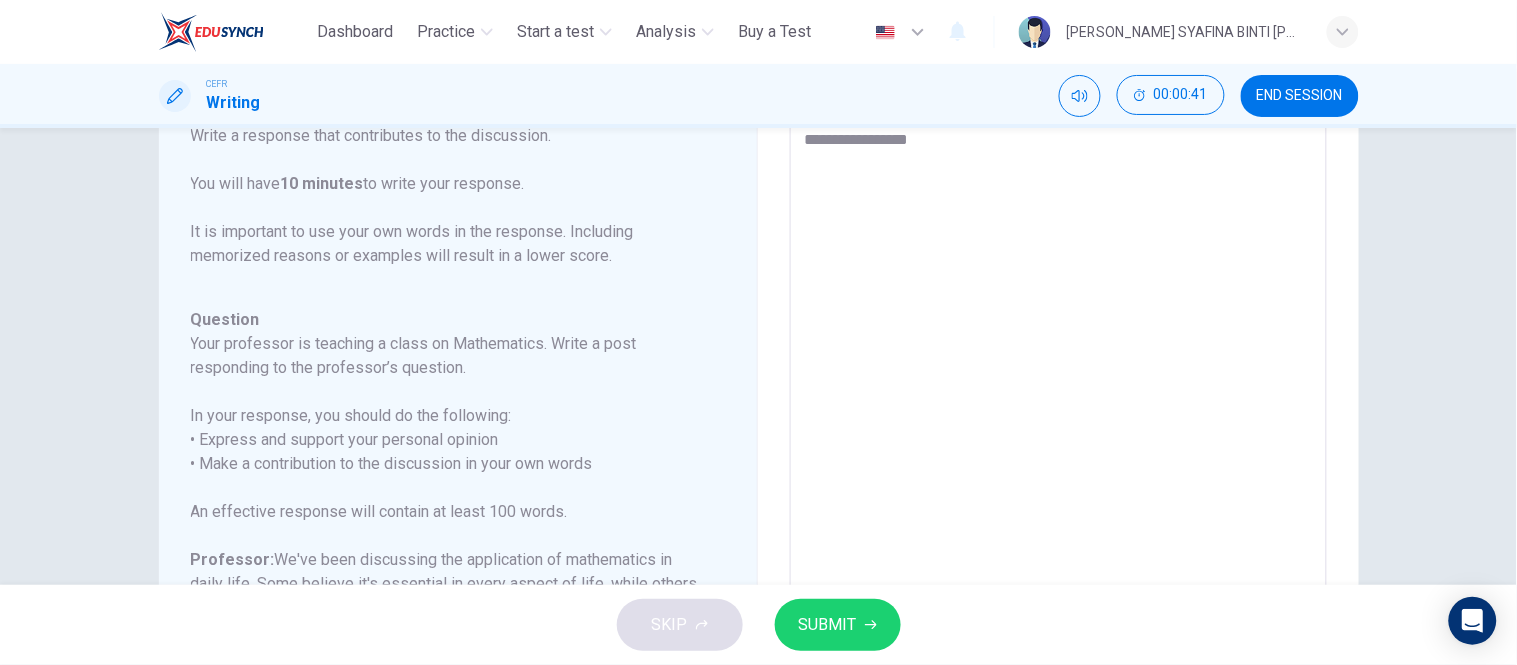 type on "**********" 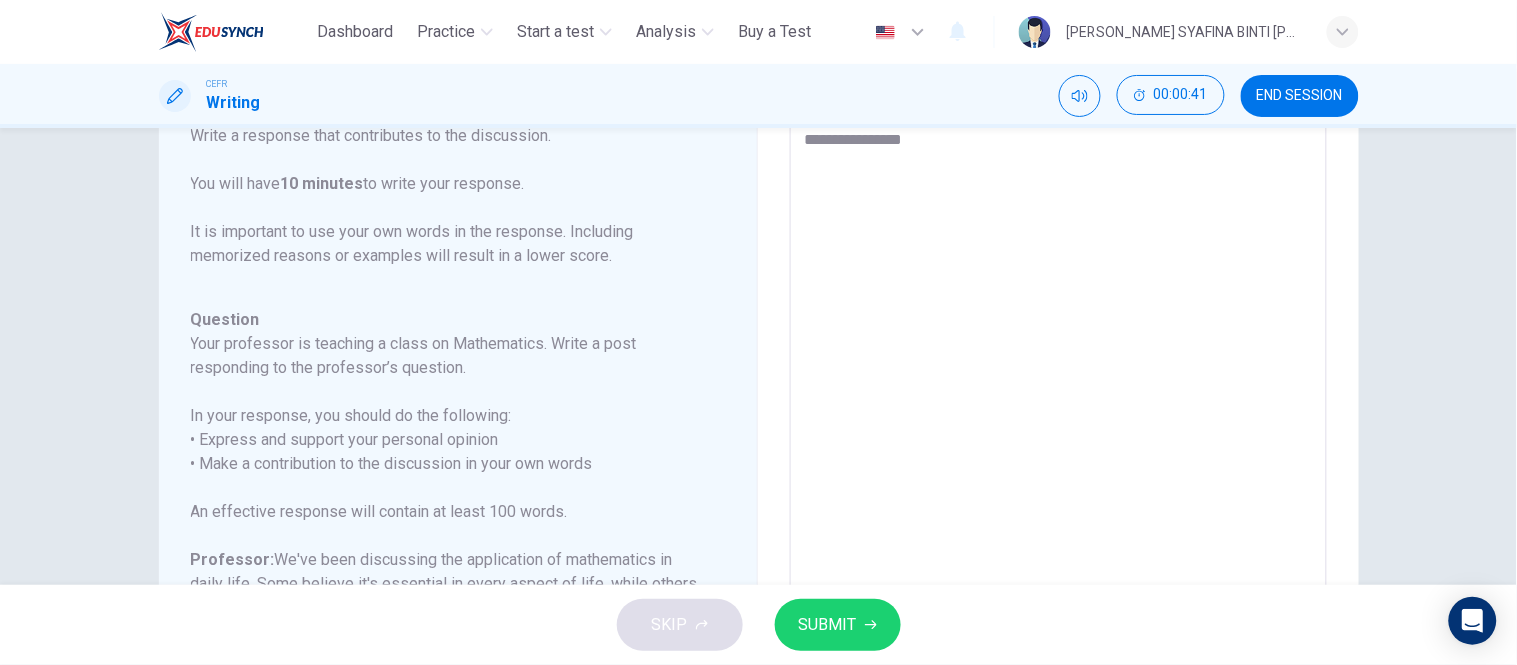 type on "*" 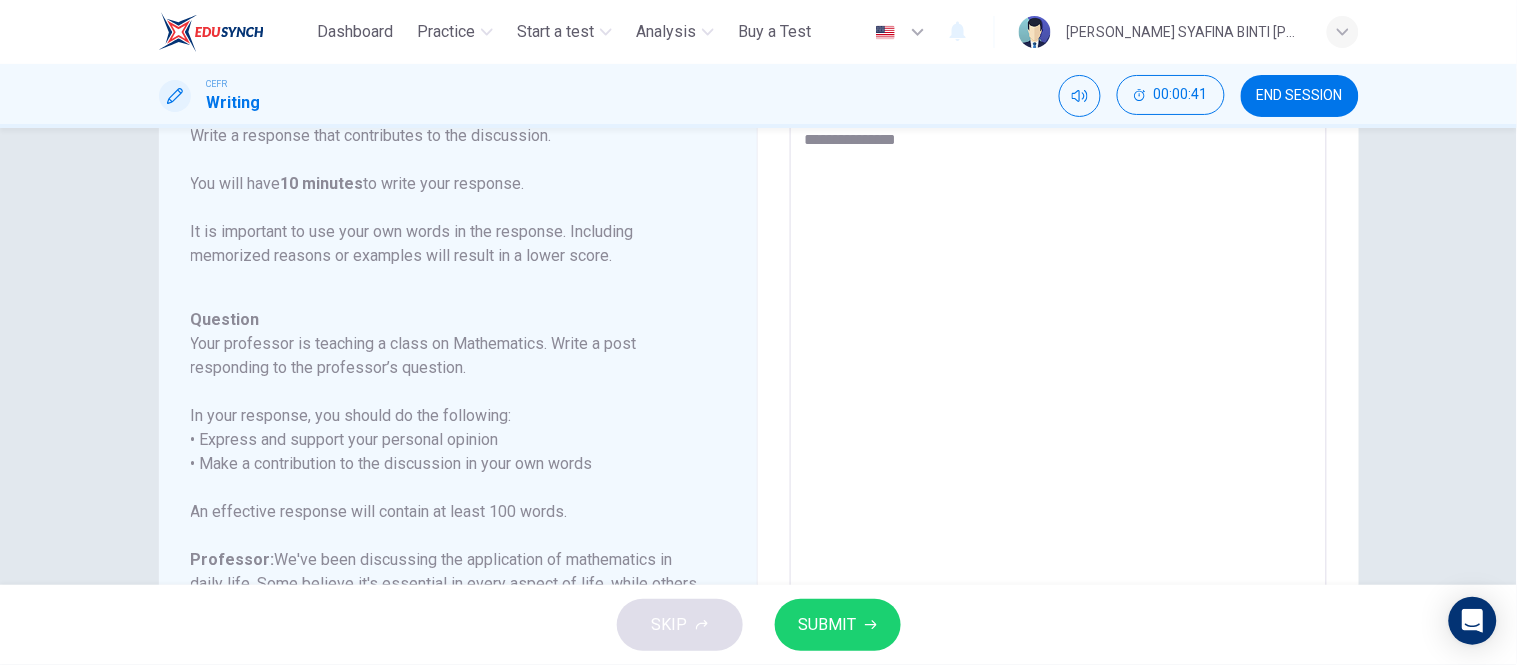 type on "*" 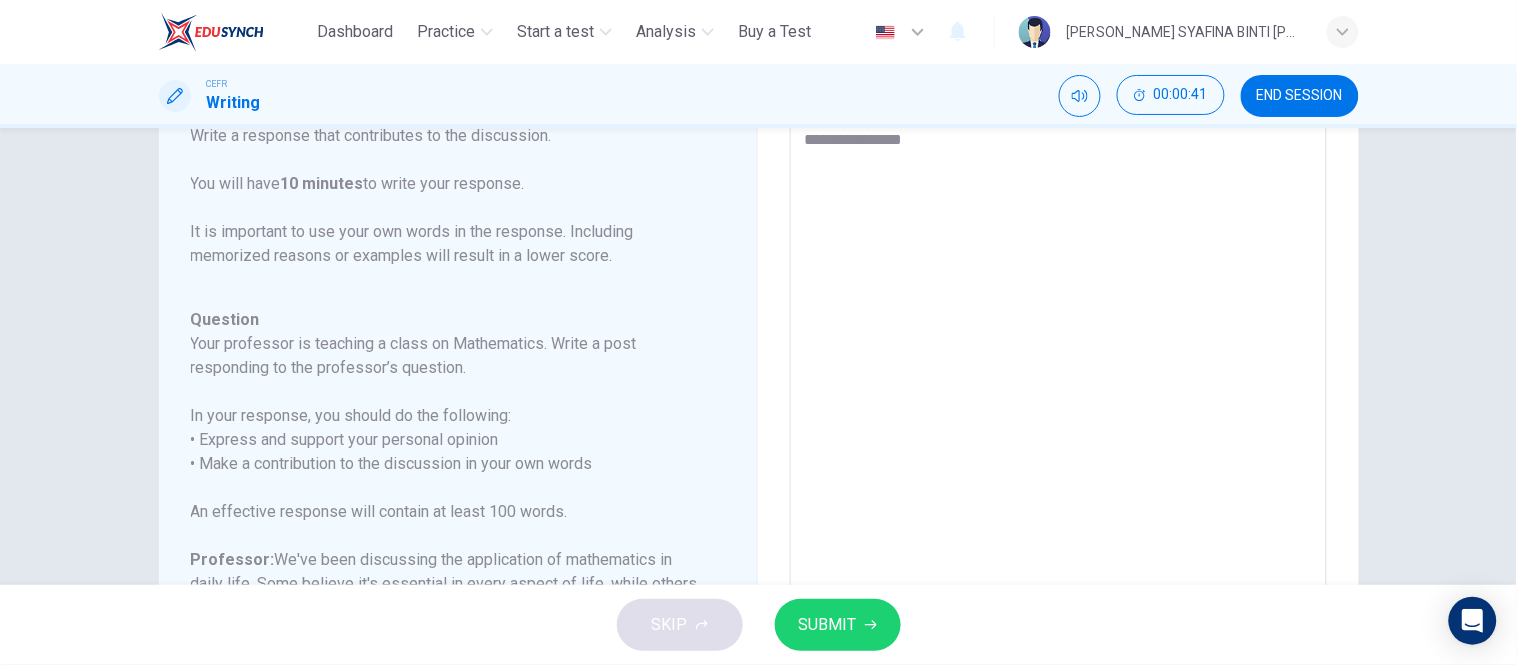 type on "*" 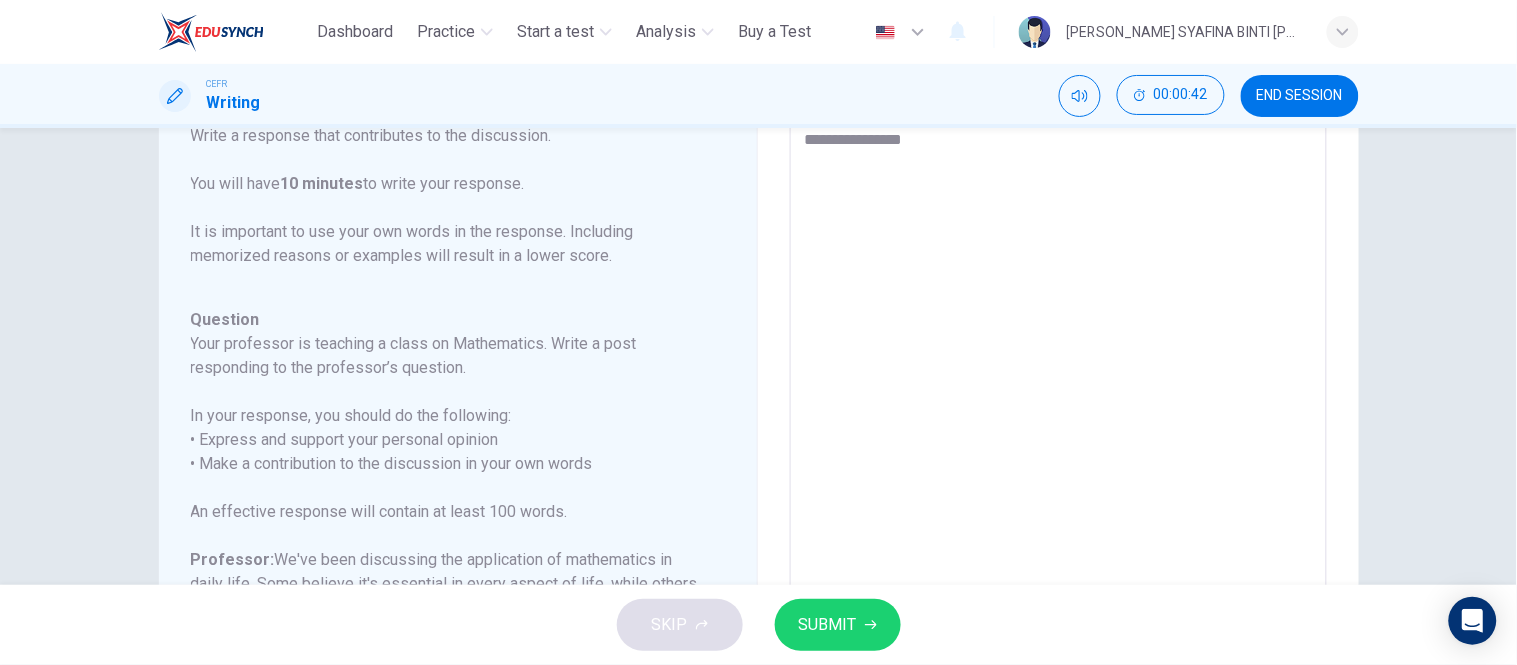 type on "**********" 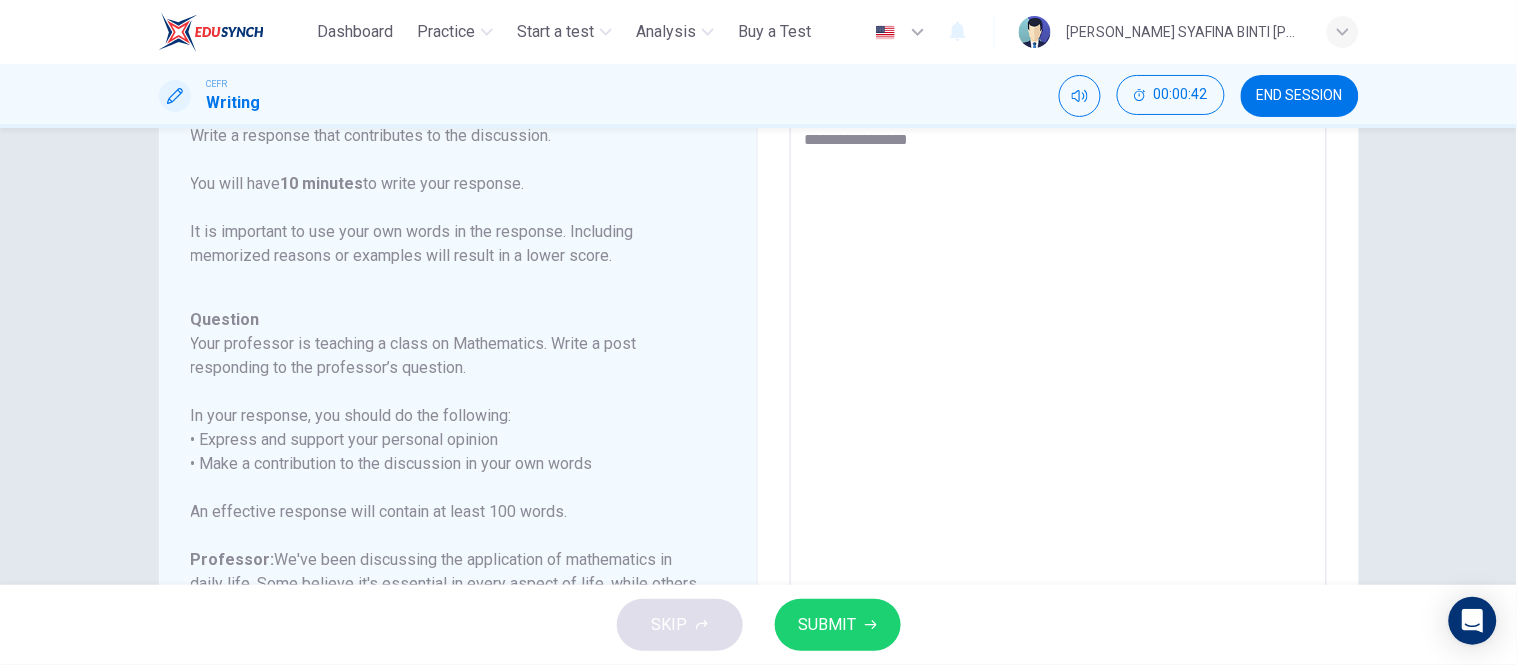 type on "**********" 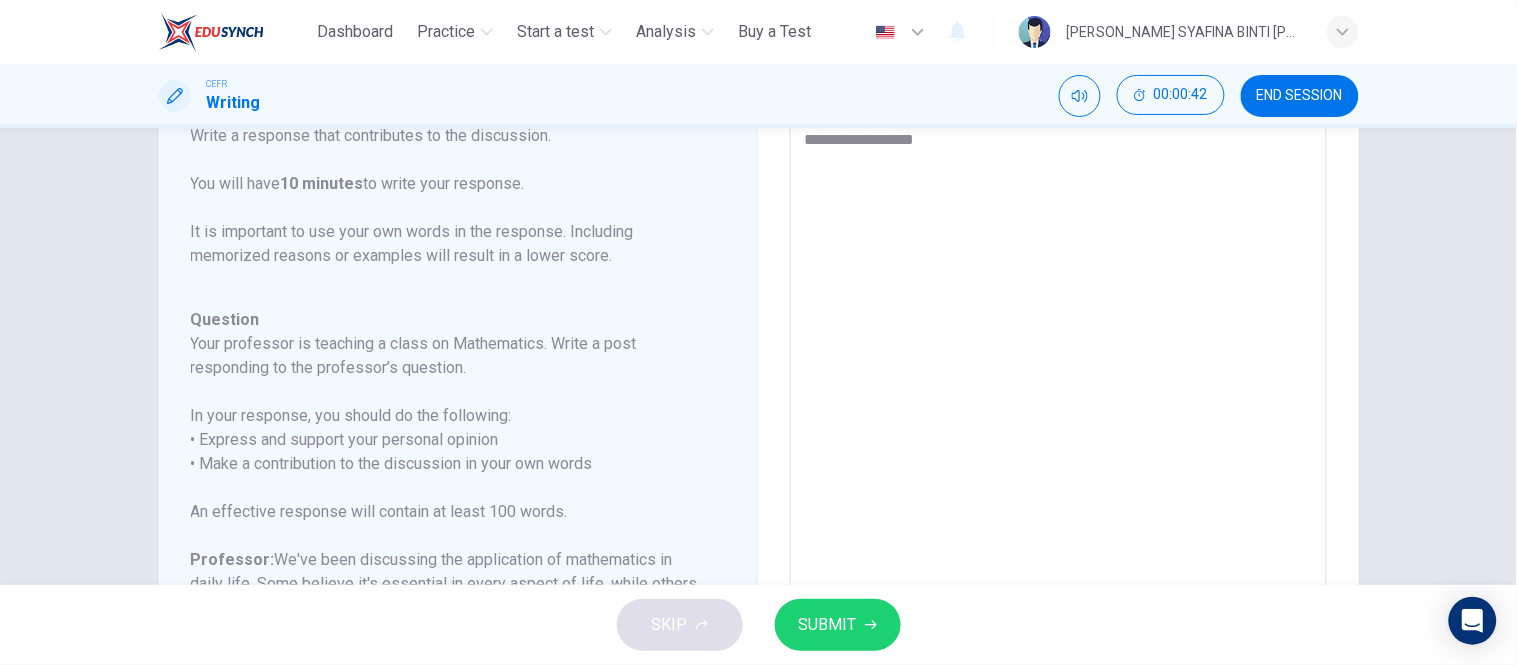 type on "*" 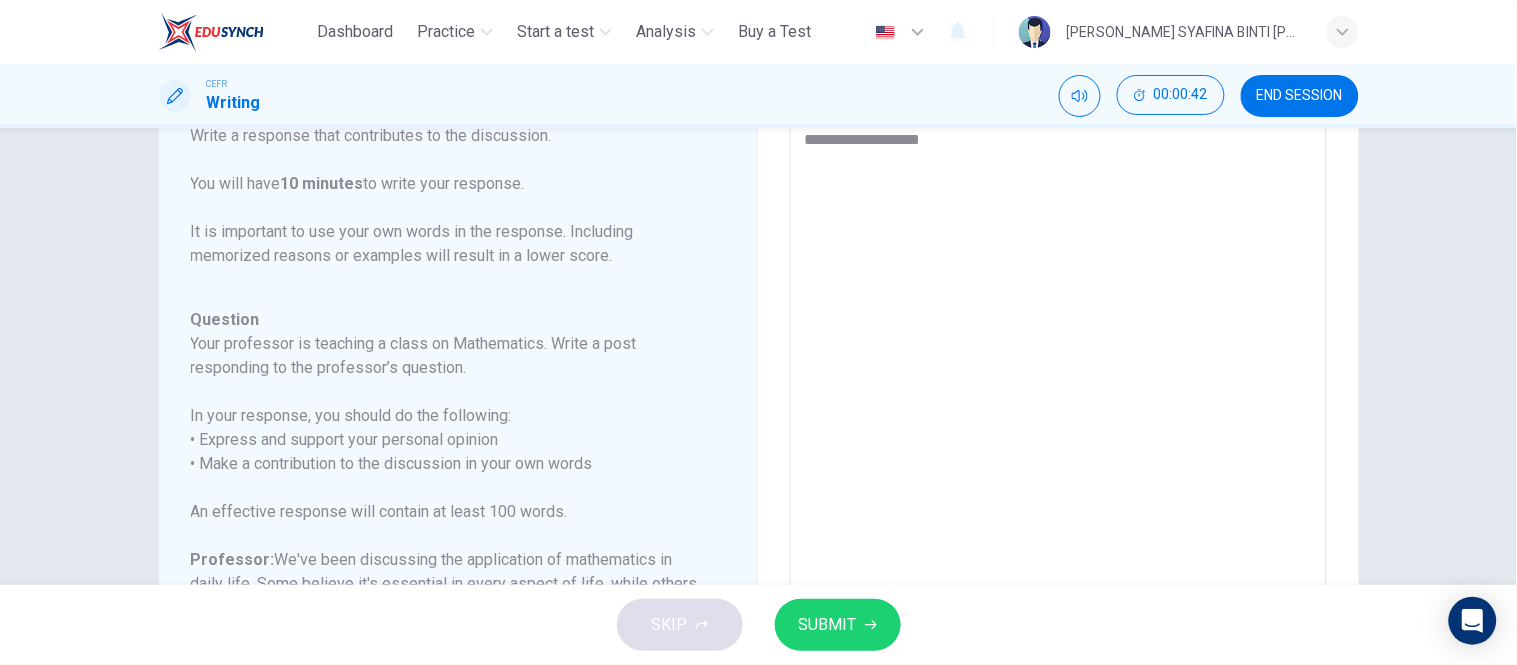 type on "*" 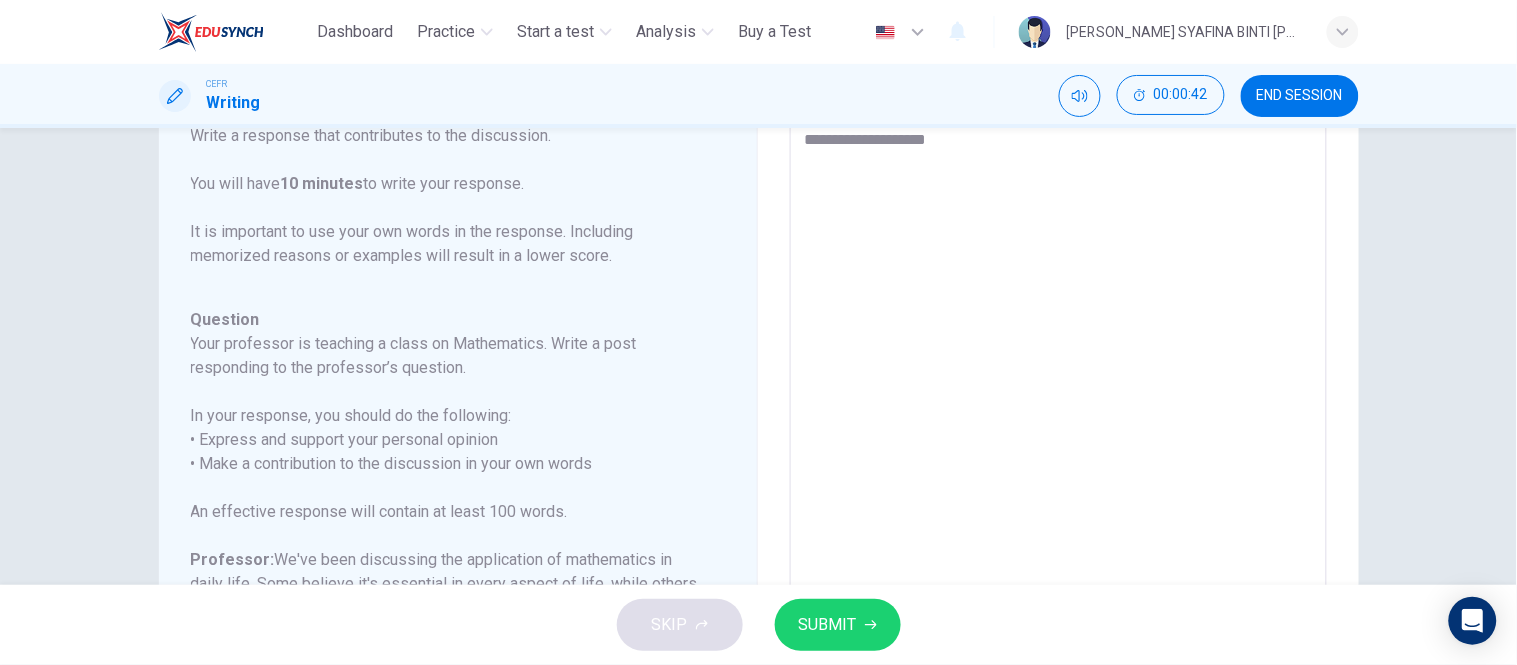 type on "*" 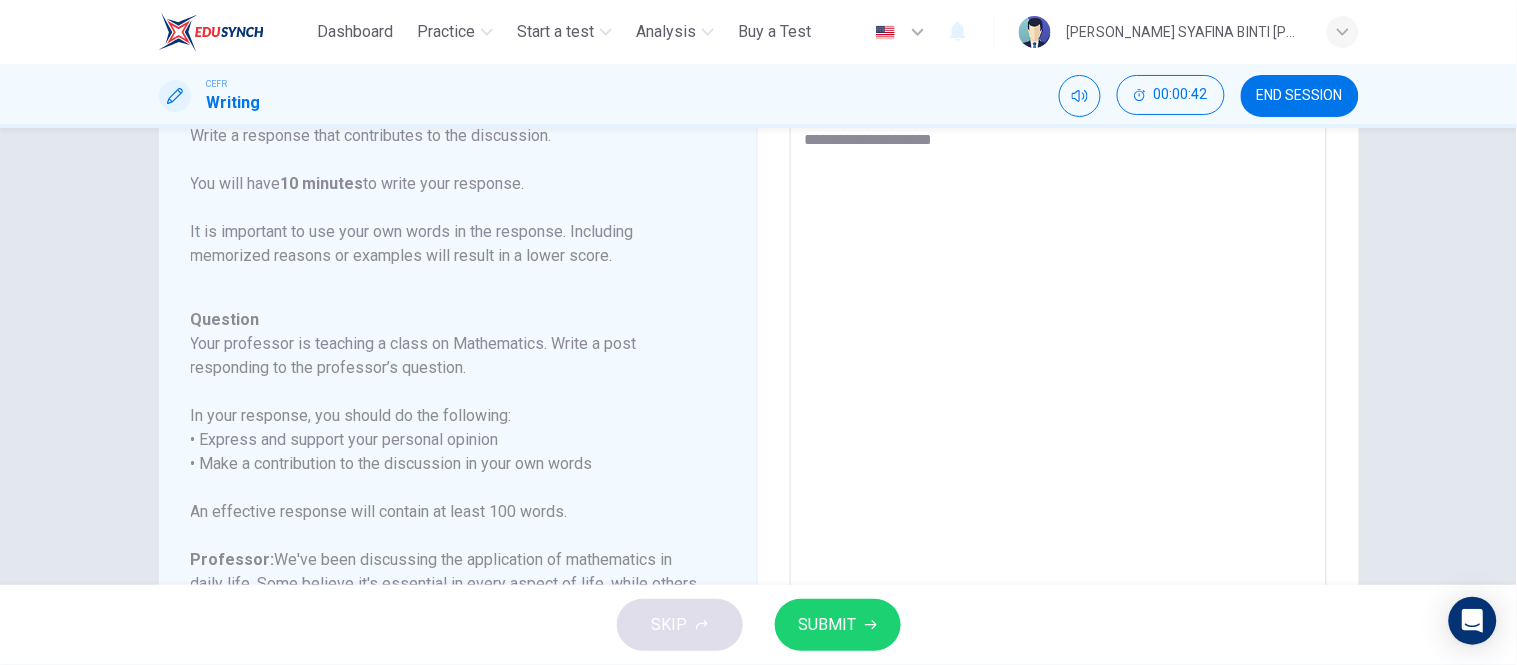 type on "*" 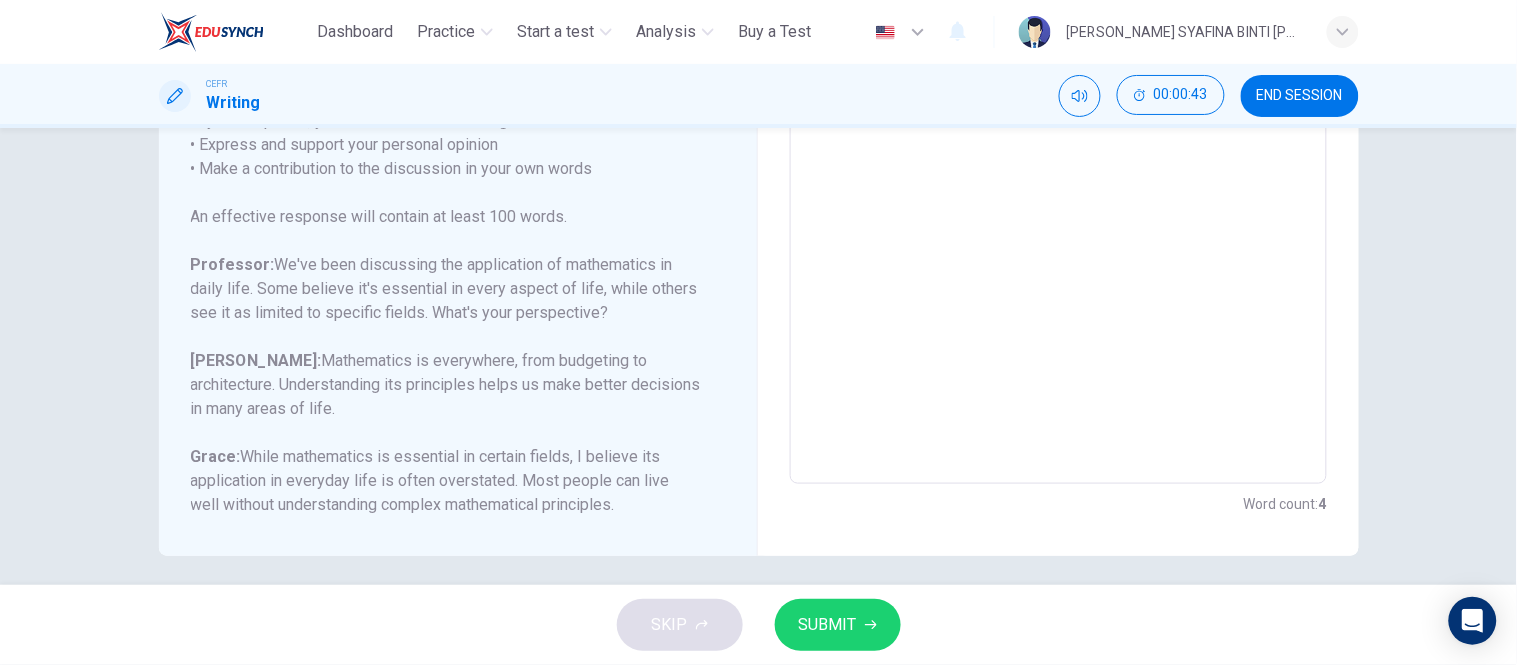 scroll, scrollTop: 432, scrollLeft: 0, axis: vertical 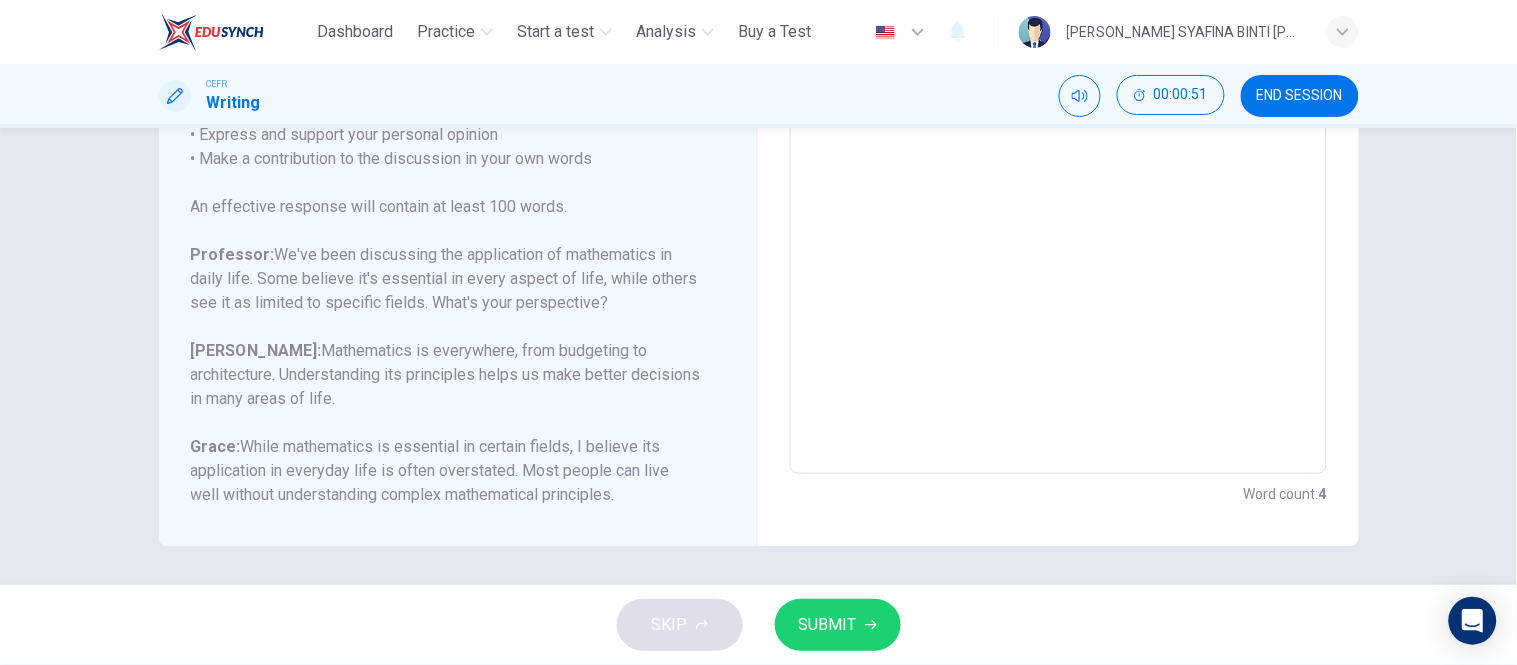type on "**********" 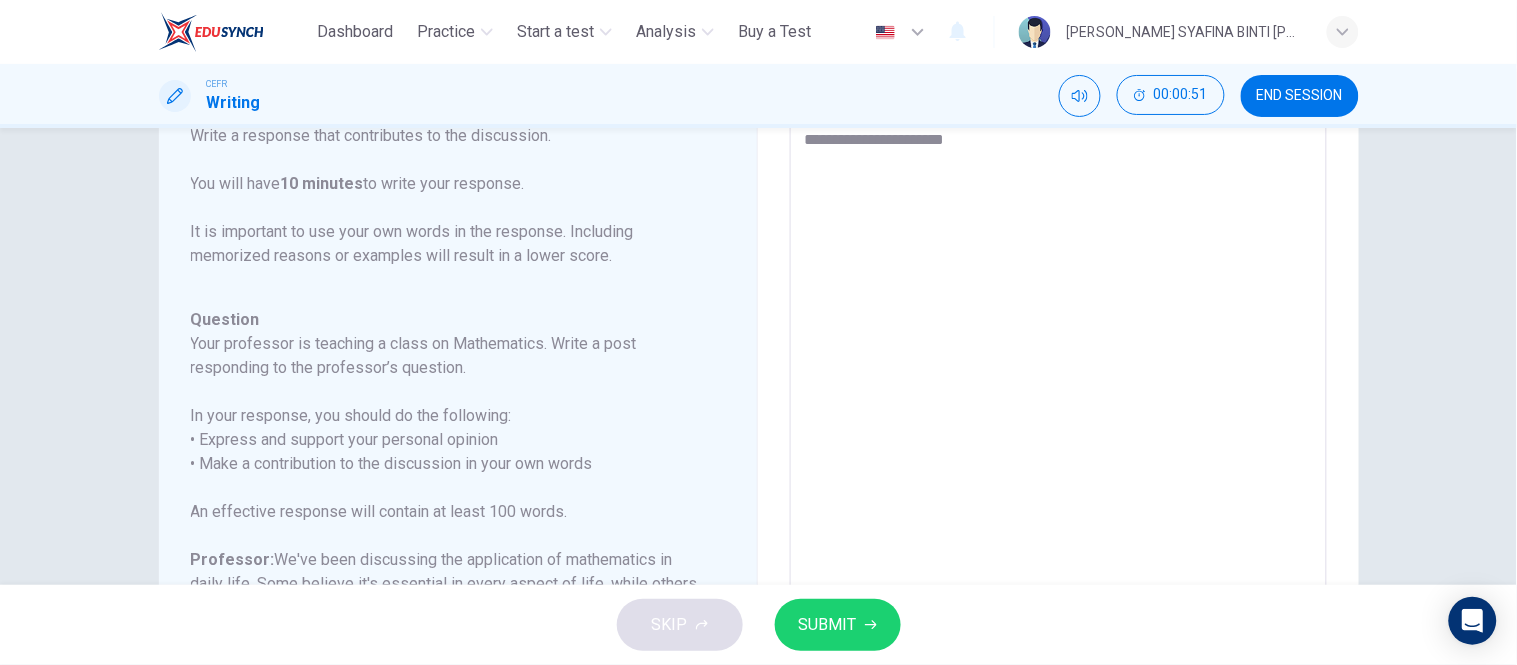 type on "**********" 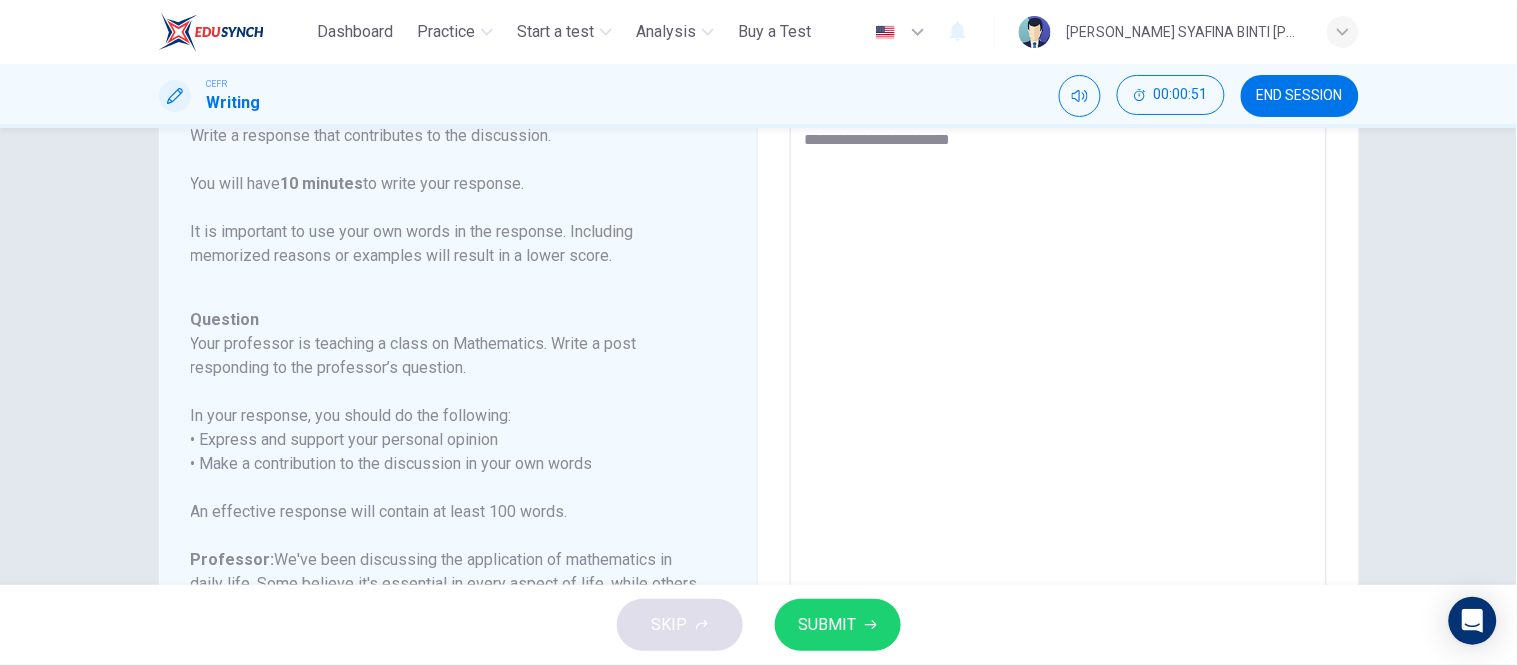 type on "*" 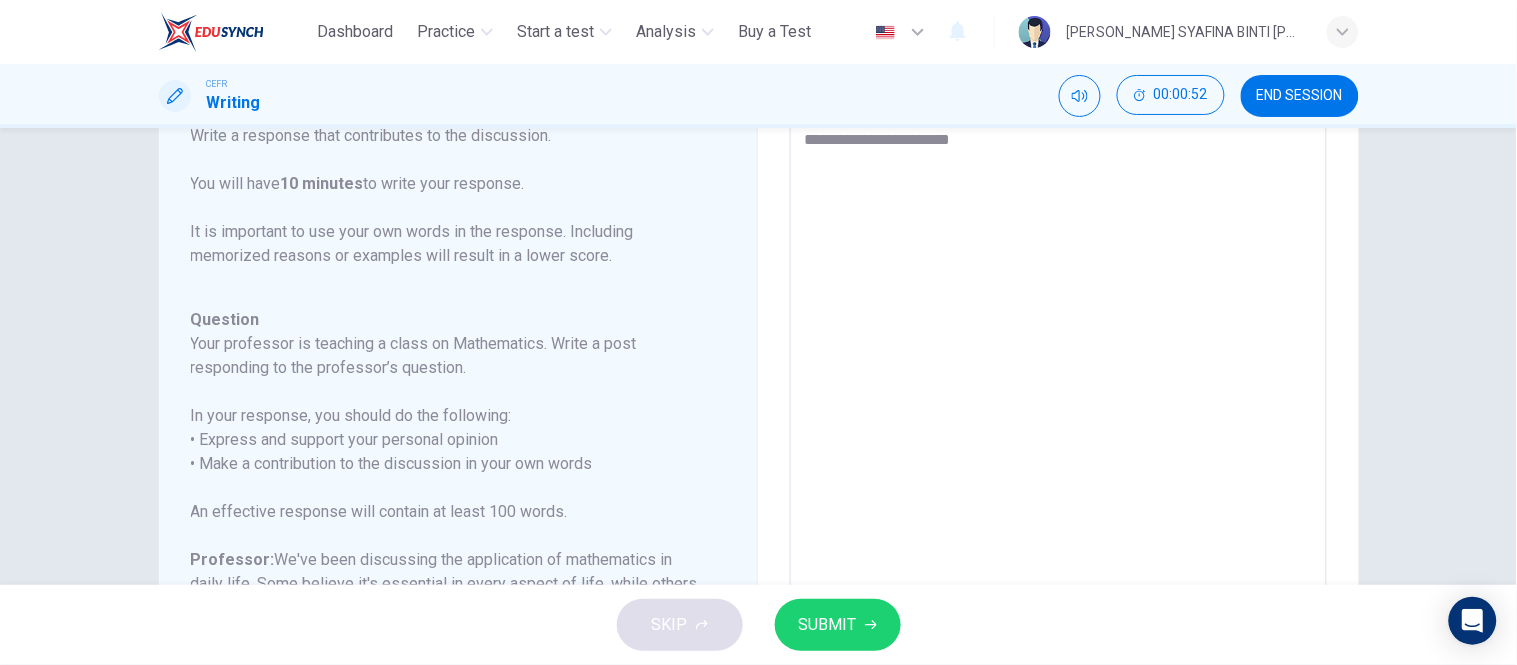 type on "**********" 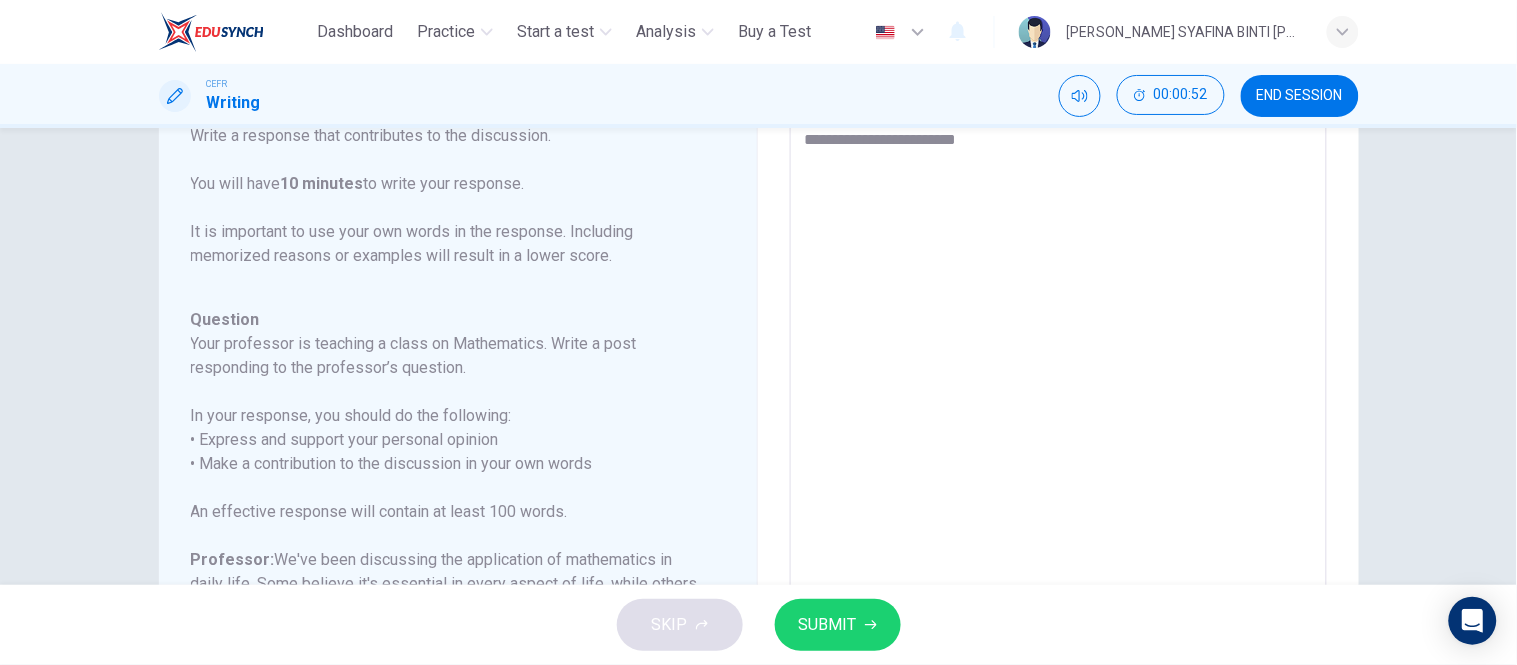 type on "*" 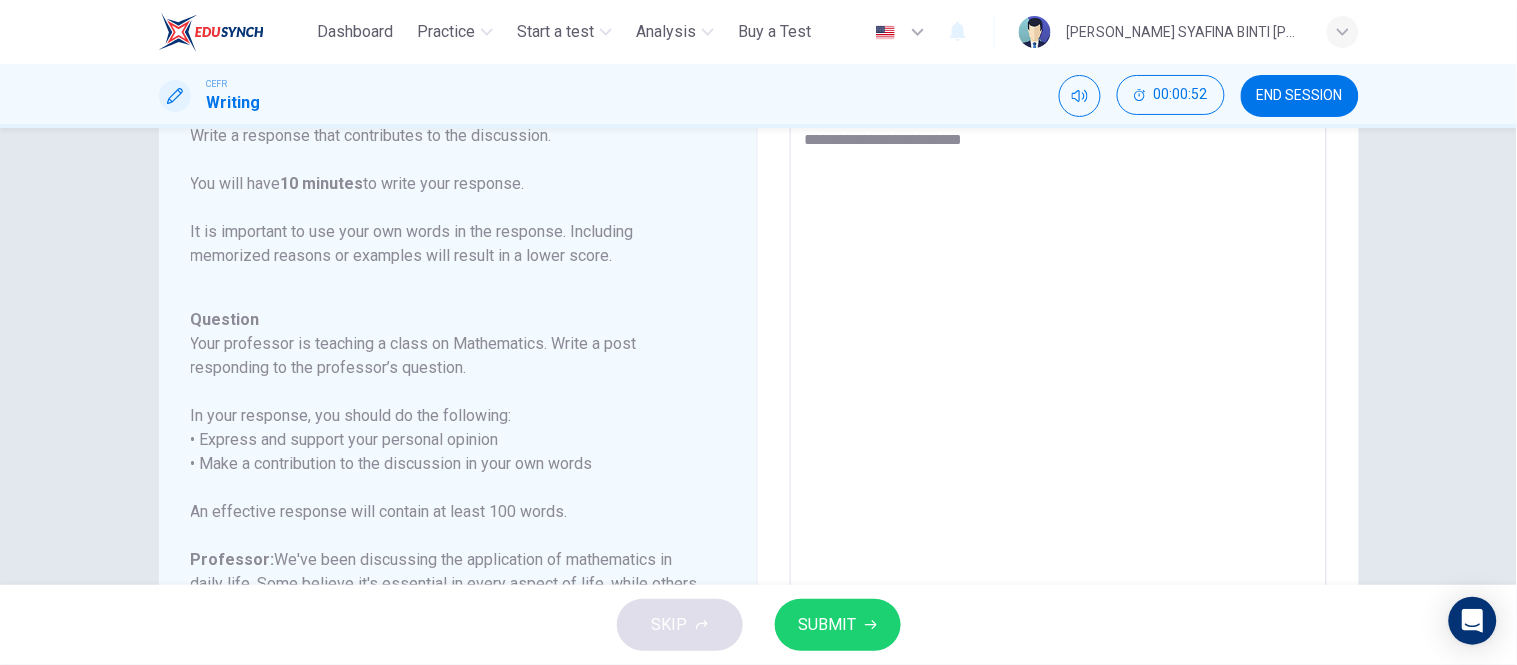 type on "*" 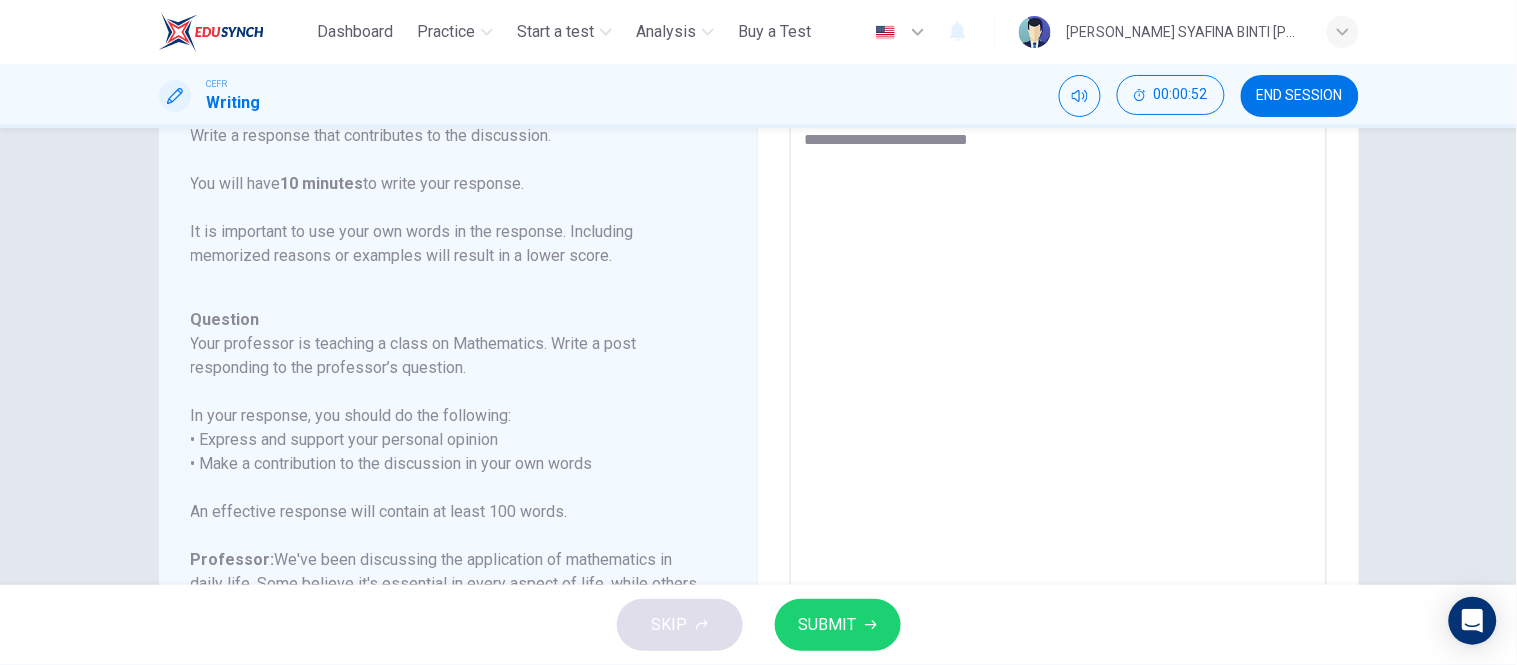 type on "*" 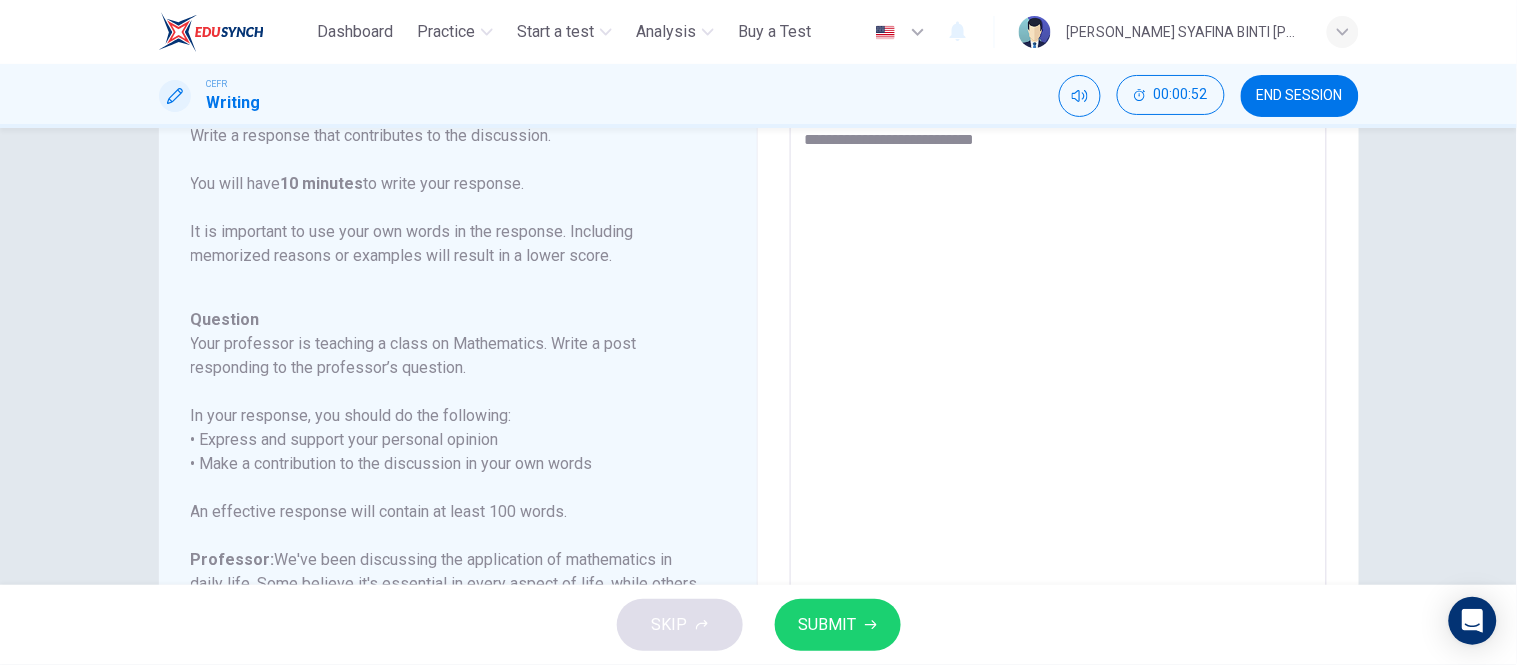 type on "*" 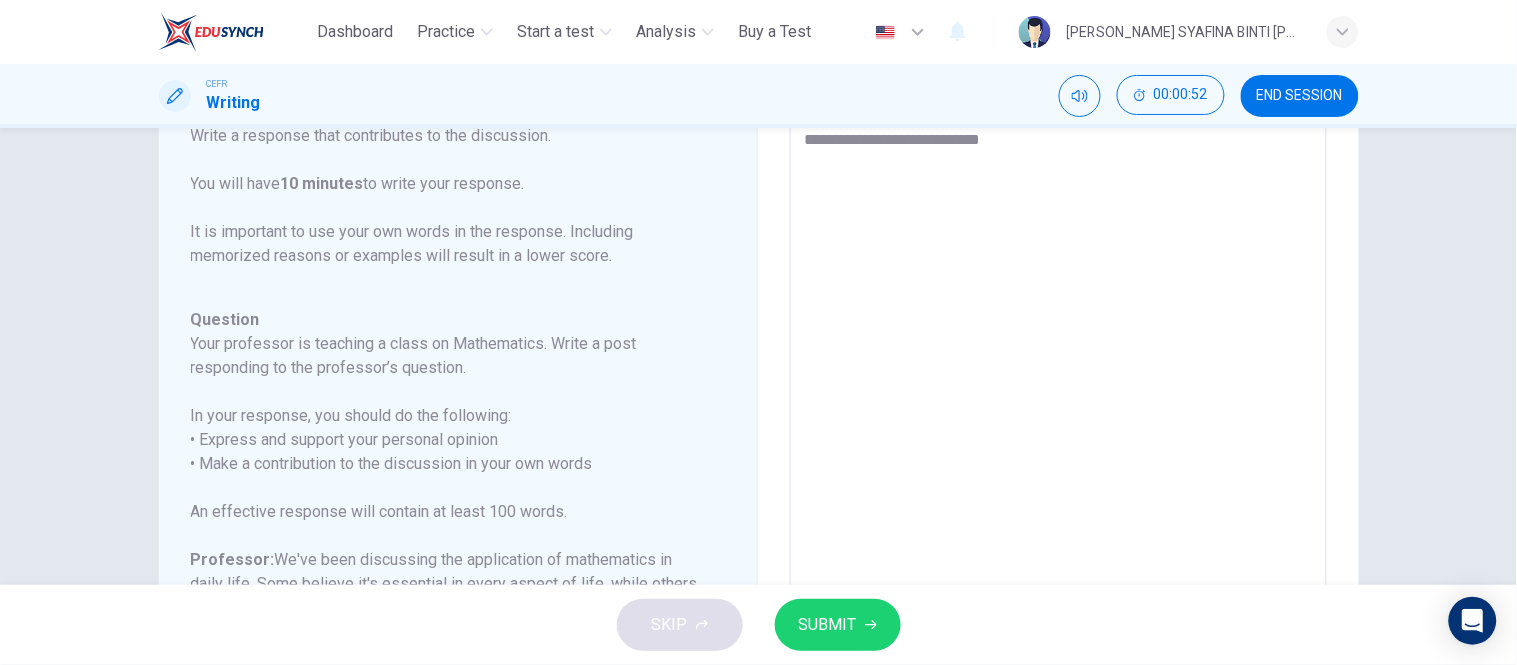type on "**********" 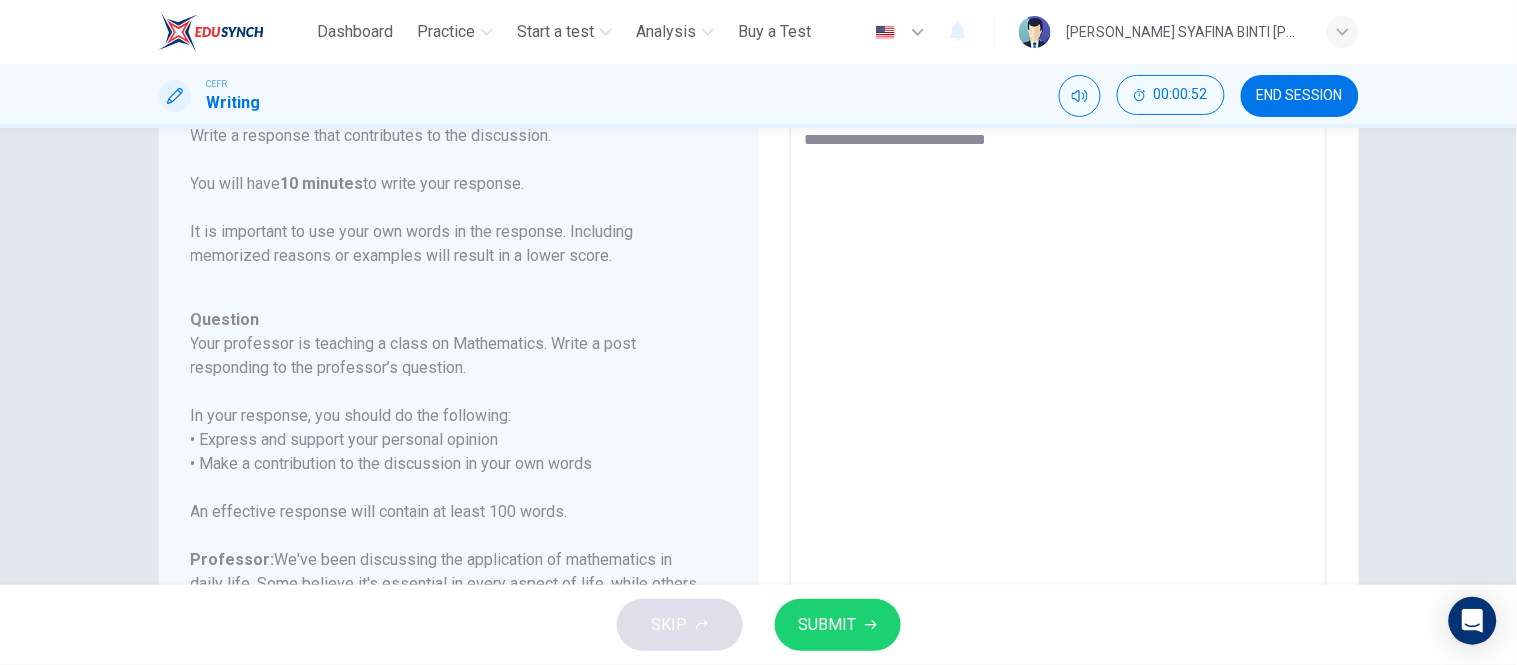 type on "*" 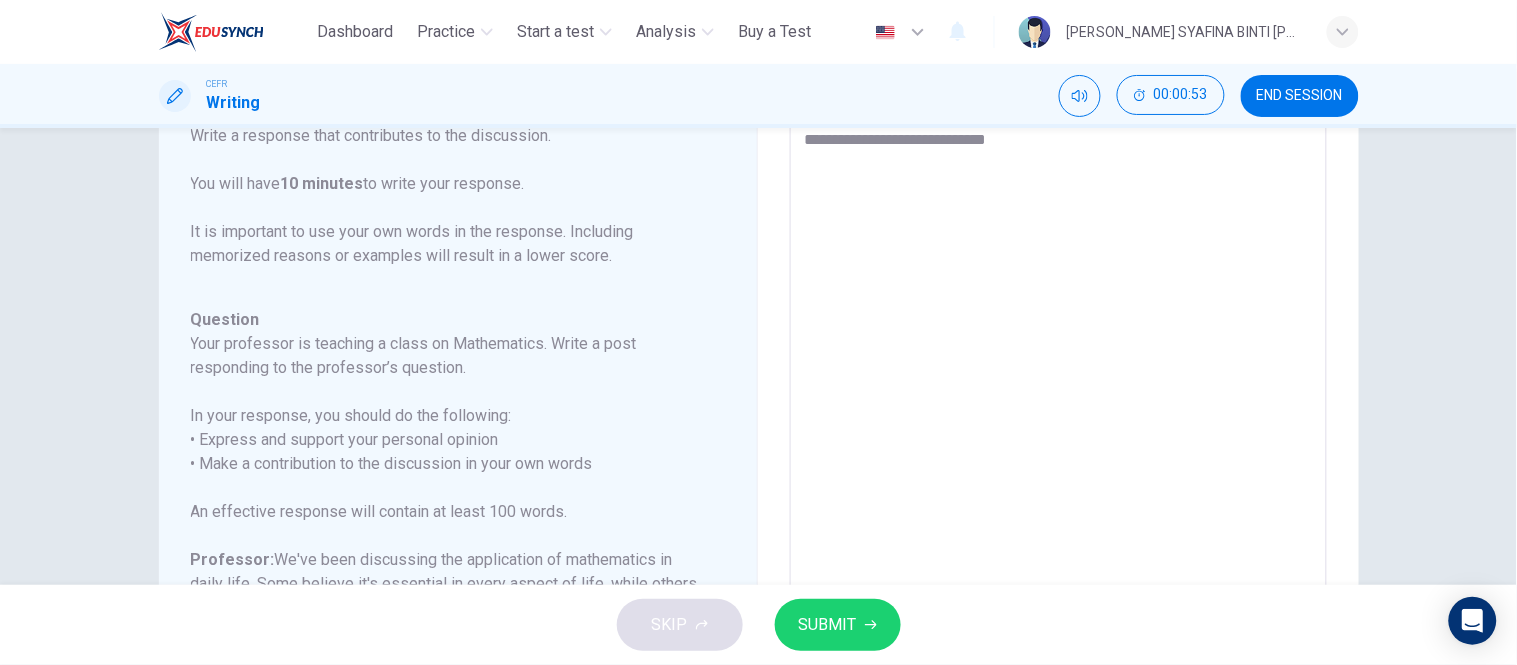 type on "**********" 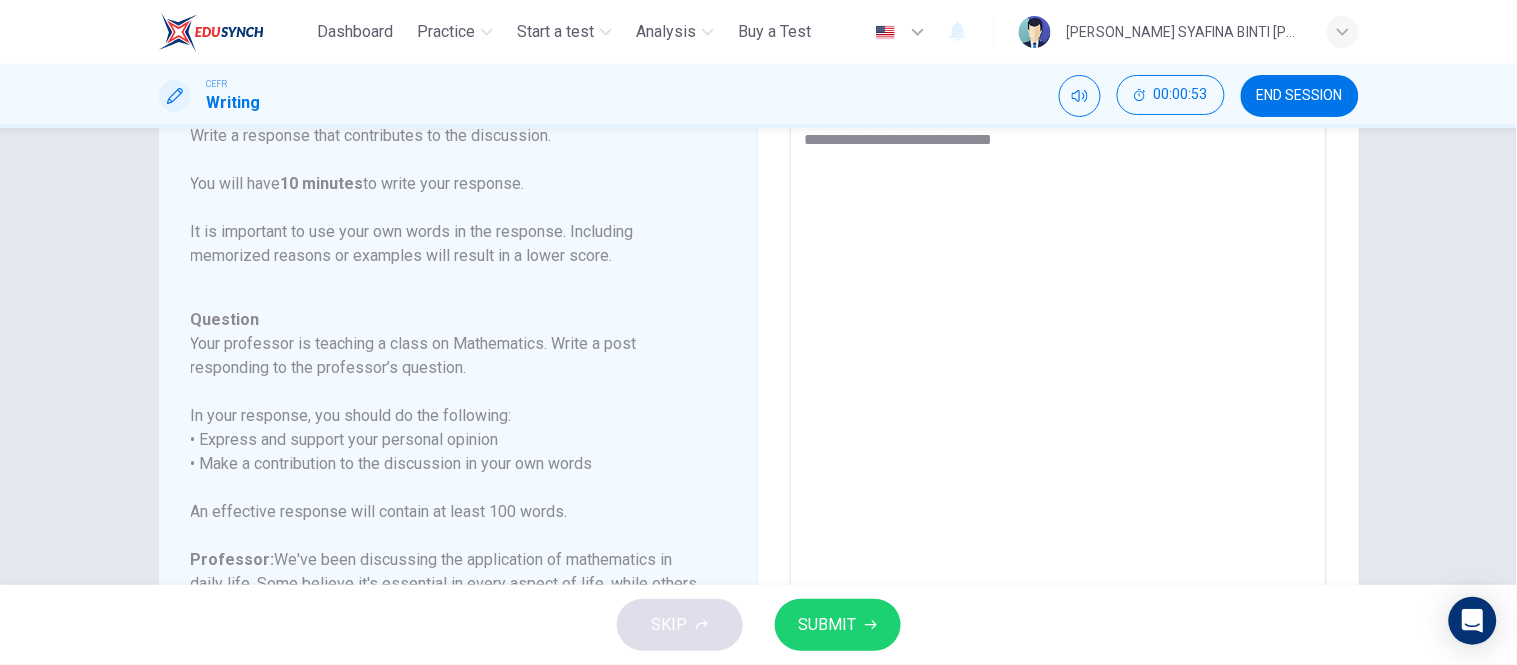 type on "*" 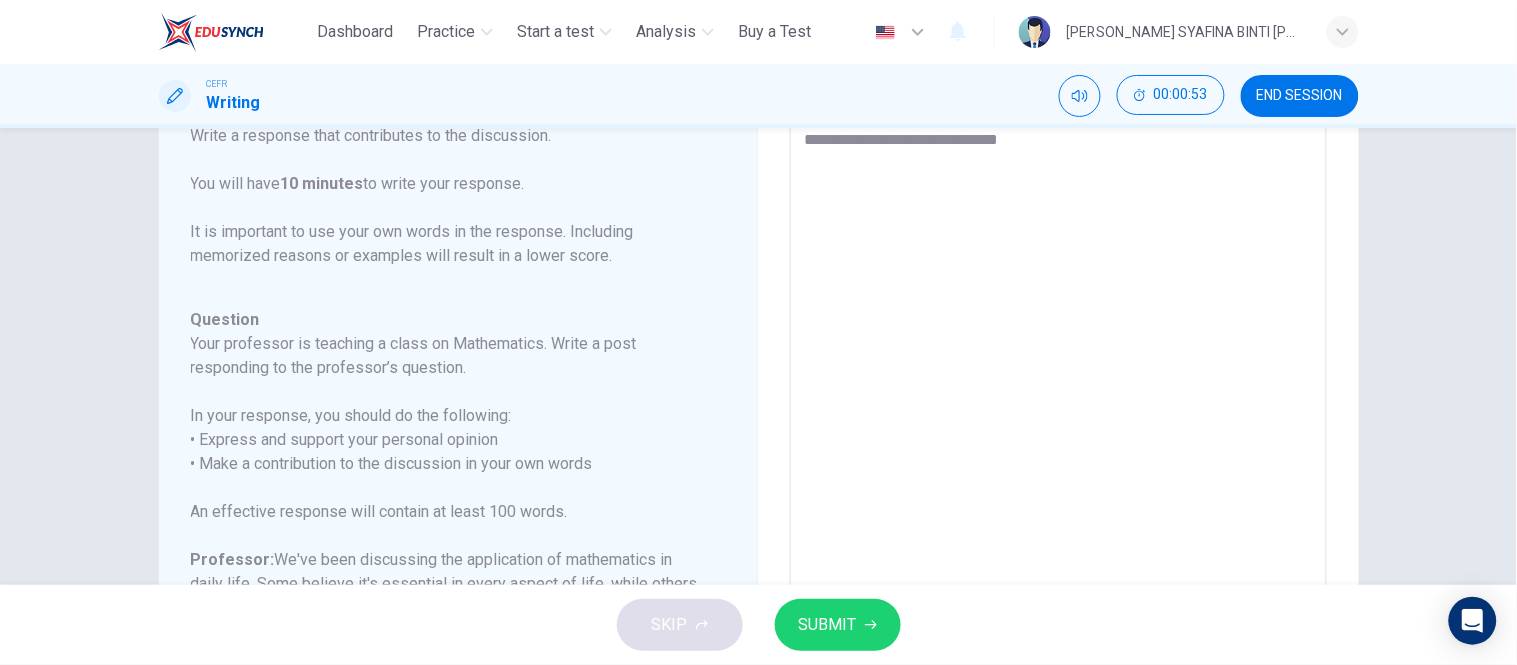 type on "*" 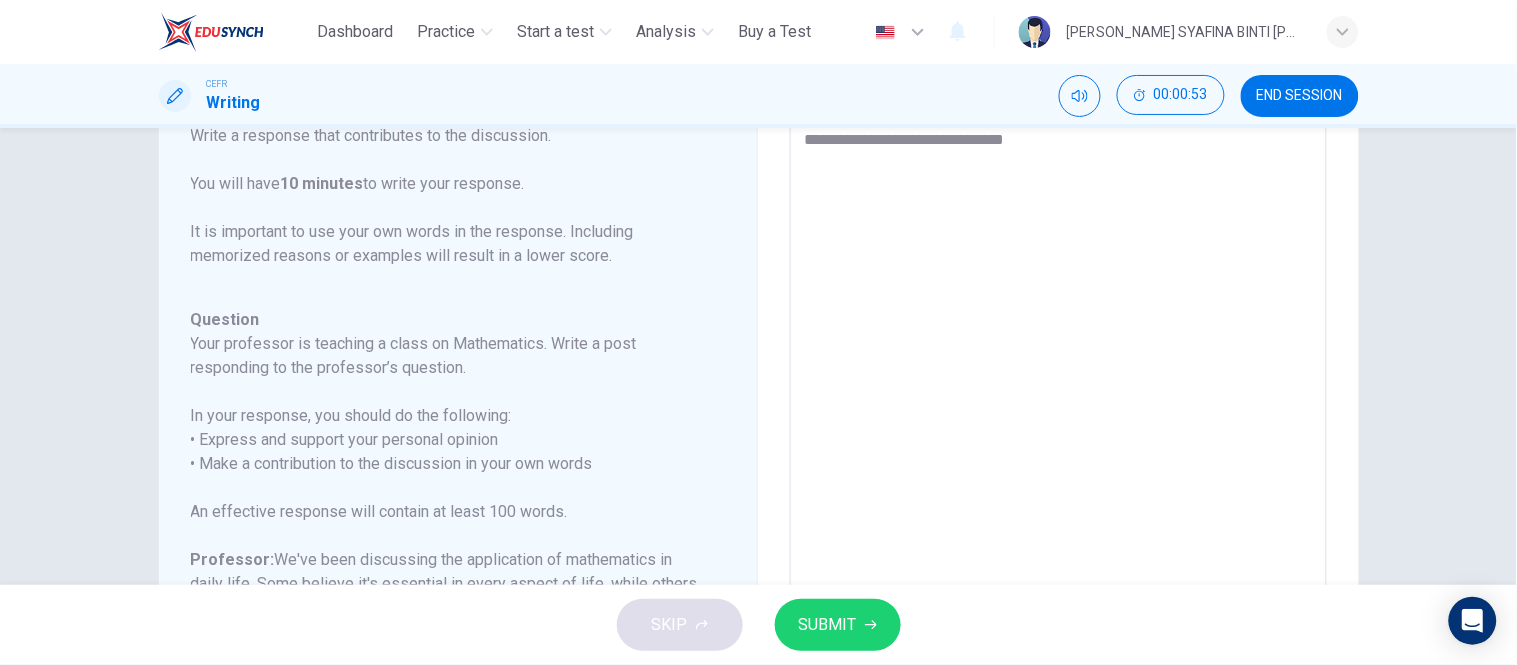 type on "*" 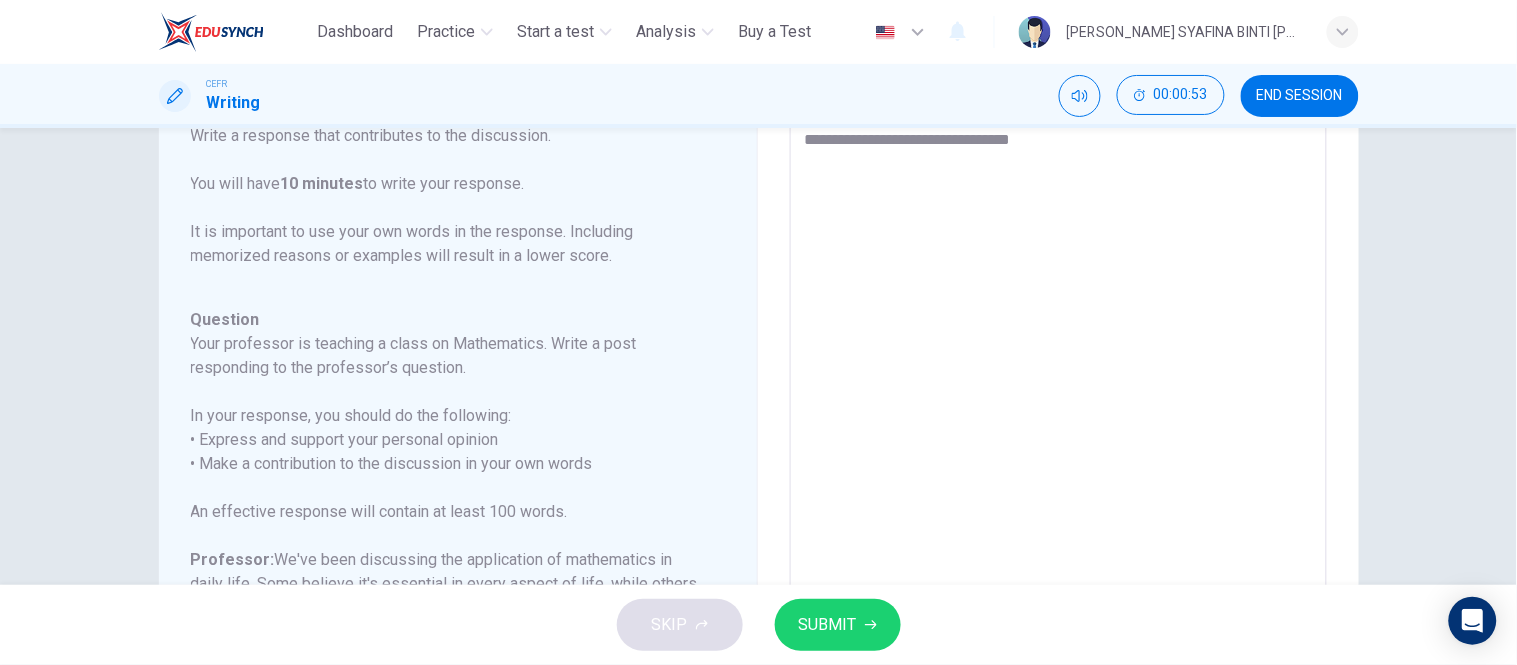 type on "*" 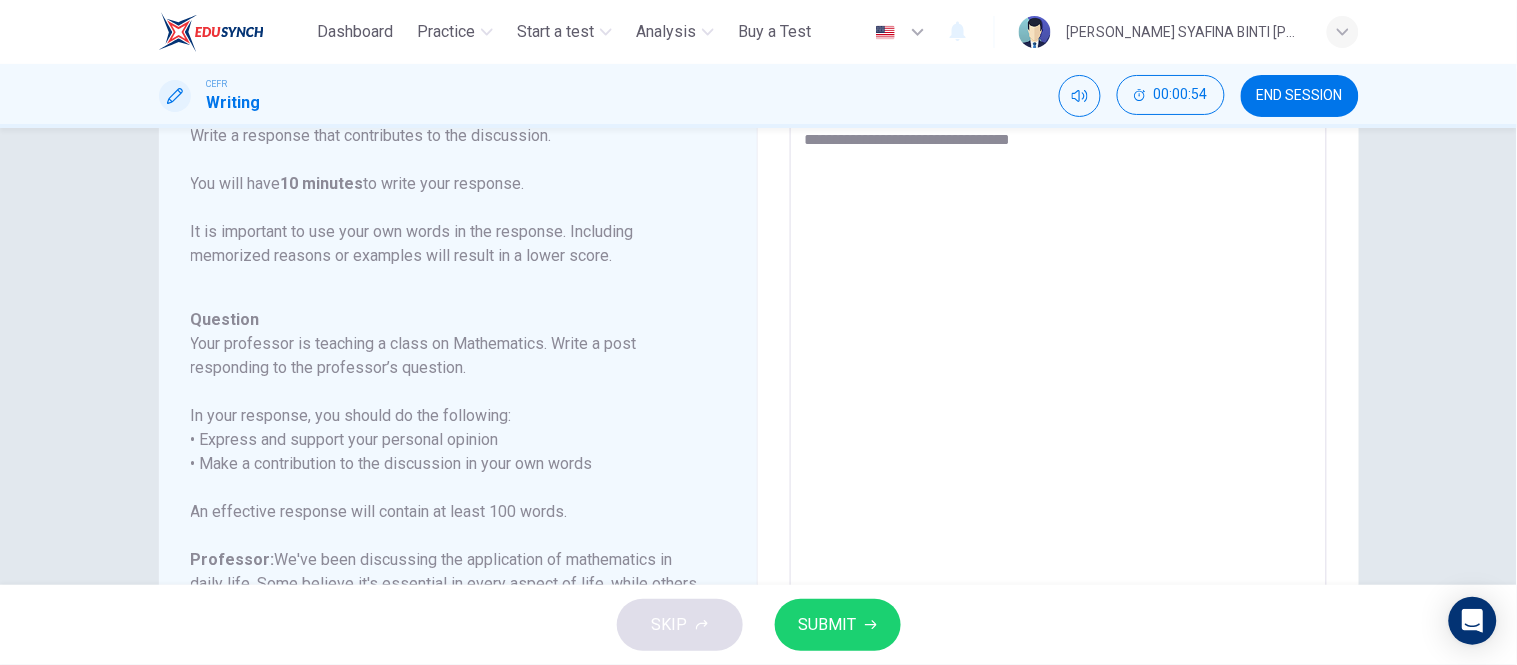 type on "**********" 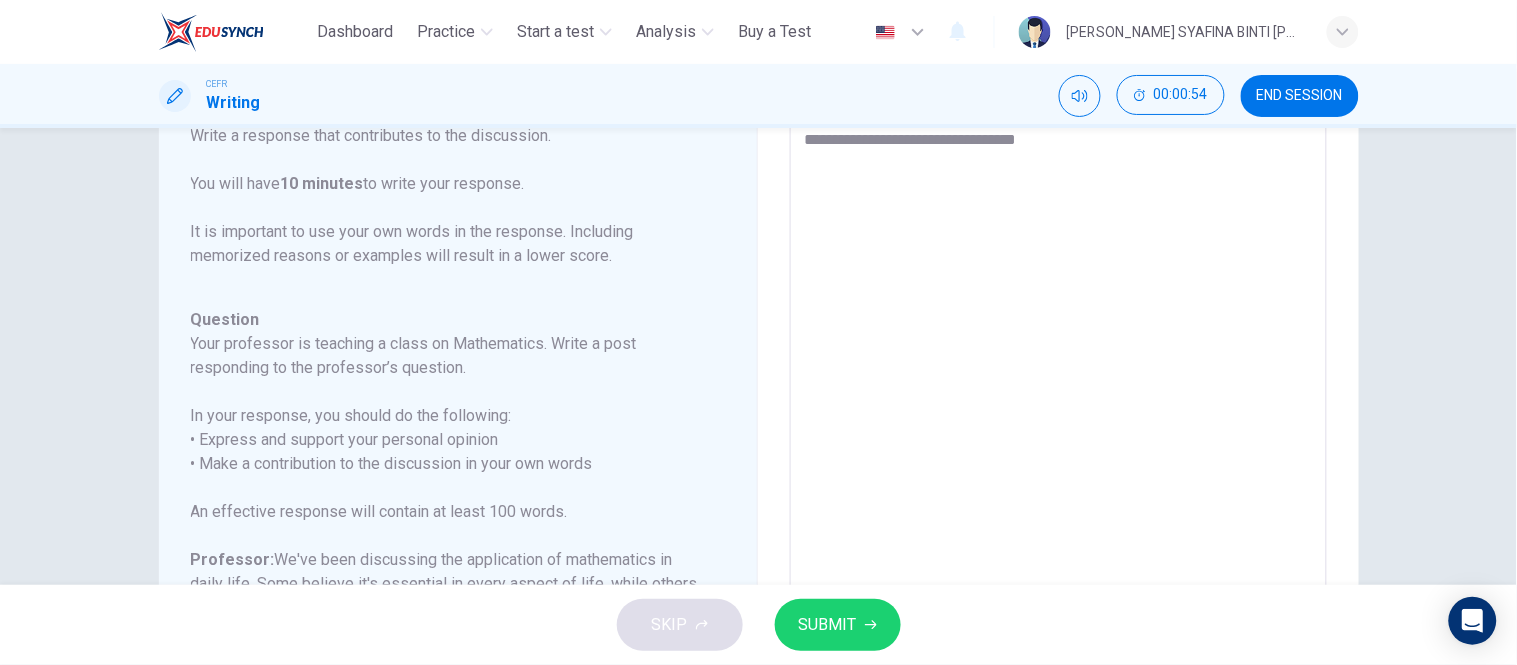 type on "*" 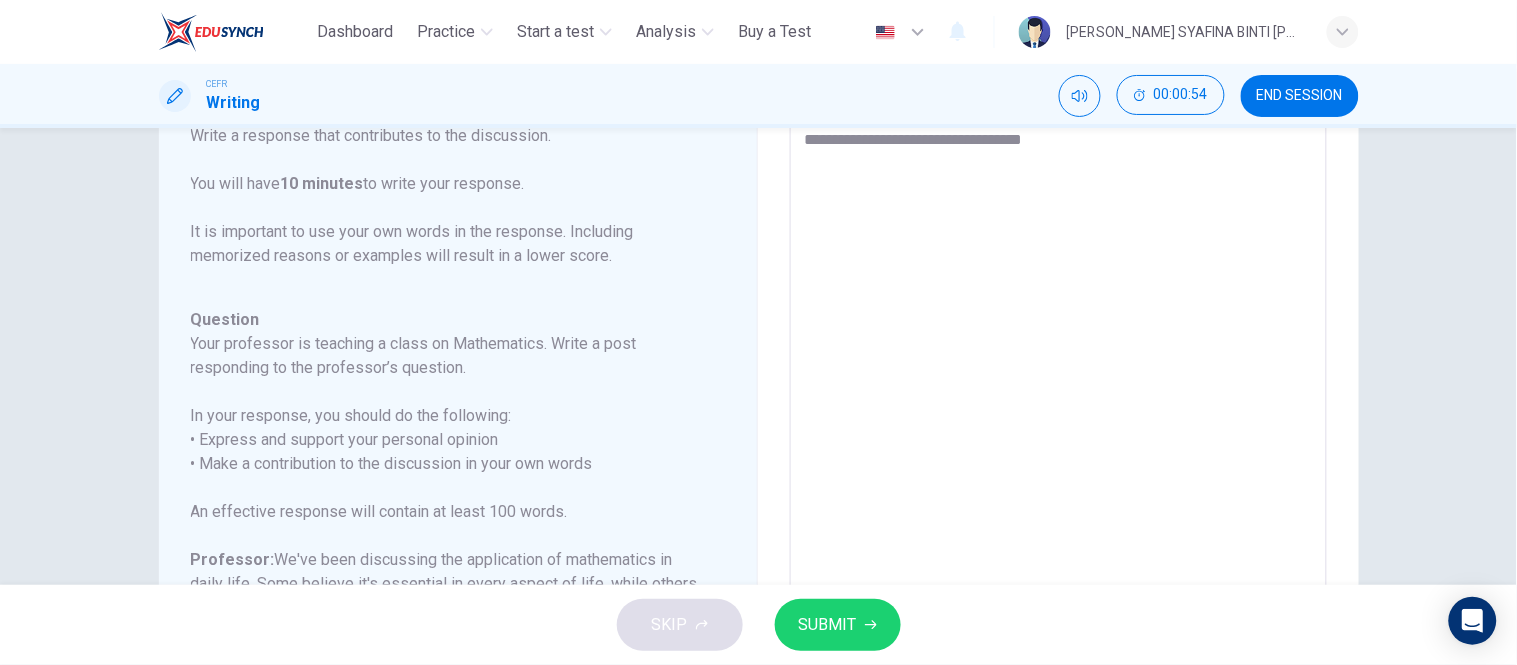 type on "**********" 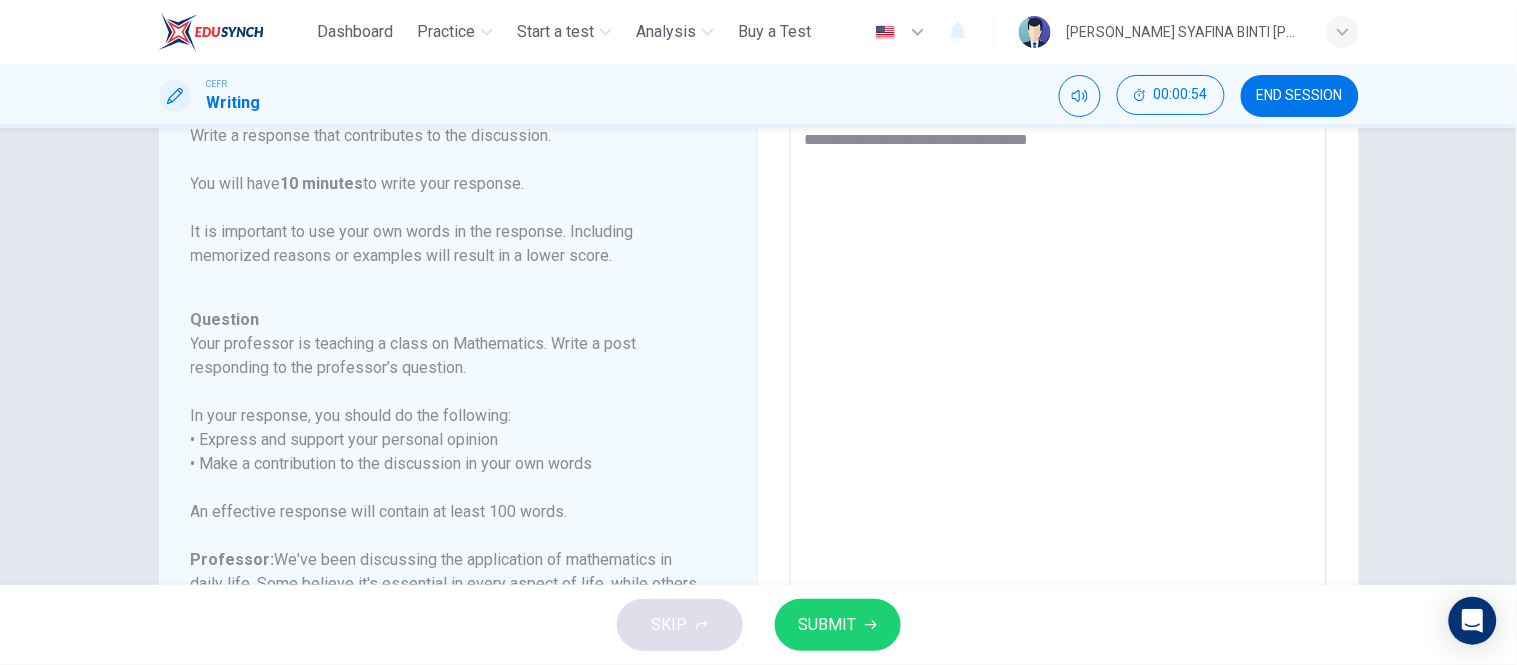 type on "*" 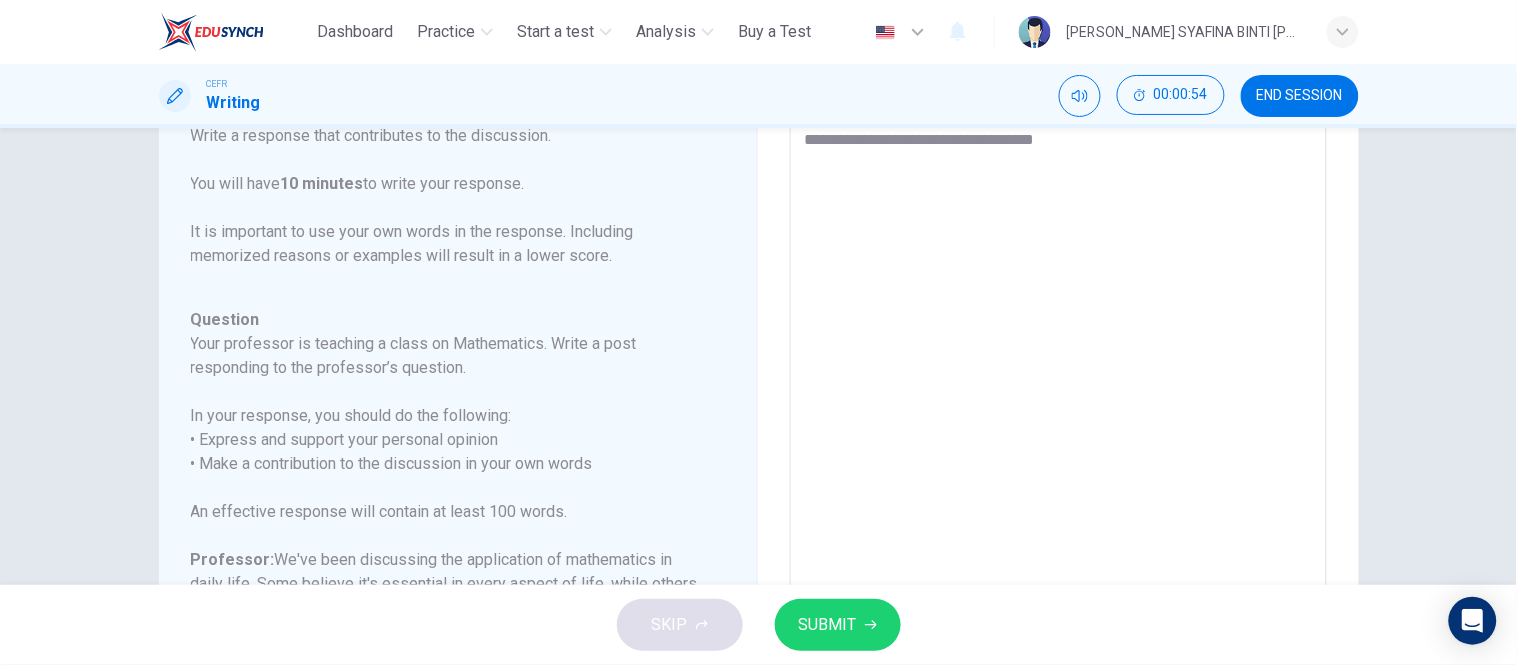type on "*" 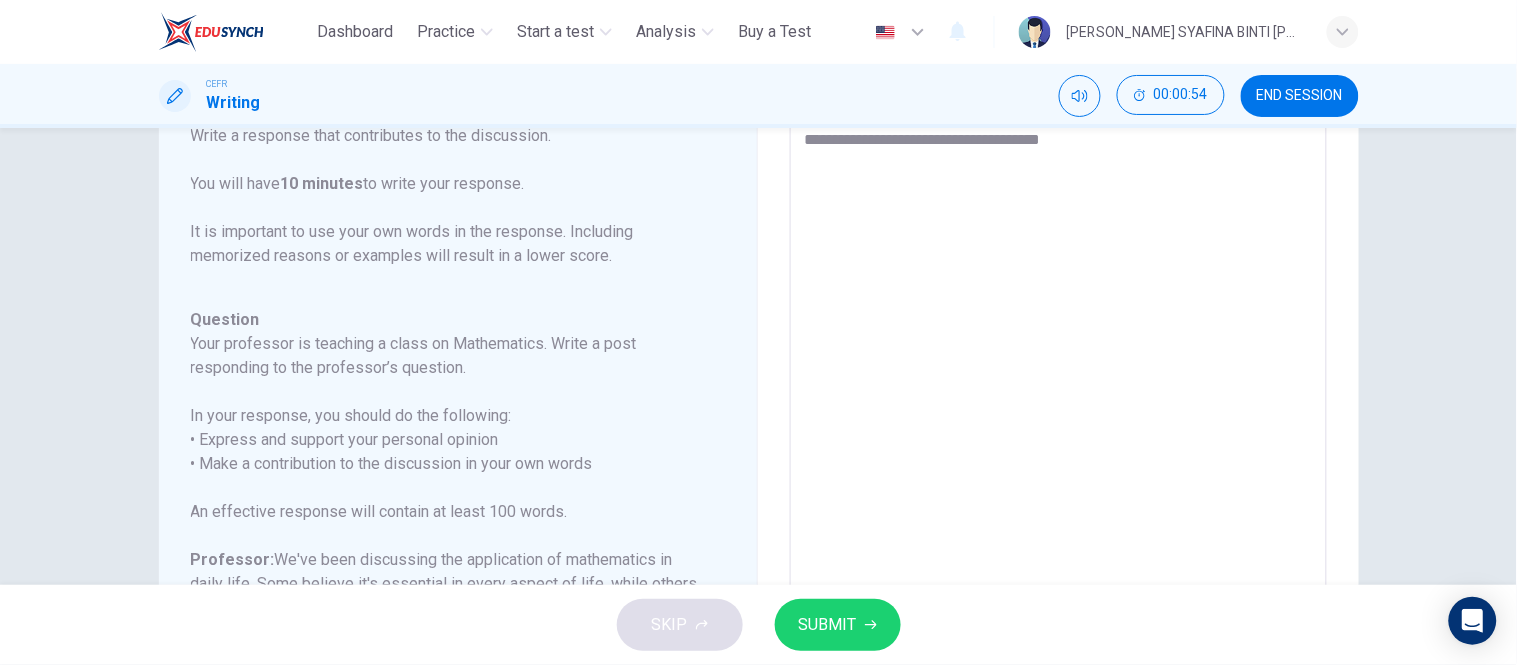 type on "**********" 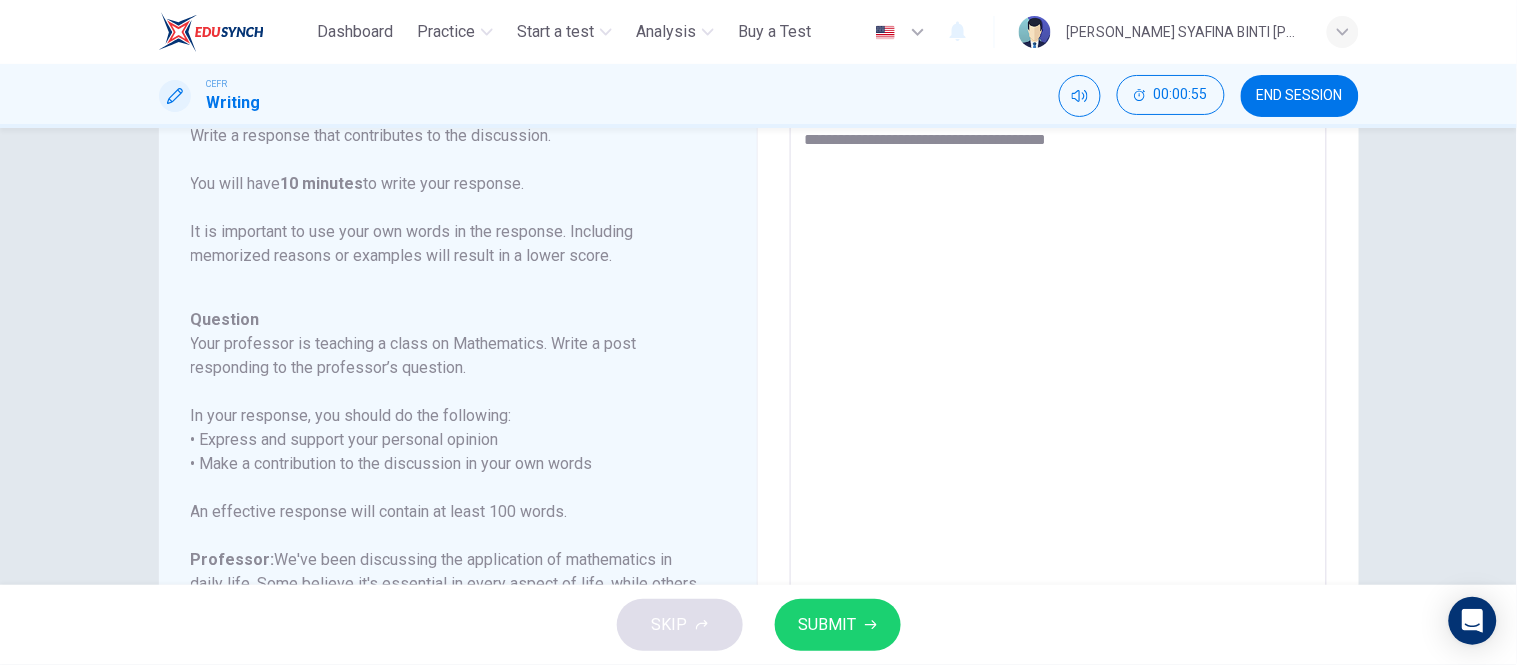 type on "*" 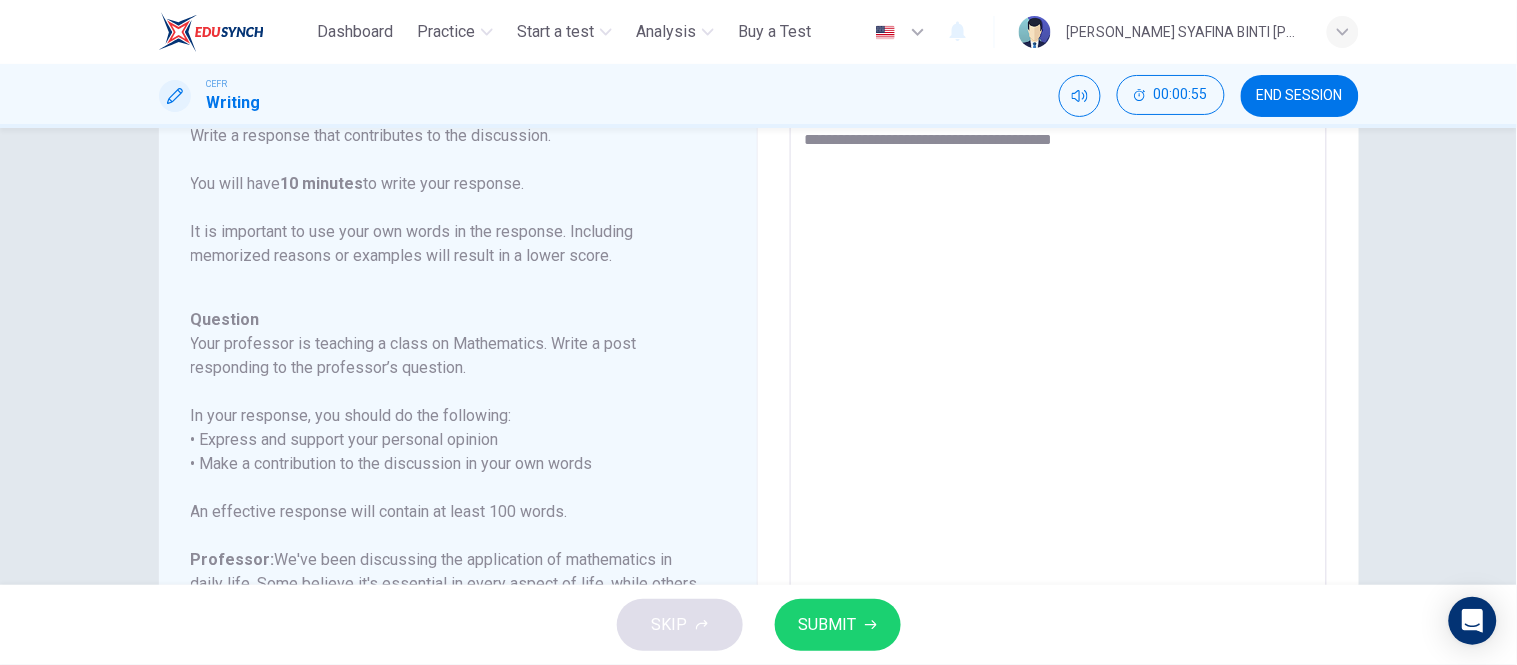 type on "*" 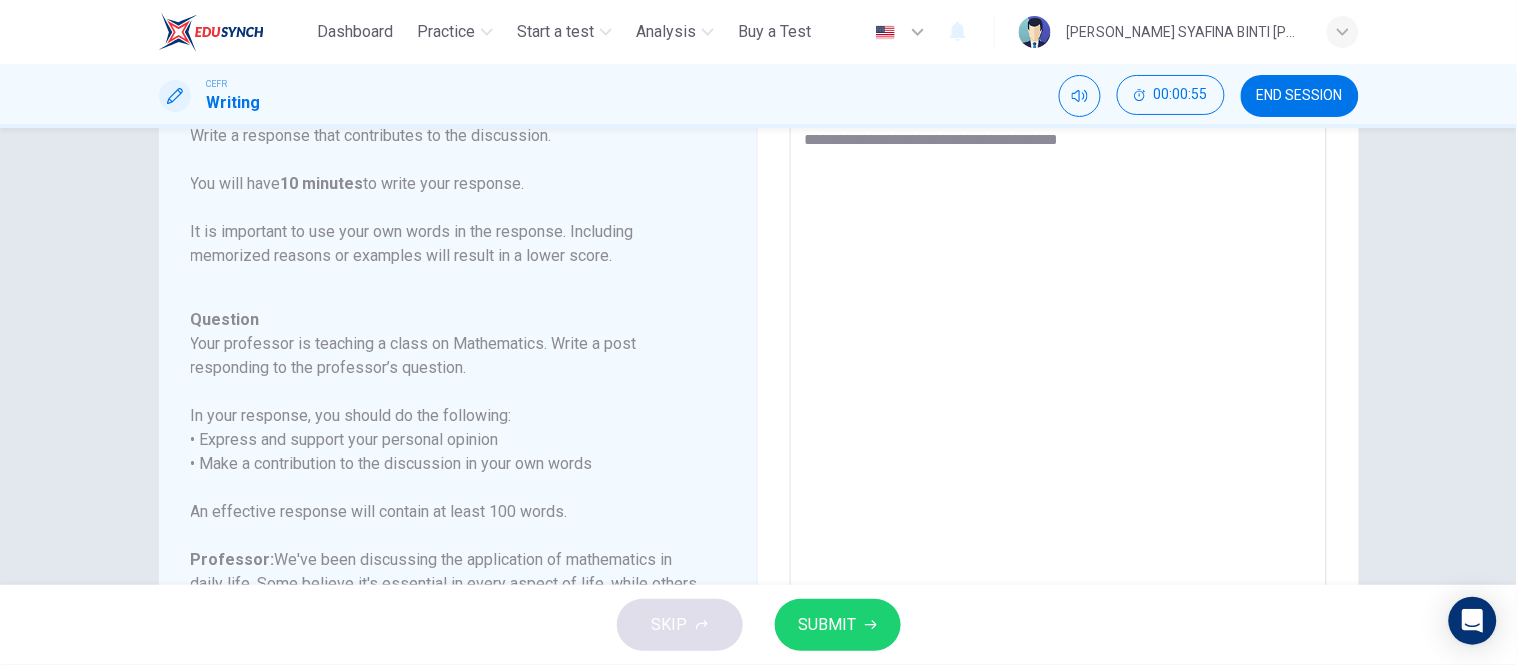 type on "*" 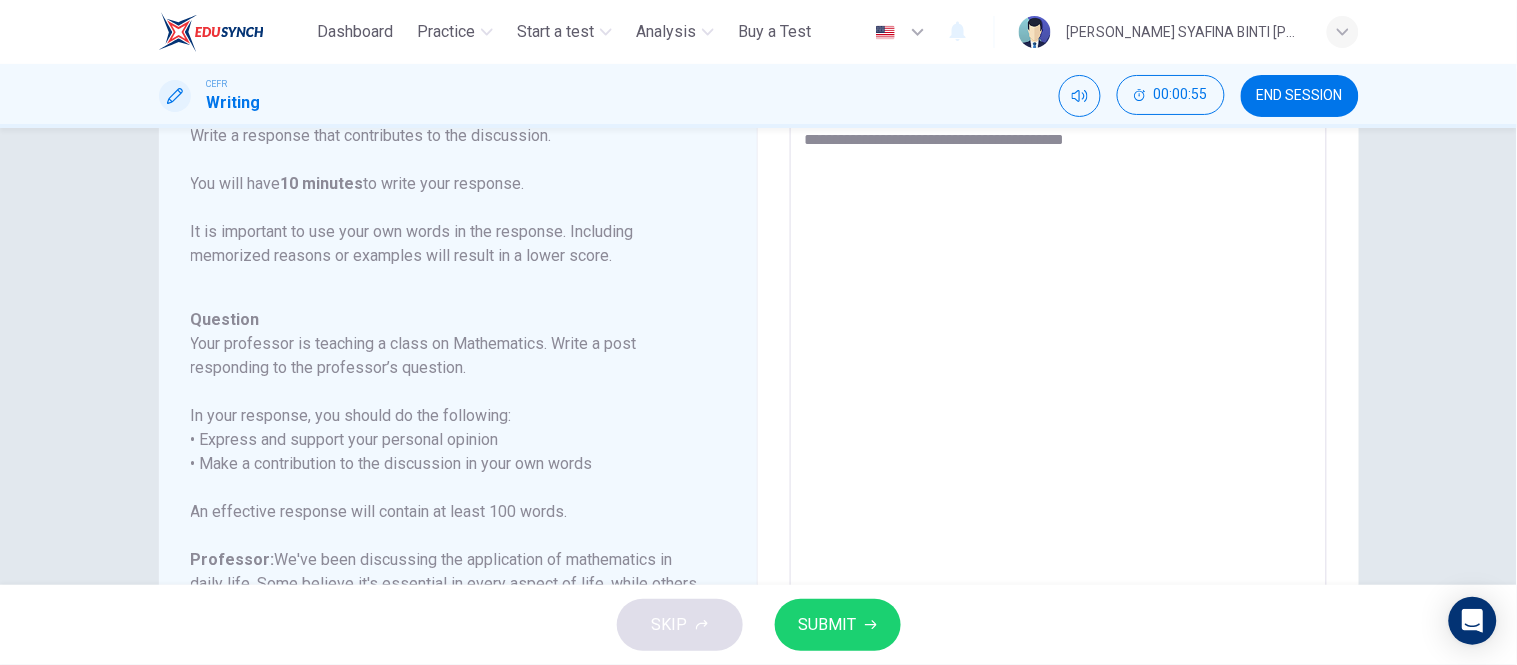 type on "*" 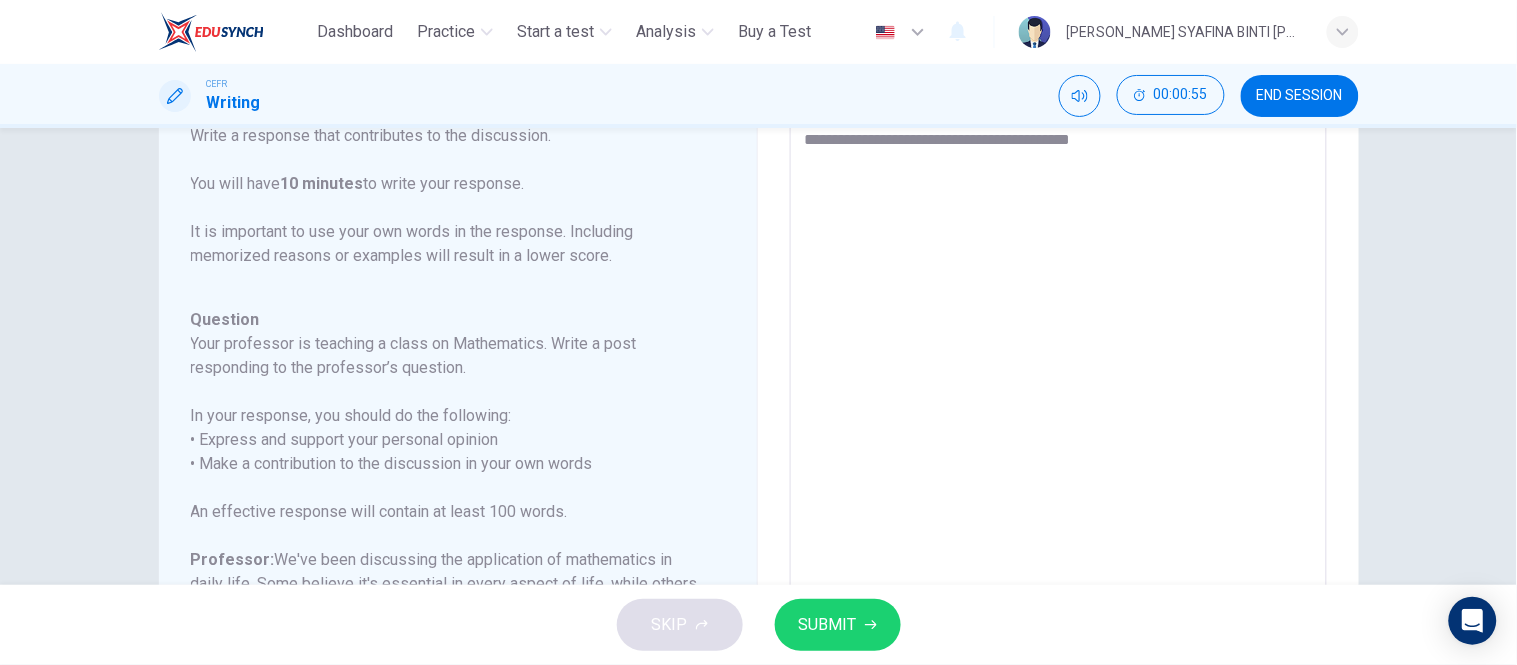 type on "*" 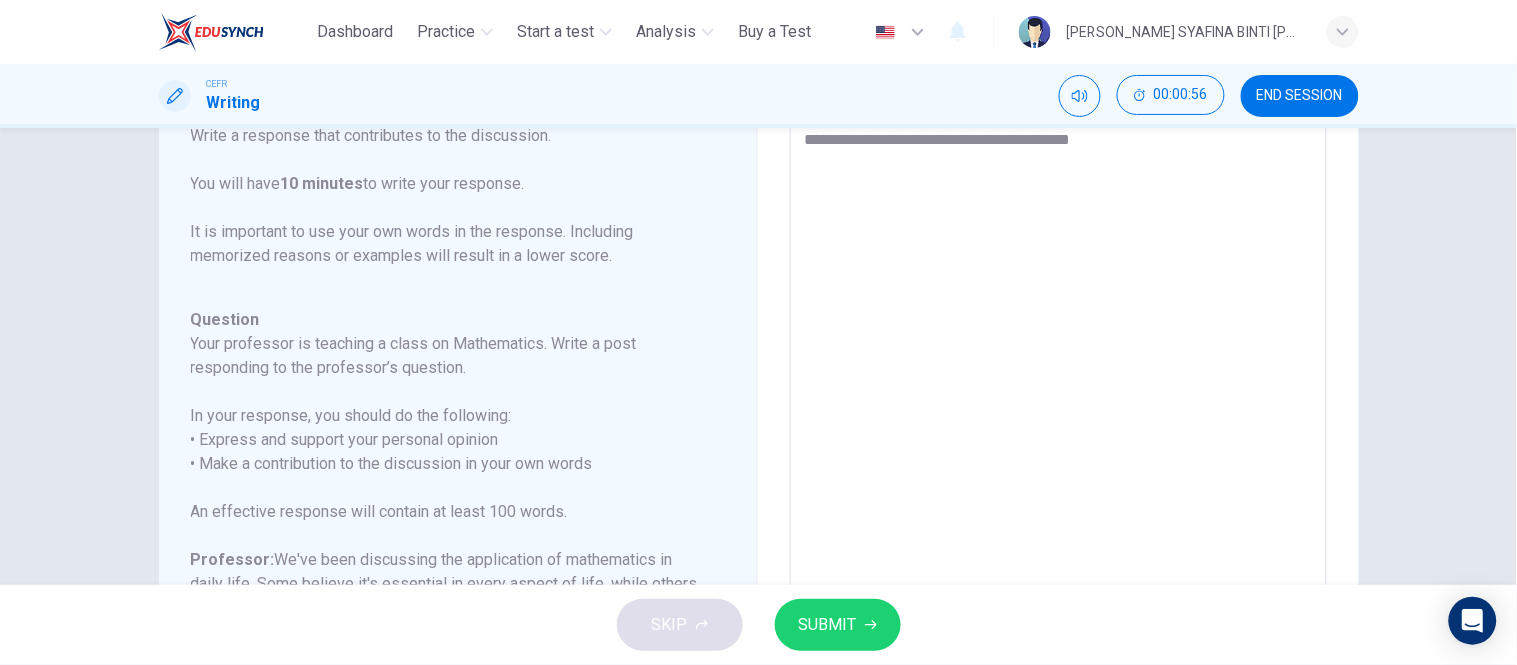 type on "**********" 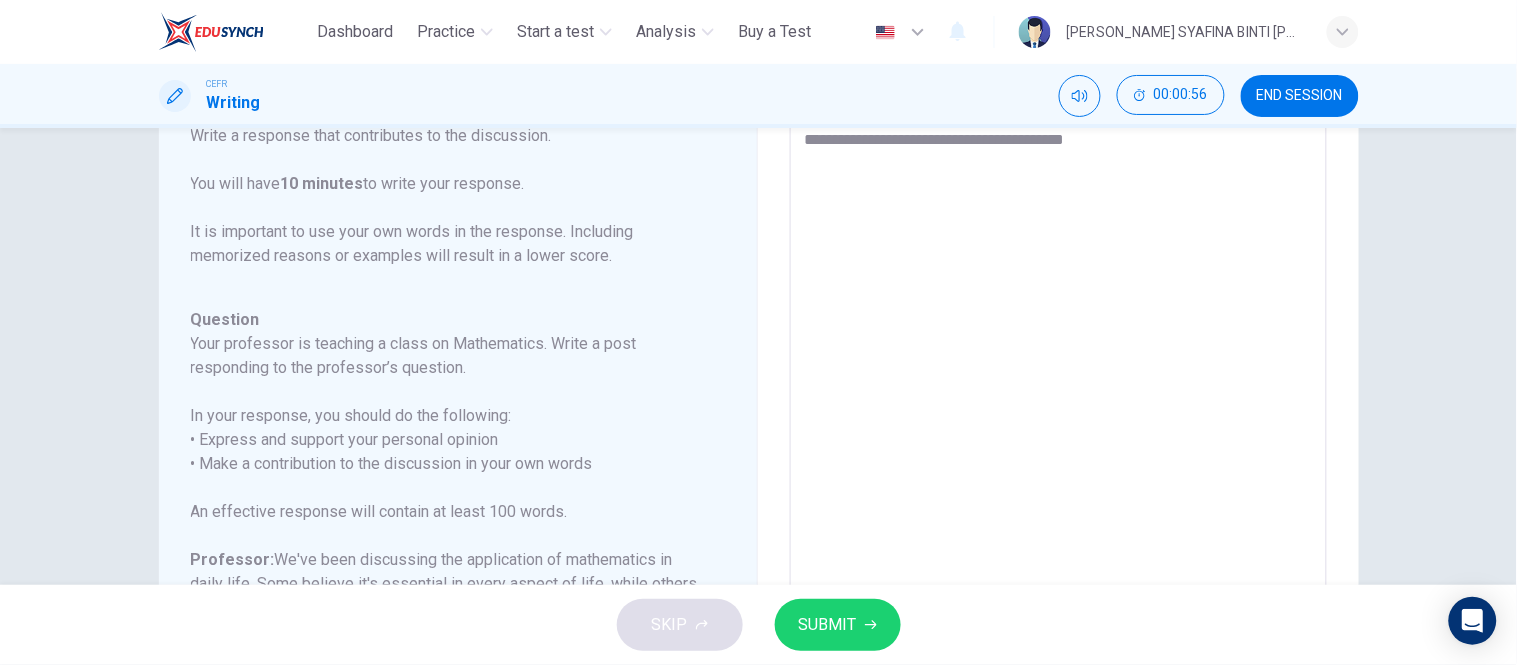 type on "**********" 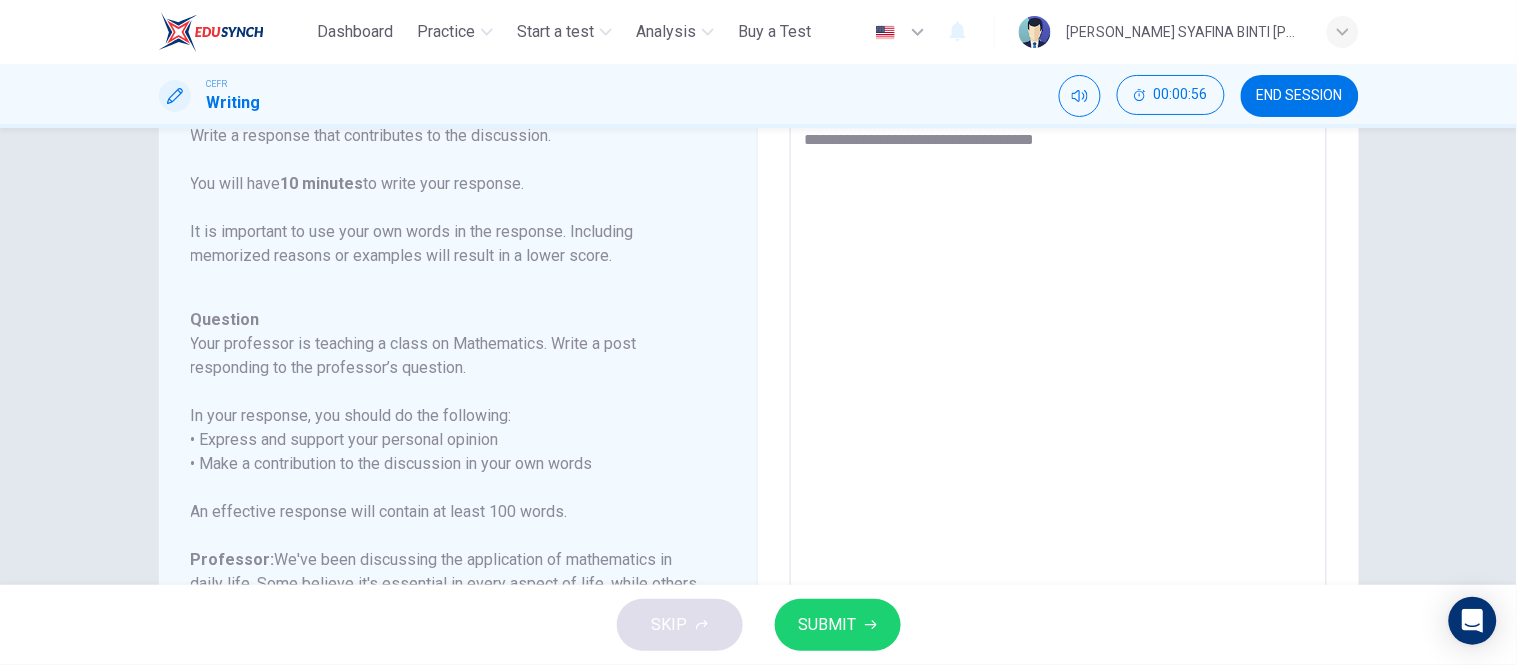 type on "**********" 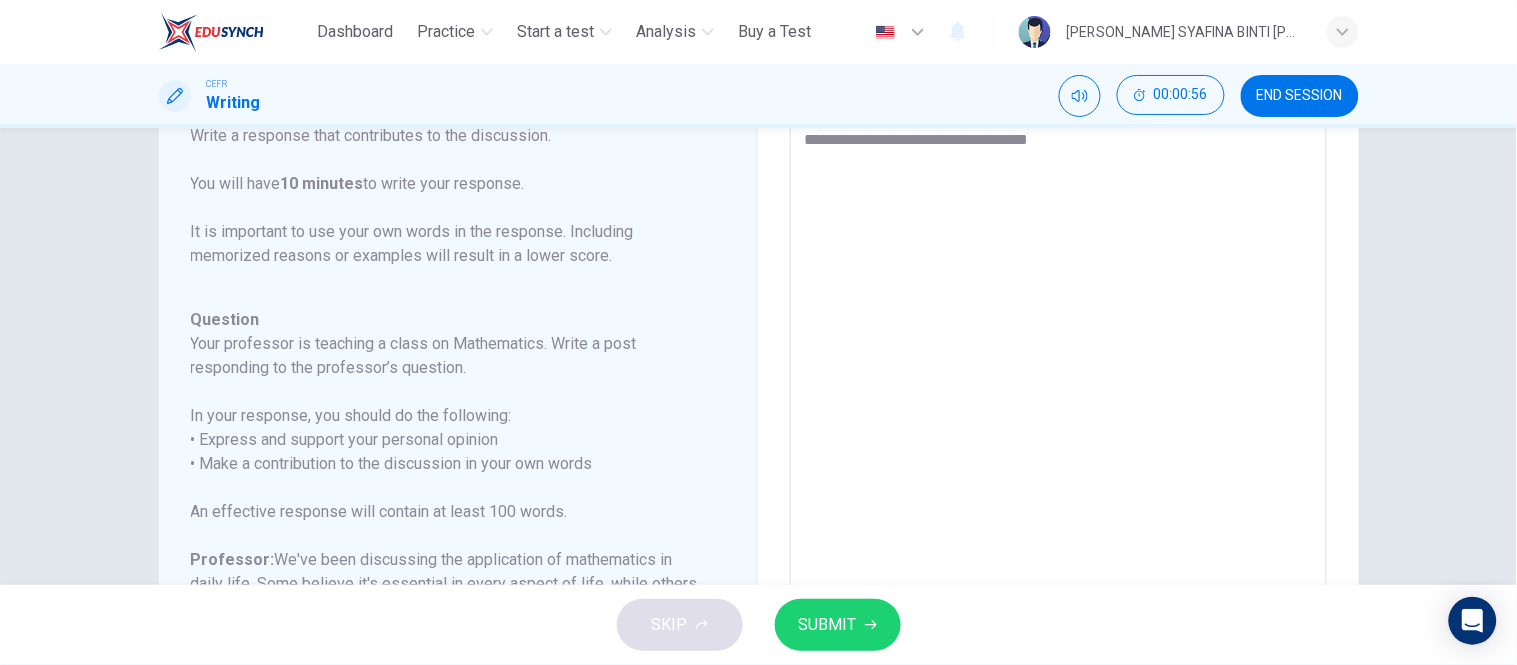 type on "*" 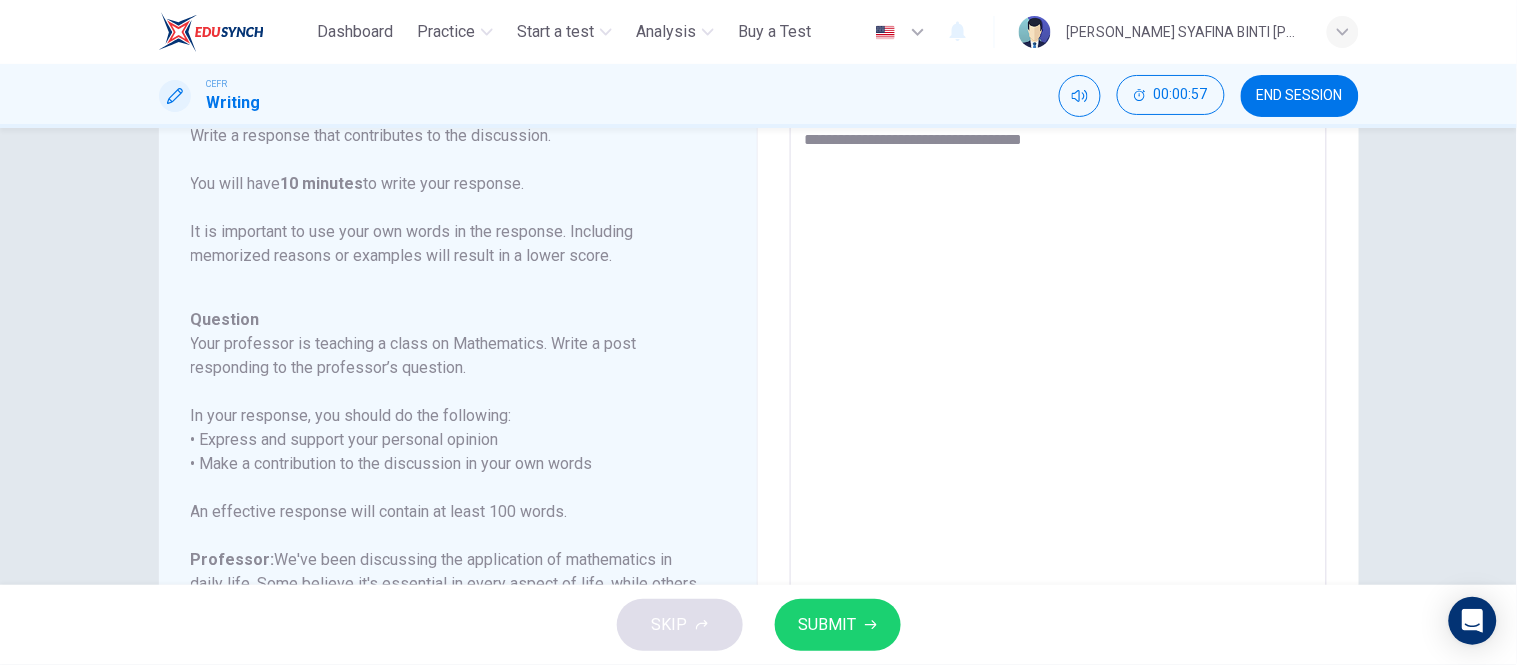 type on "**********" 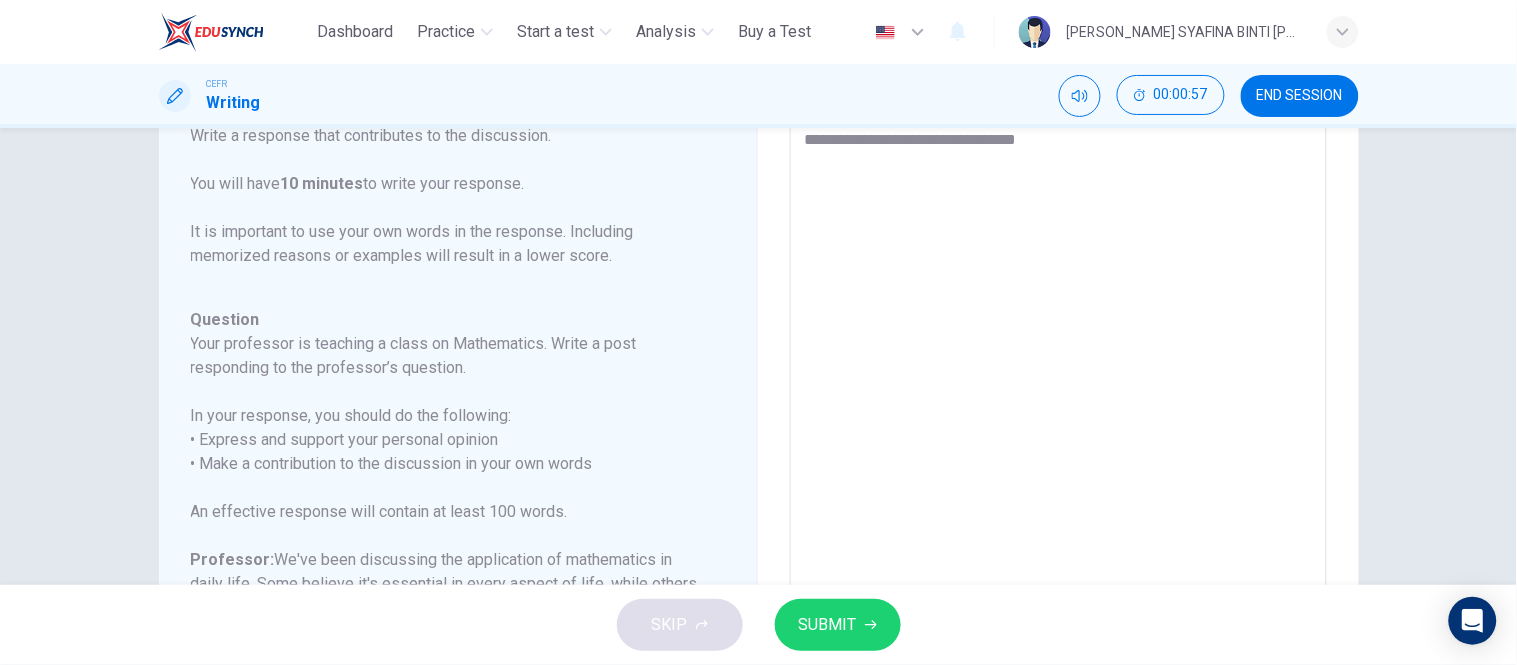 type on "*" 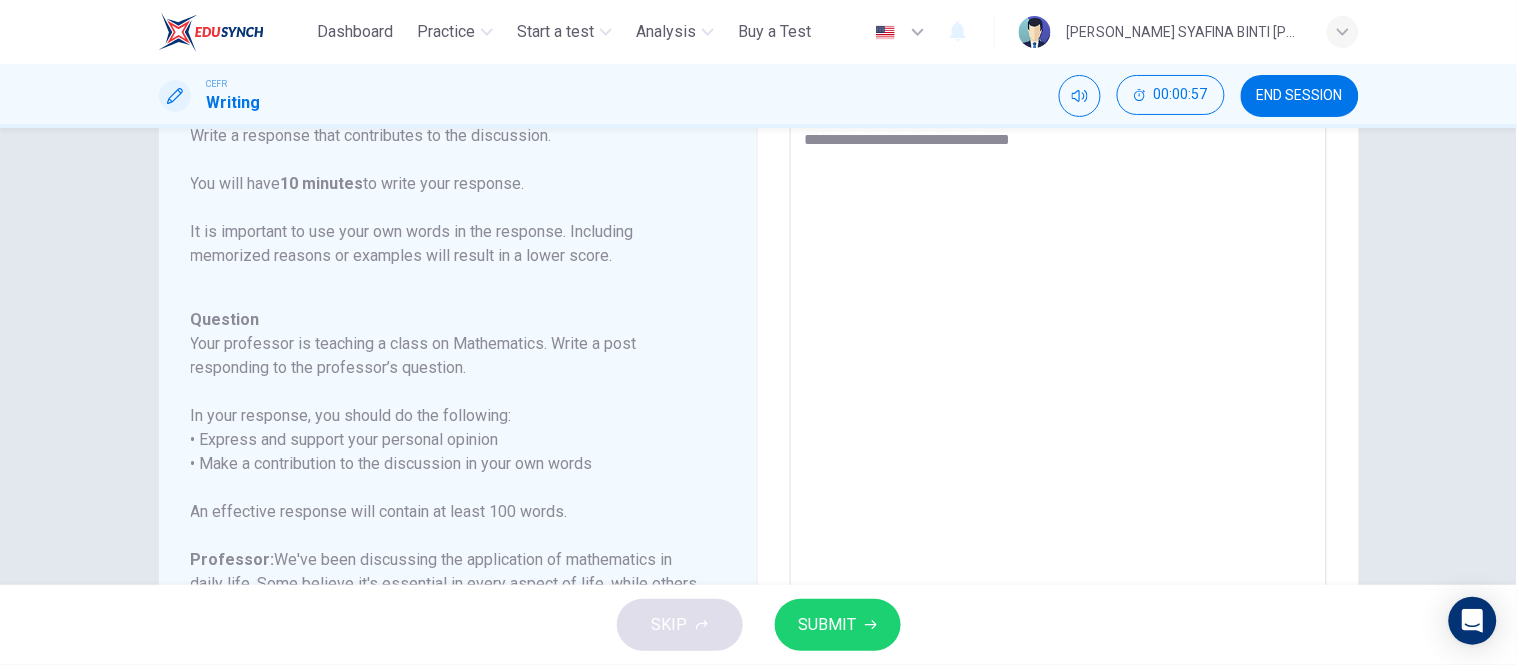 type on "*" 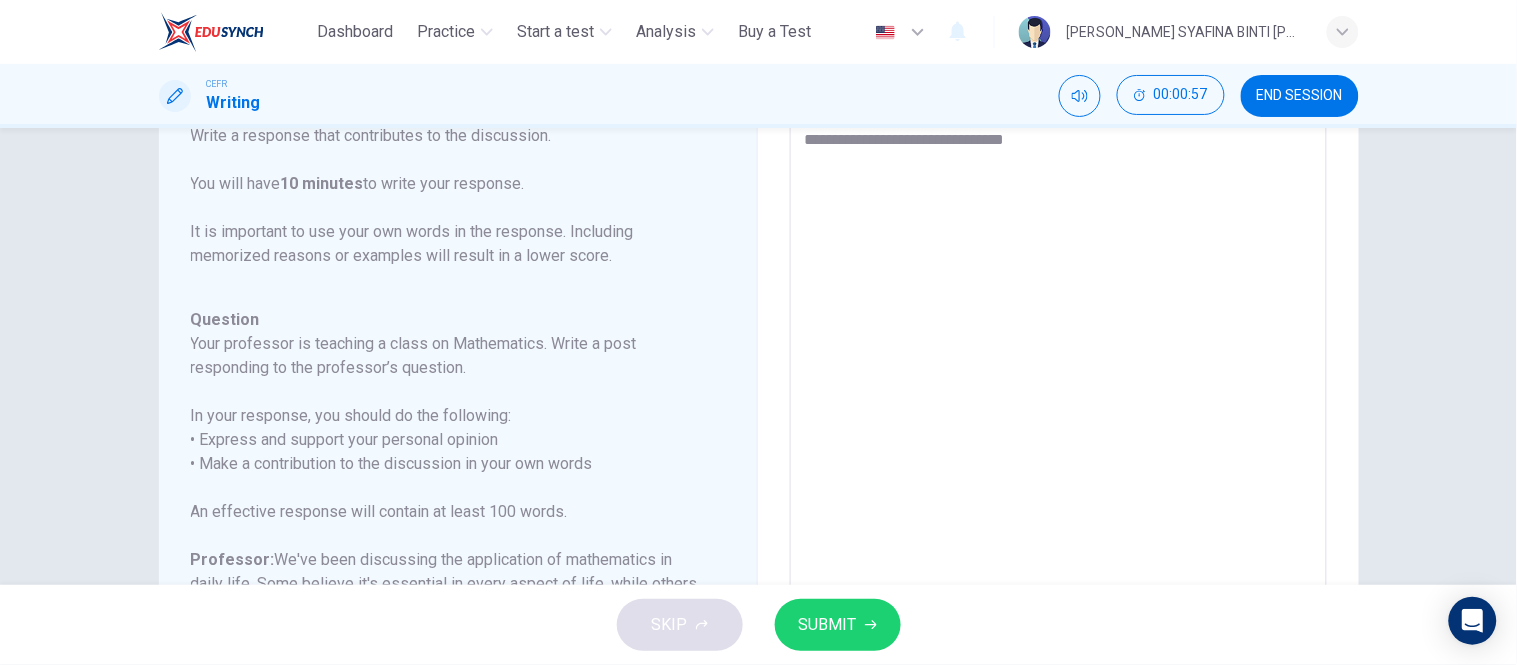 type on "*" 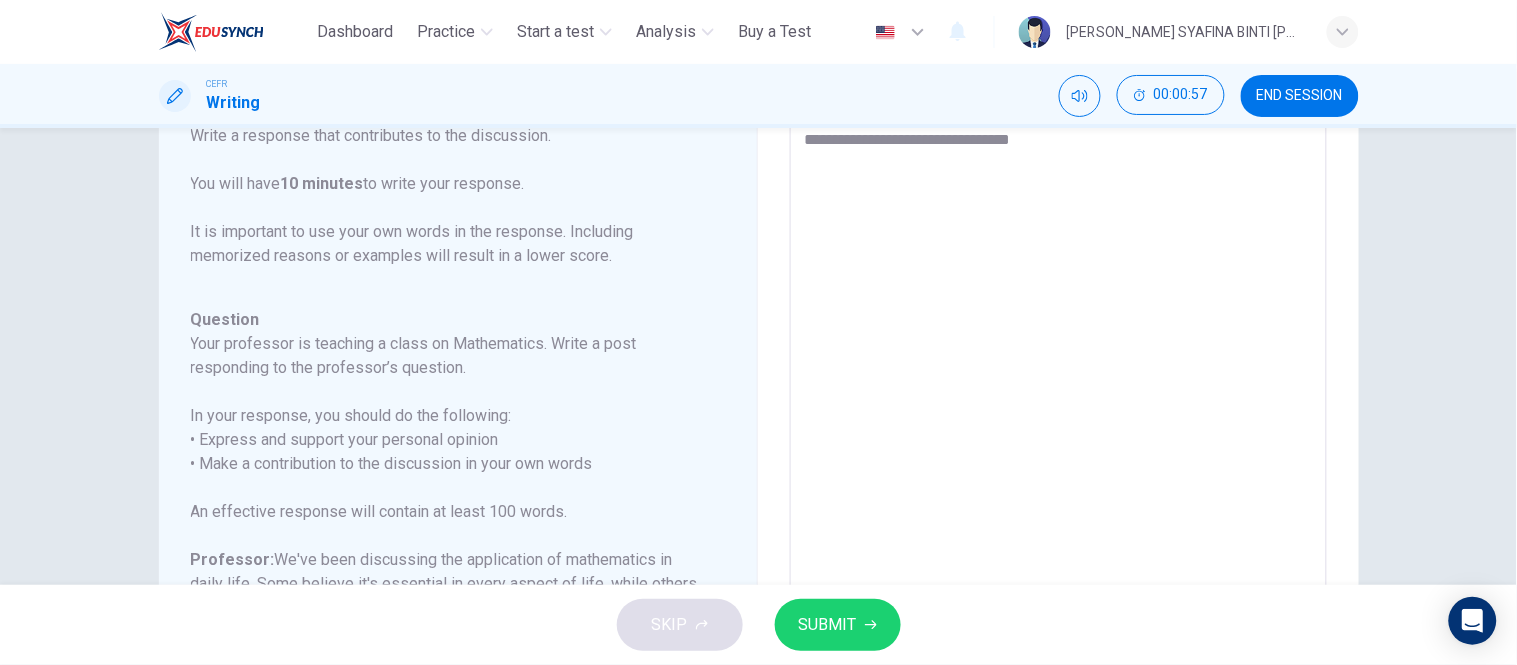 type on "*" 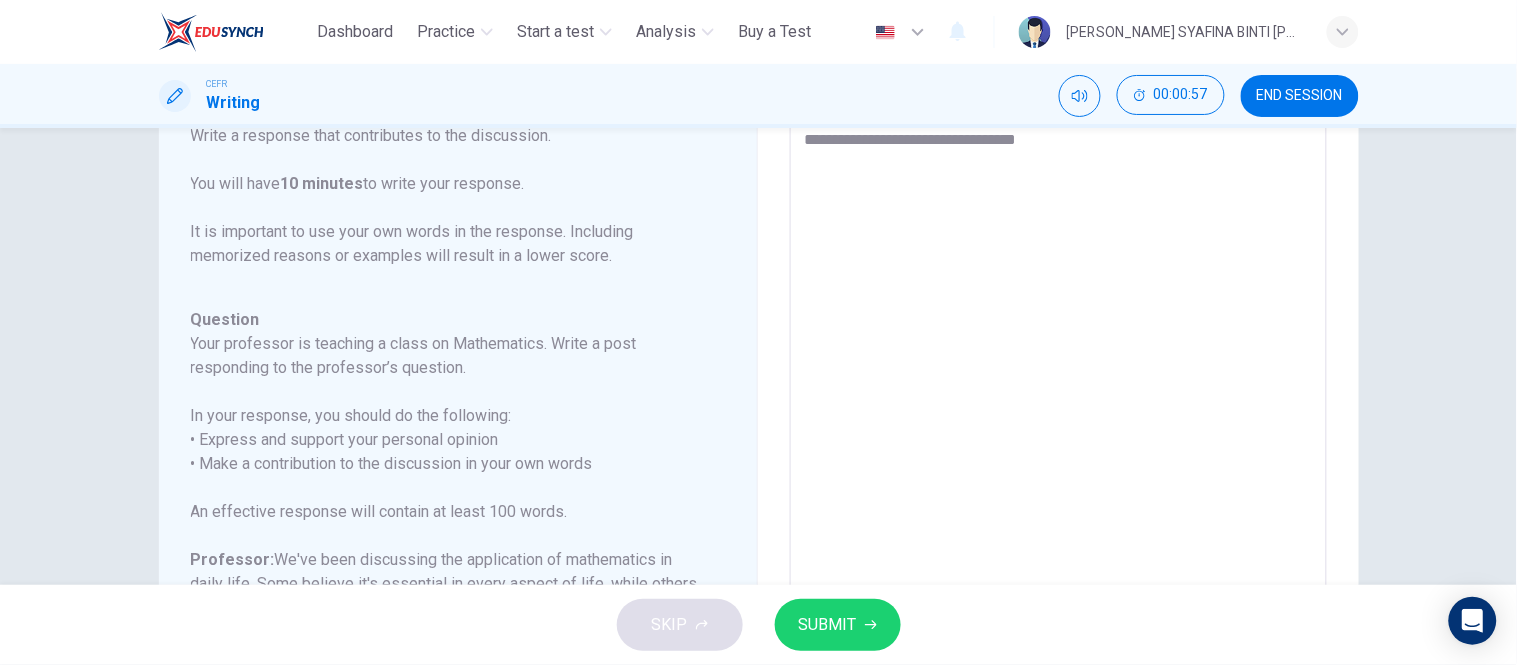 type on "**********" 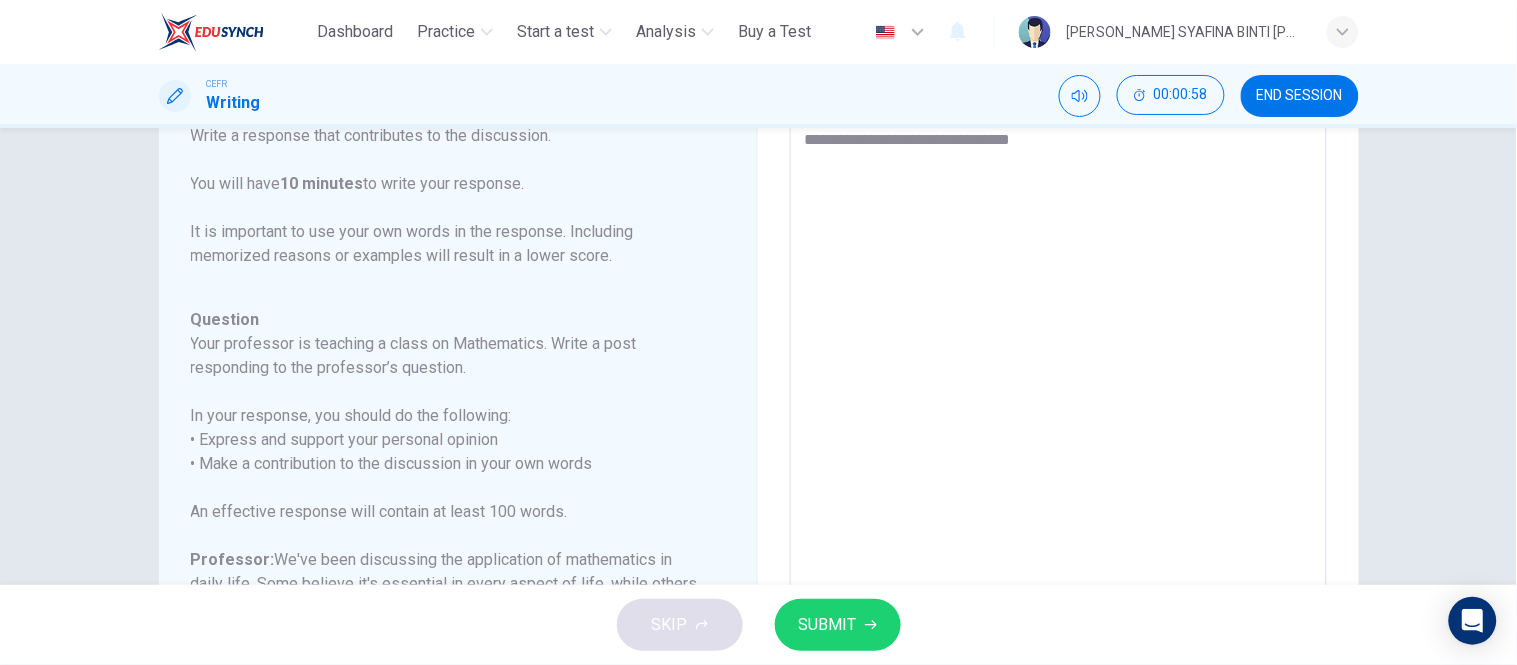 type on "*" 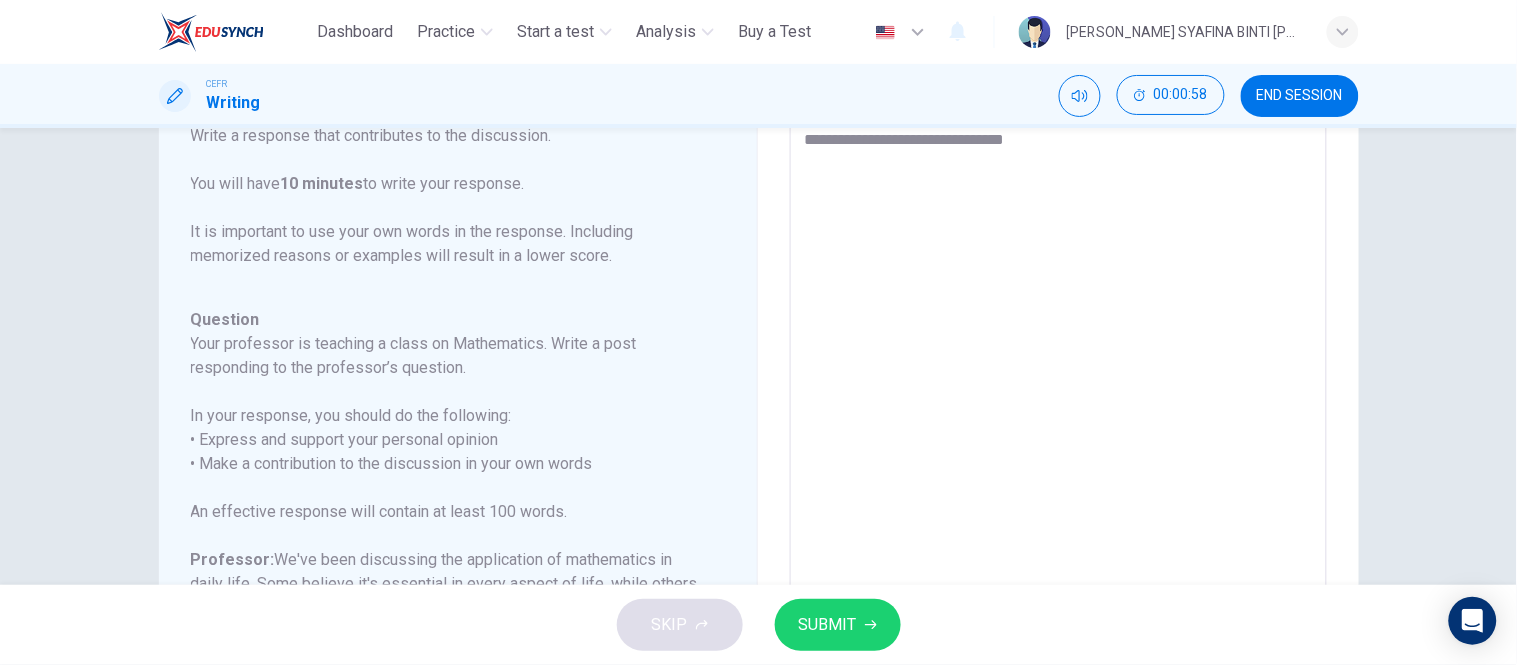 type on "*" 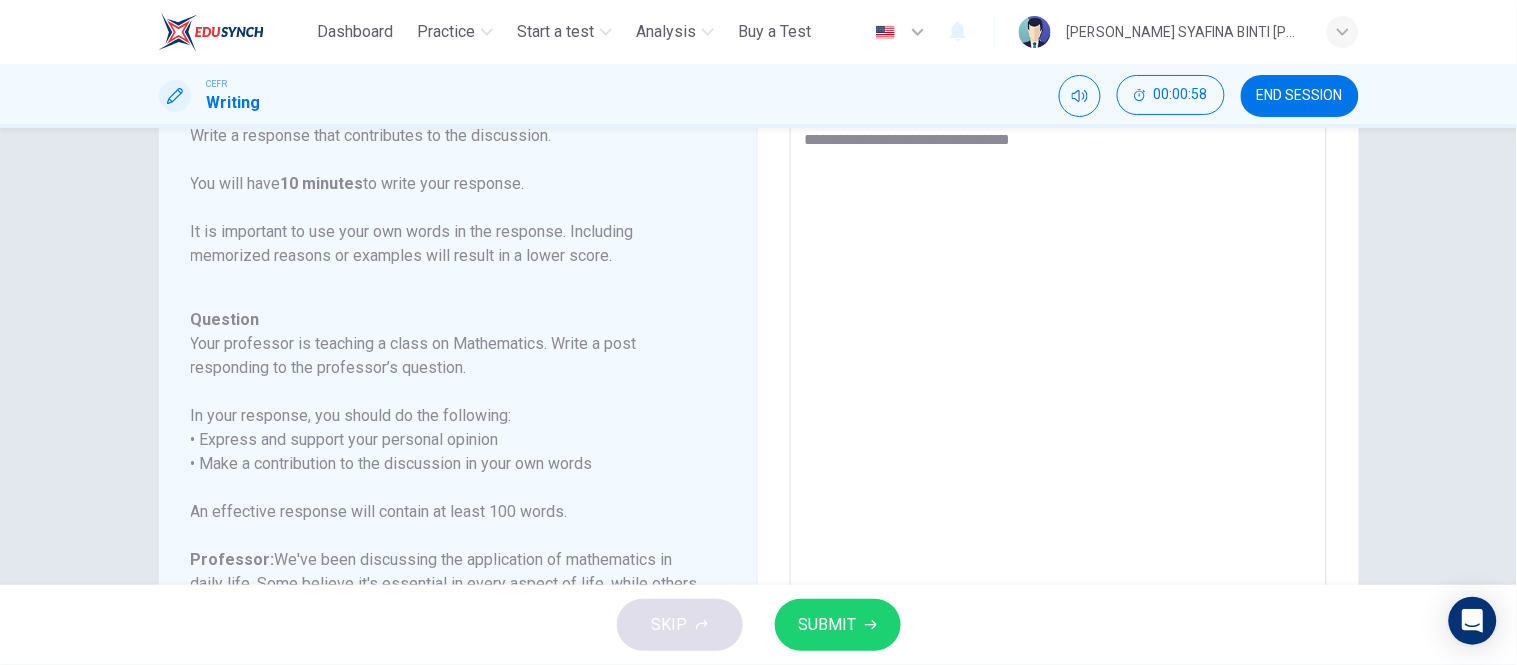 type on "**********" 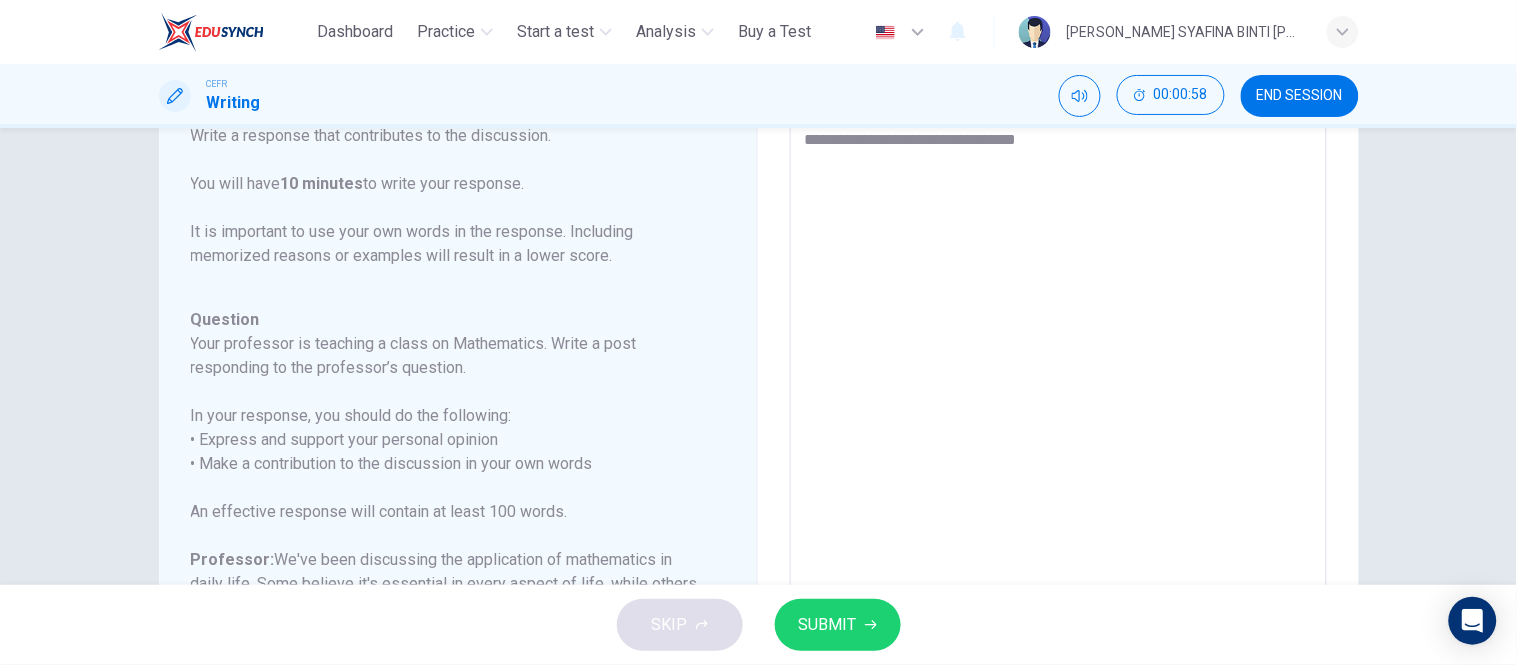 type on "*" 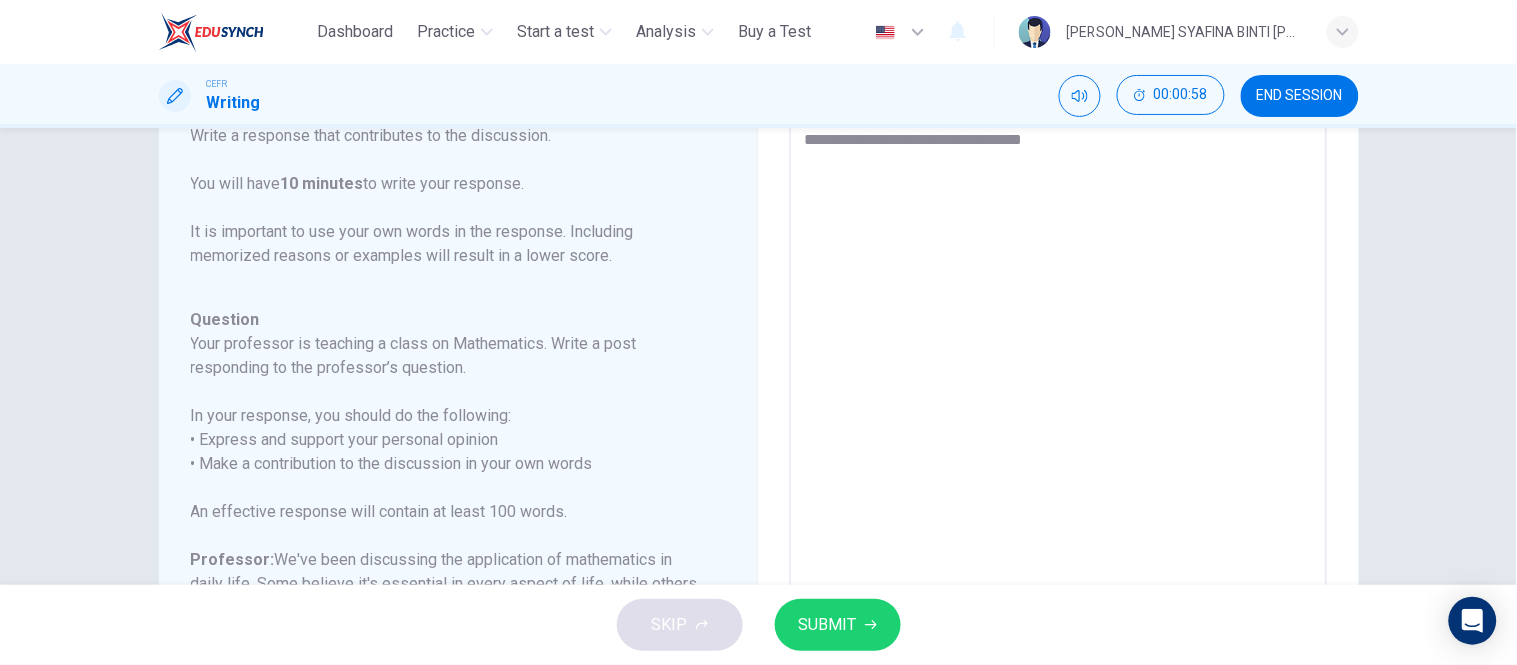 type on "*" 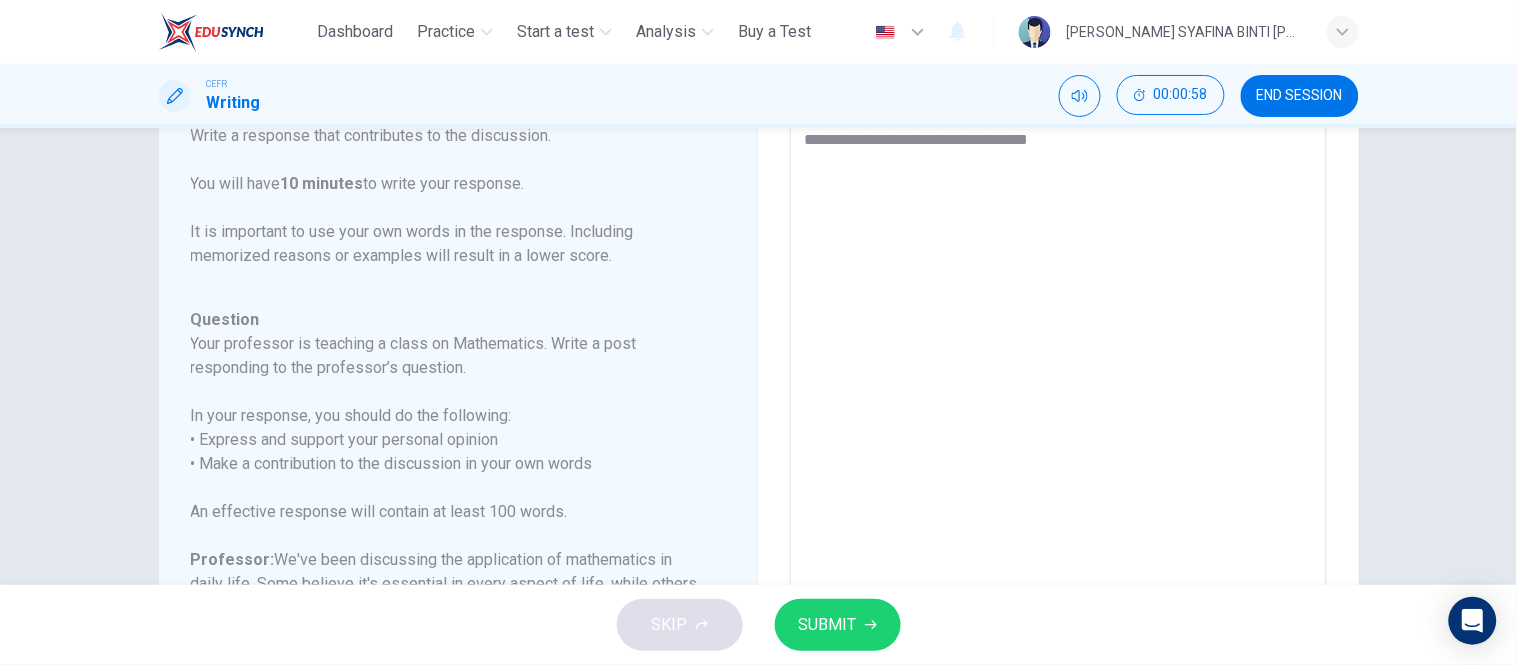 type on "**********" 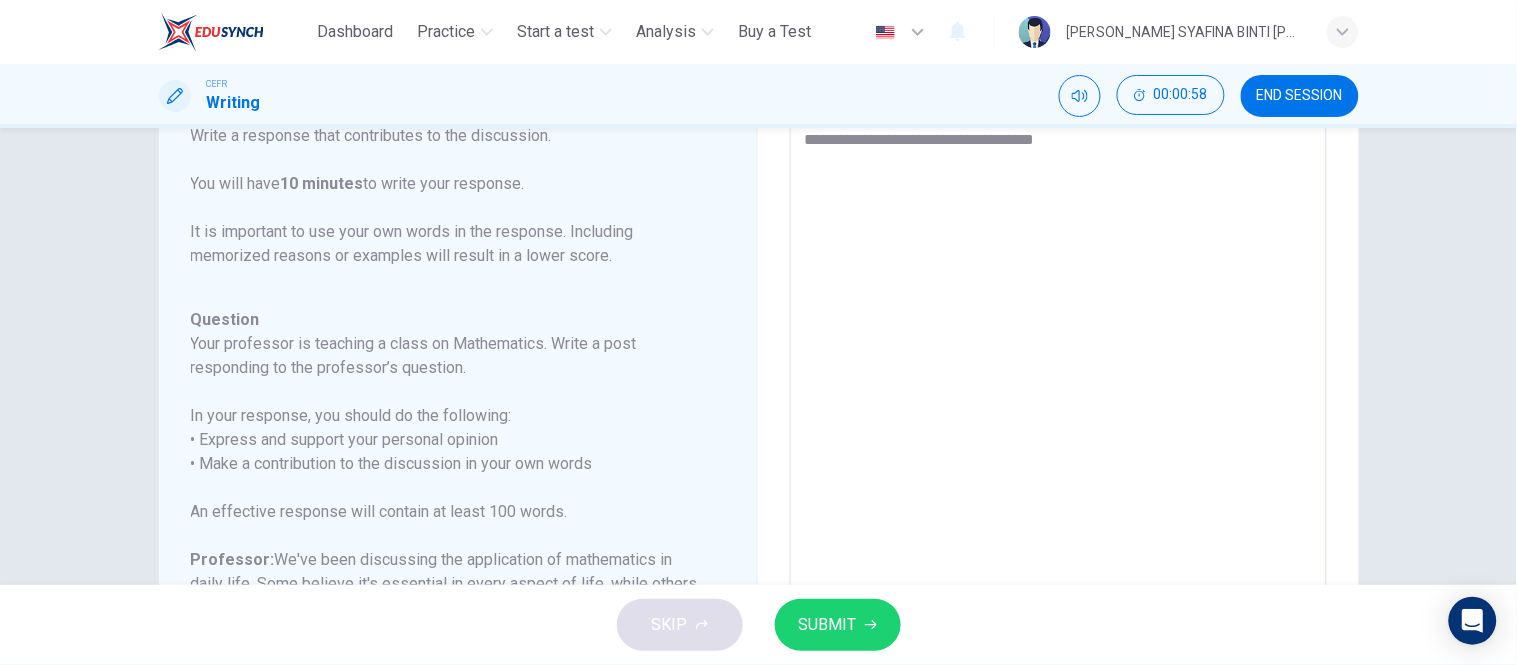 type on "*" 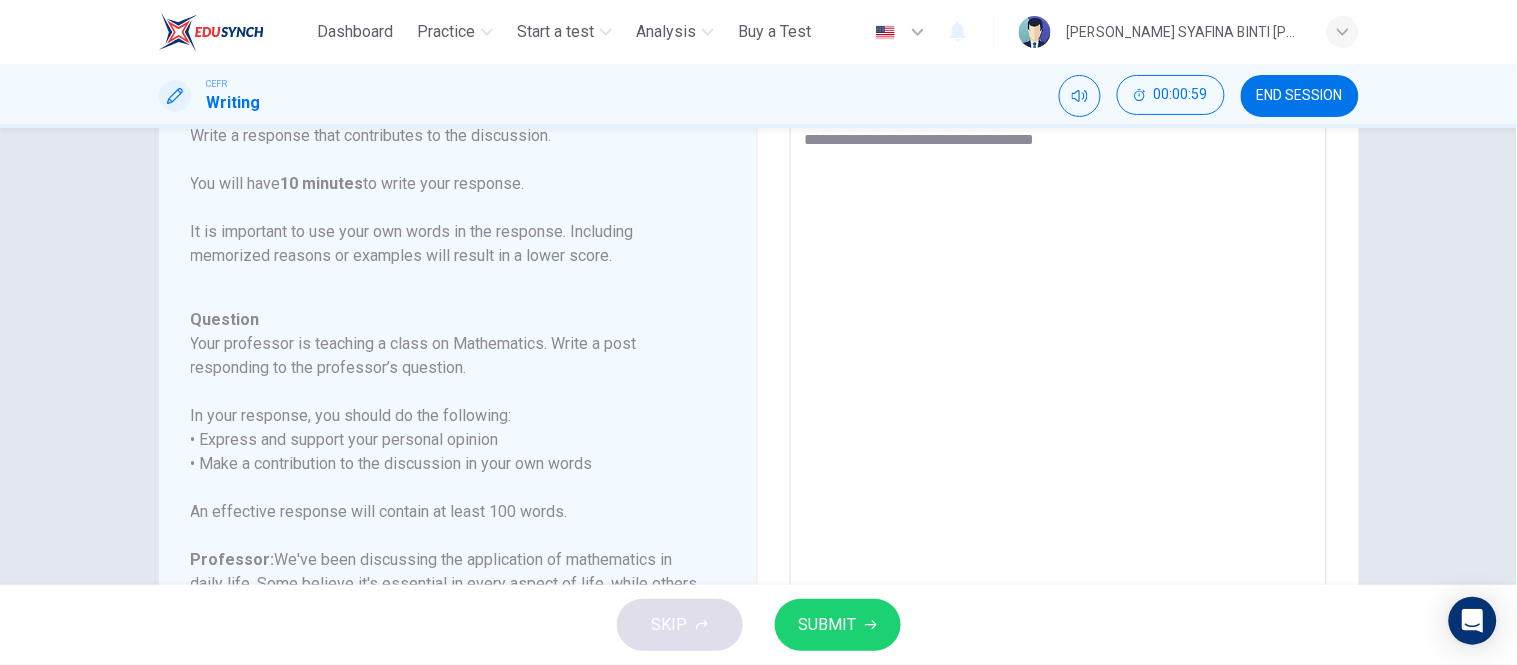 type on "**********" 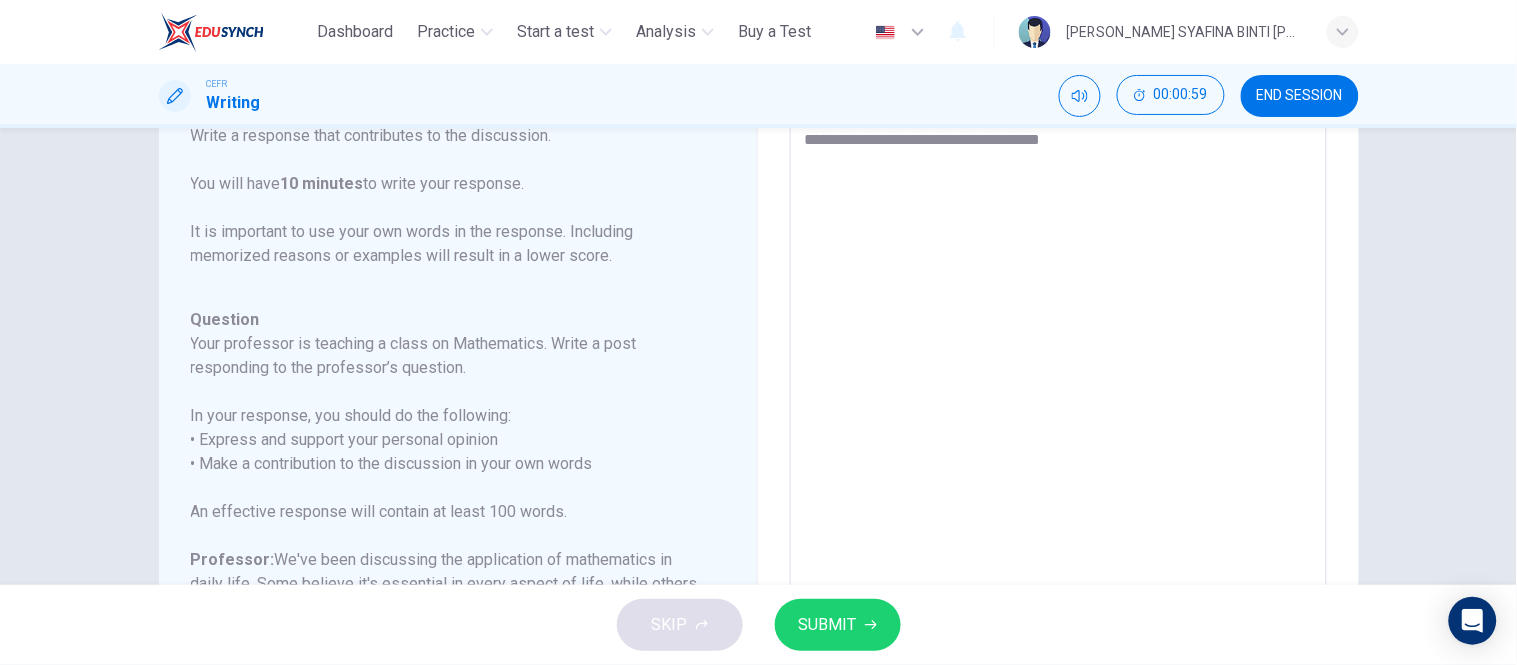 type on "*" 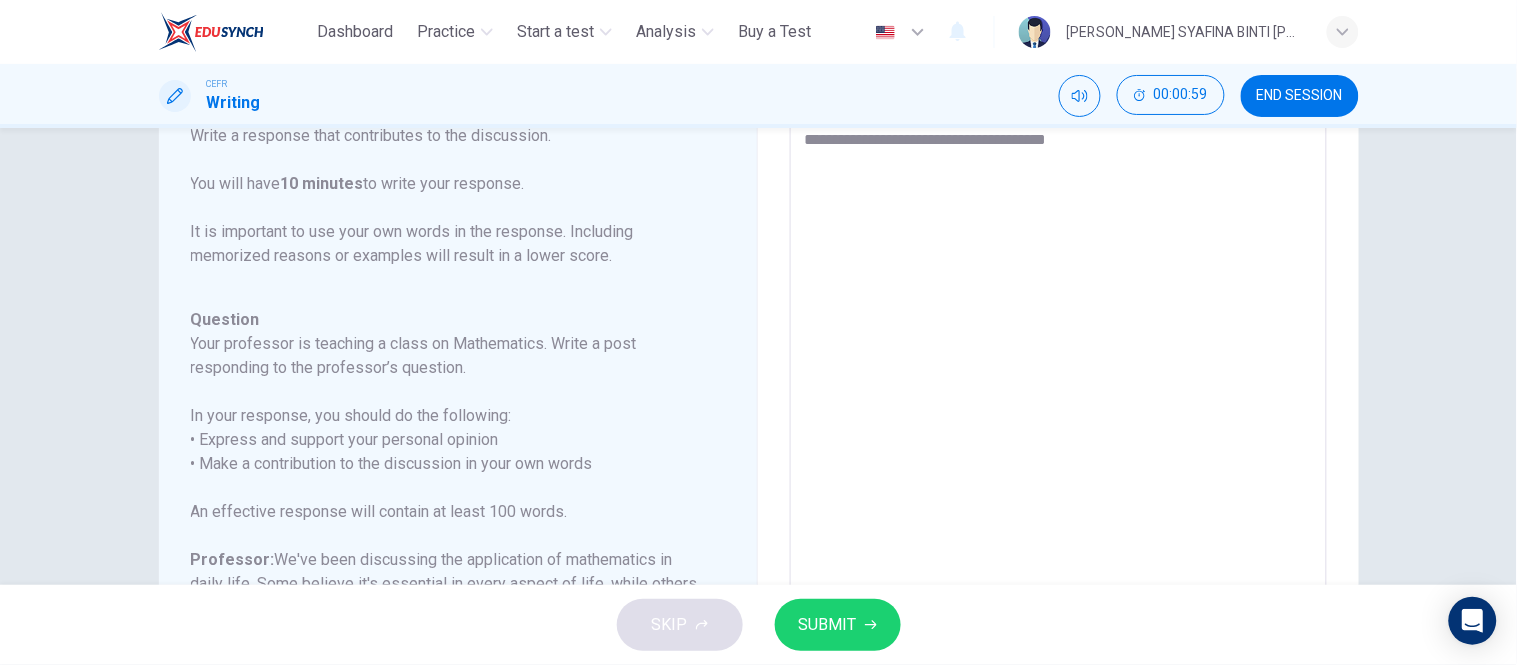 type on "**********" 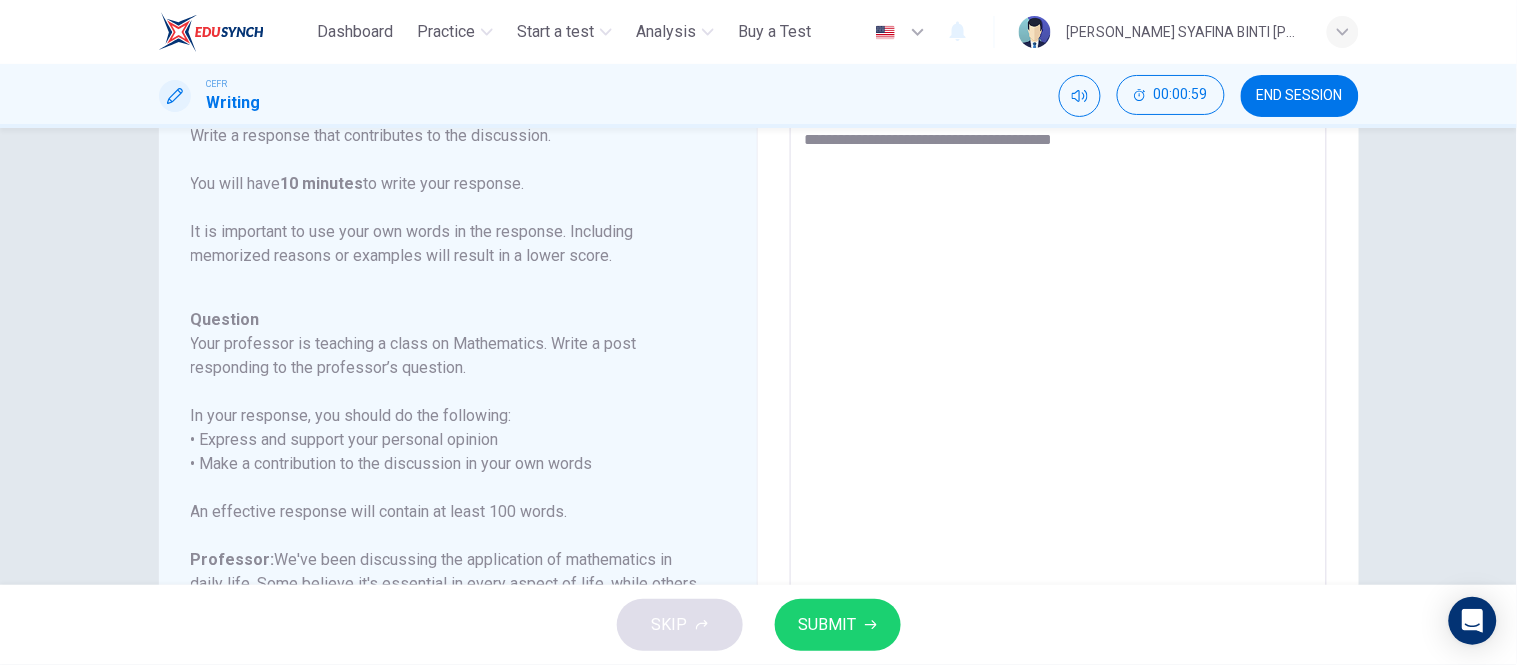 type on "*" 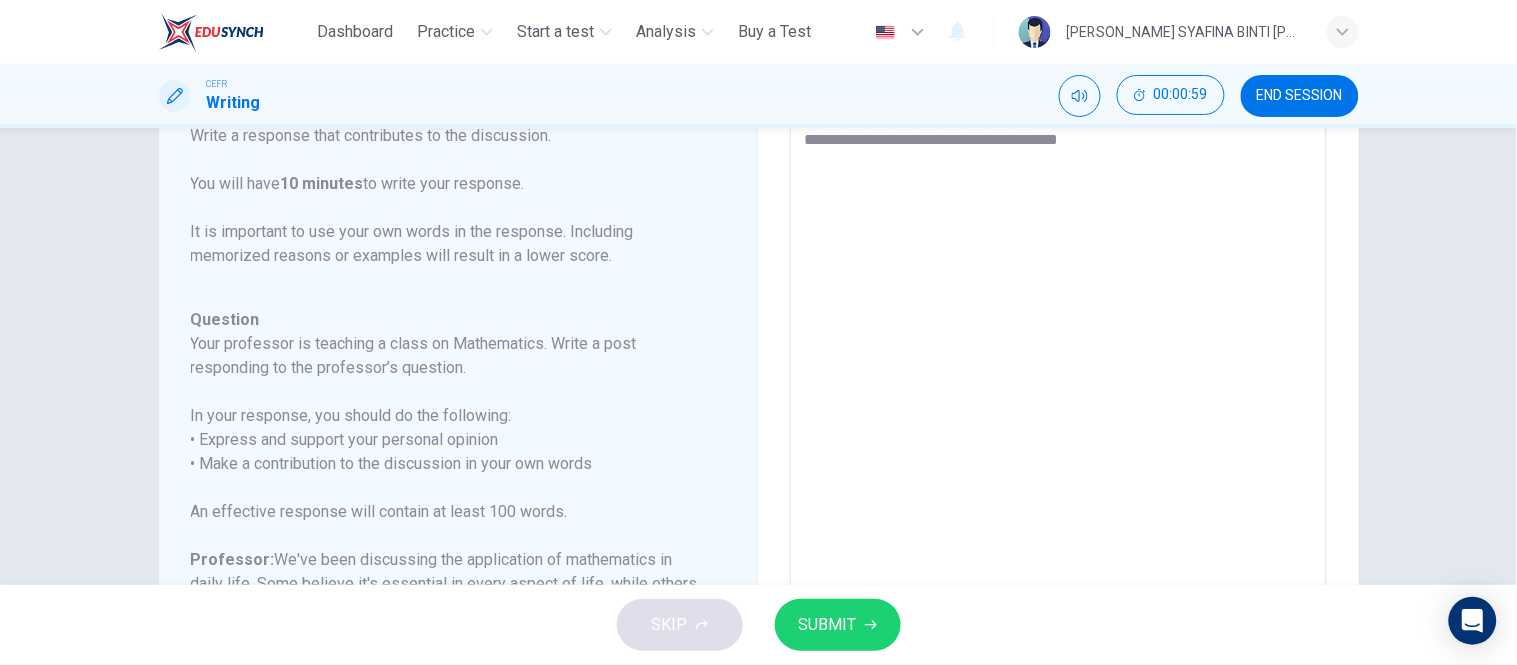 type on "**********" 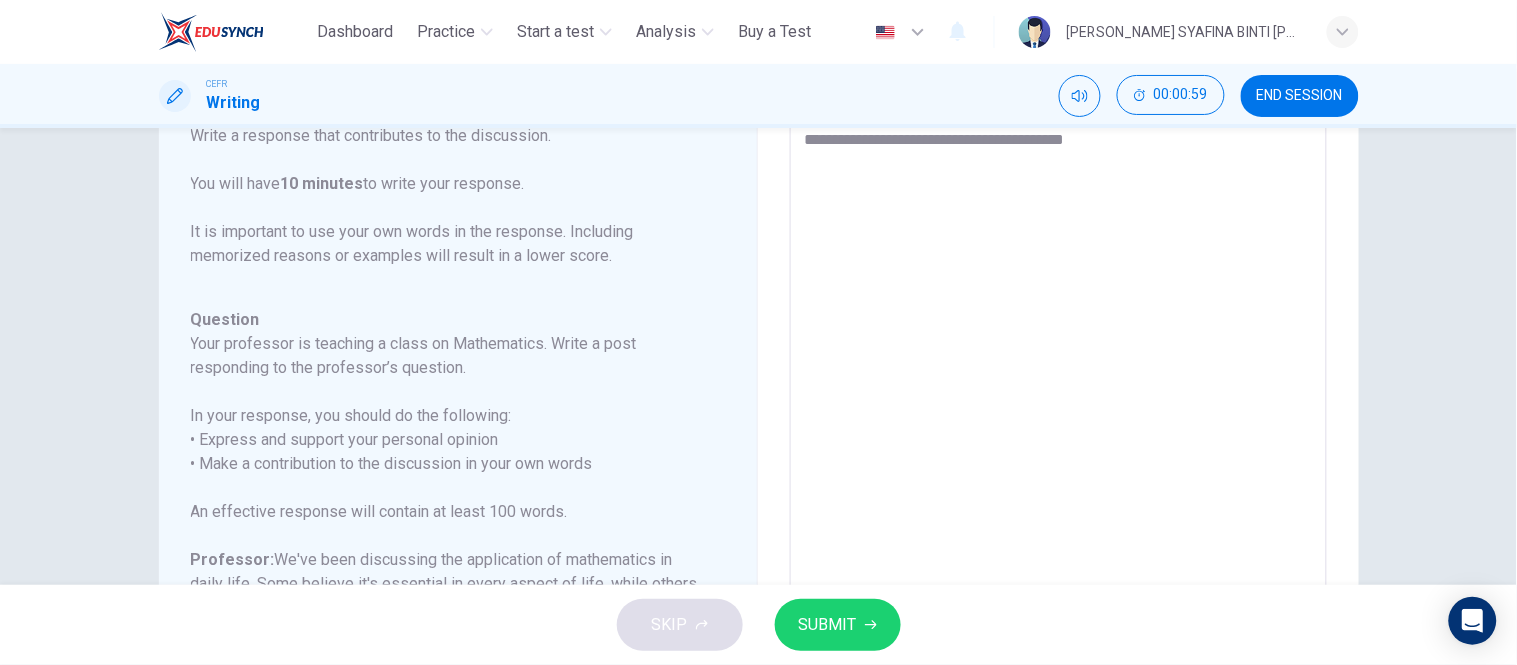 type on "*" 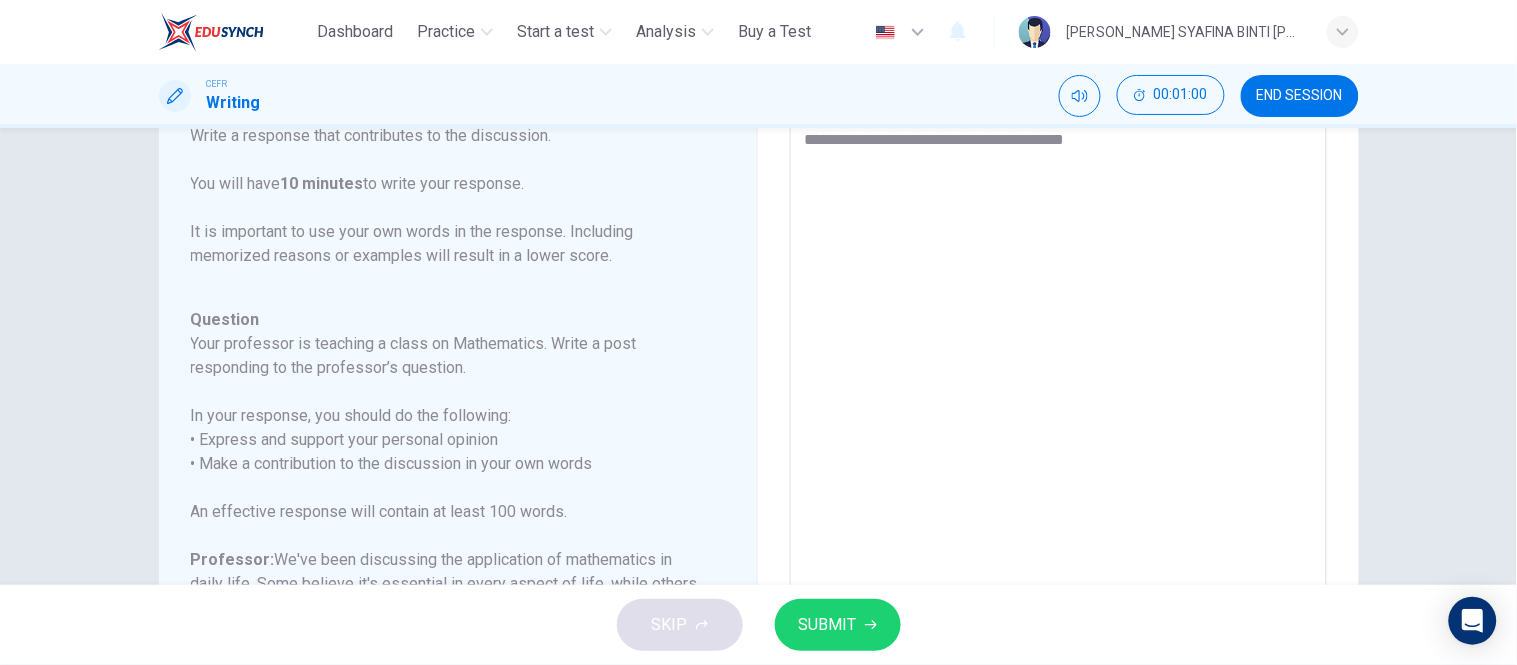 type on "**********" 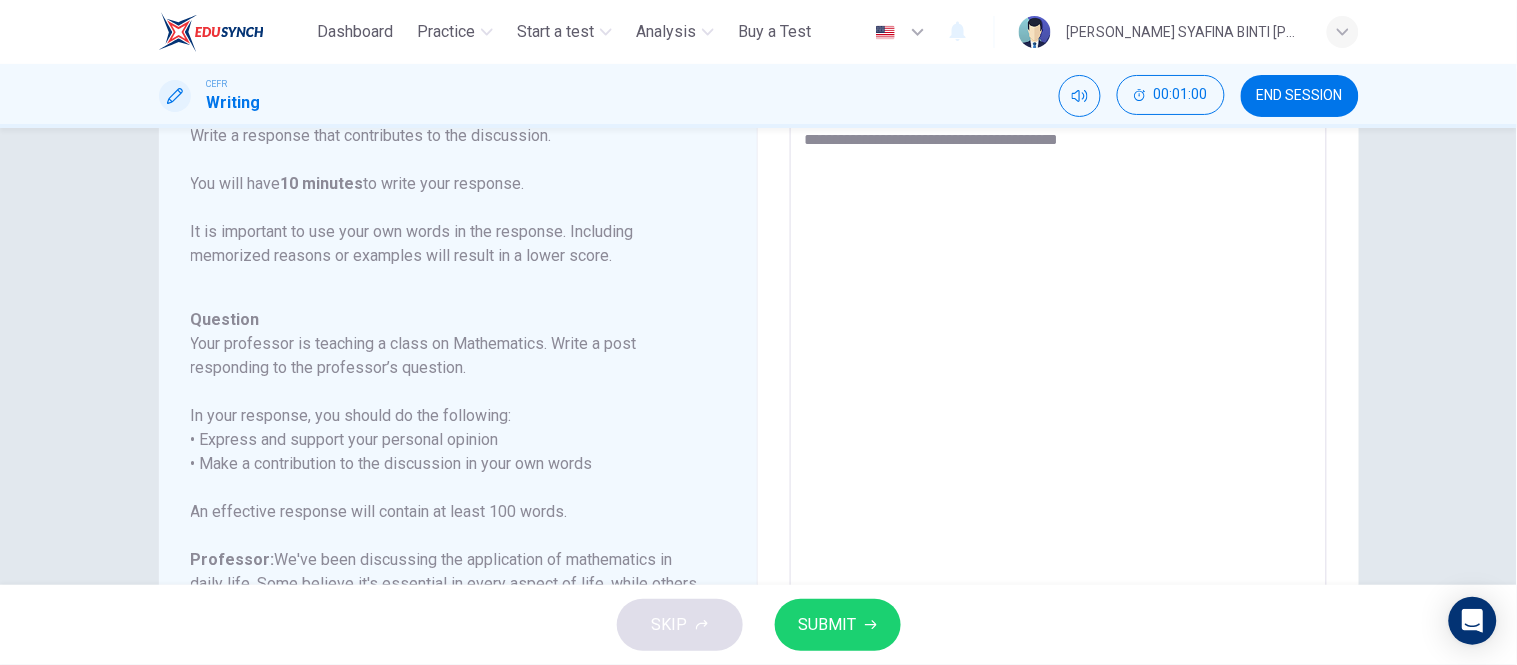 type on "*" 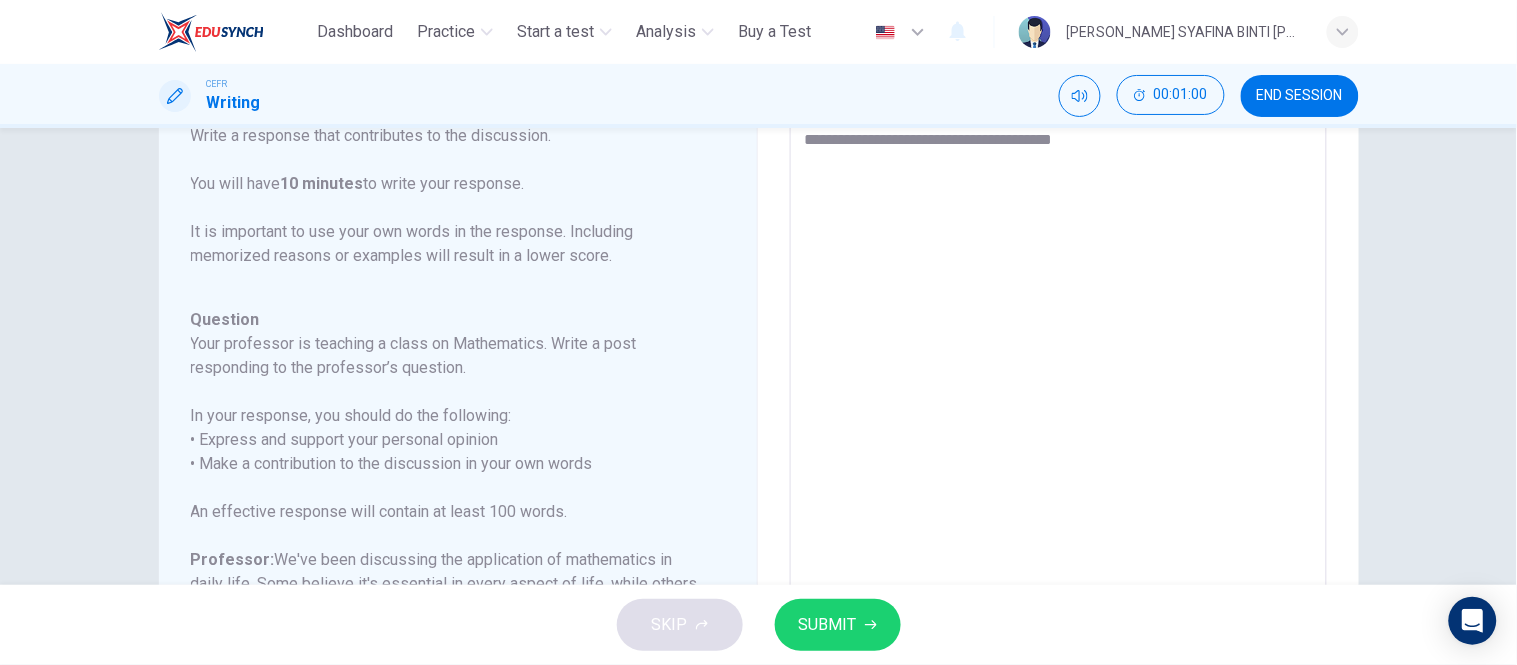 type on "*" 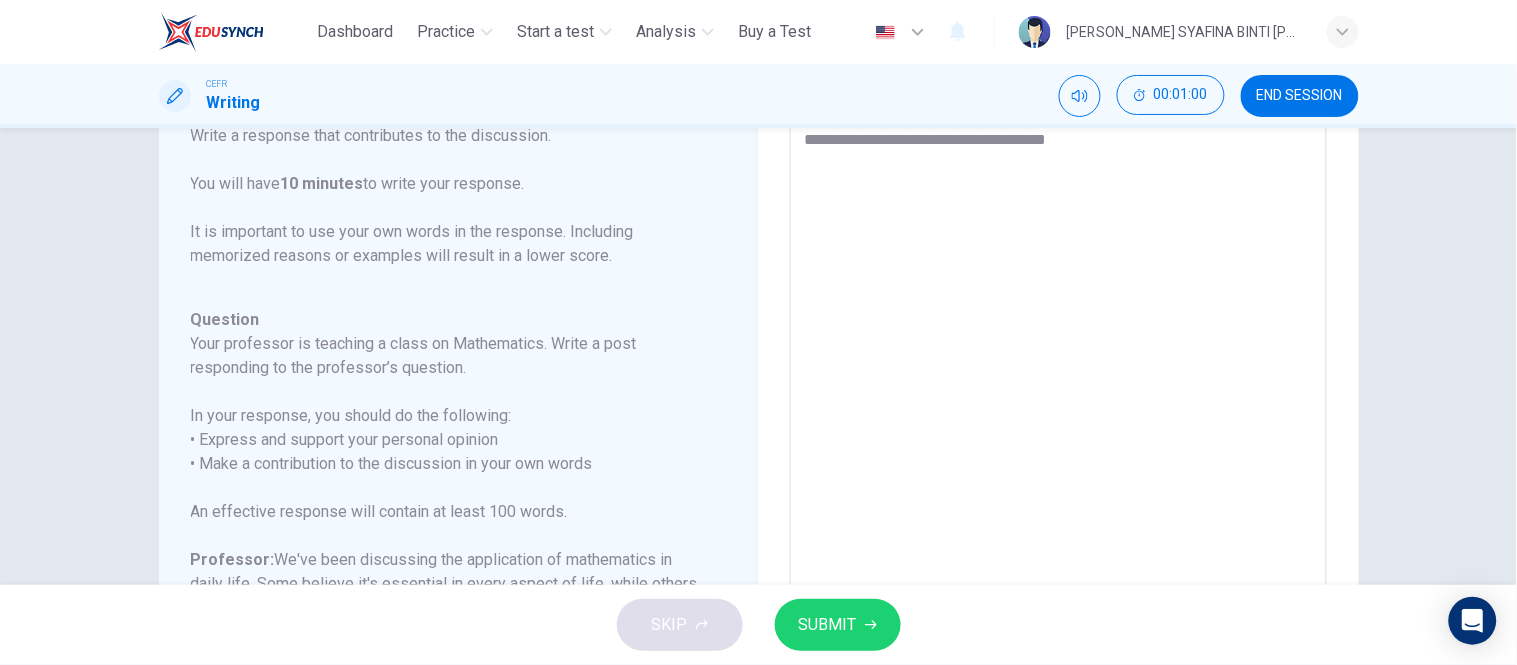 type on "*" 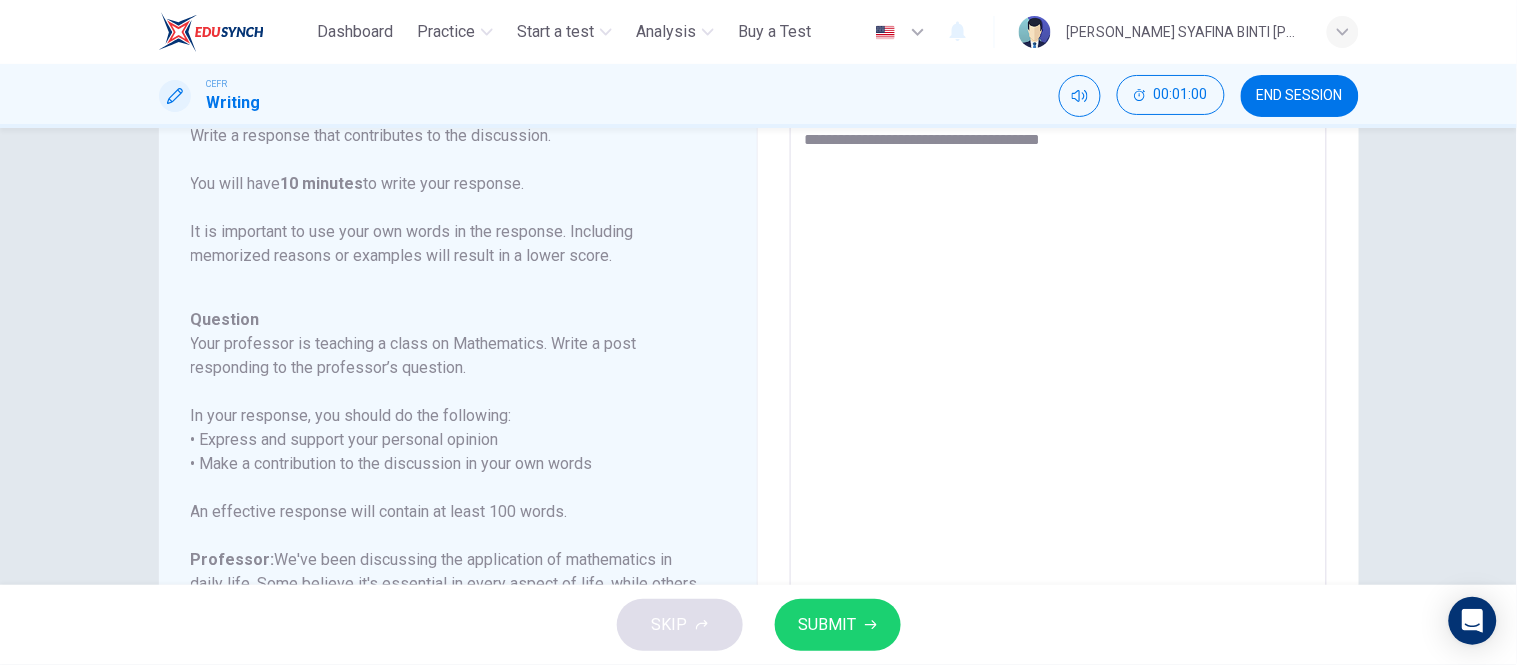 type on "**********" 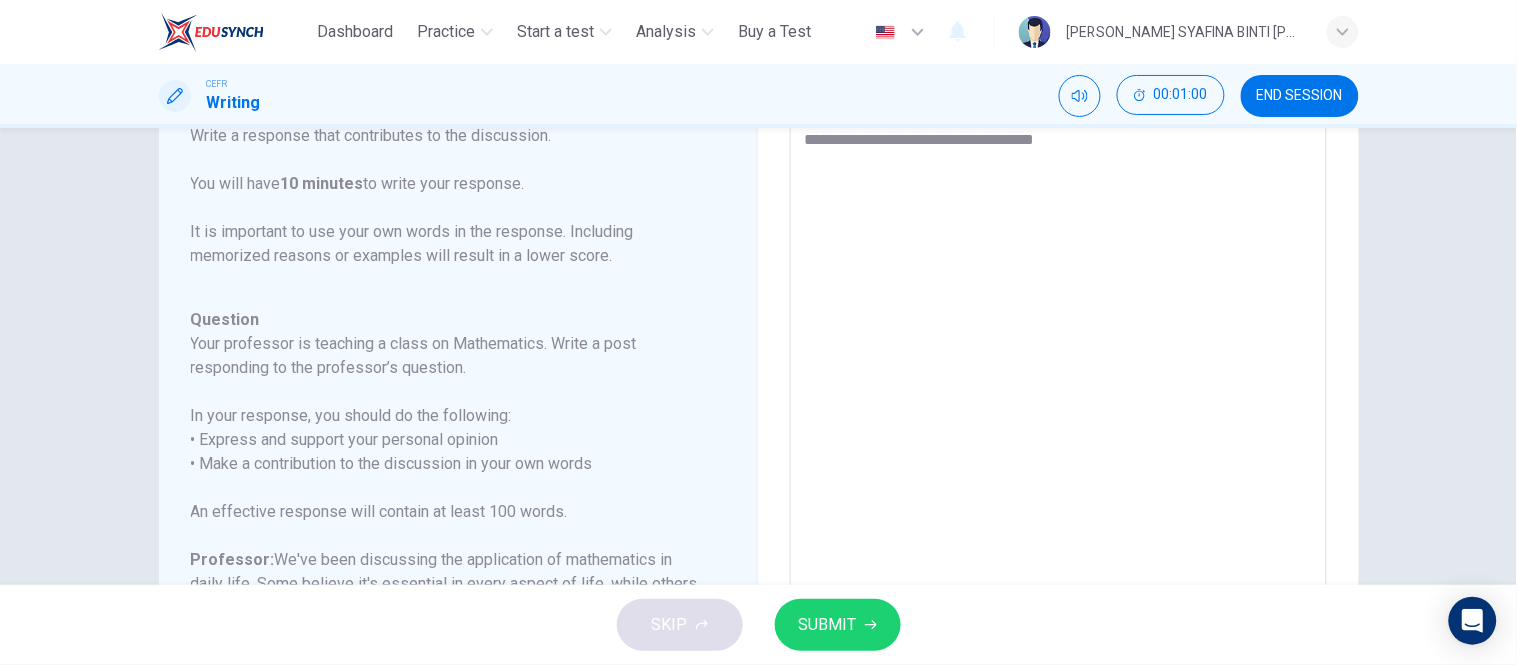 type on "*" 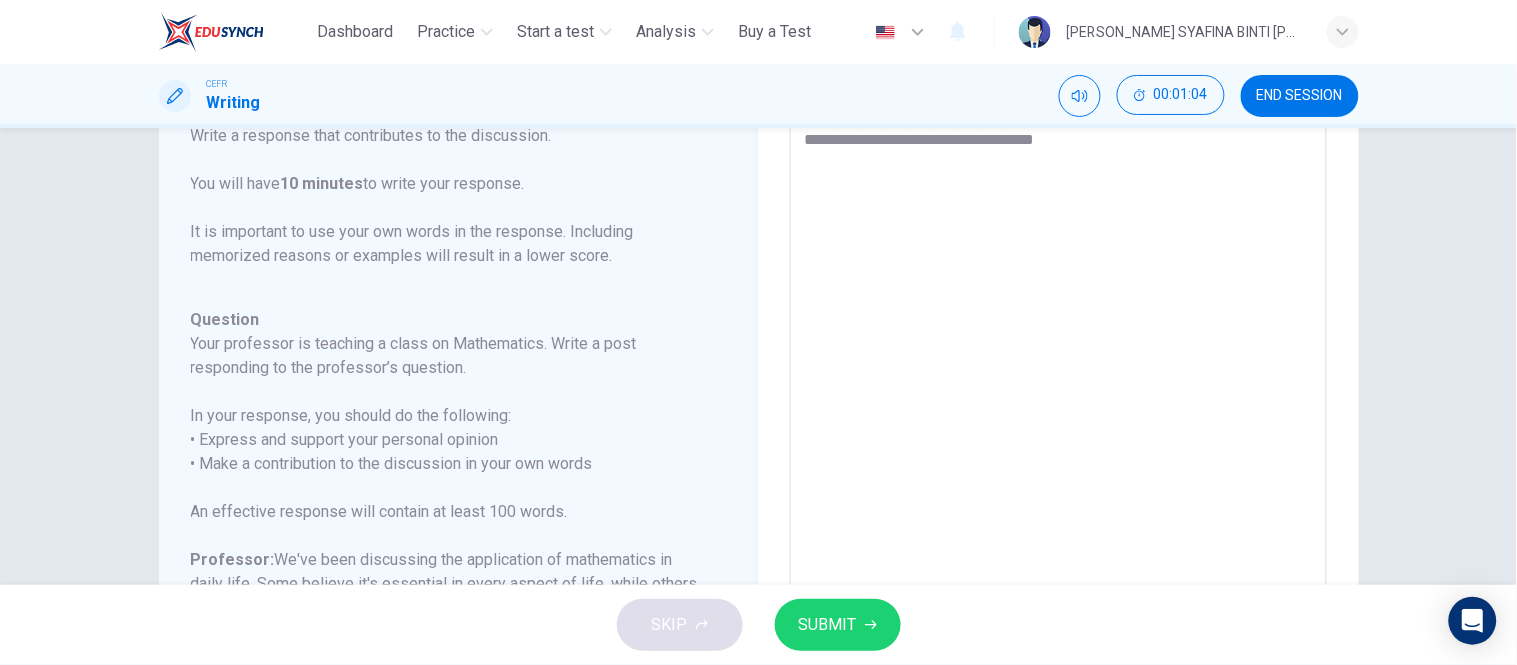 type on "**********" 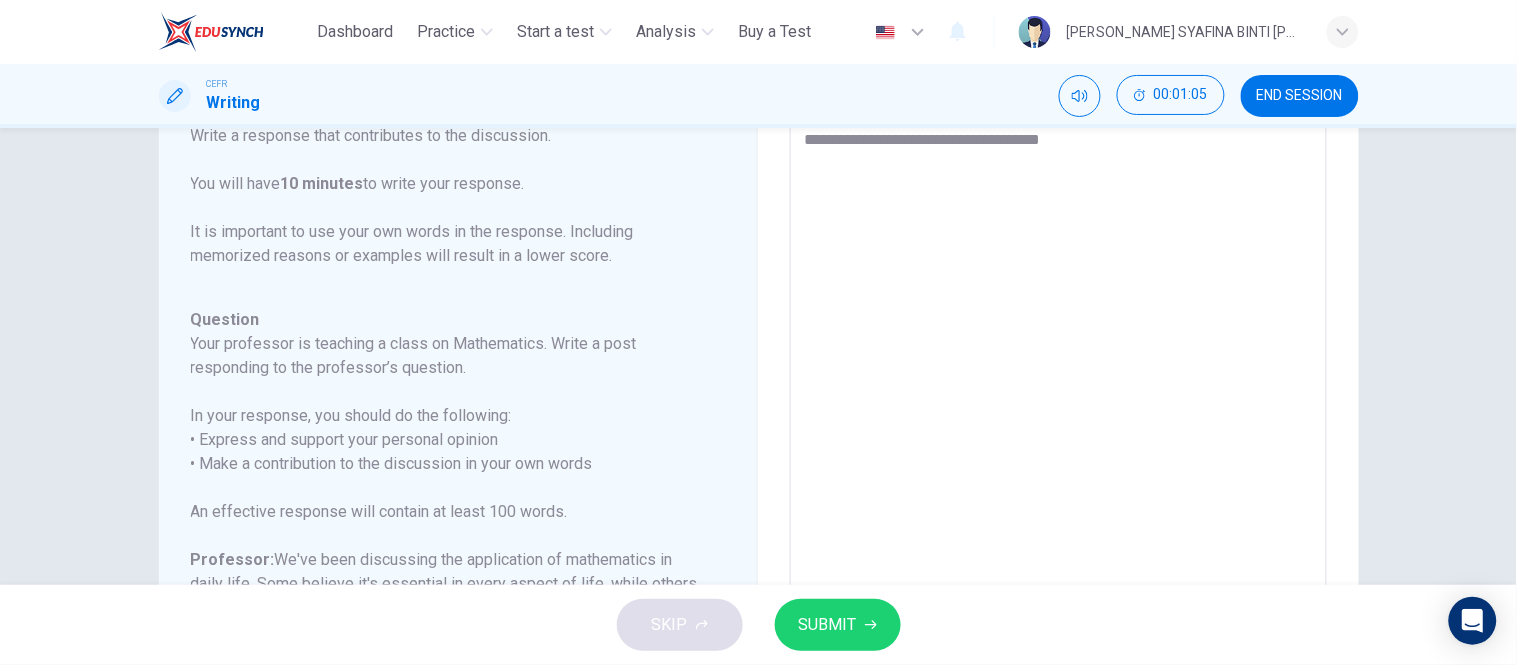 type on "**********" 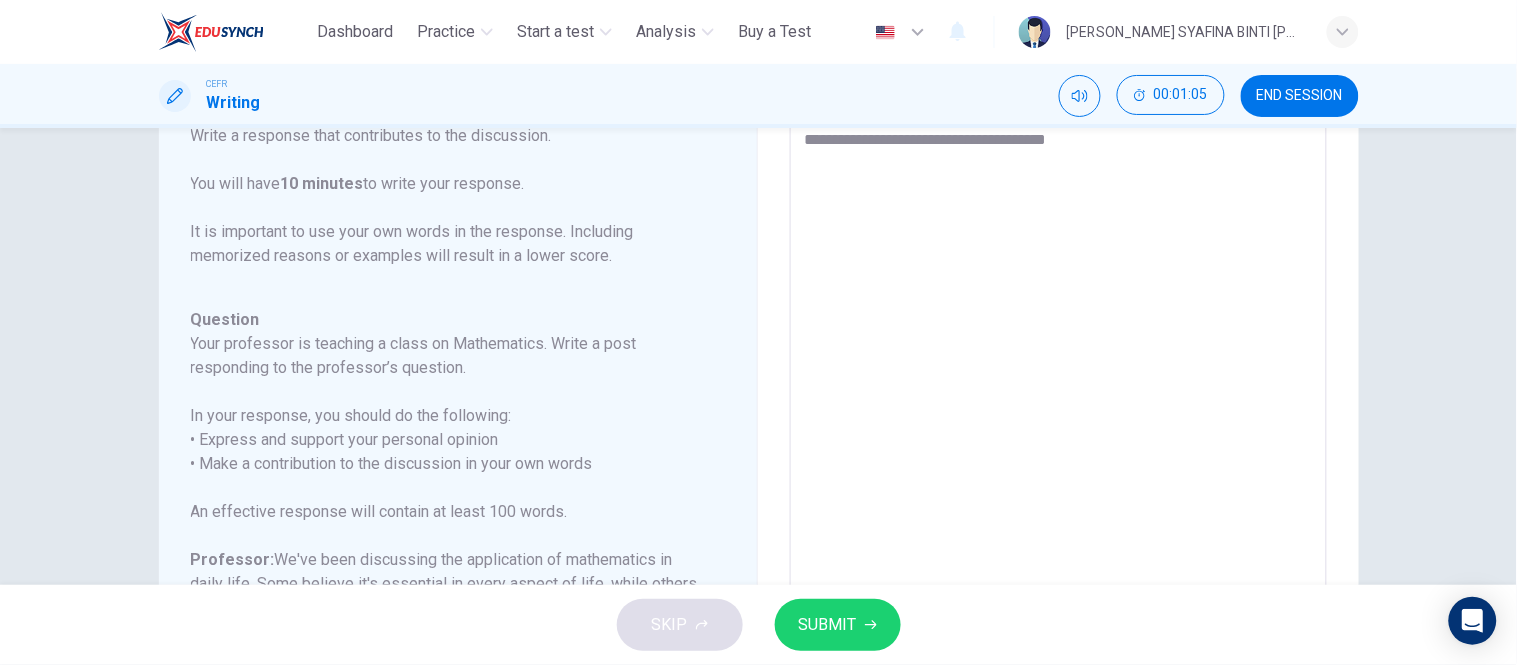 type on "*" 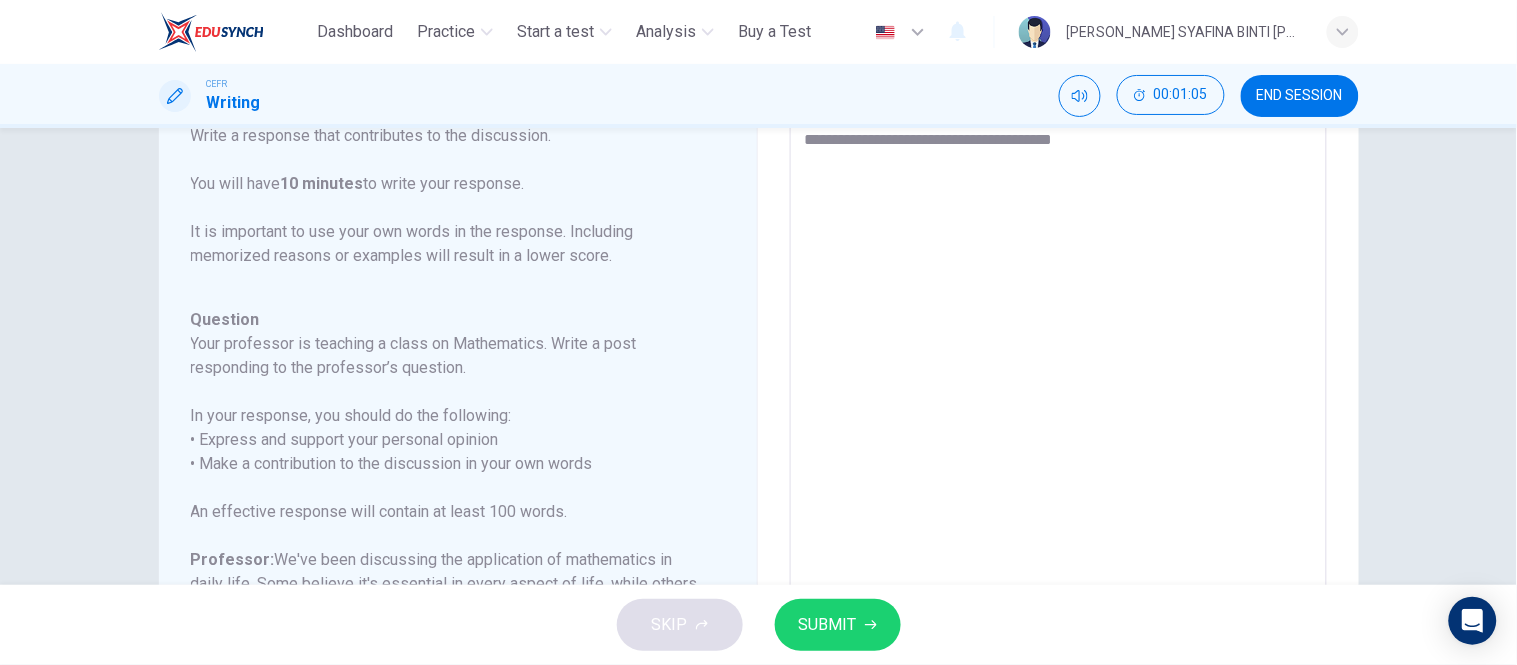 type on "*" 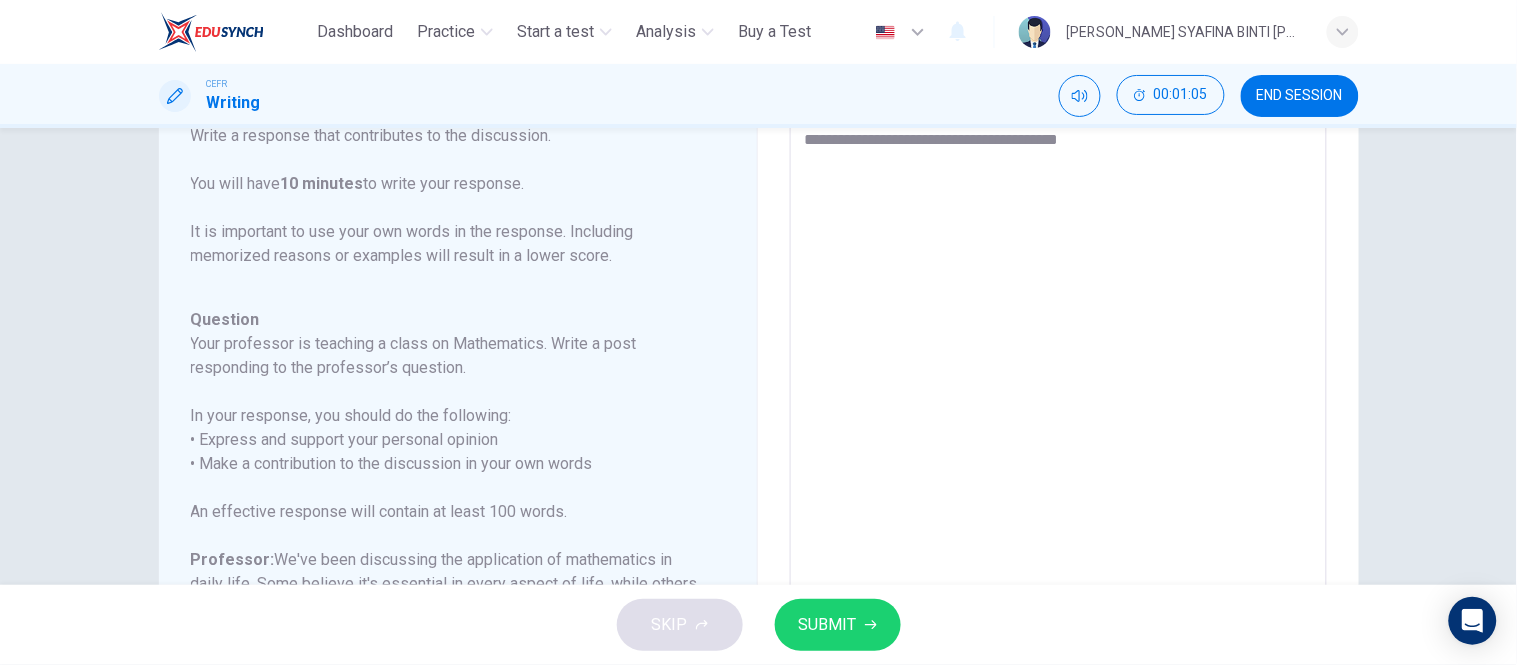 type on "*" 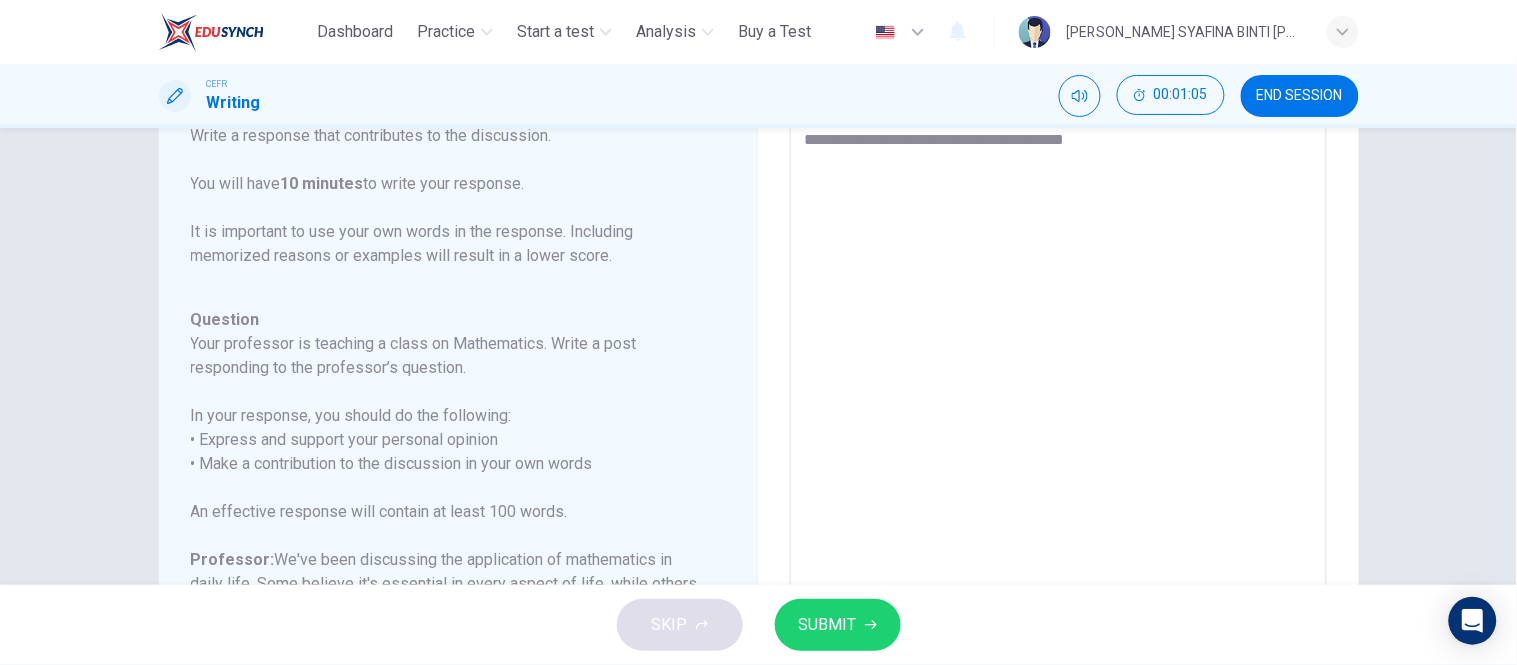type on "*" 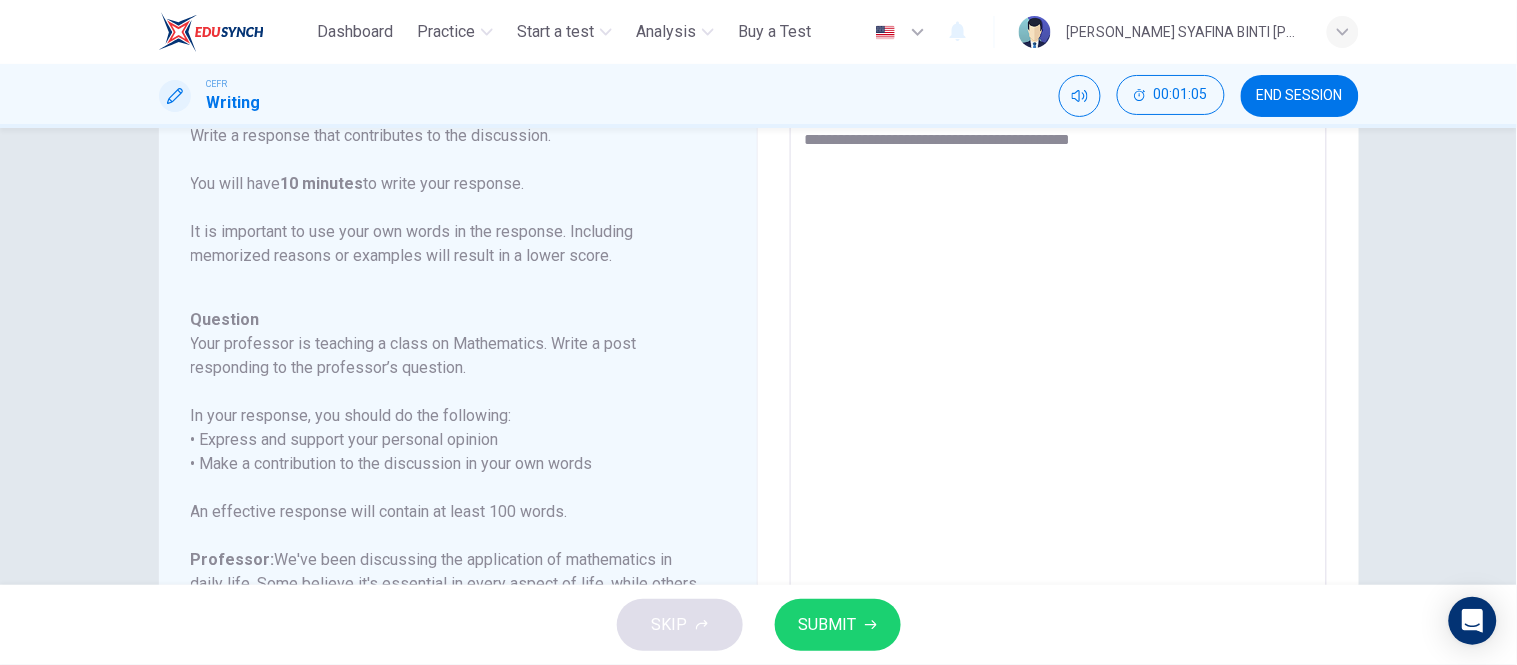 type on "*" 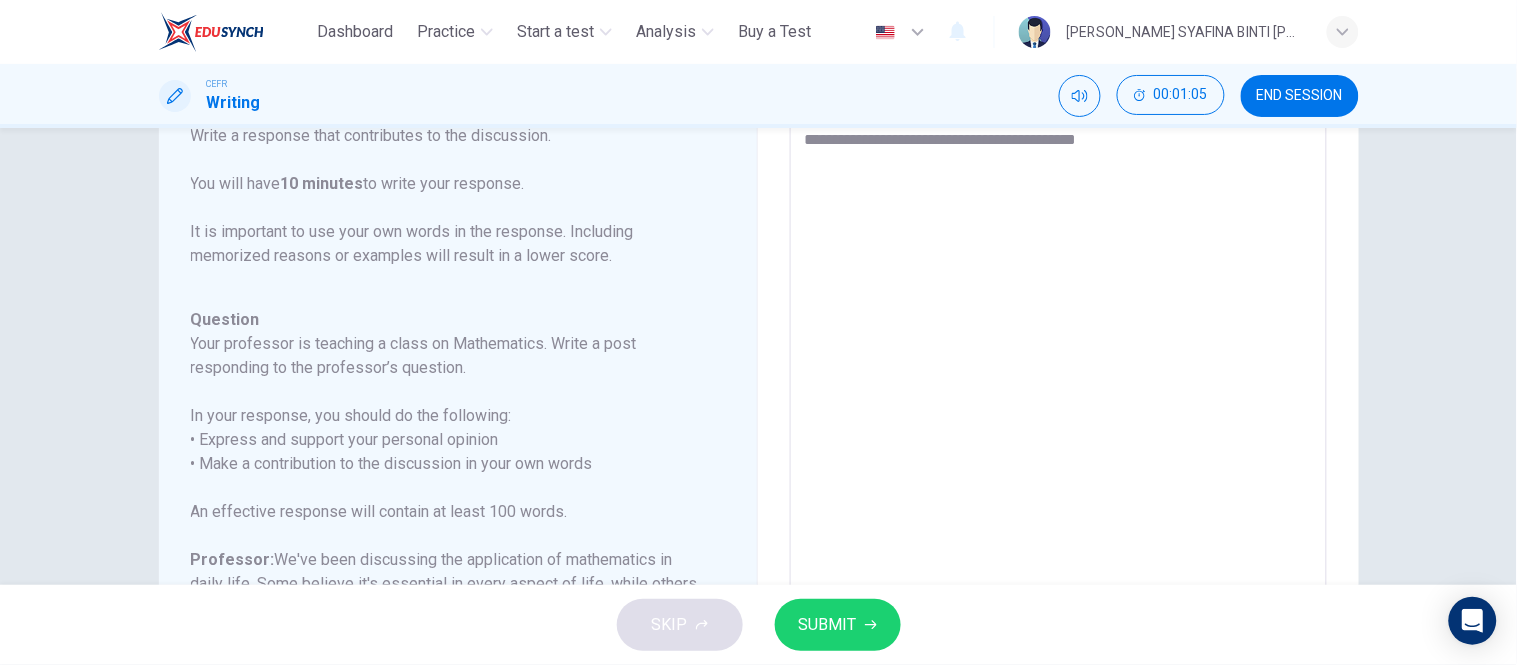 type on "*" 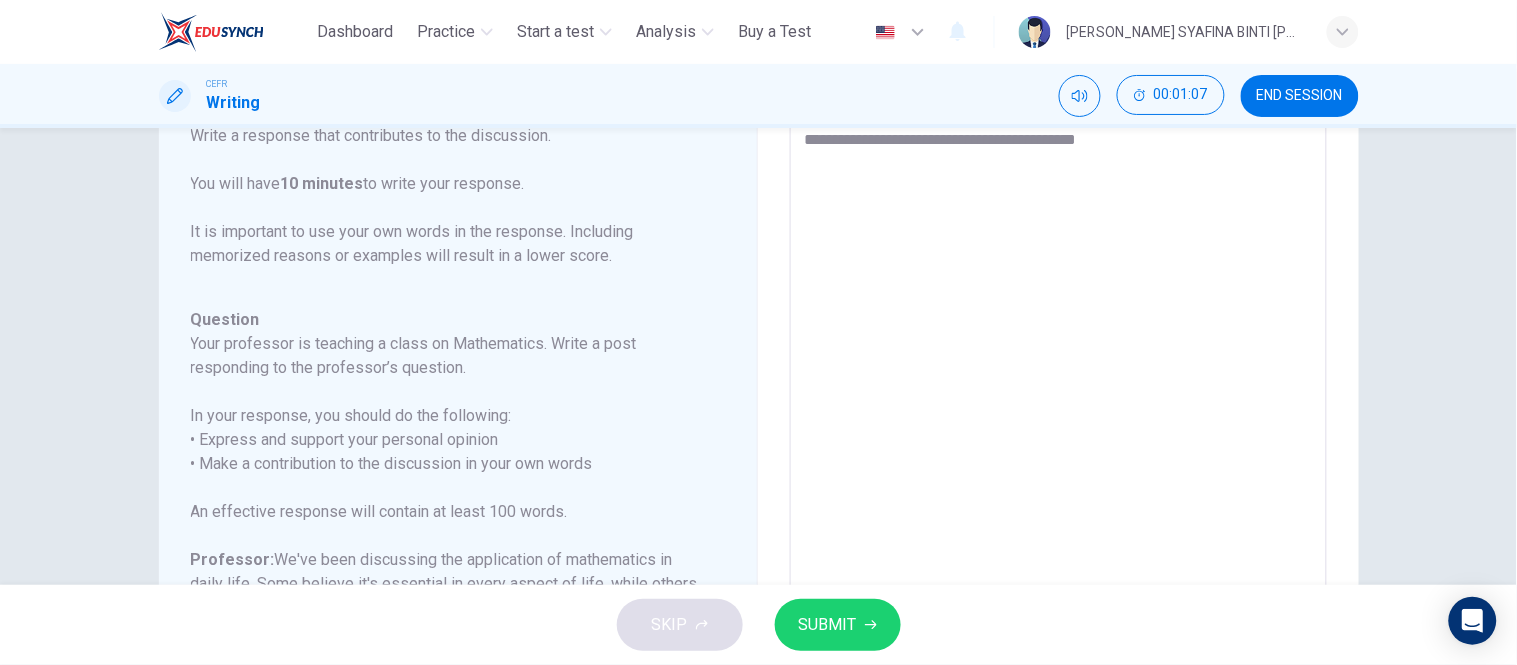 type on "**********" 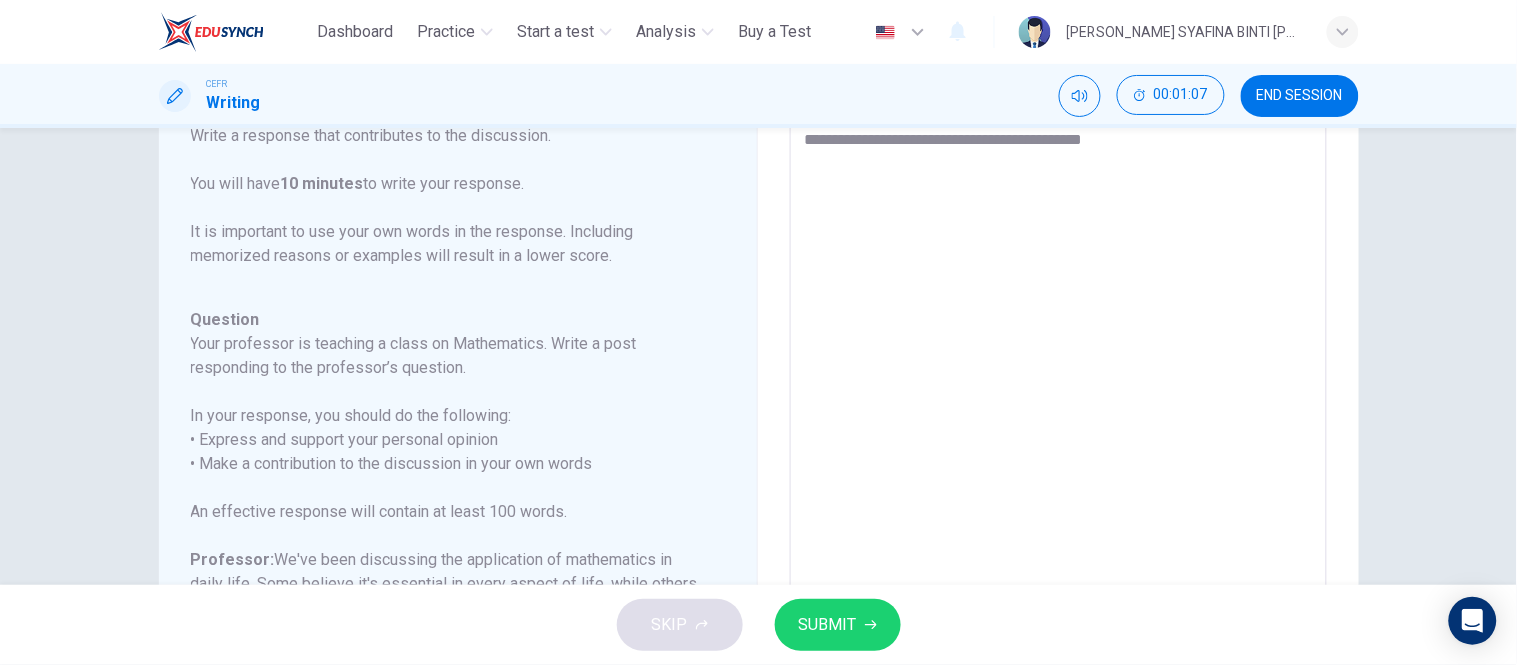 type on "*" 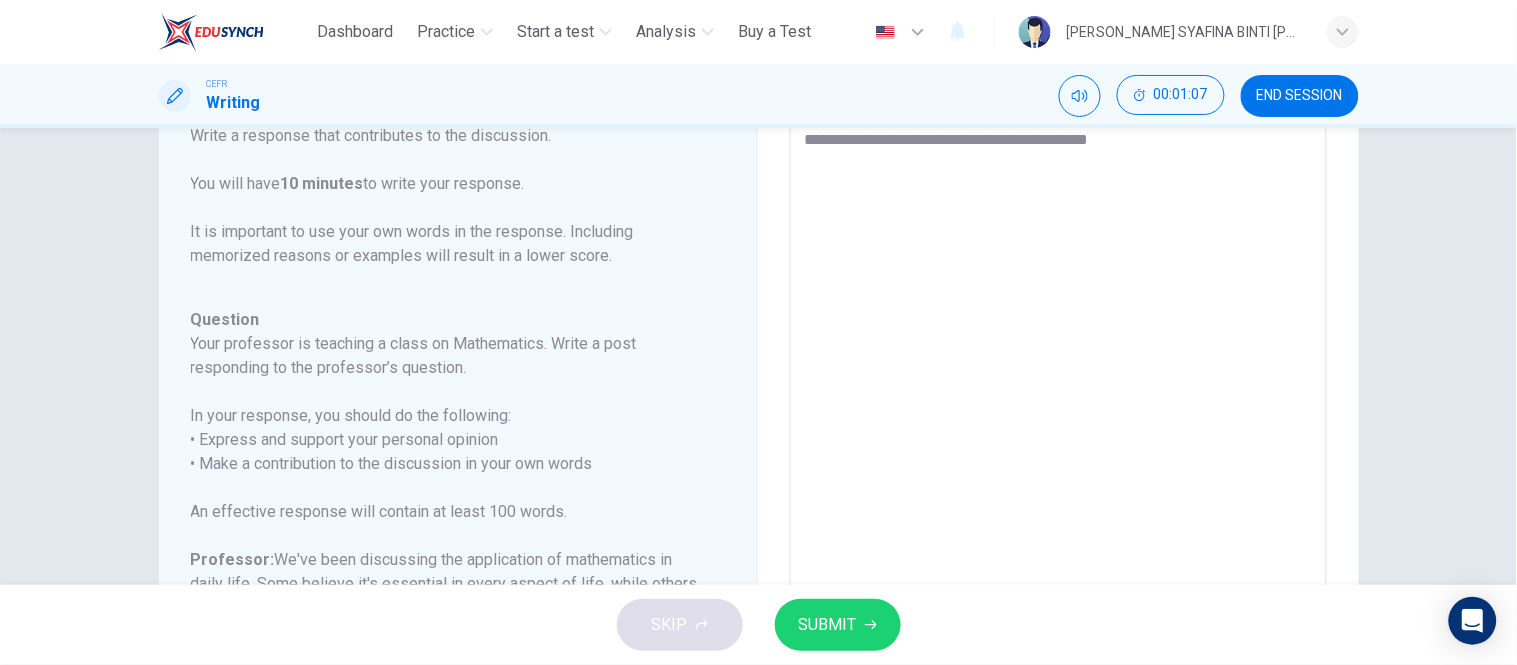 type on "*" 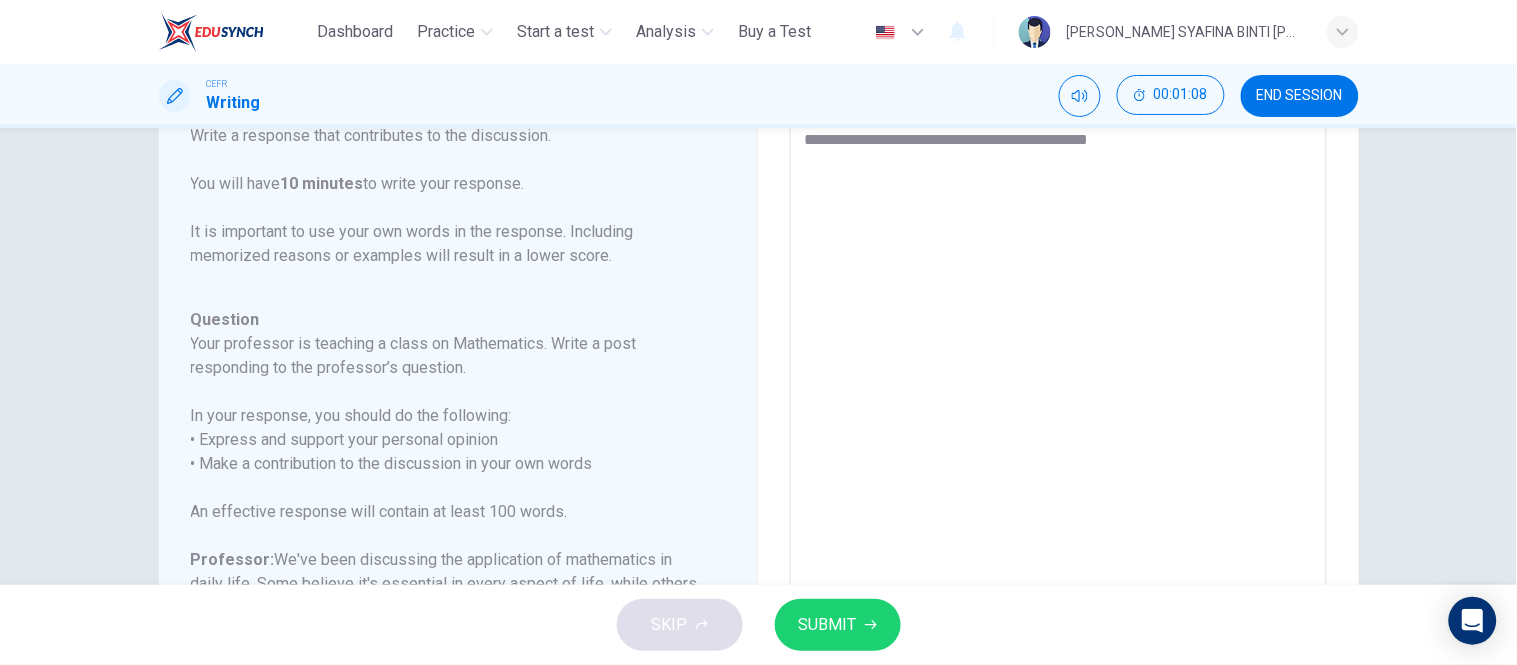 type on "**********" 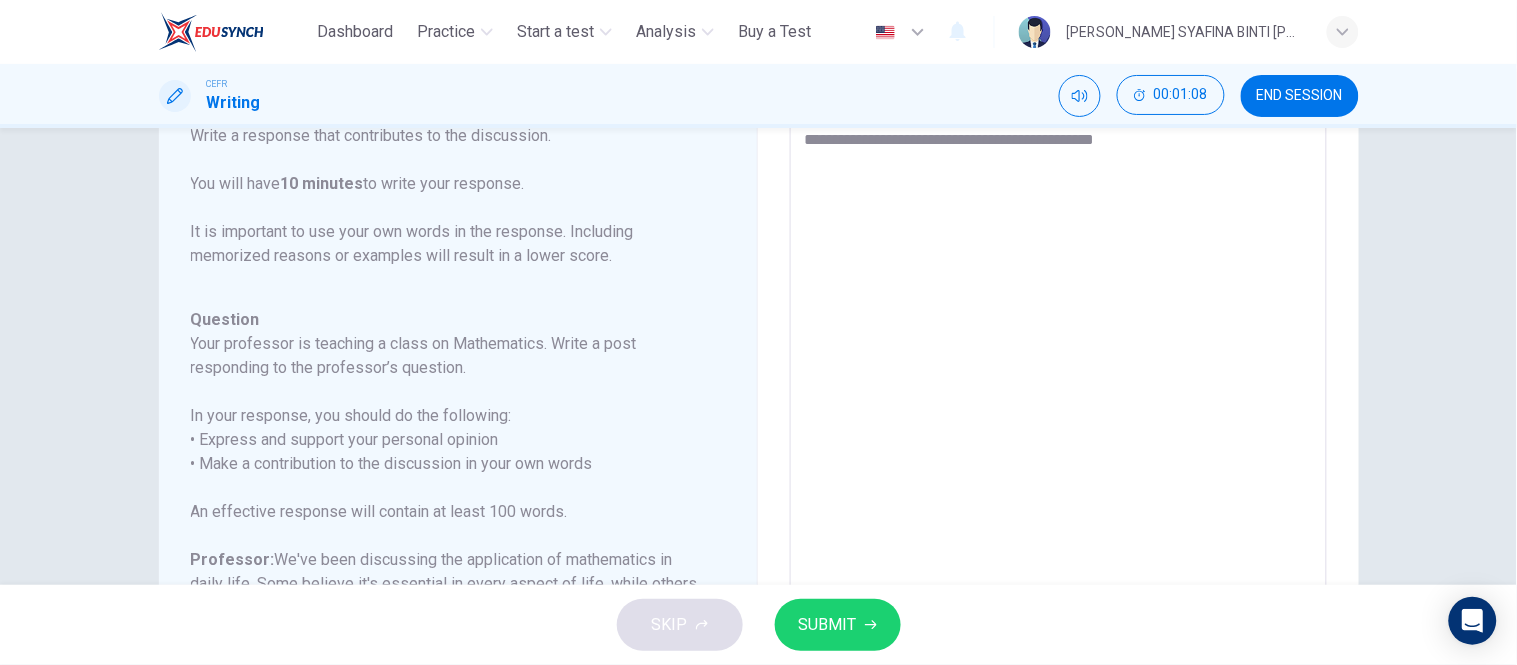 type on "*" 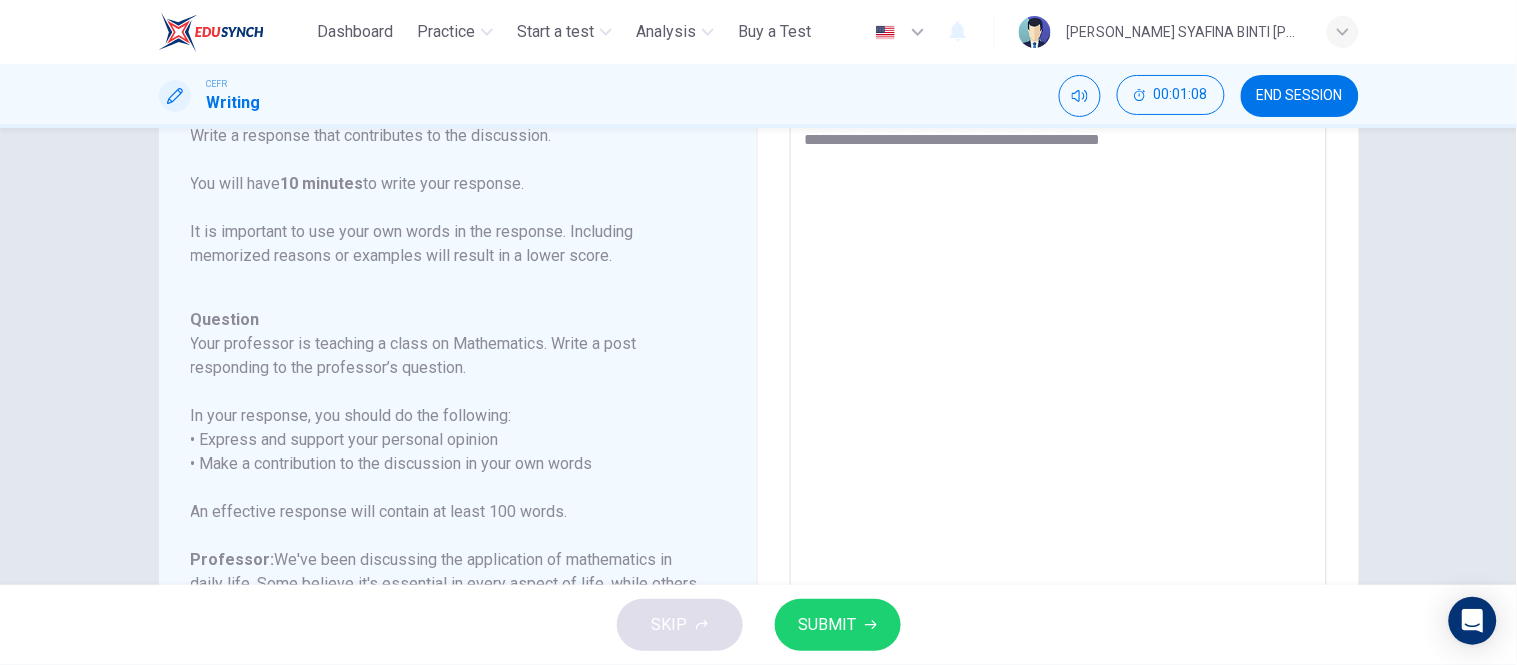 type on "*" 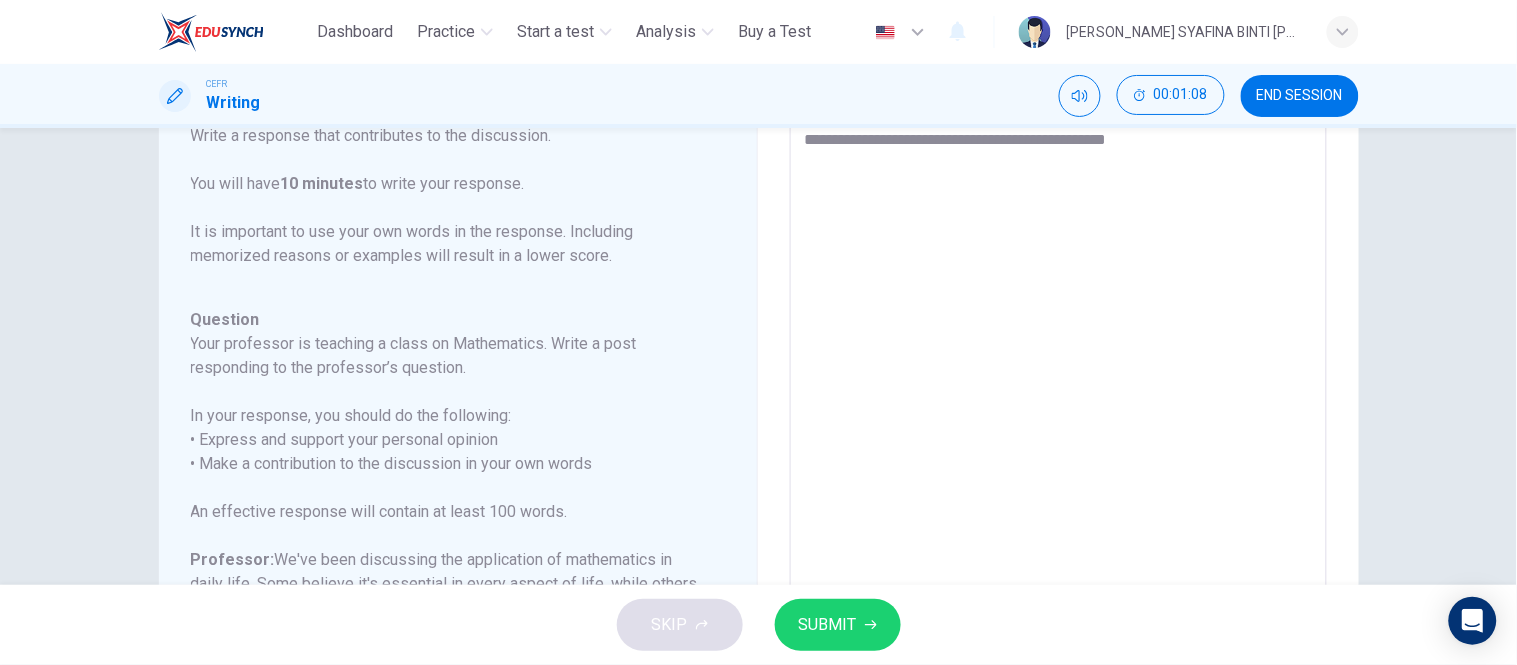 type on "*" 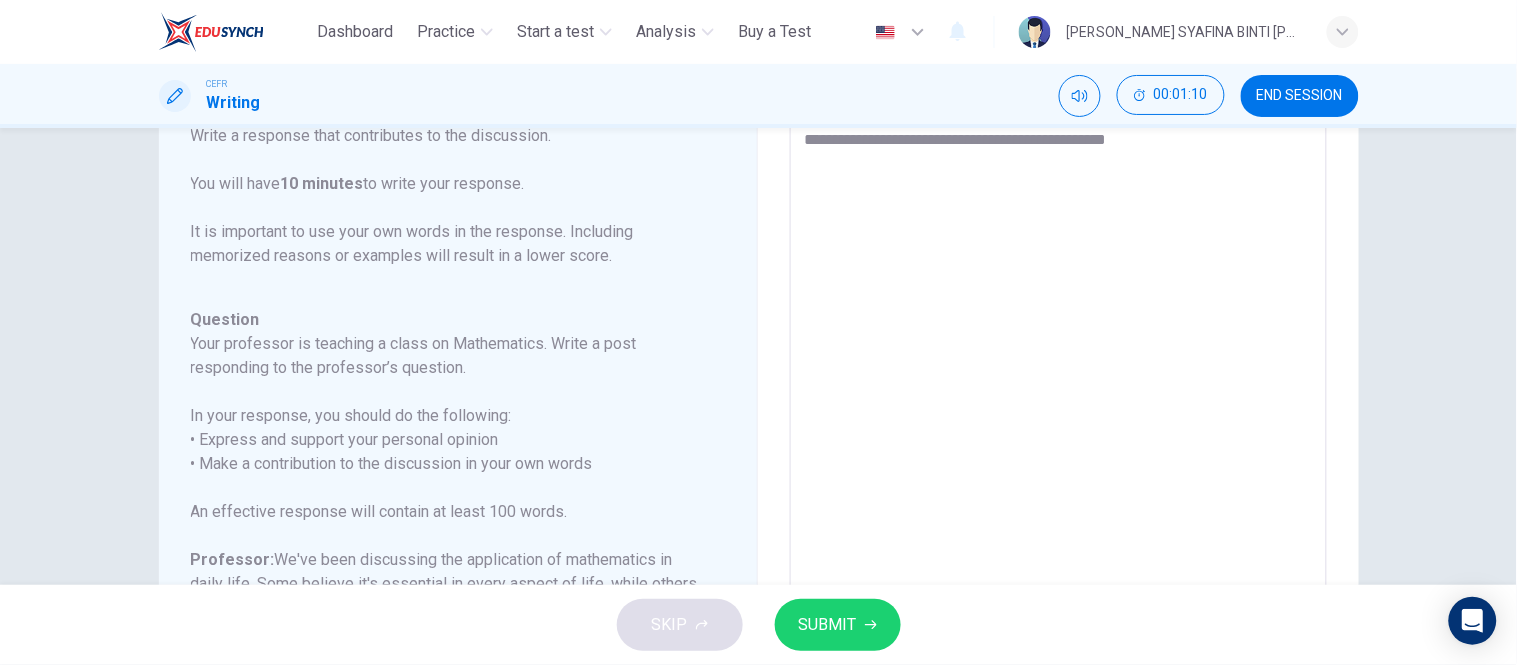 type on "**********" 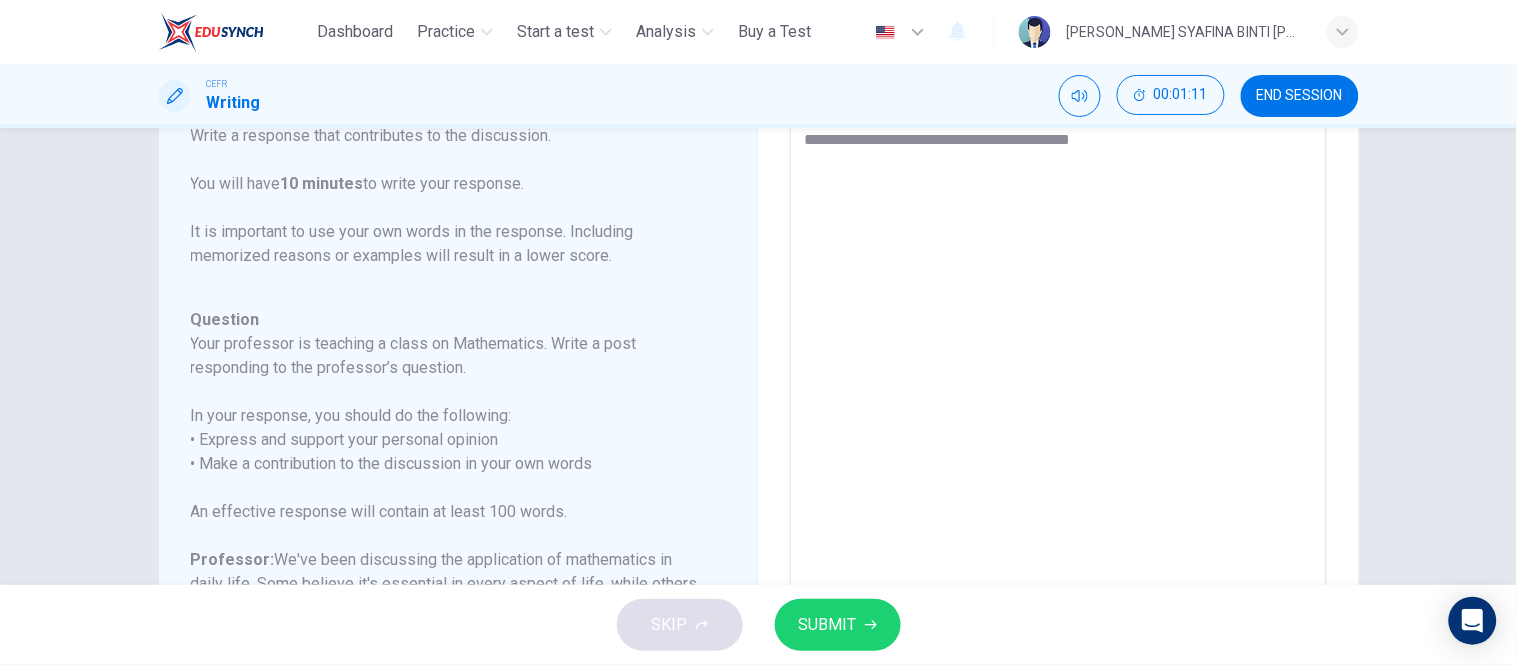 type on "**********" 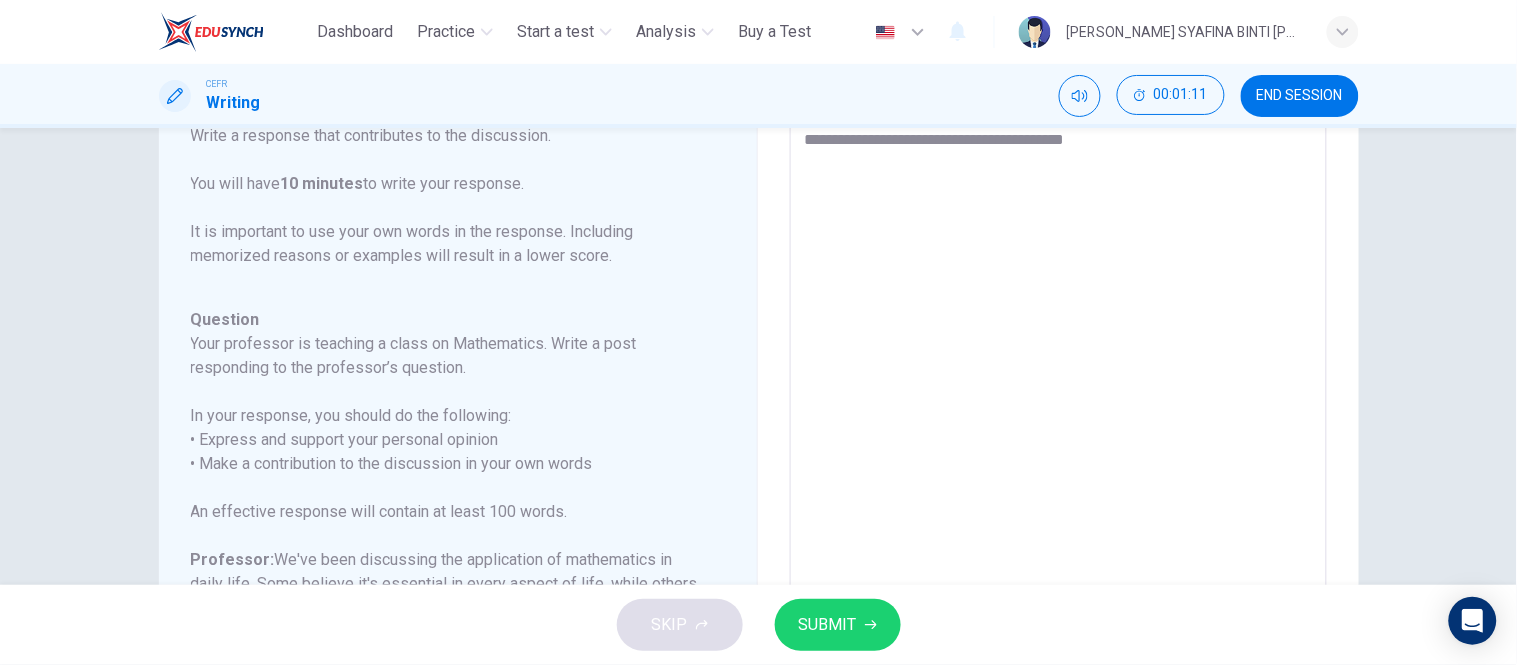 type on "*" 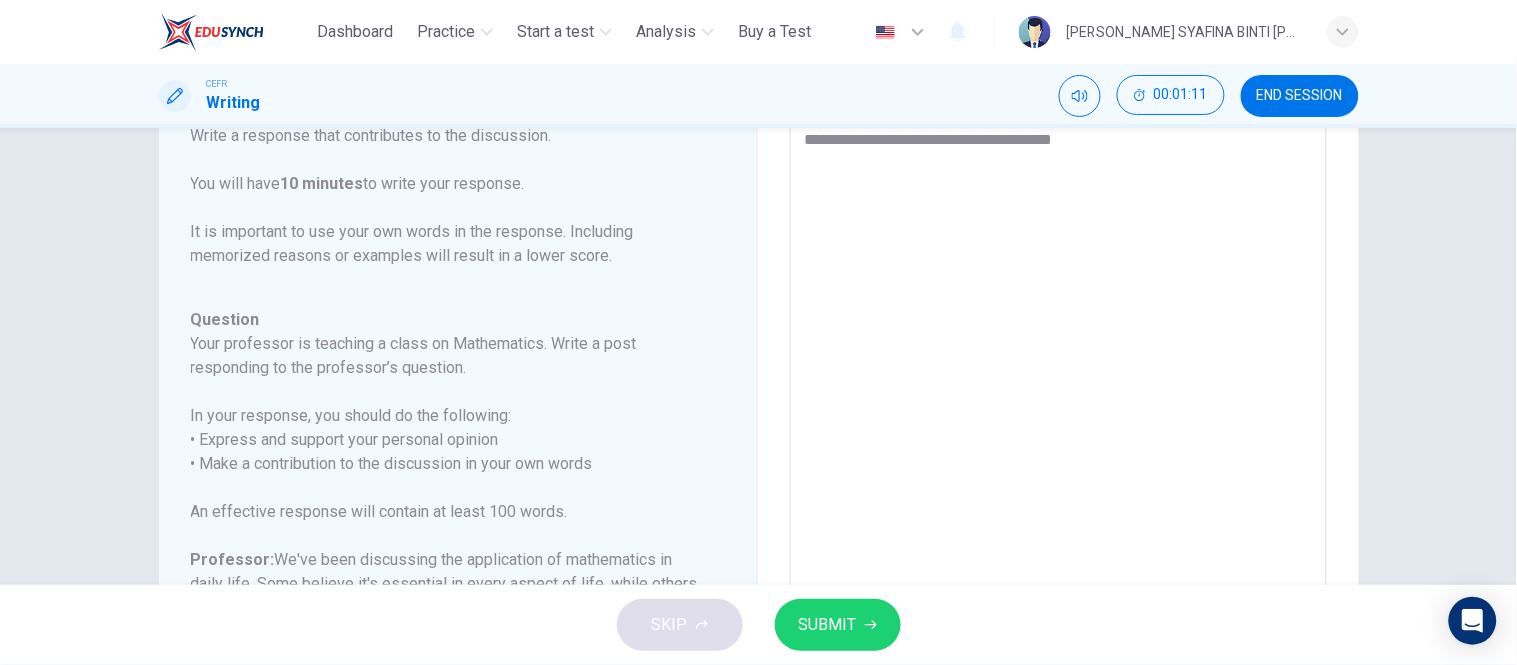 type on "**********" 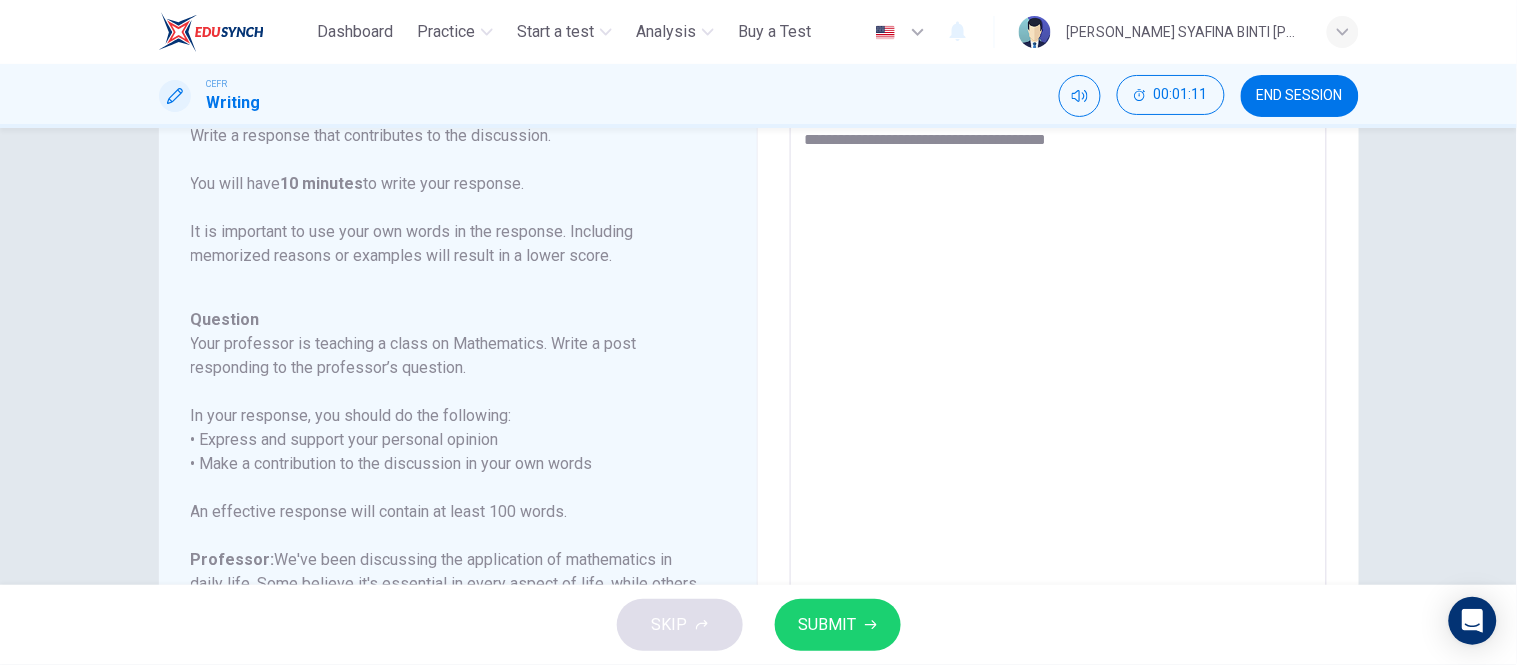 type on "*" 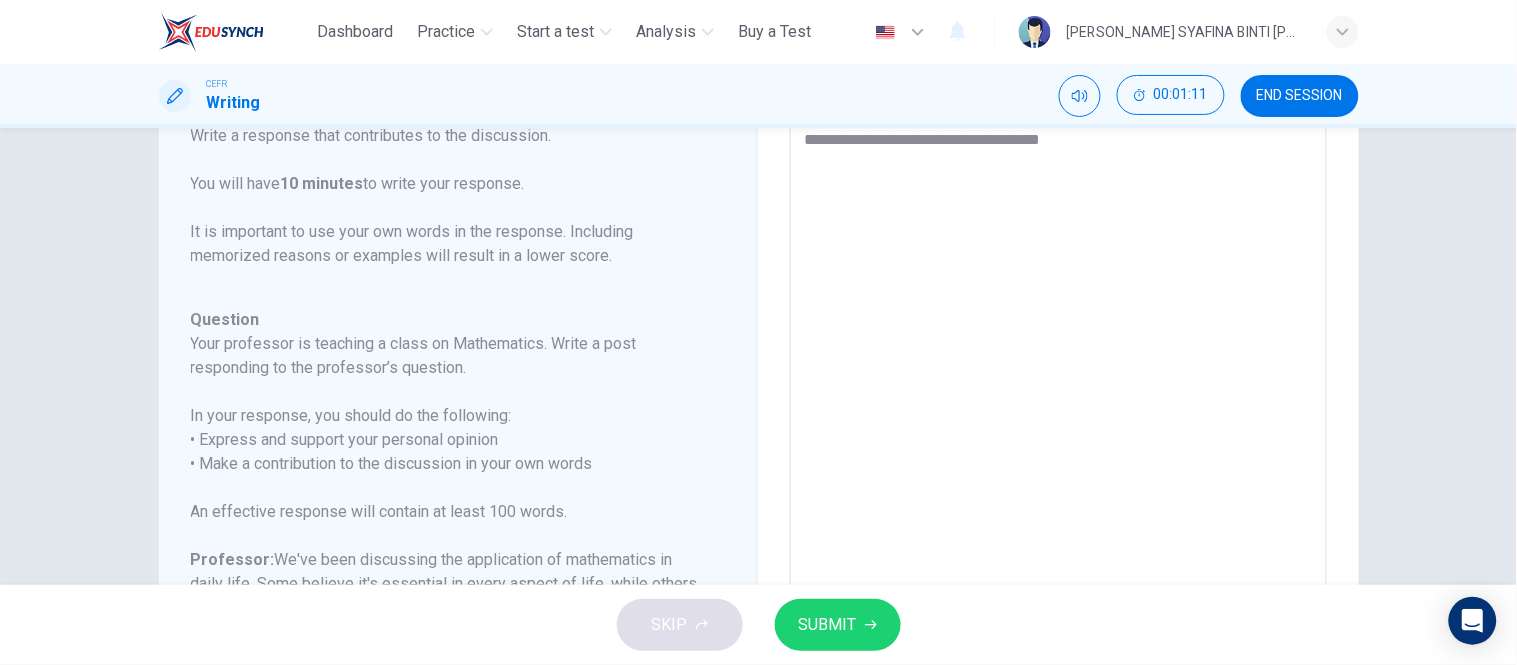 type on "*" 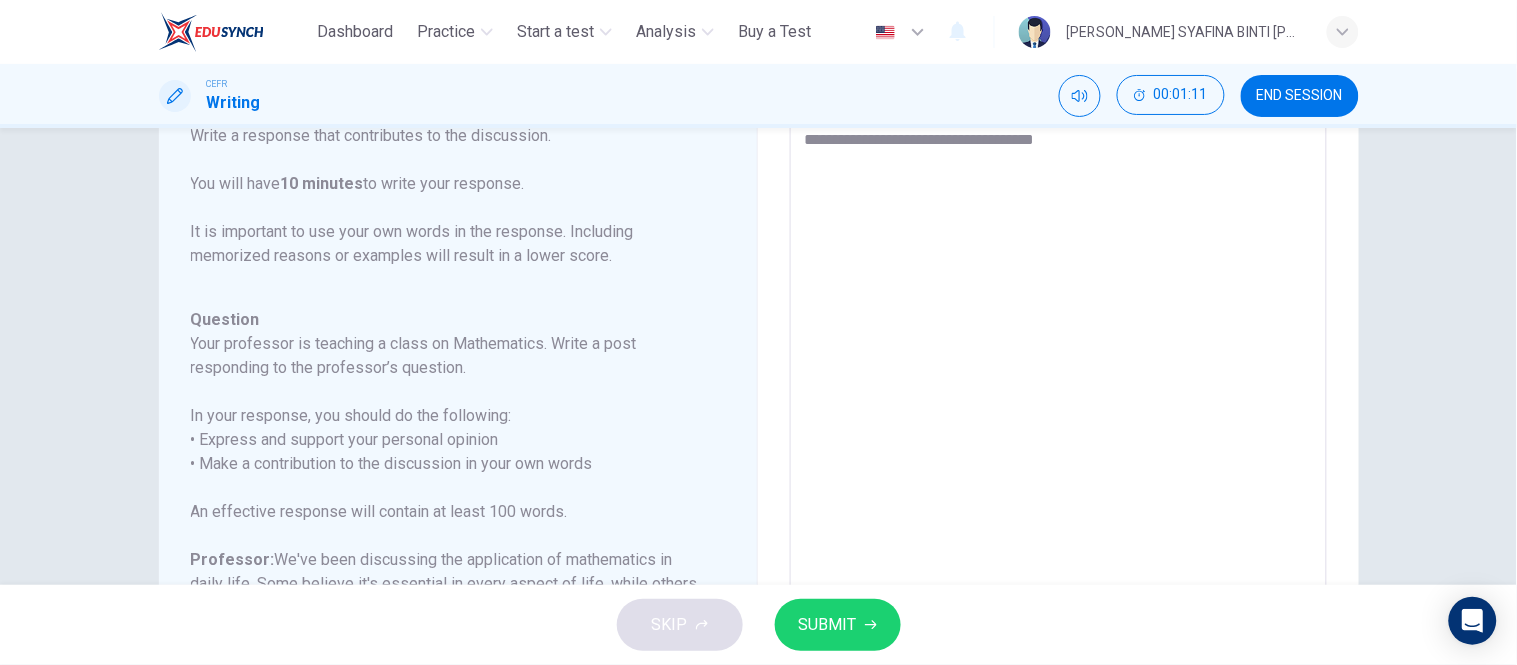 type on "*" 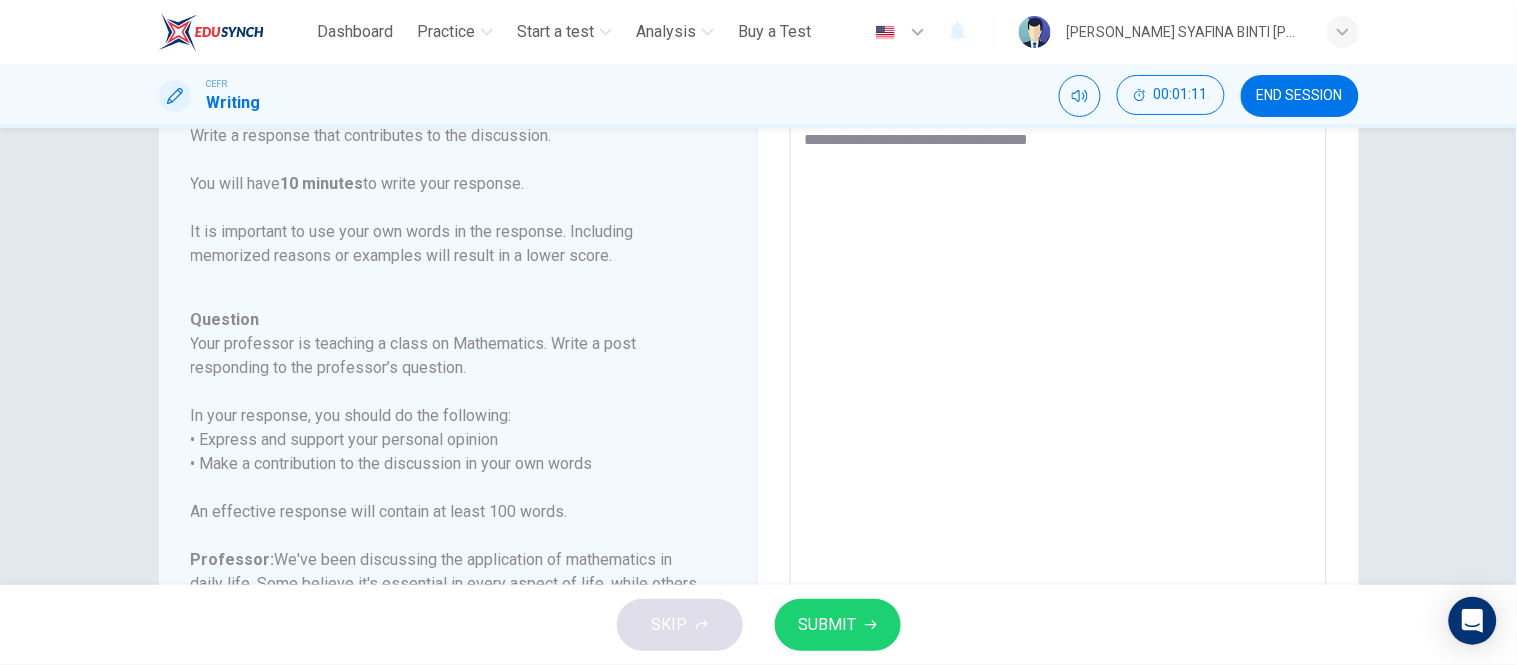 type on "*" 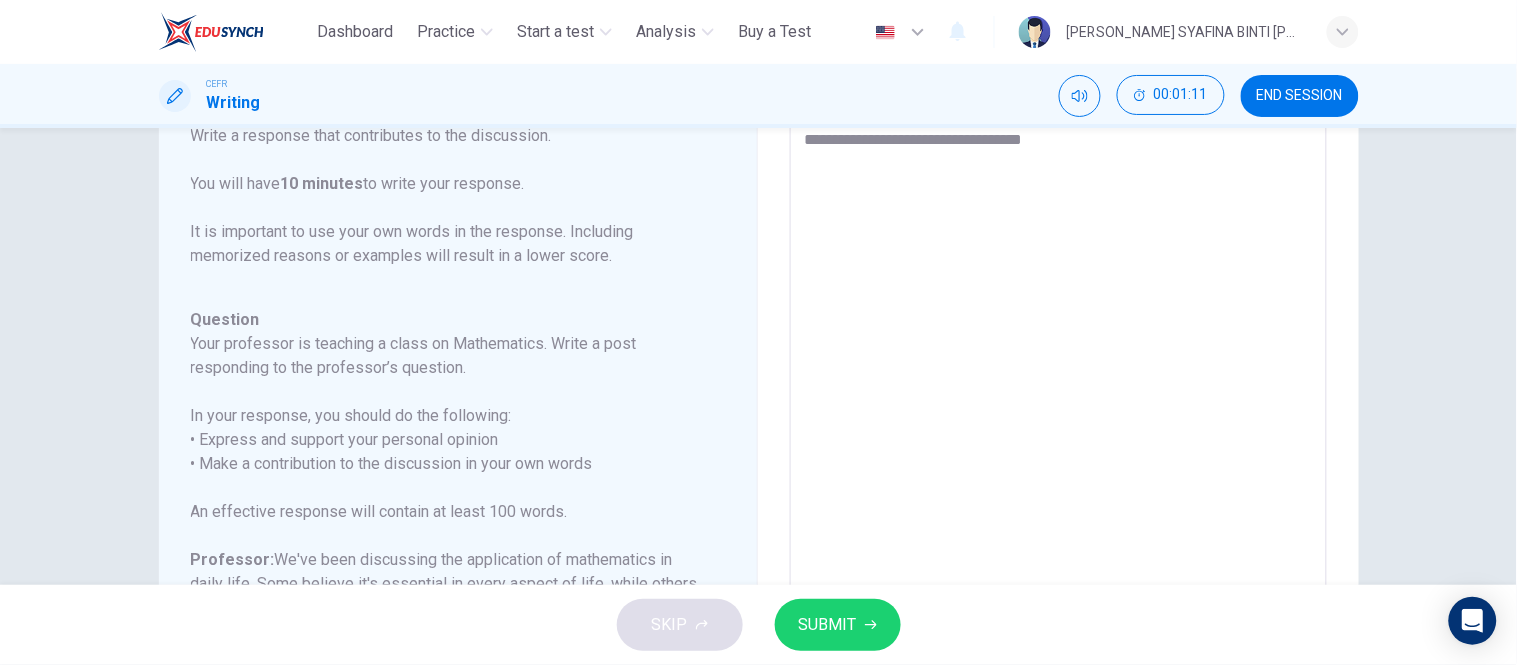 type on "*" 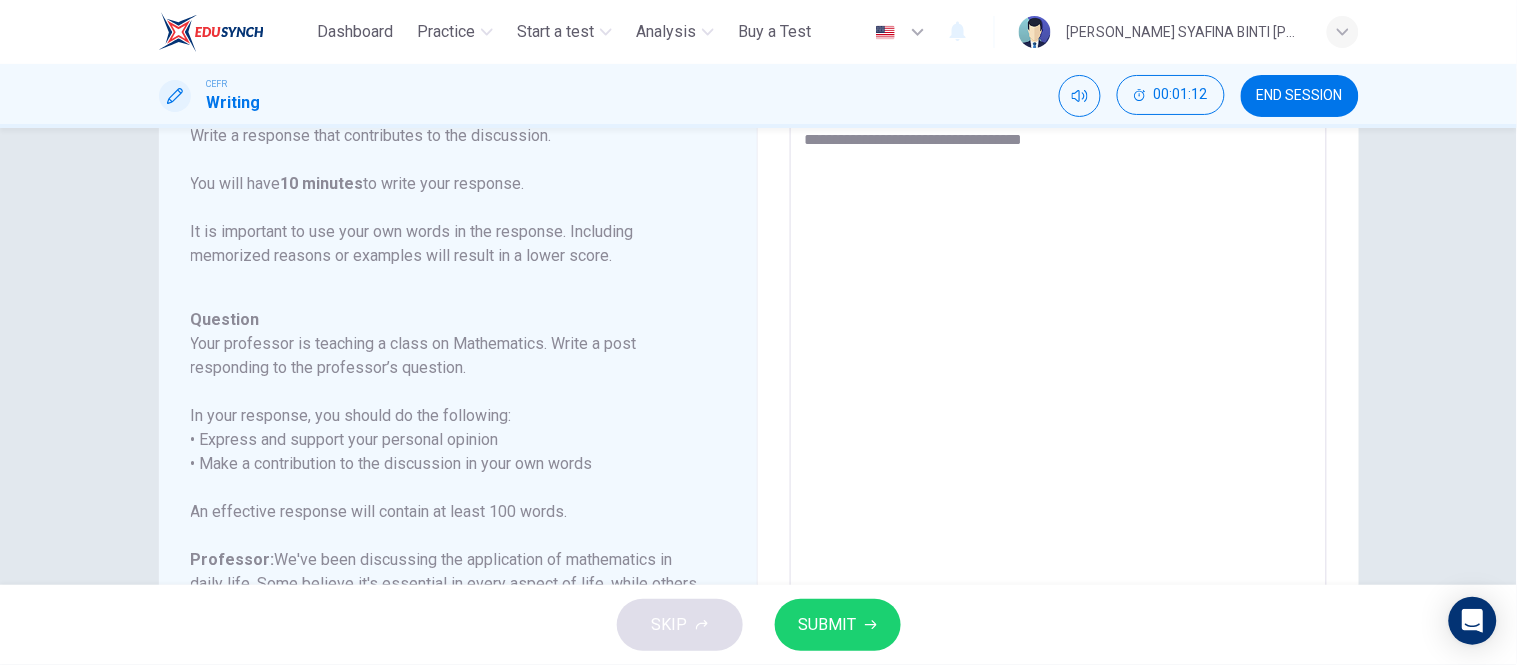 type on "**********" 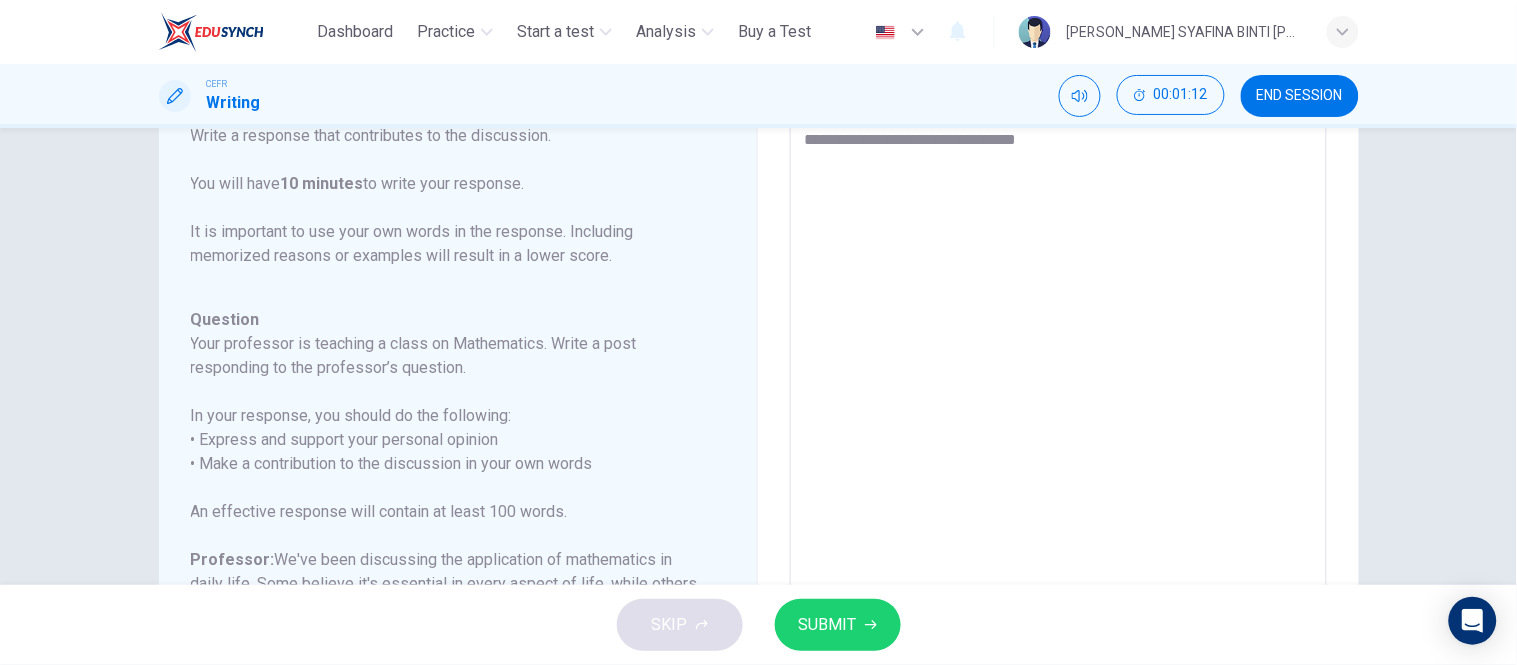 type on "*" 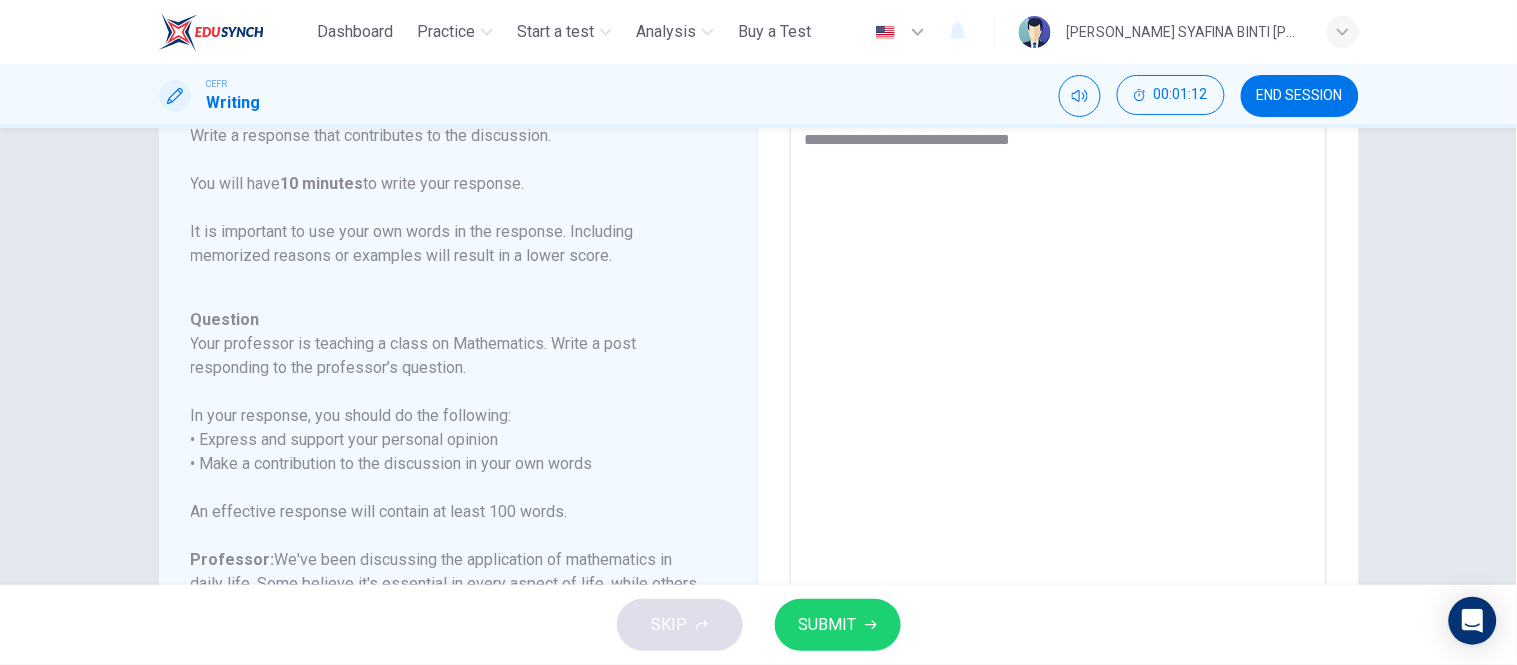 type on "*" 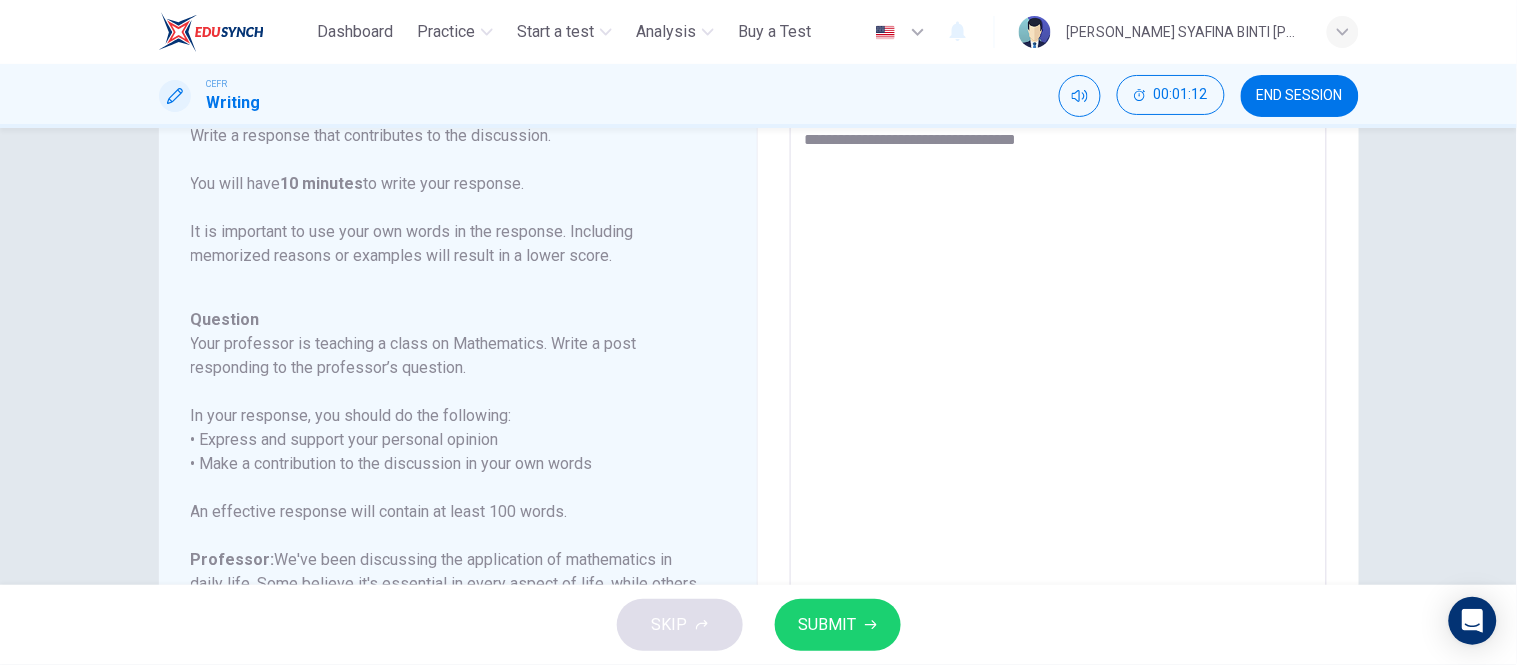 type on "*" 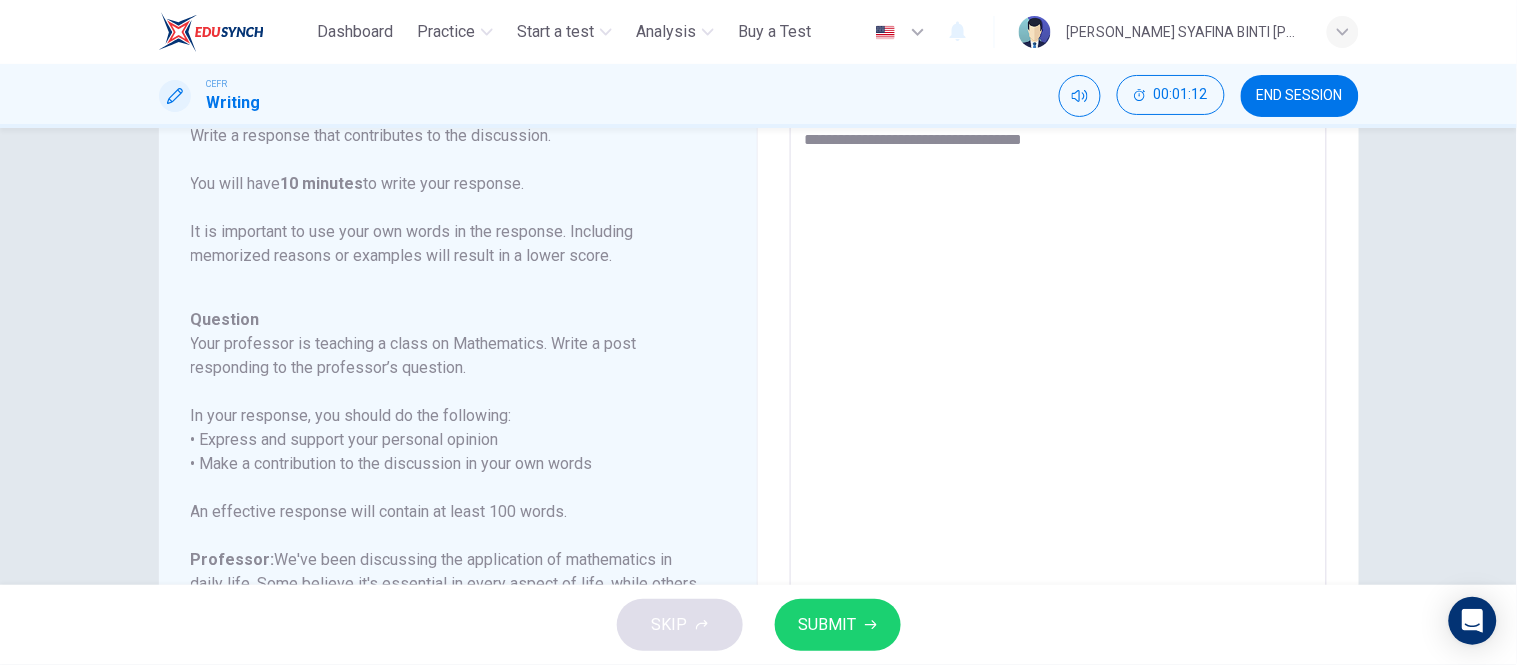 type on "**********" 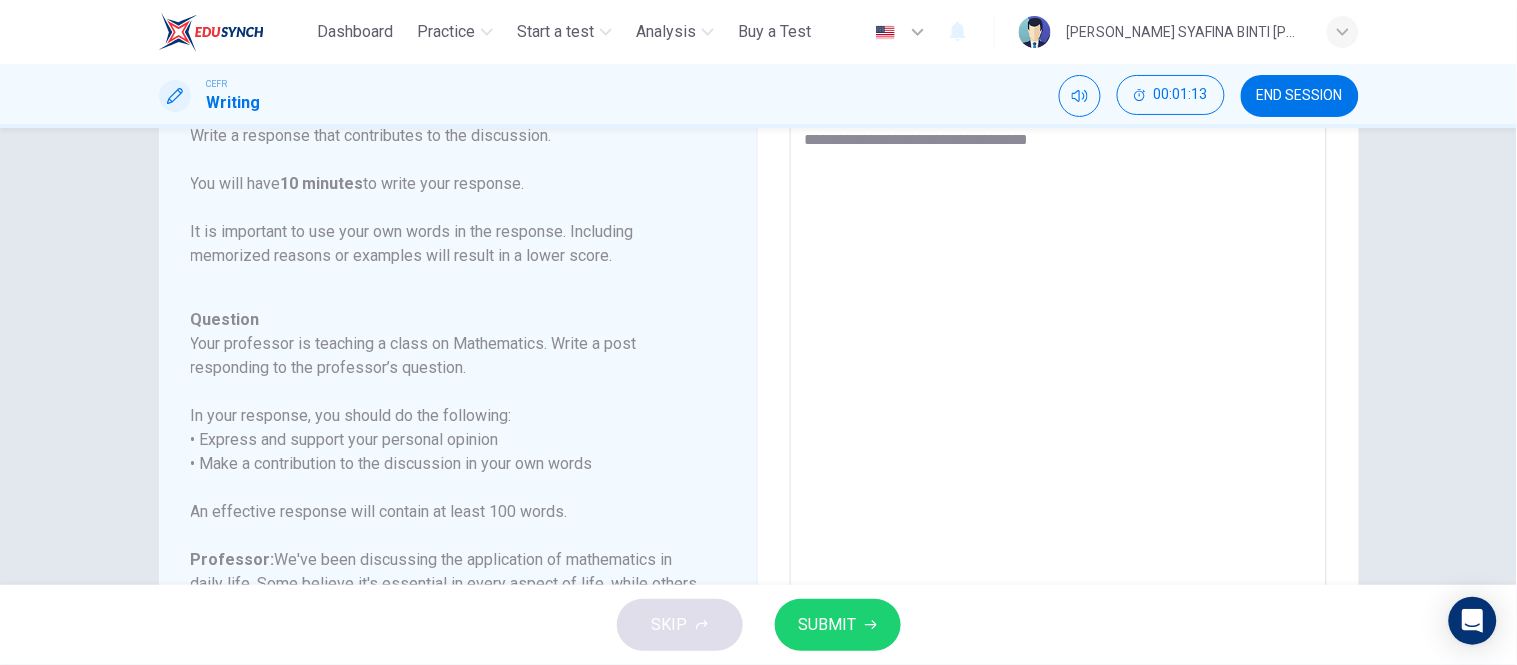 type on "*" 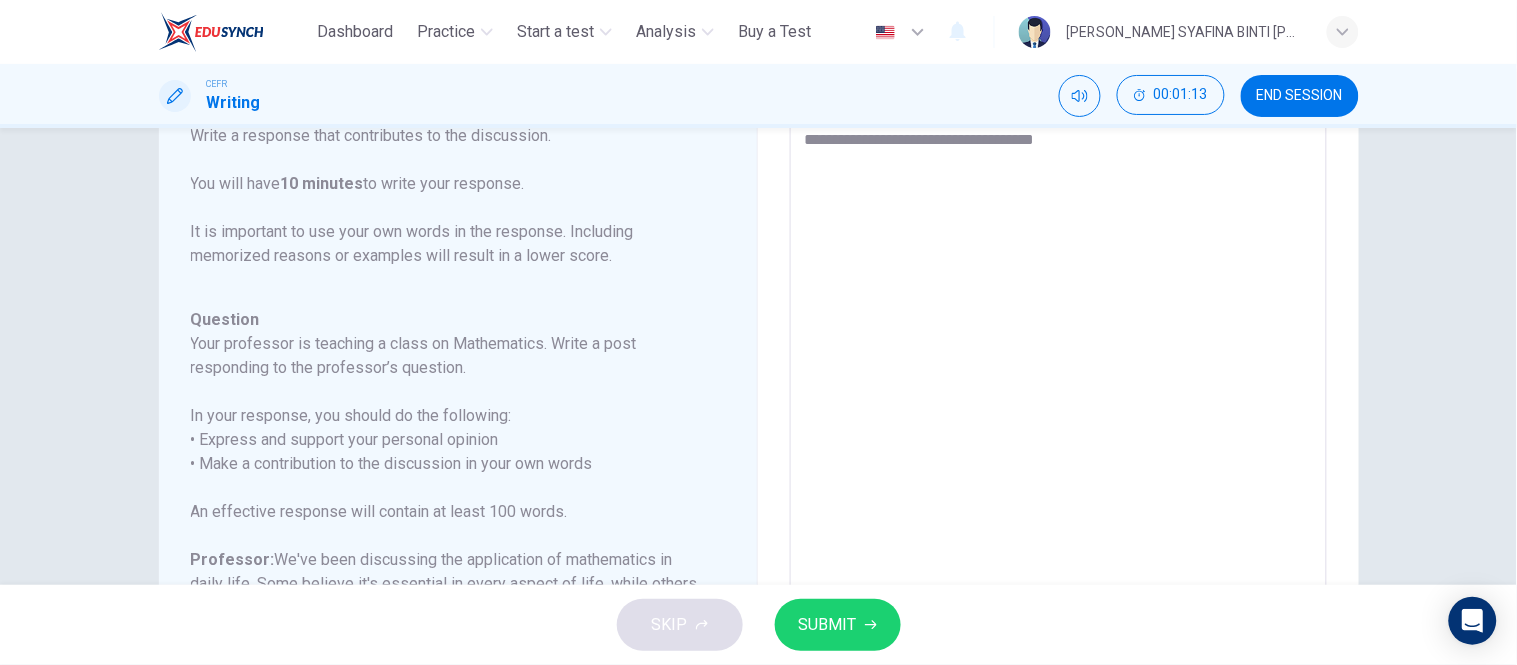 type on "*" 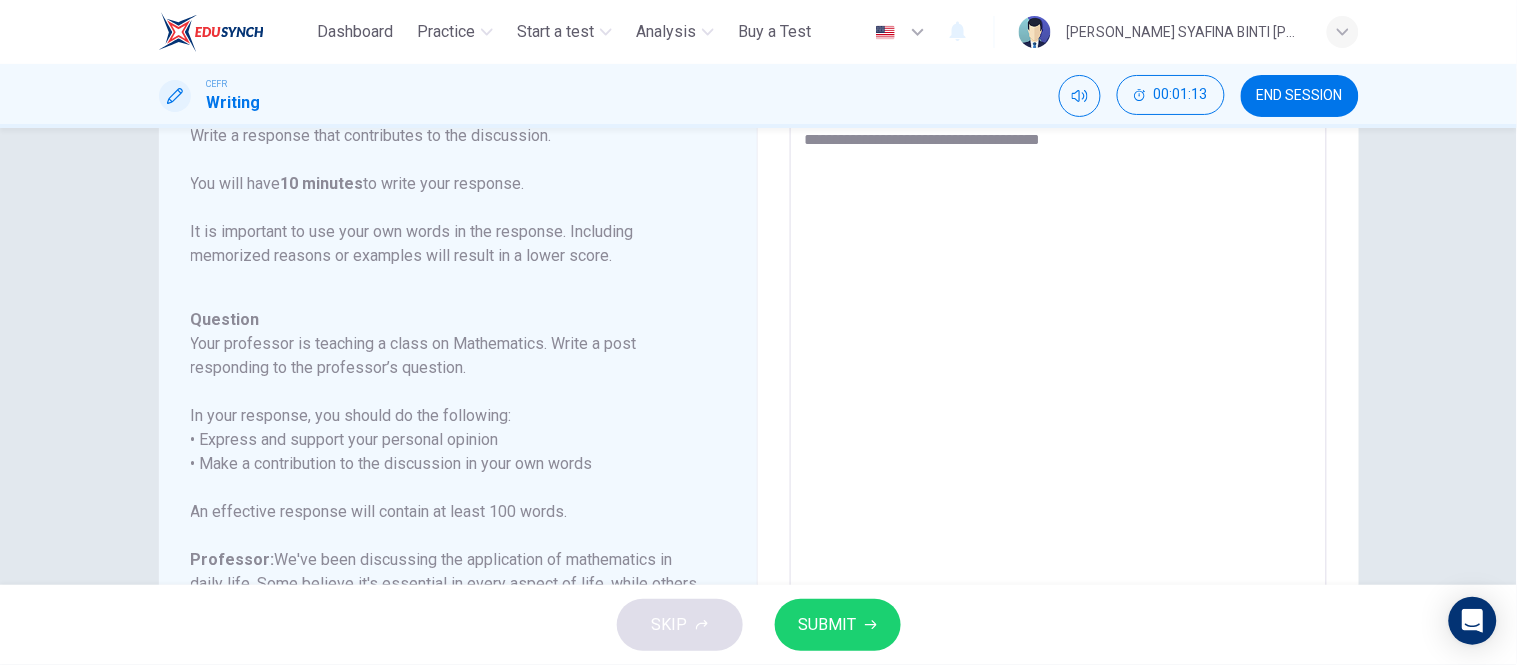 type on "**********" 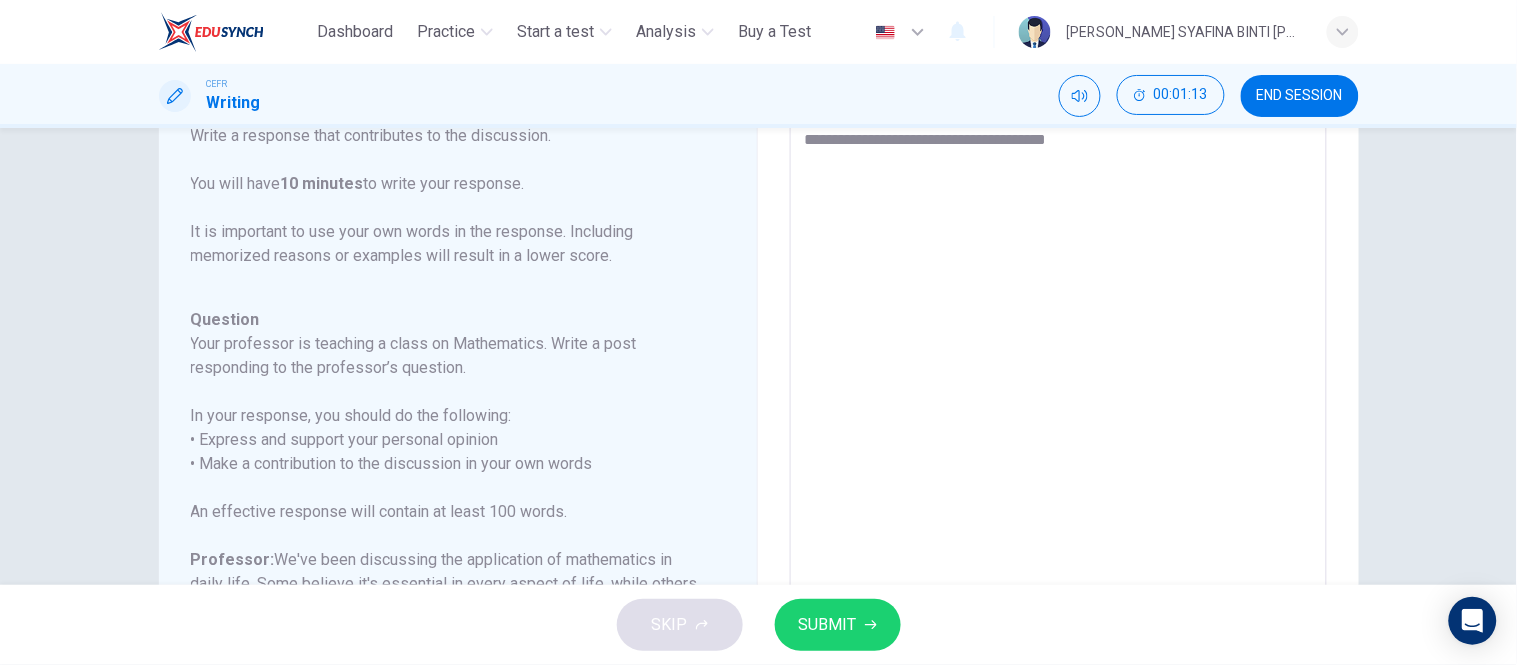 type on "*" 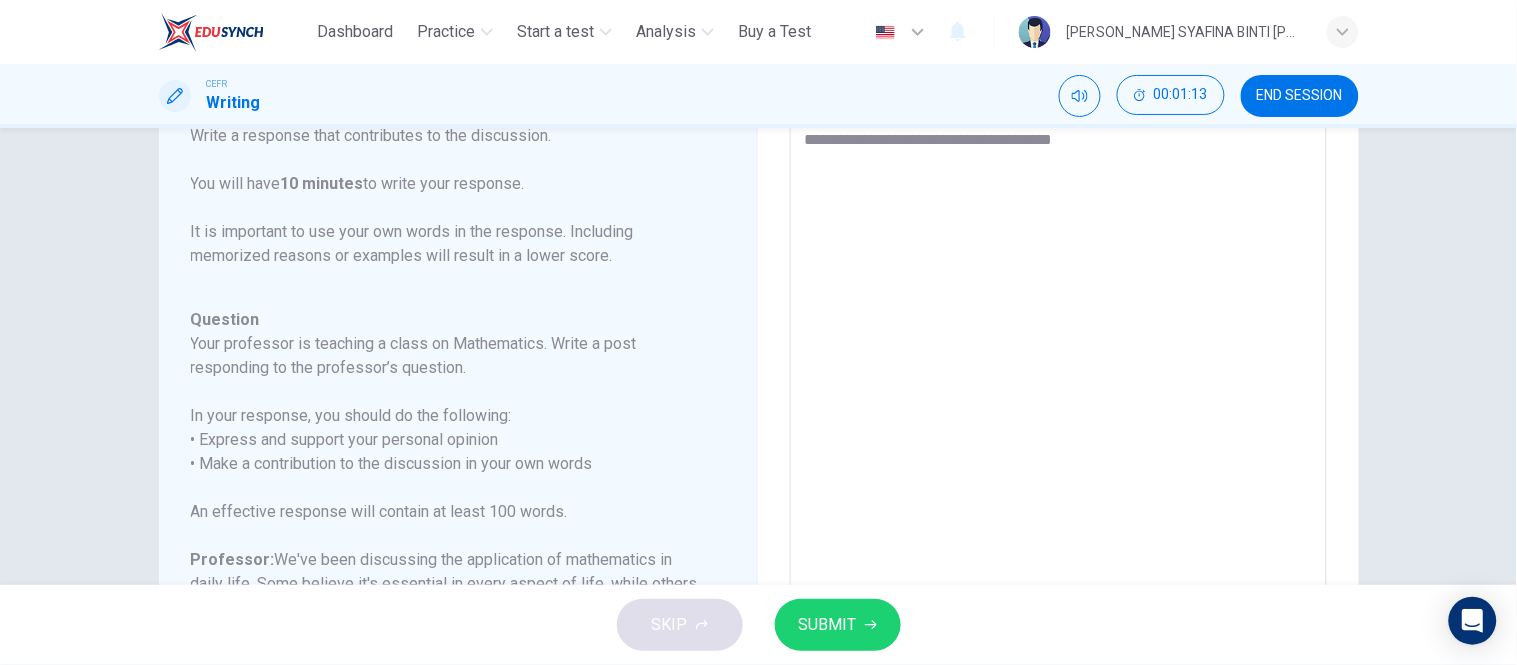 type on "*" 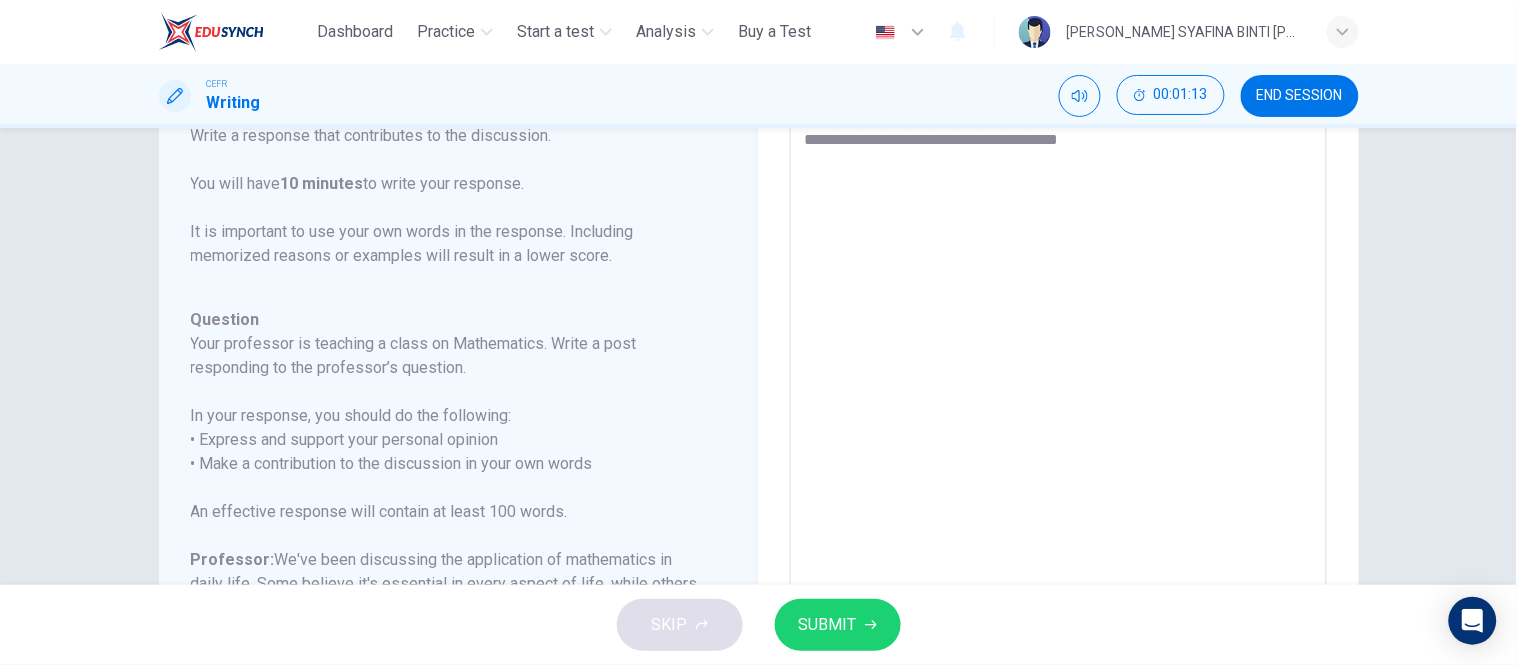 type on "*" 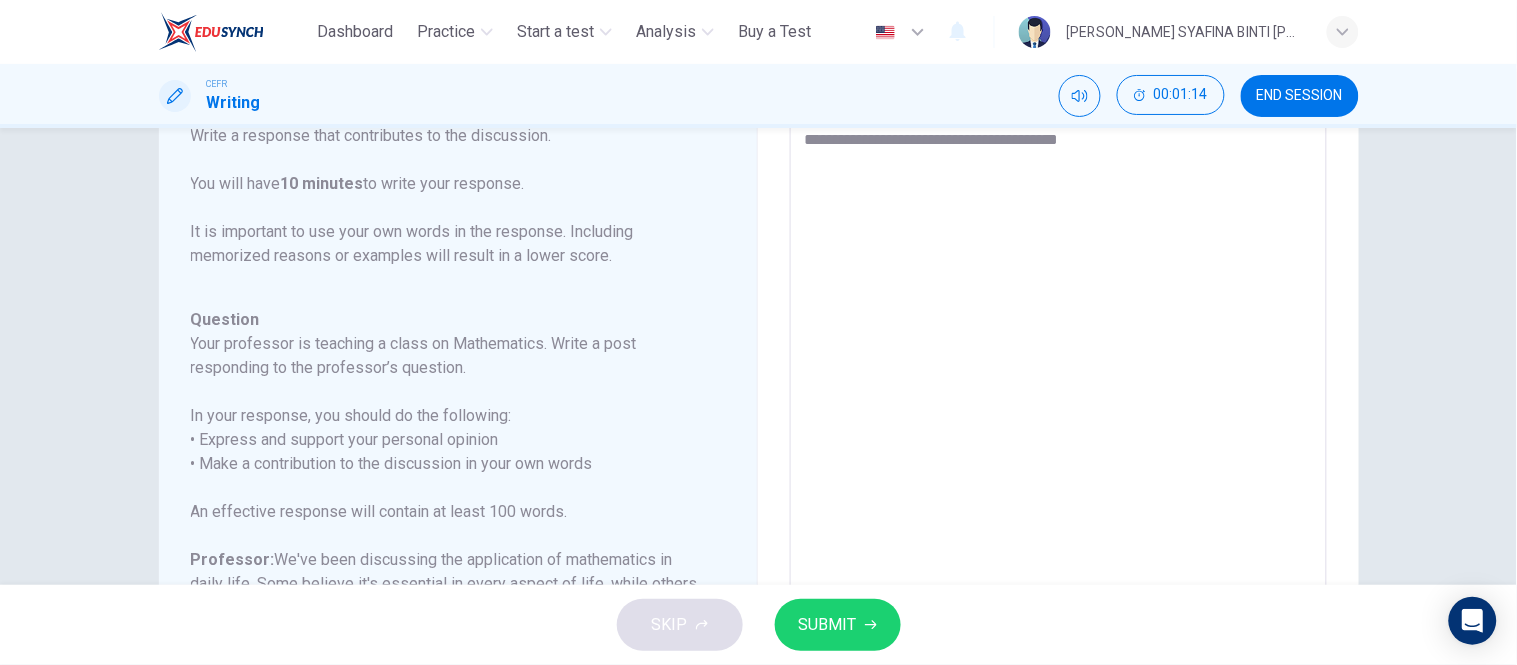 type on "**********" 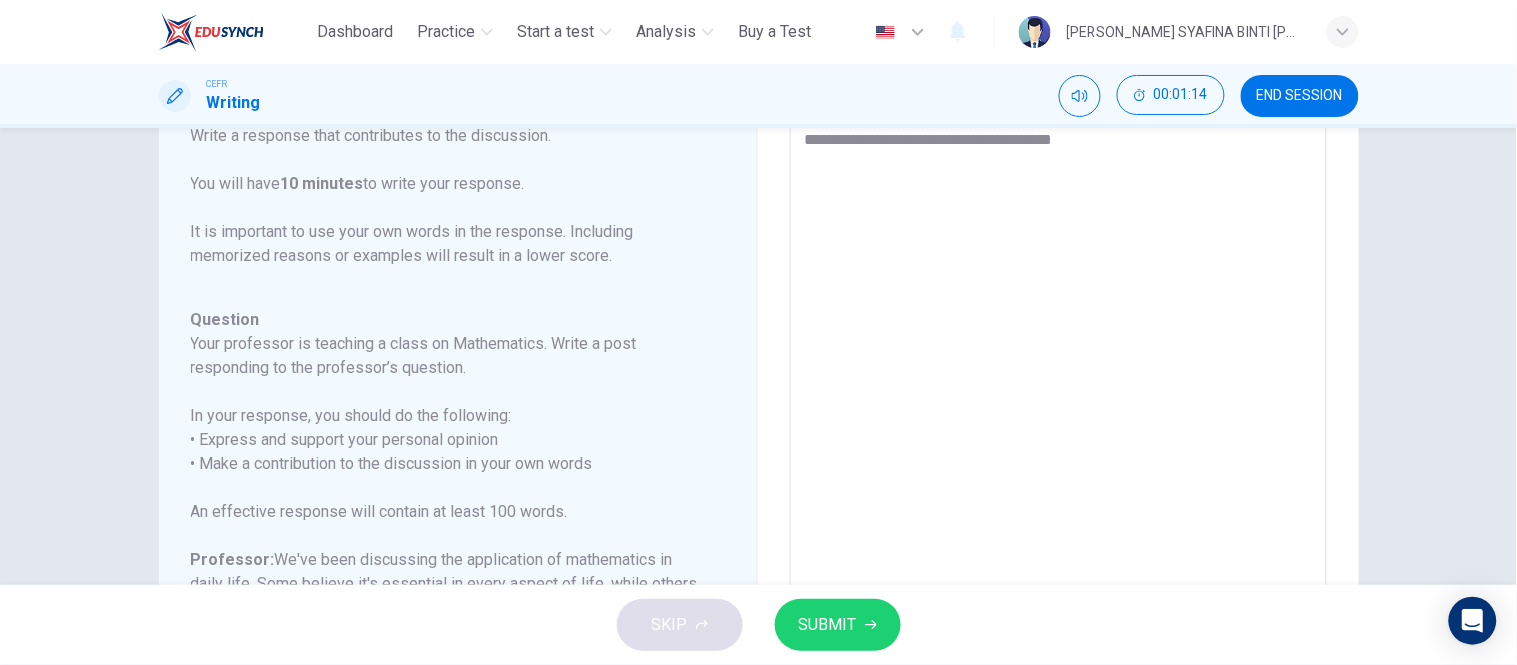 type on "*" 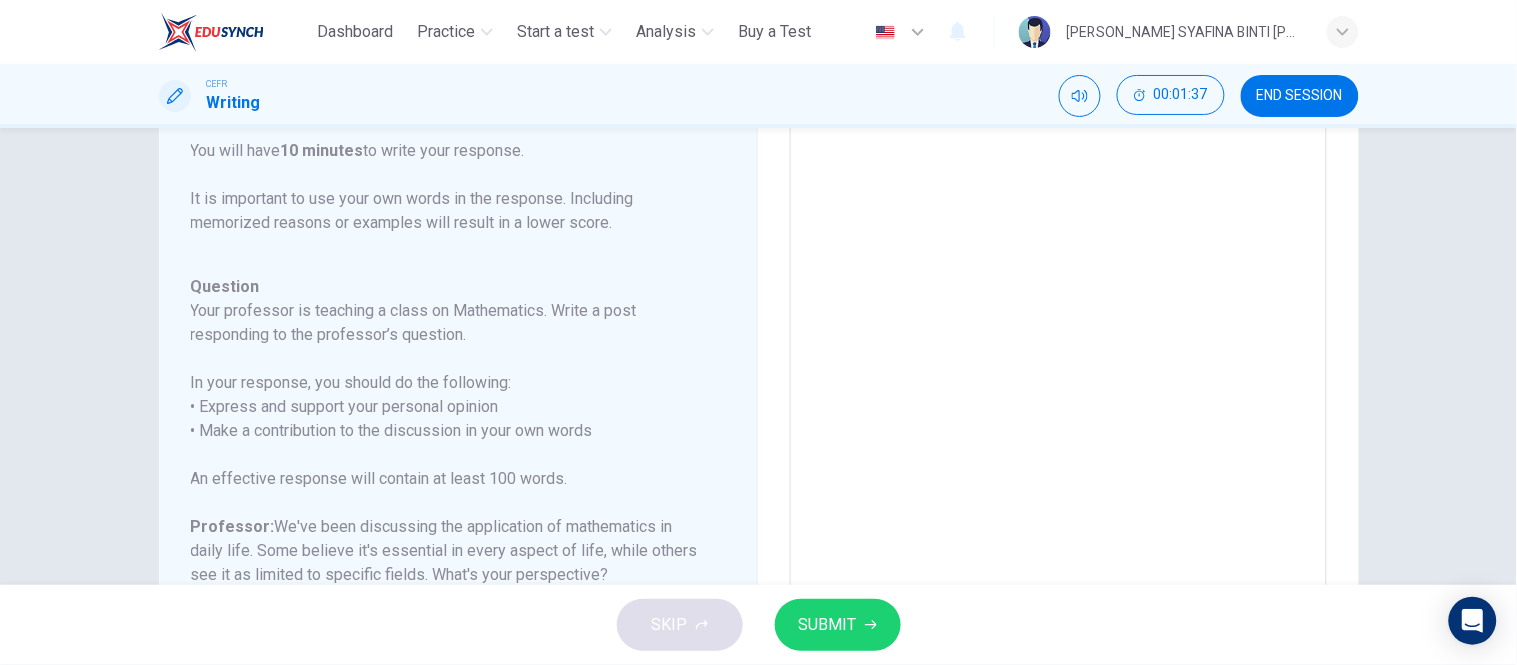 scroll, scrollTop: 0, scrollLeft: 0, axis: both 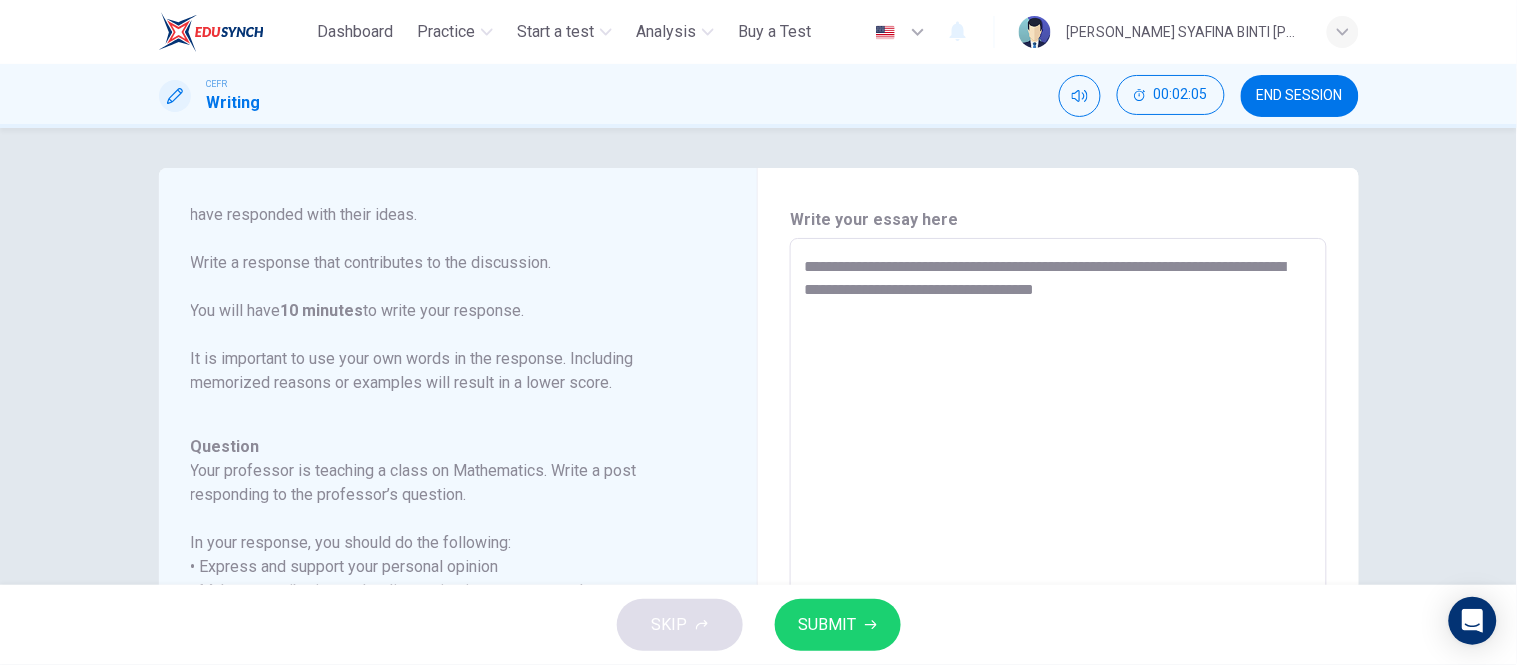 click on "**********" at bounding box center (1058, 572) 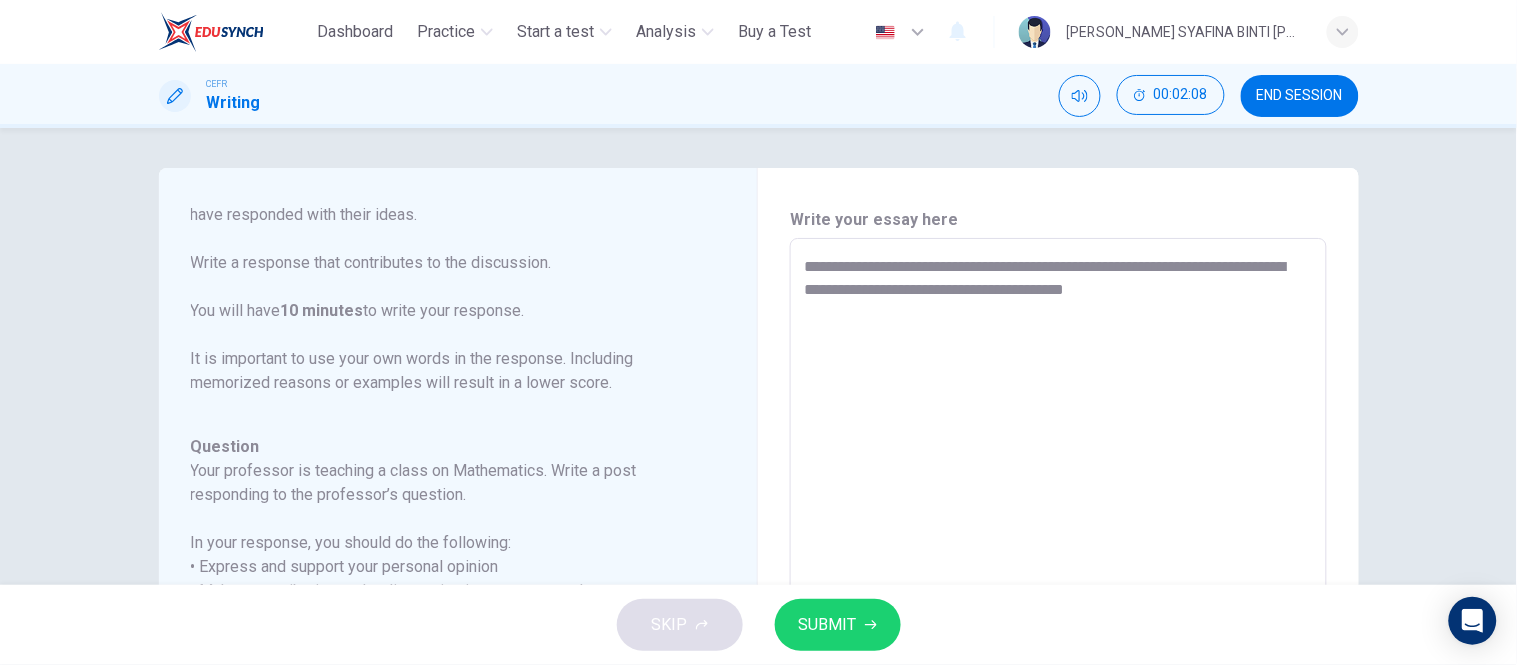 click on "**********" at bounding box center (1058, 572) 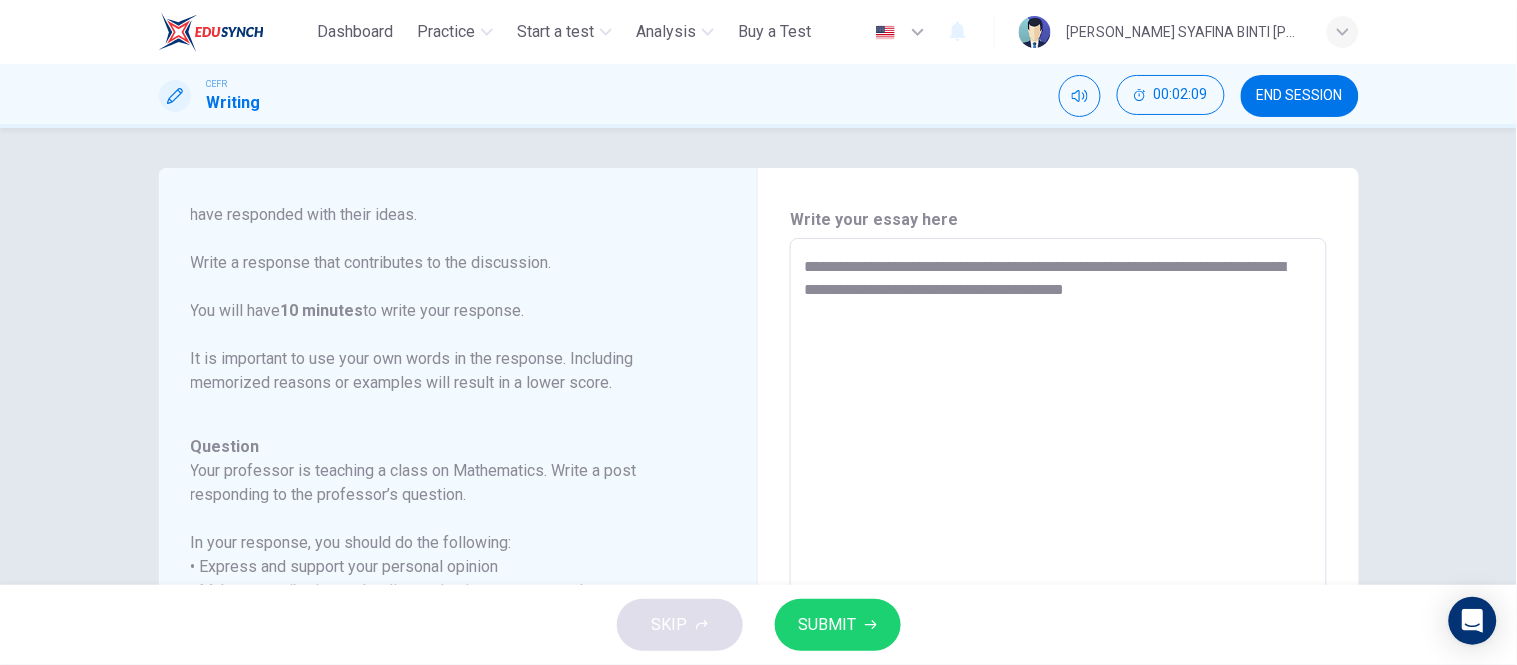 click on "**********" at bounding box center (1058, 572) 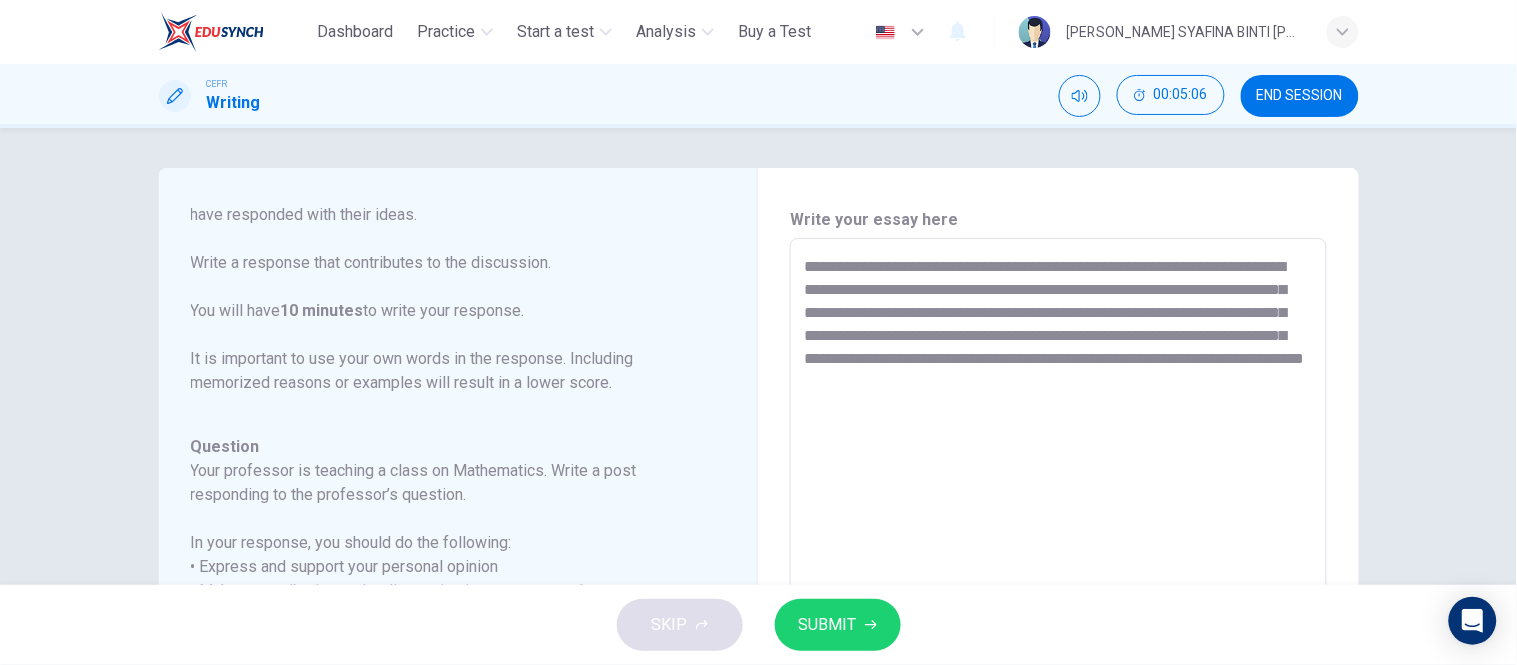 click on "**********" at bounding box center [1058, 572] 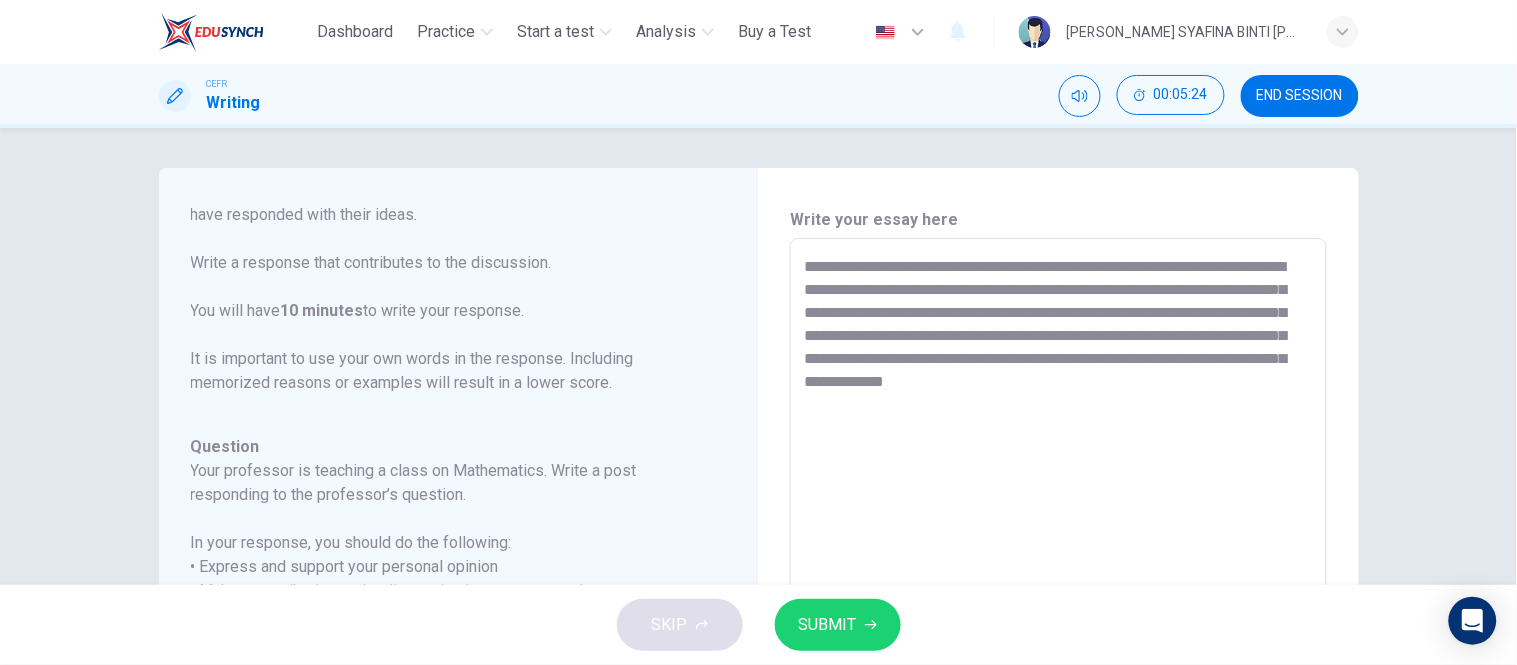 click on "**********" at bounding box center (1058, 572) 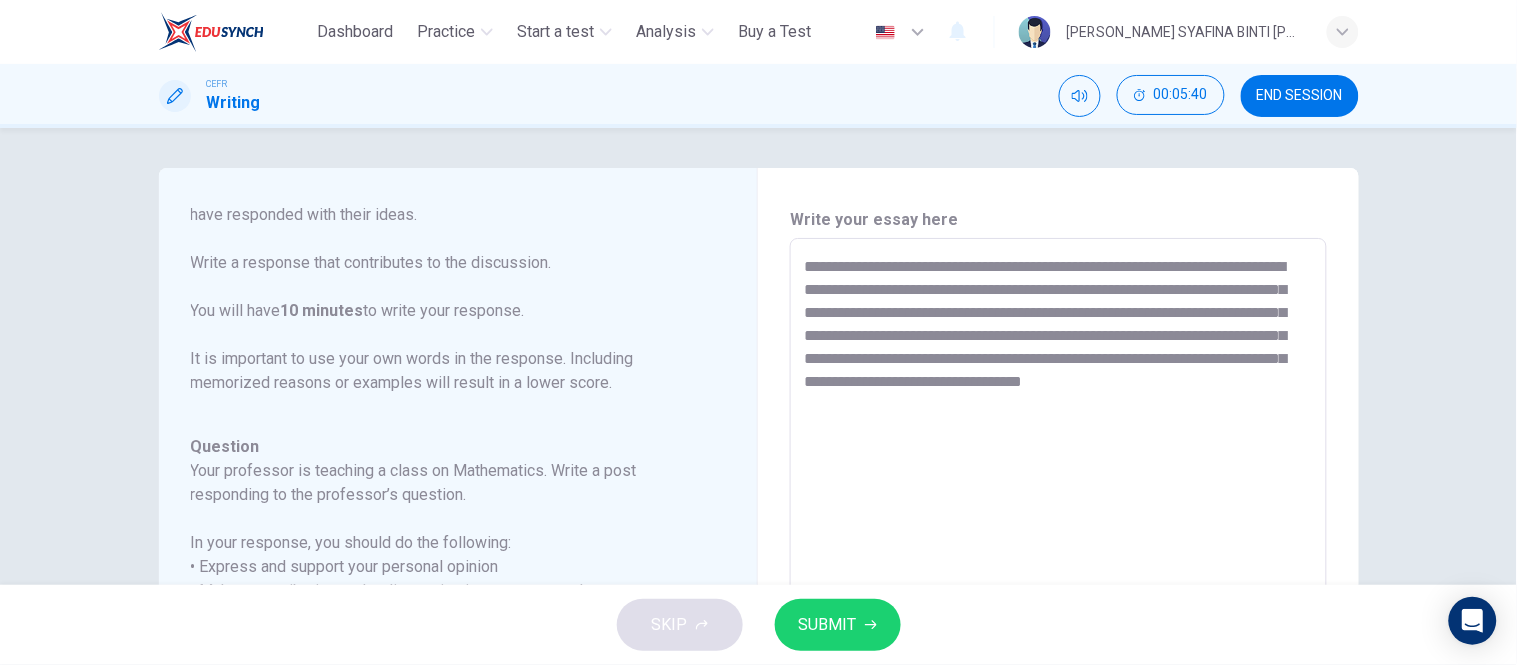 click on "**********" at bounding box center [1058, 572] 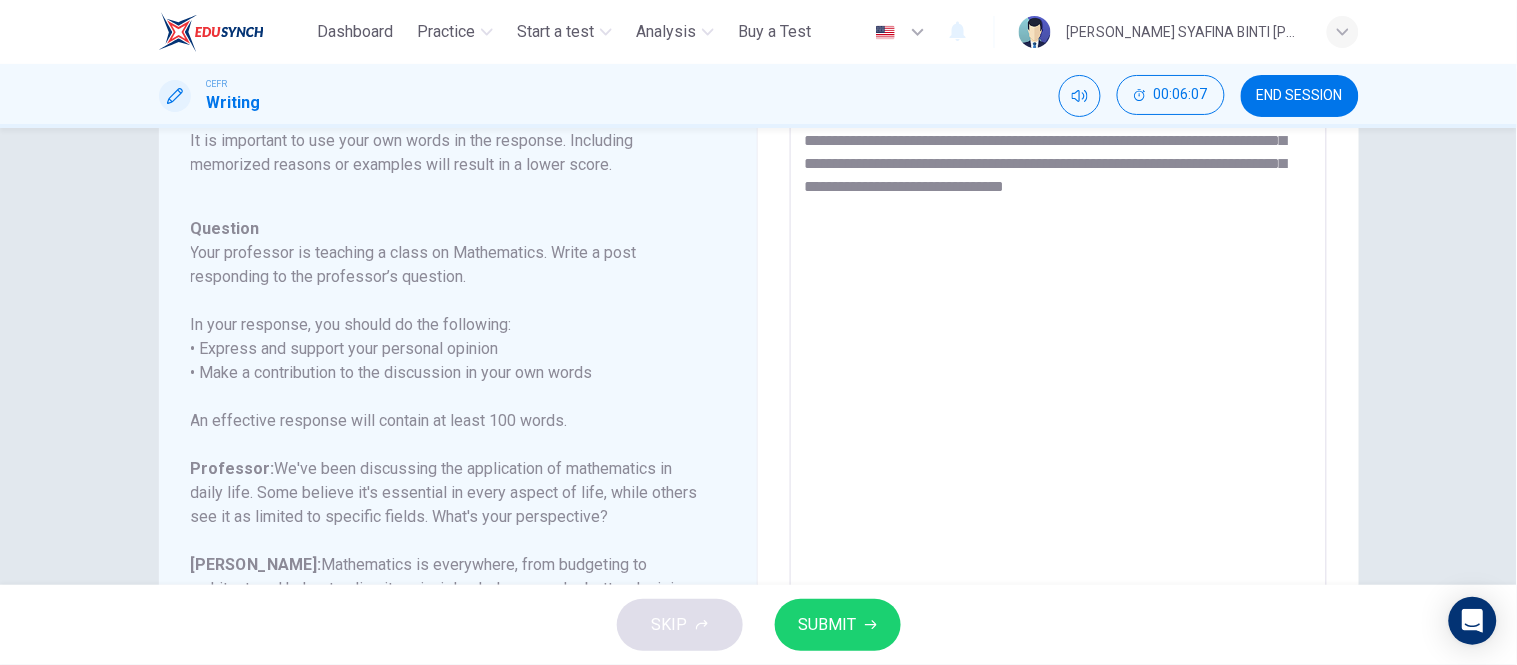 scroll, scrollTop: 221, scrollLeft: 0, axis: vertical 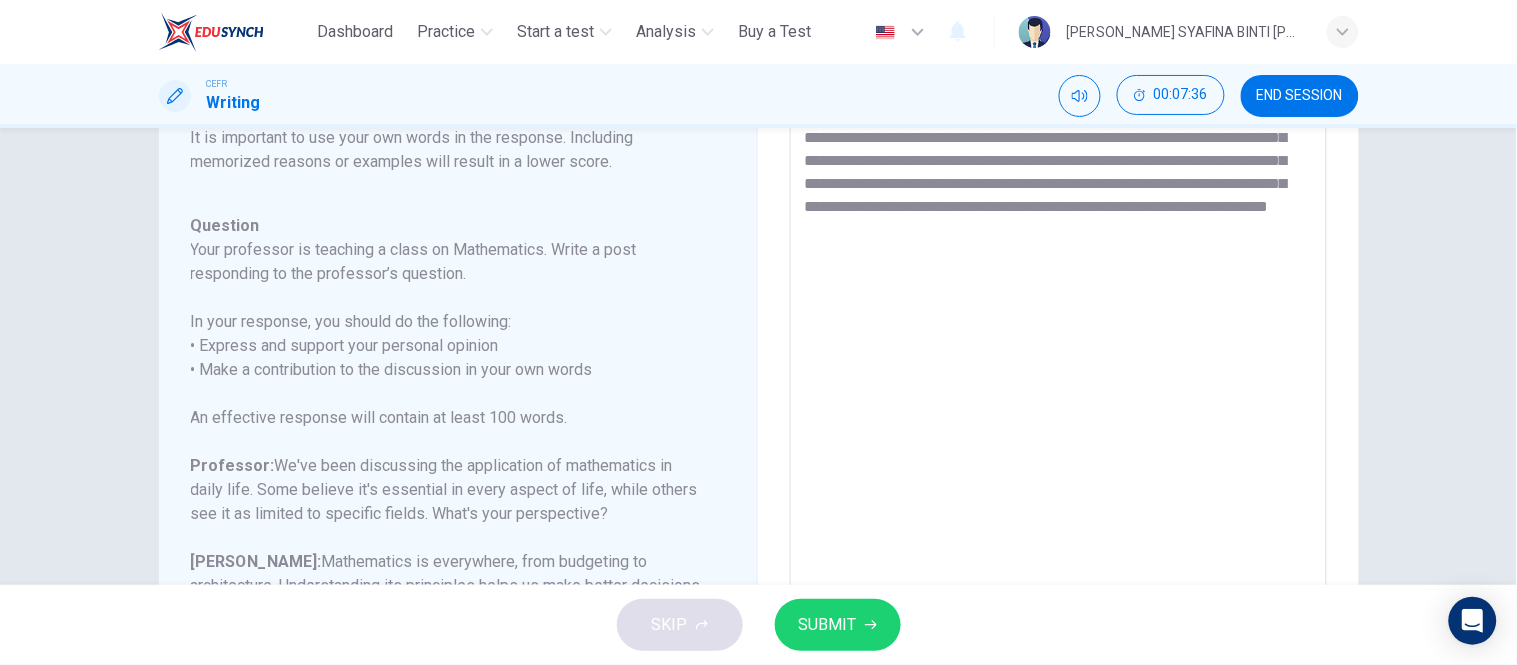 click on "**********" at bounding box center (1058, 351) 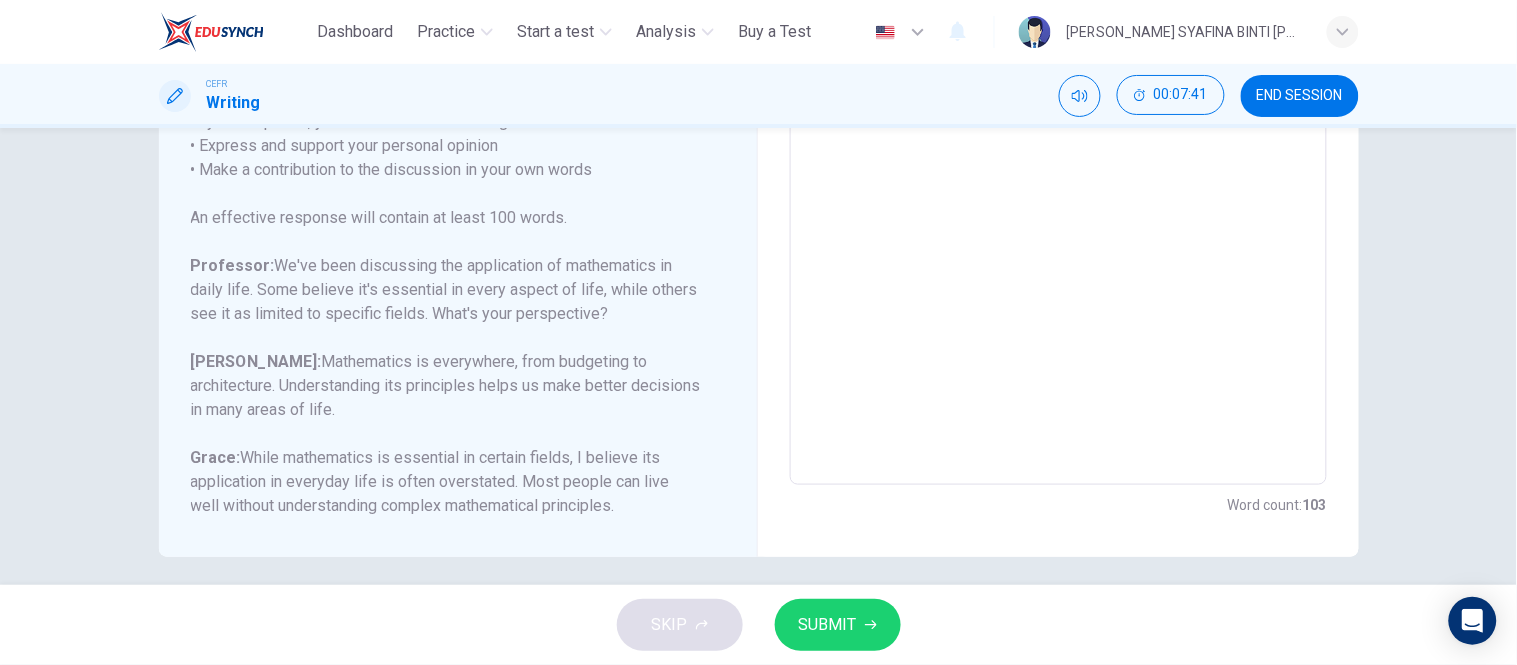 scroll, scrollTop: 432, scrollLeft: 0, axis: vertical 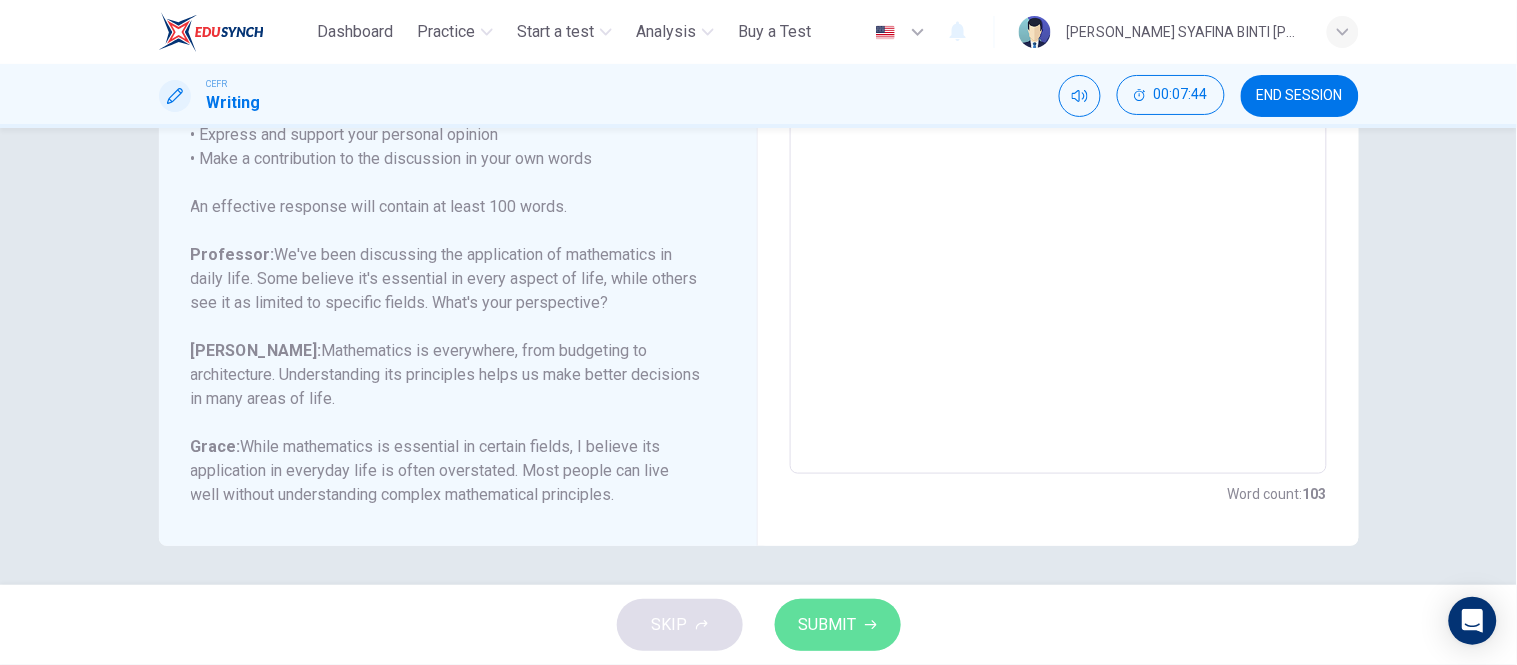 click on "SUBMIT" at bounding box center [828, 625] 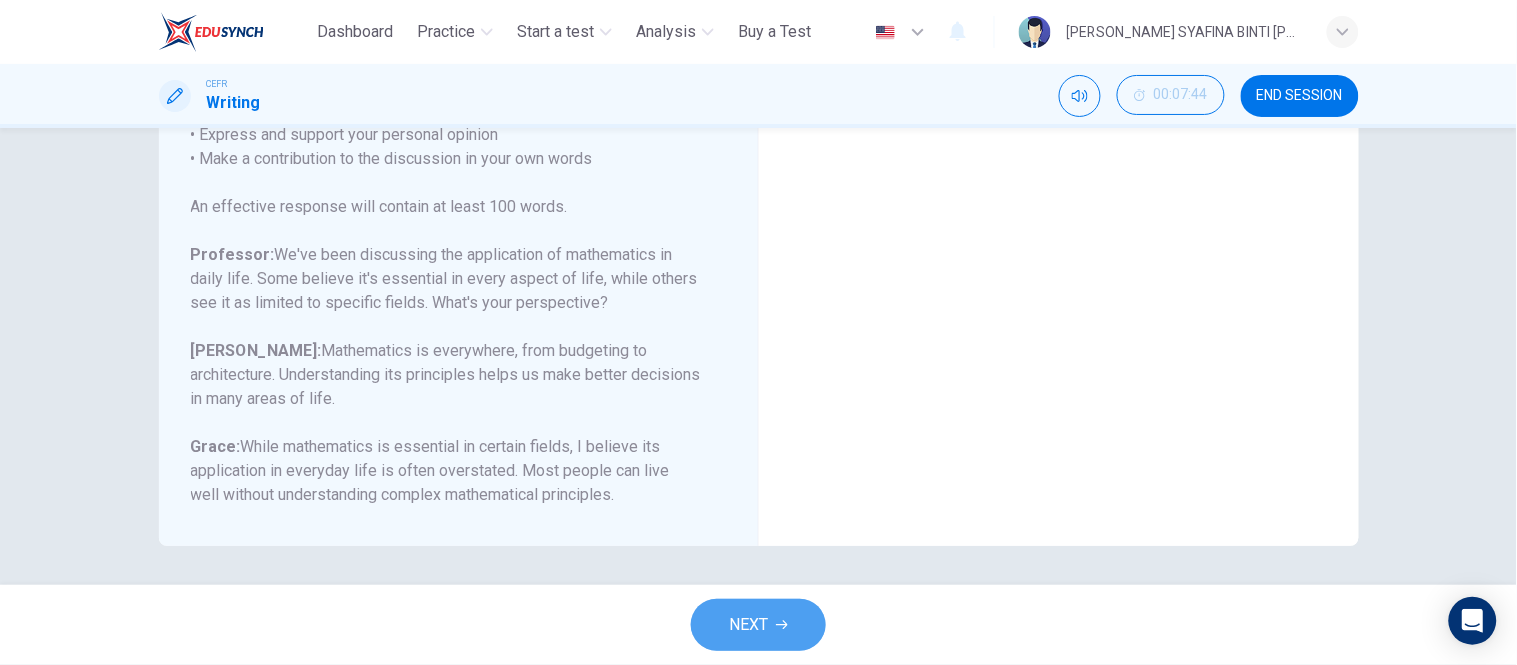 click on "NEXT" at bounding box center [758, 625] 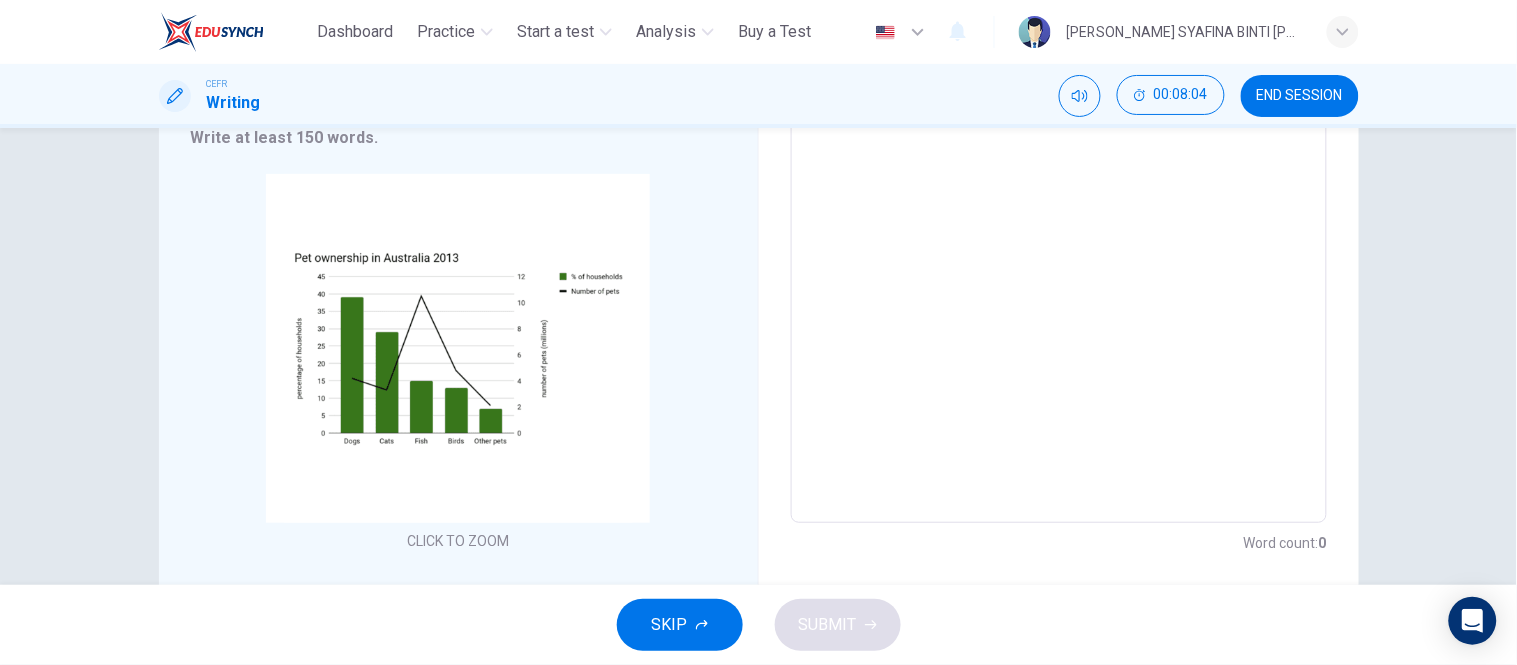 scroll, scrollTop: 234, scrollLeft: 0, axis: vertical 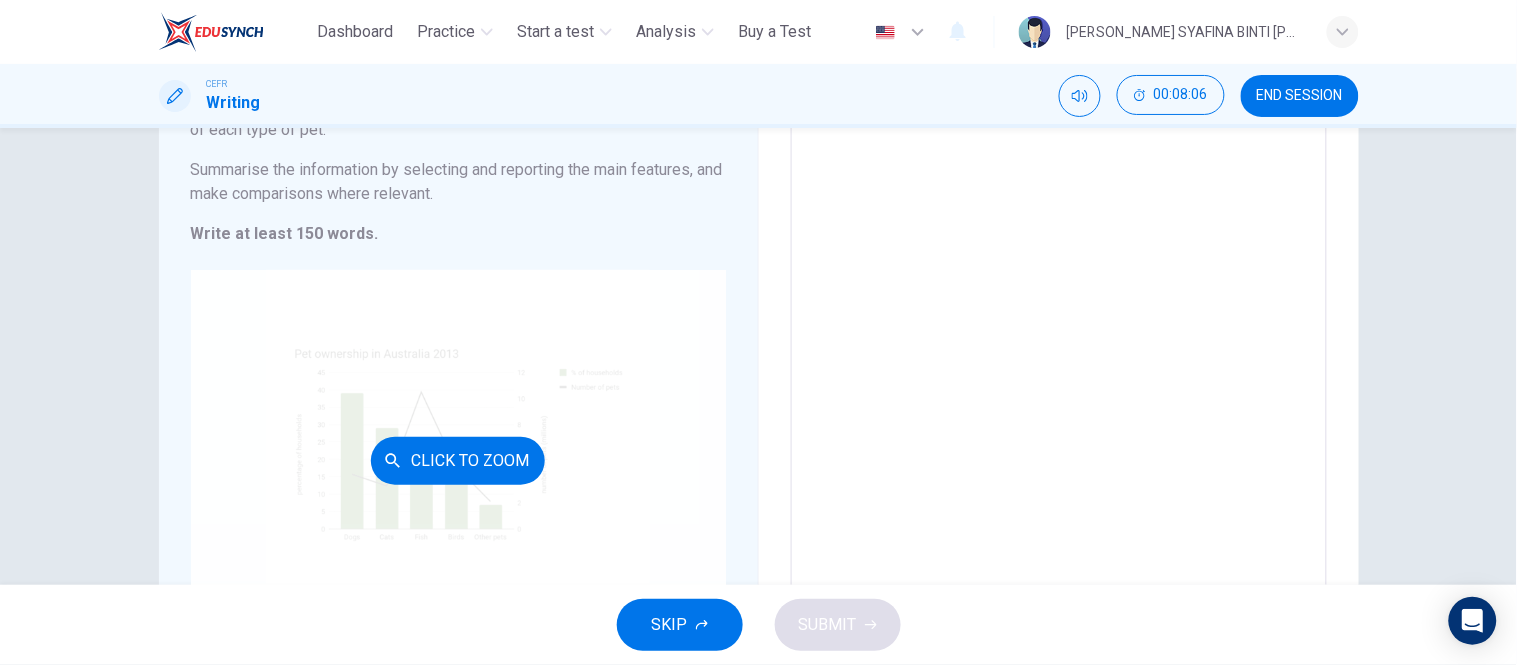 click on "Click to Zoom" at bounding box center (458, 460) 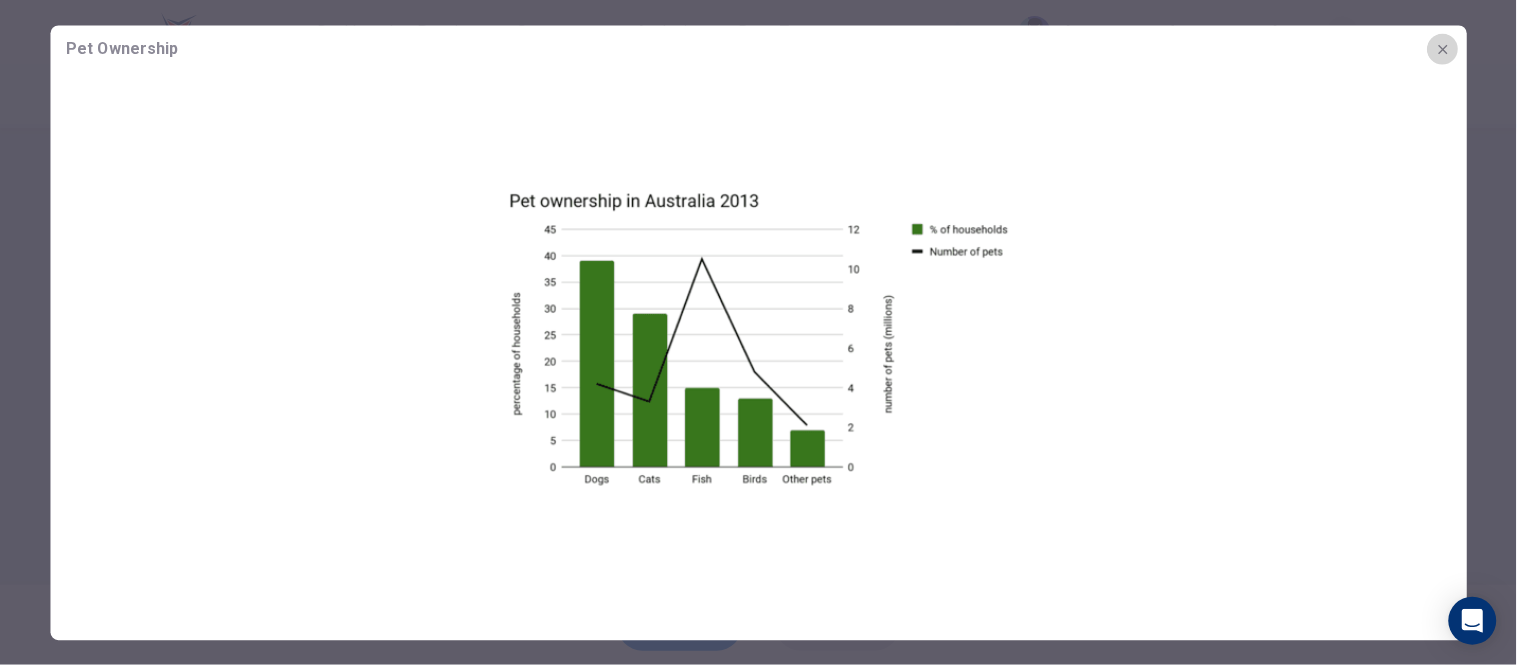 click 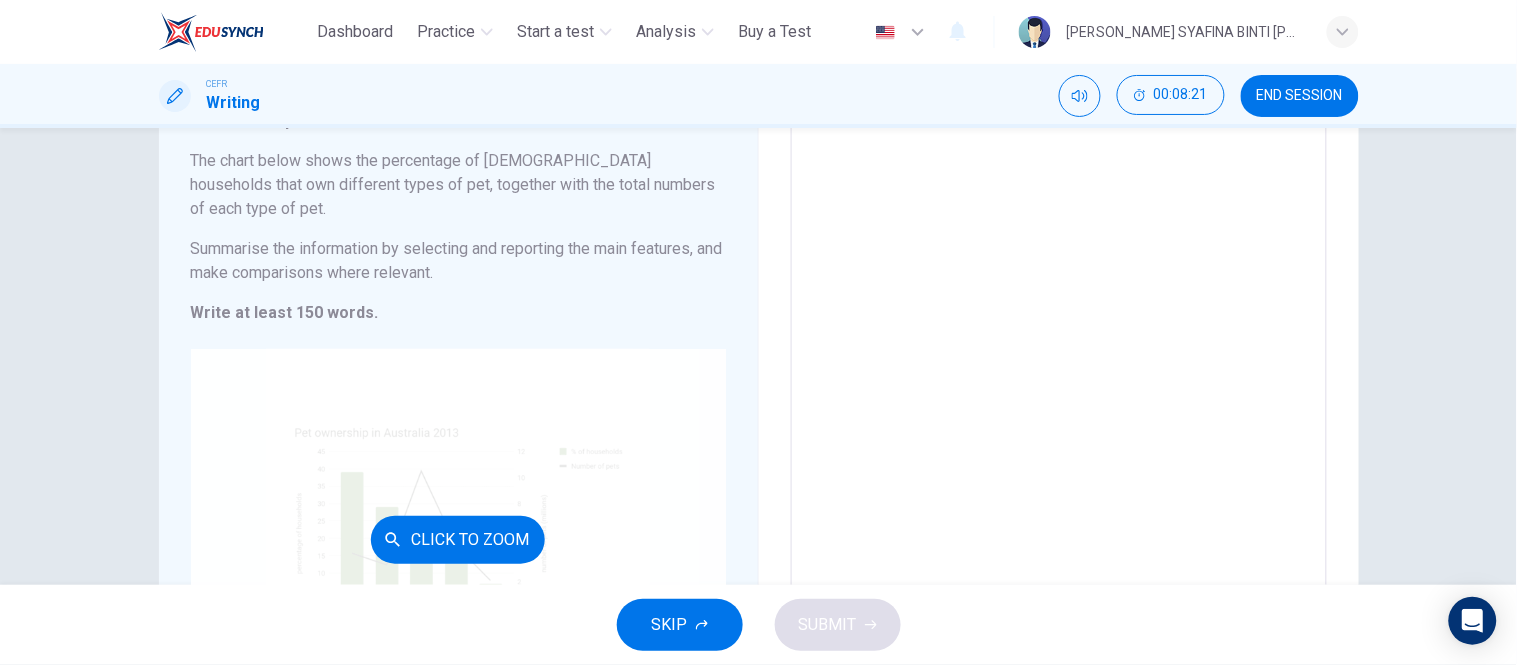 scroll, scrollTop: 154, scrollLeft: 0, axis: vertical 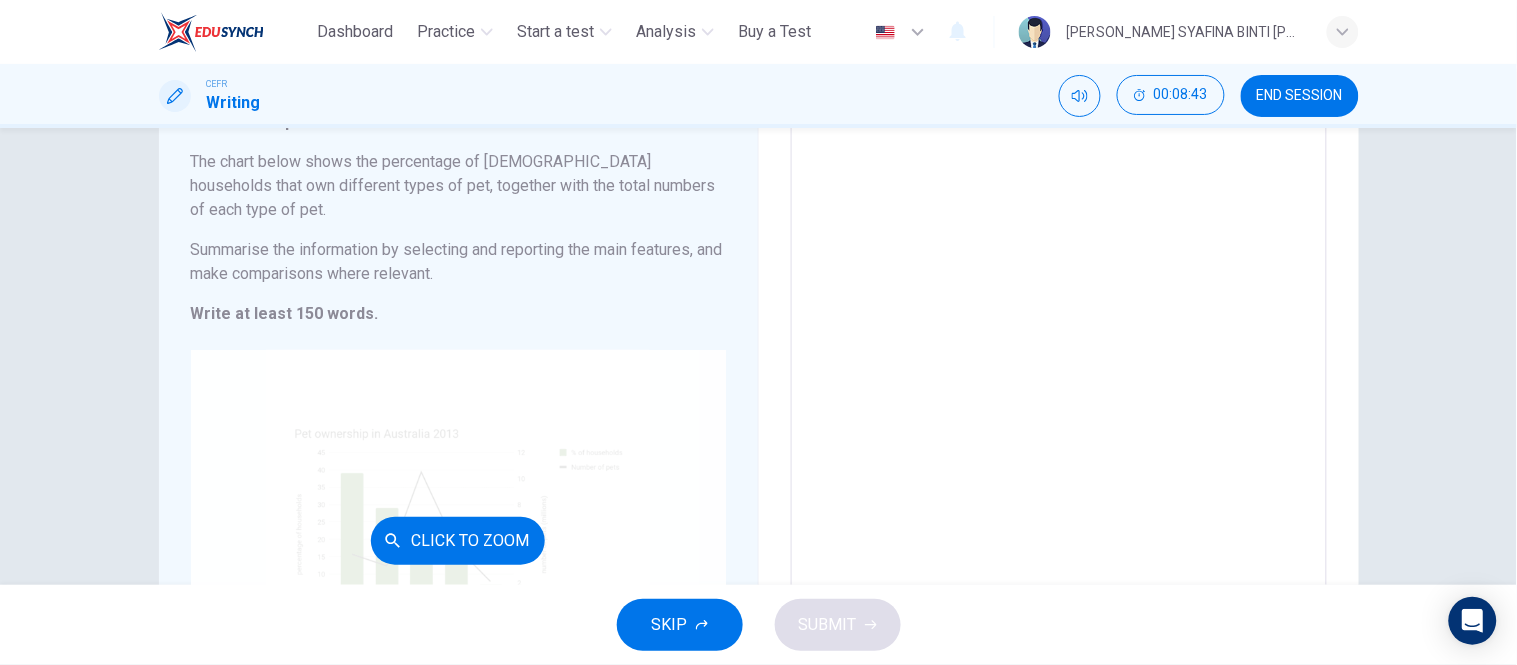 click on "Click to Zoom" at bounding box center (458, 540) 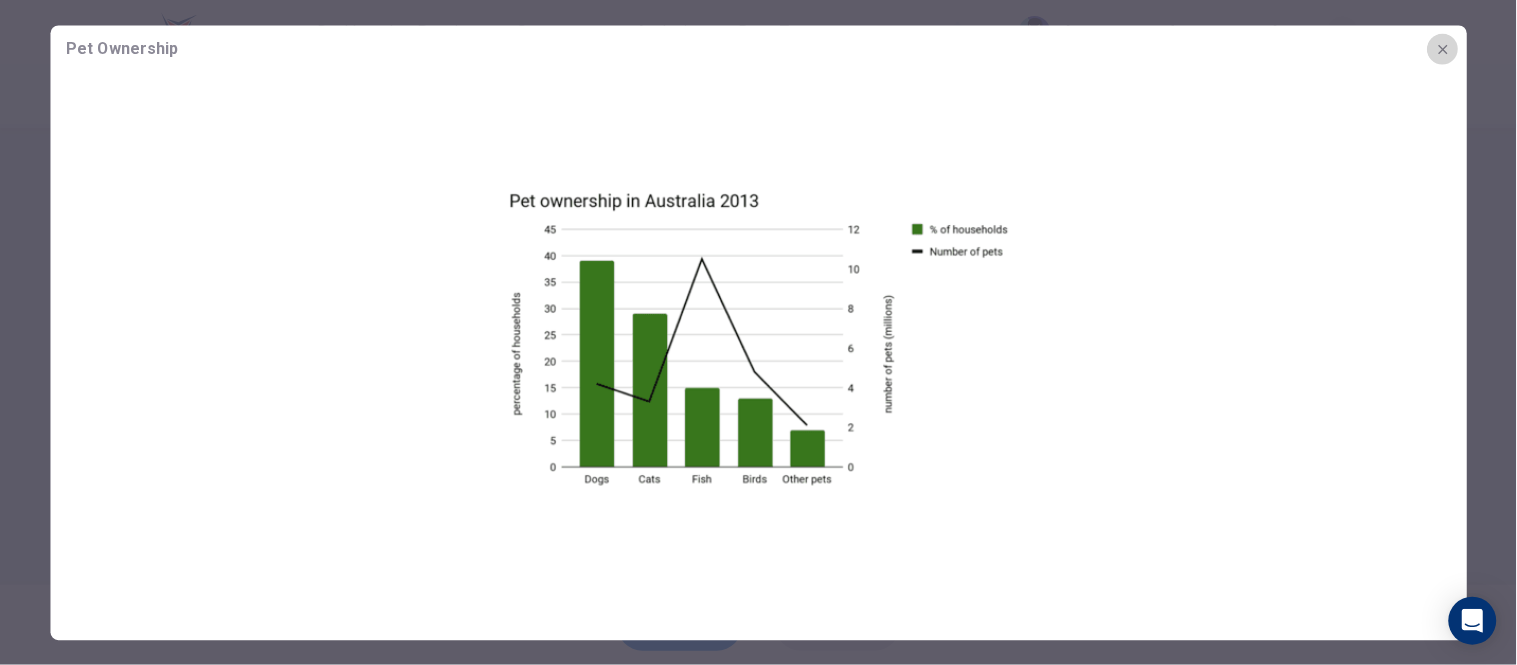 click at bounding box center [1443, 49] 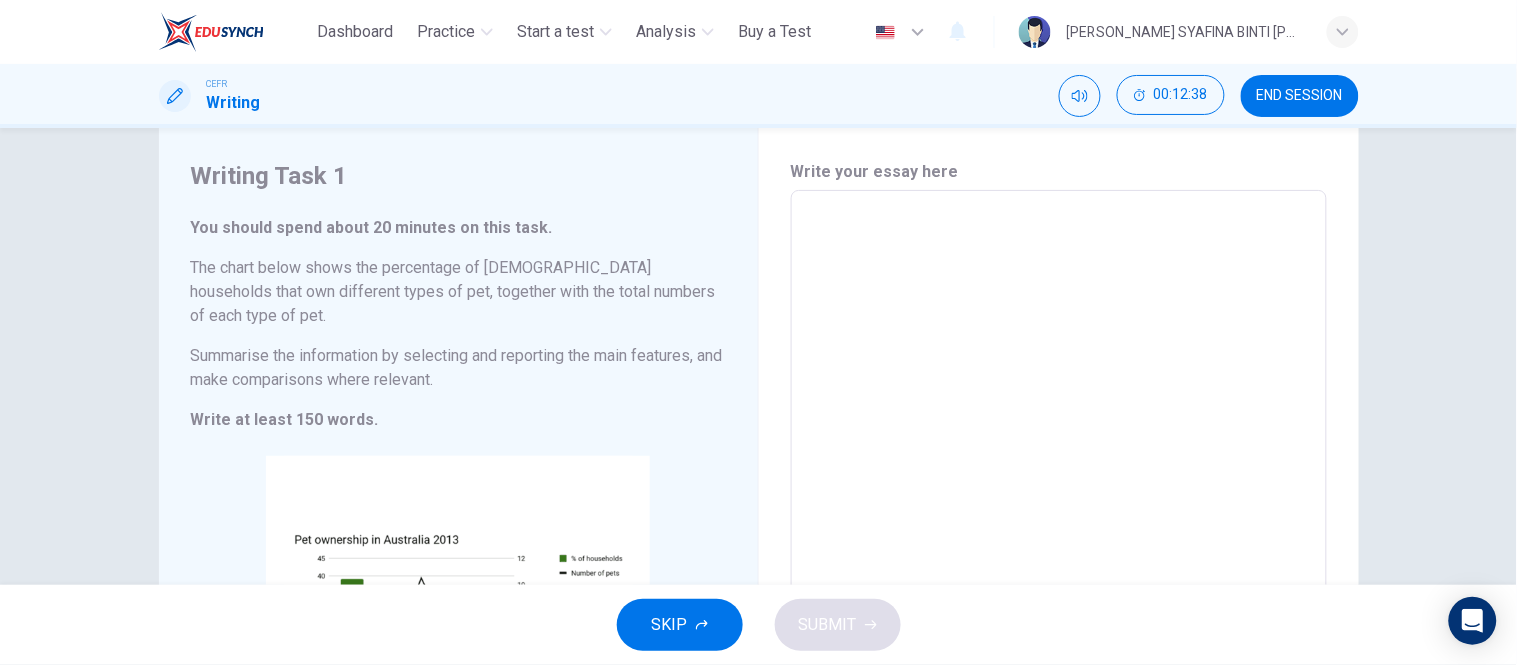 scroll, scrollTop: 52, scrollLeft: 0, axis: vertical 